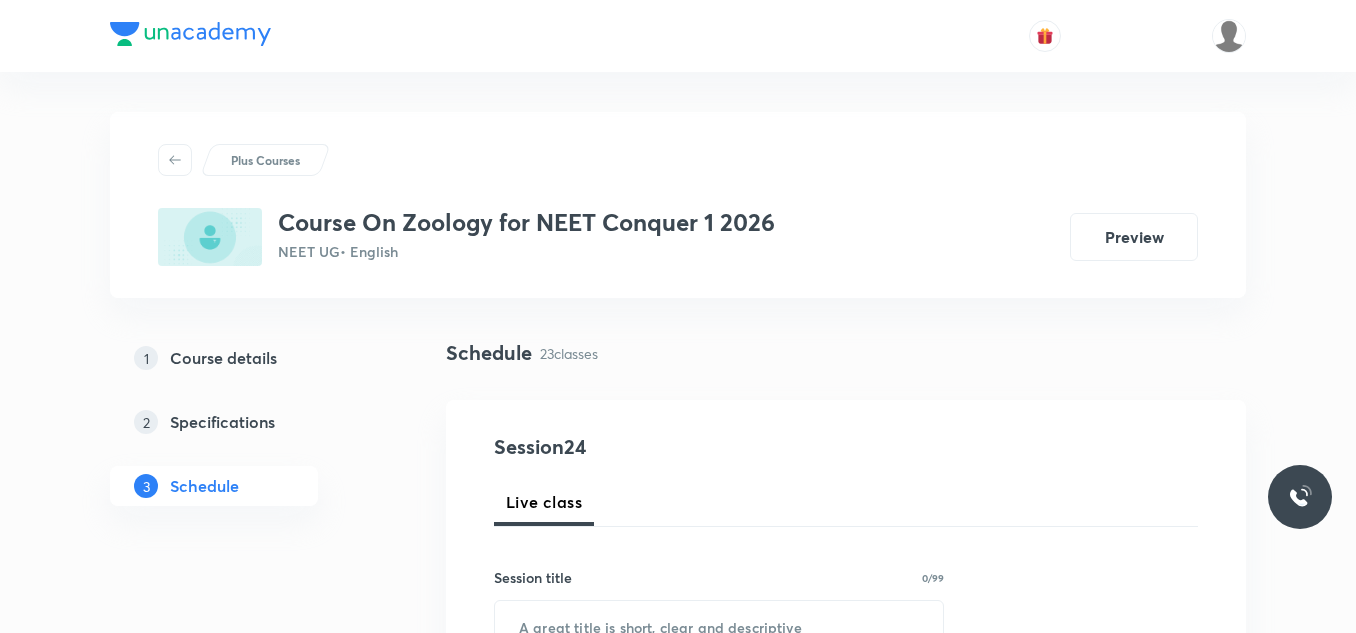 scroll, scrollTop: 4535, scrollLeft: 0, axis: vertical 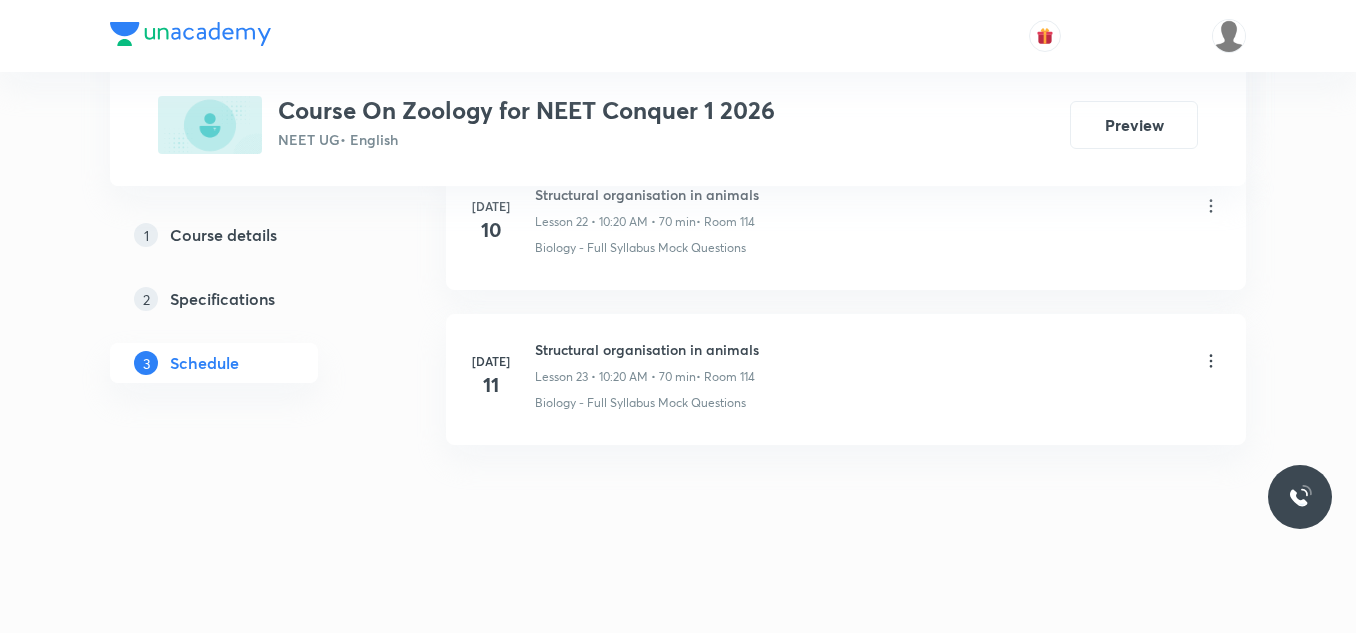 click on "Structural organisation in animals" at bounding box center [647, 349] 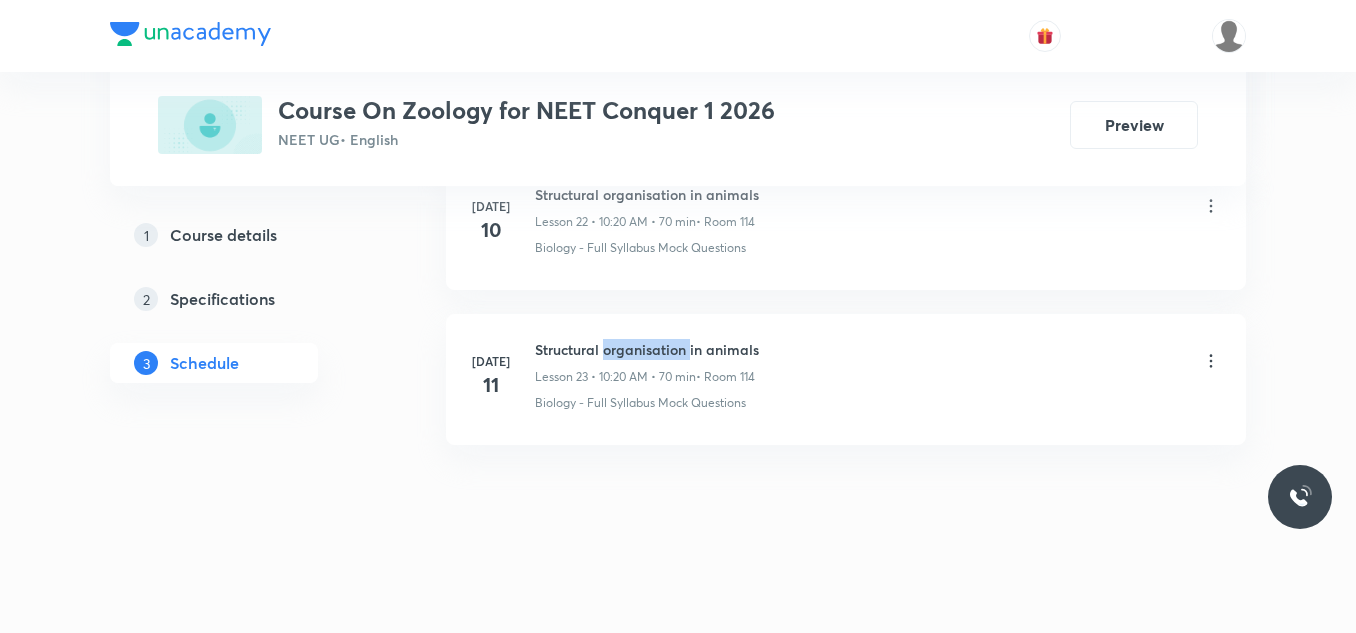 click on "Structural organisation in animals" at bounding box center [647, 349] 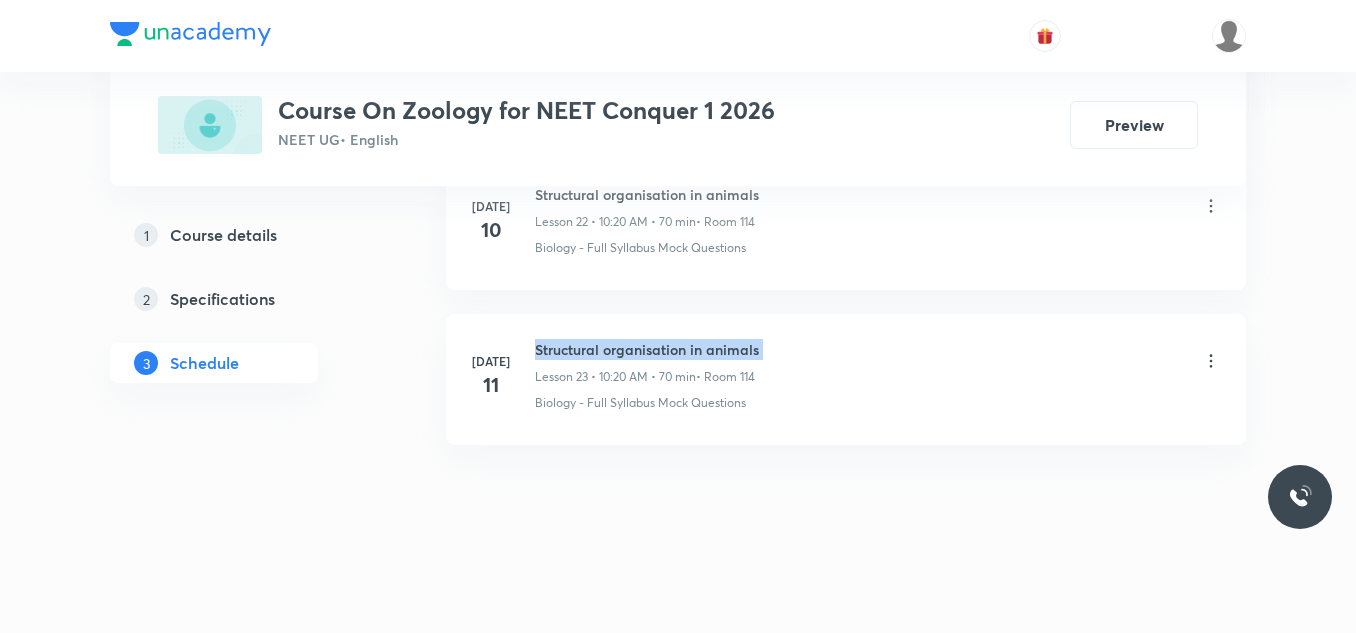 click on "Structural organisation in animals" at bounding box center (647, 349) 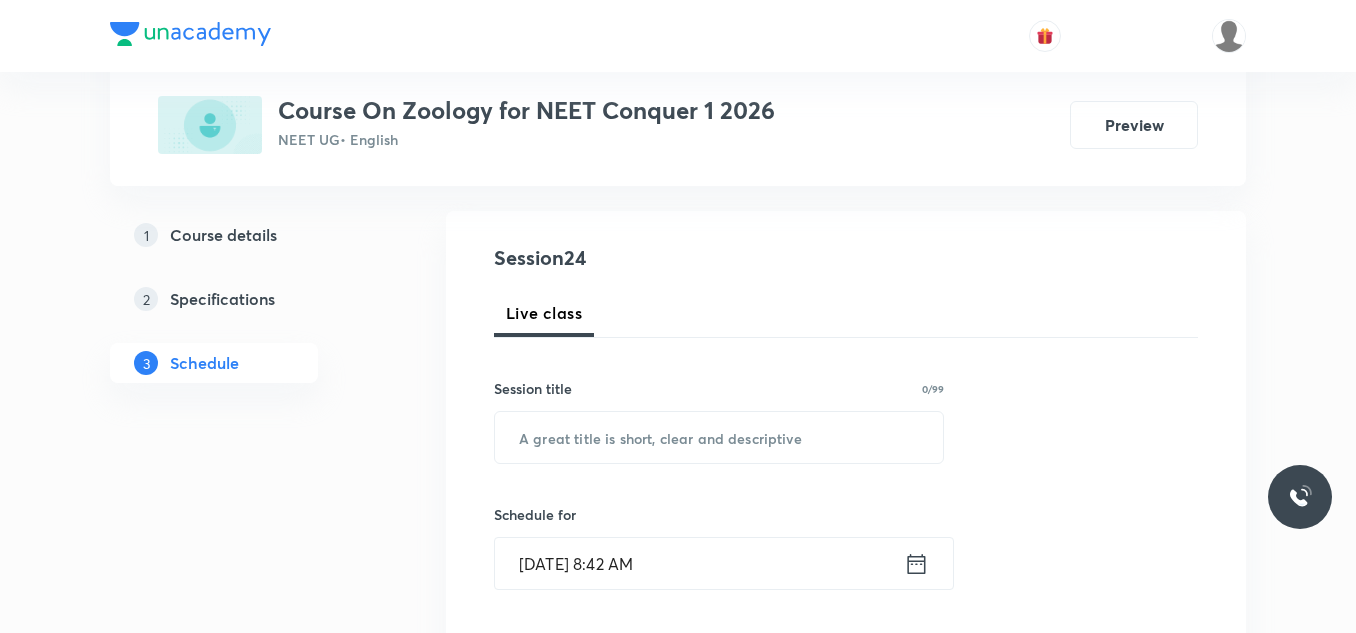 scroll, scrollTop: 300, scrollLeft: 0, axis: vertical 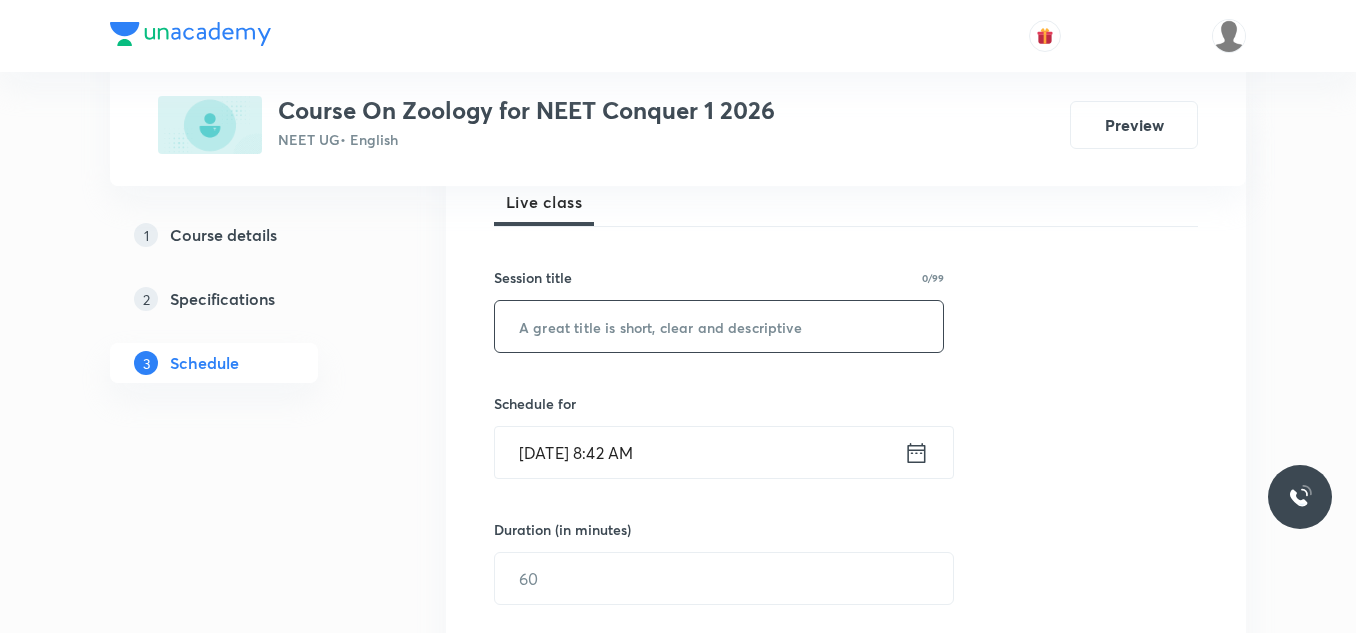 click at bounding box center (719, 326) 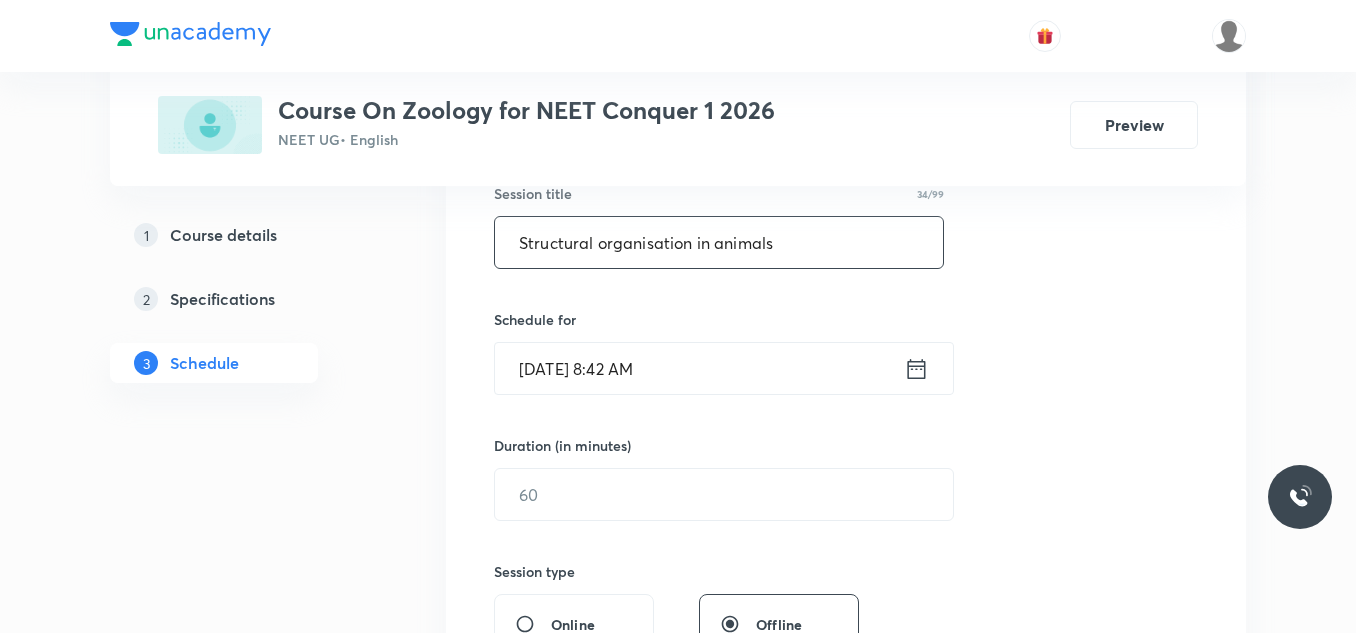 scroll, scrollTop: 500, scrollLeft: 0, axis: vertical 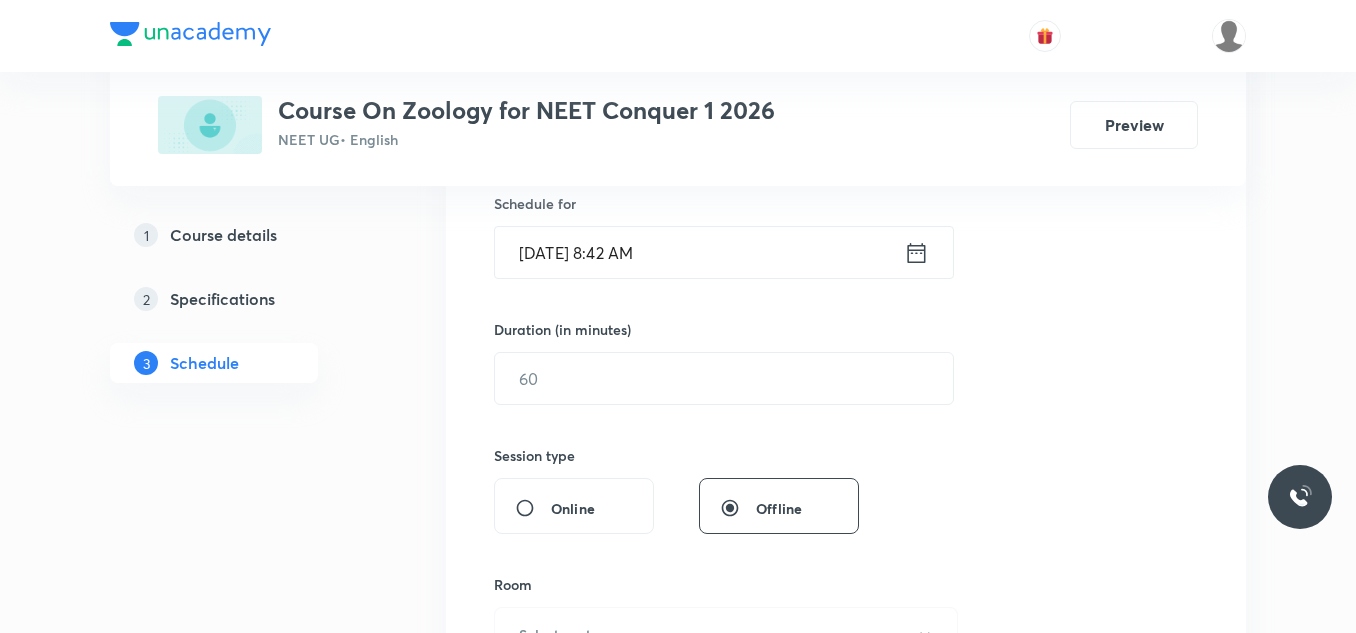 type on "Structural organisation in animals" 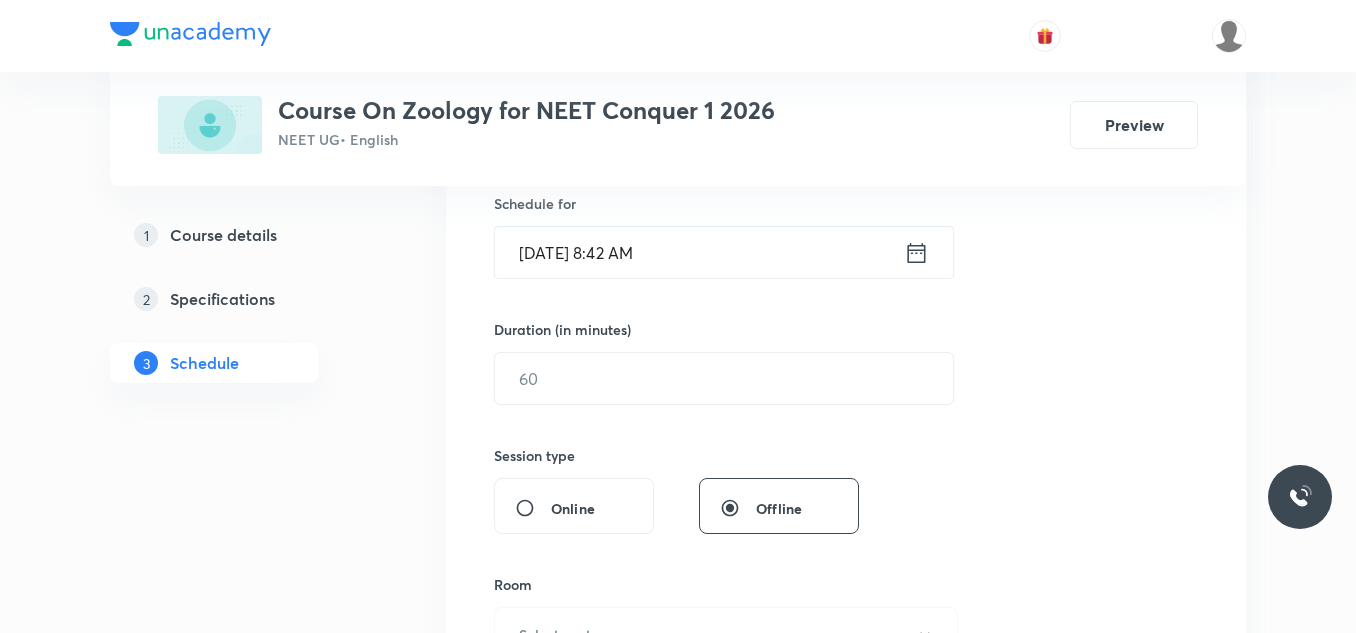click 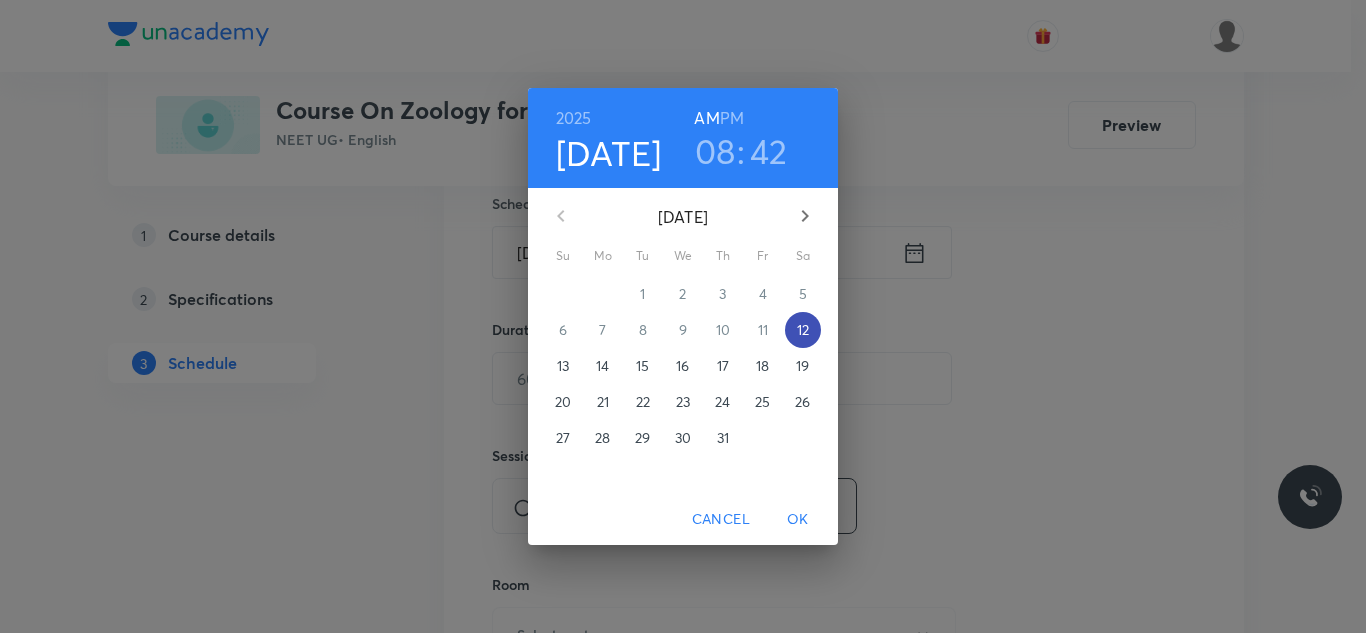 click on "12" at bounding box center (803, 330) 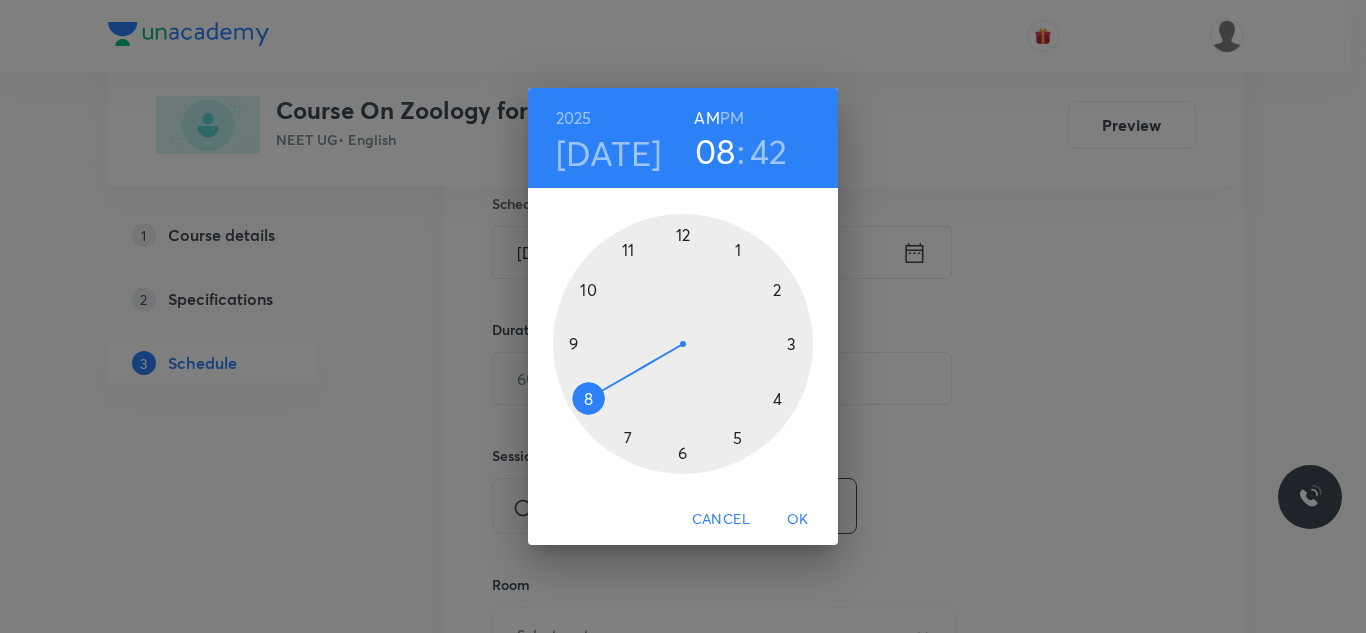 click at bounding box center [683, 344] 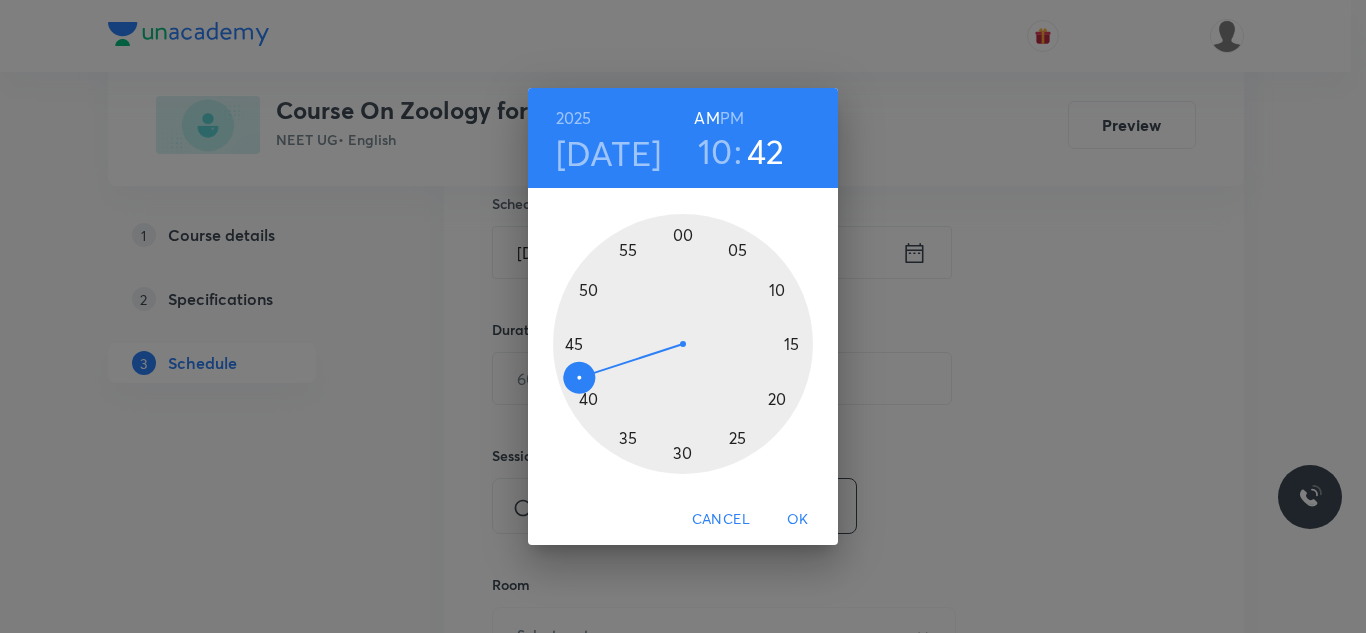 click at bounding box center [683, 344] 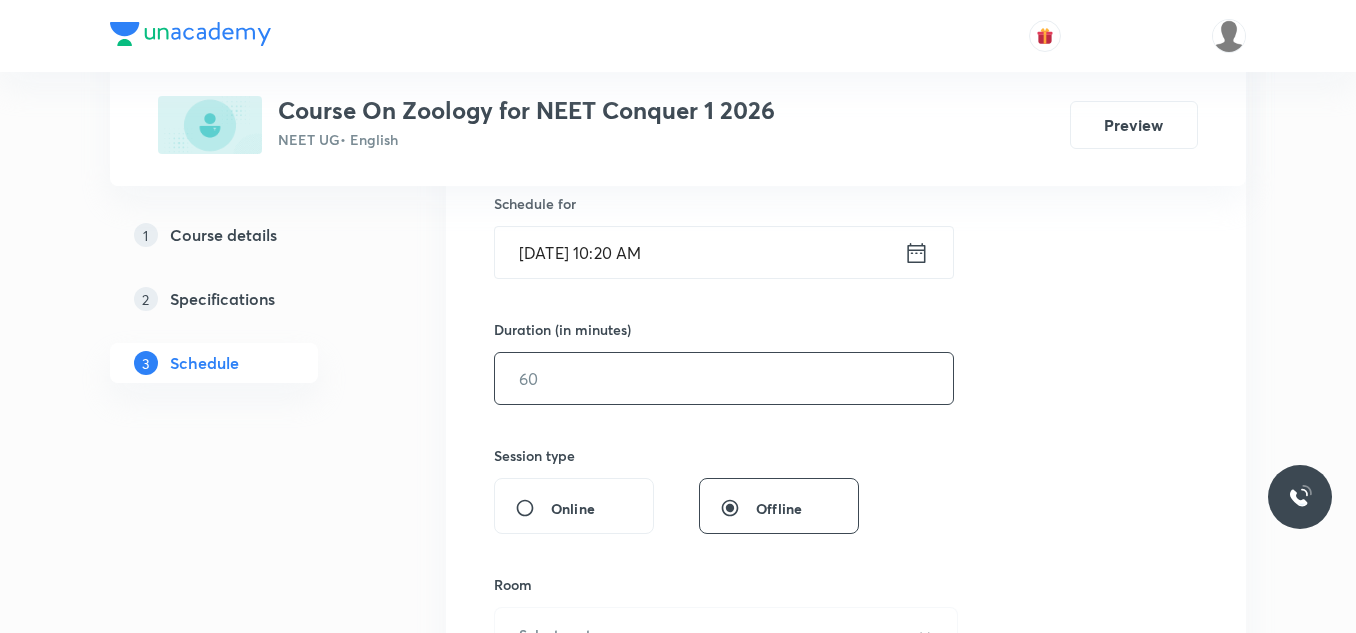 click at bounding box center (724, 378) 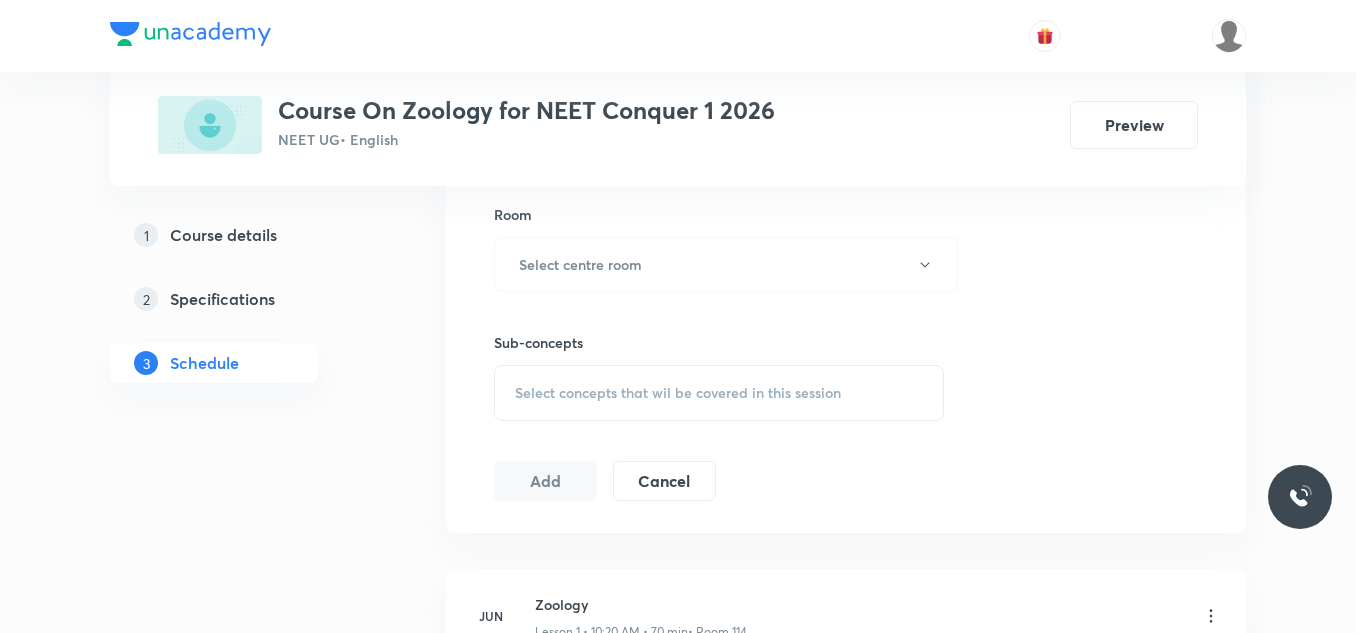 scroll, scrollTop: 900, scrollLeft: 0, axis: vertical 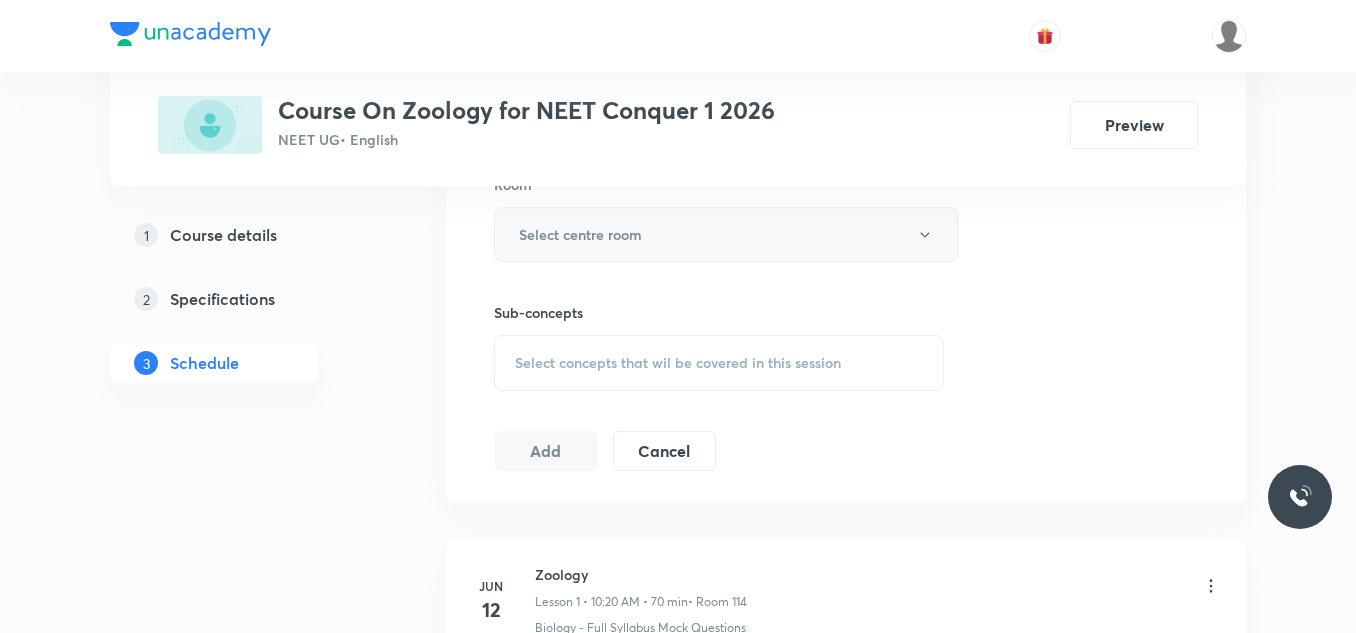type on "70" 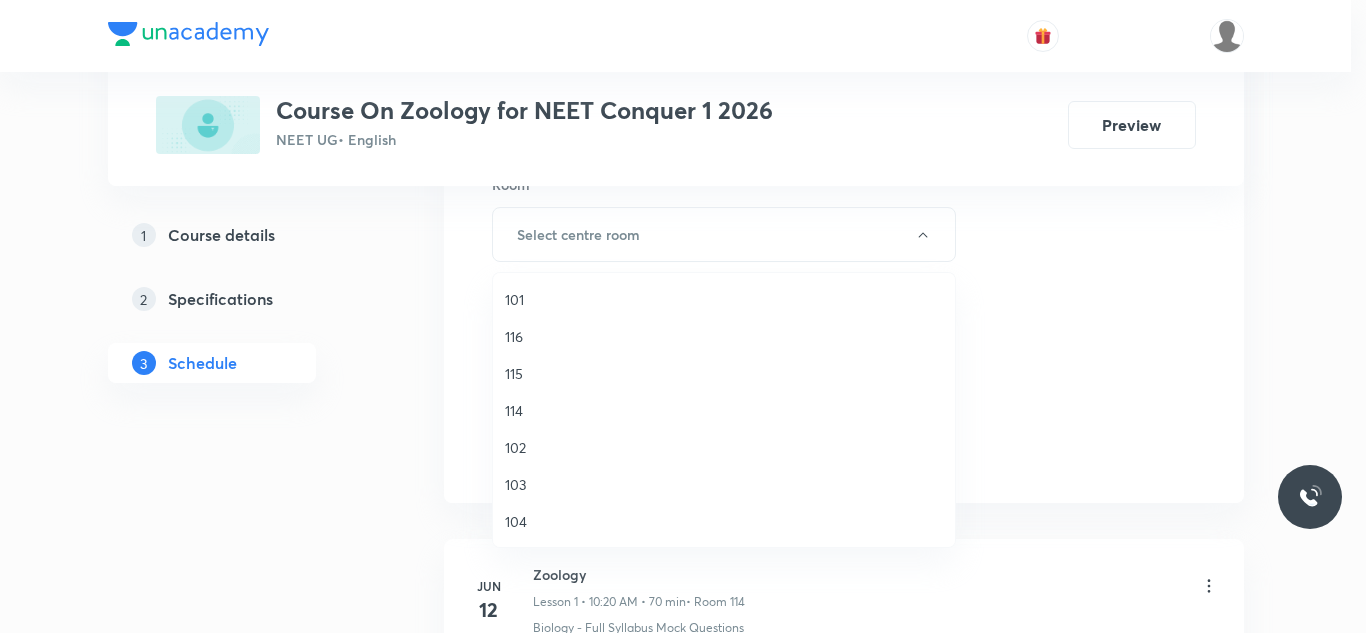 click on "114" at bounding box center [724, 410] 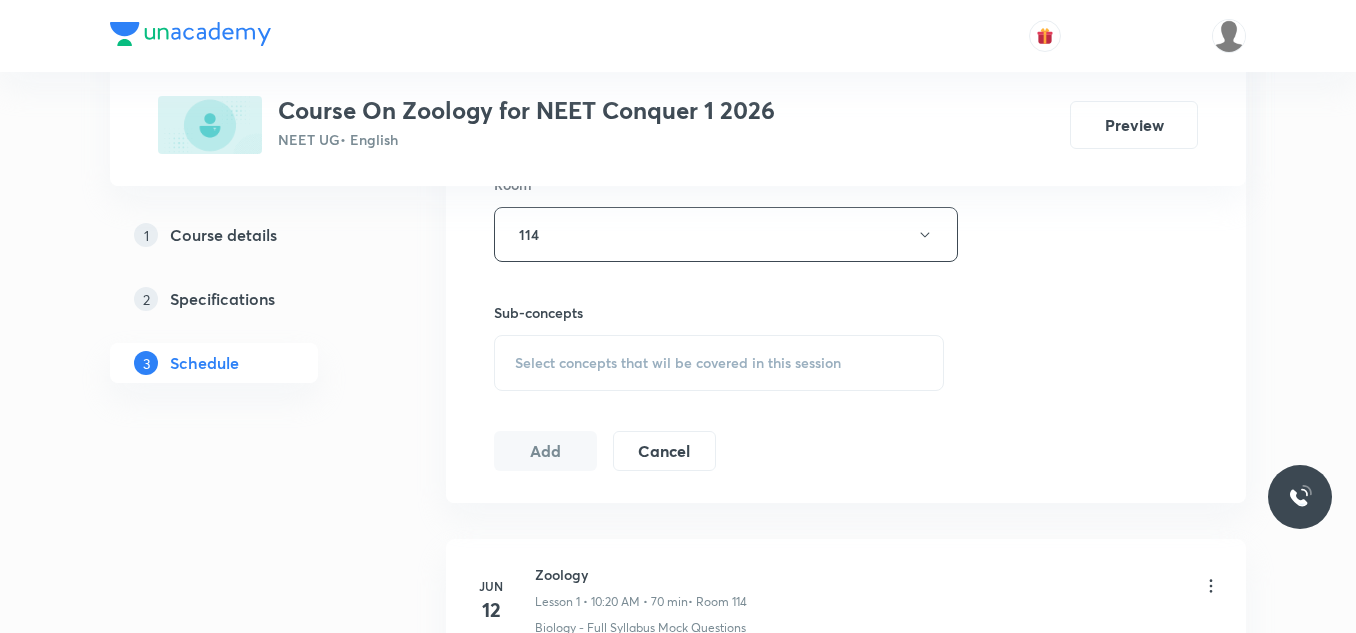 scroll, scrollTop: 1000, scrollLeft: 0, axis: vertical 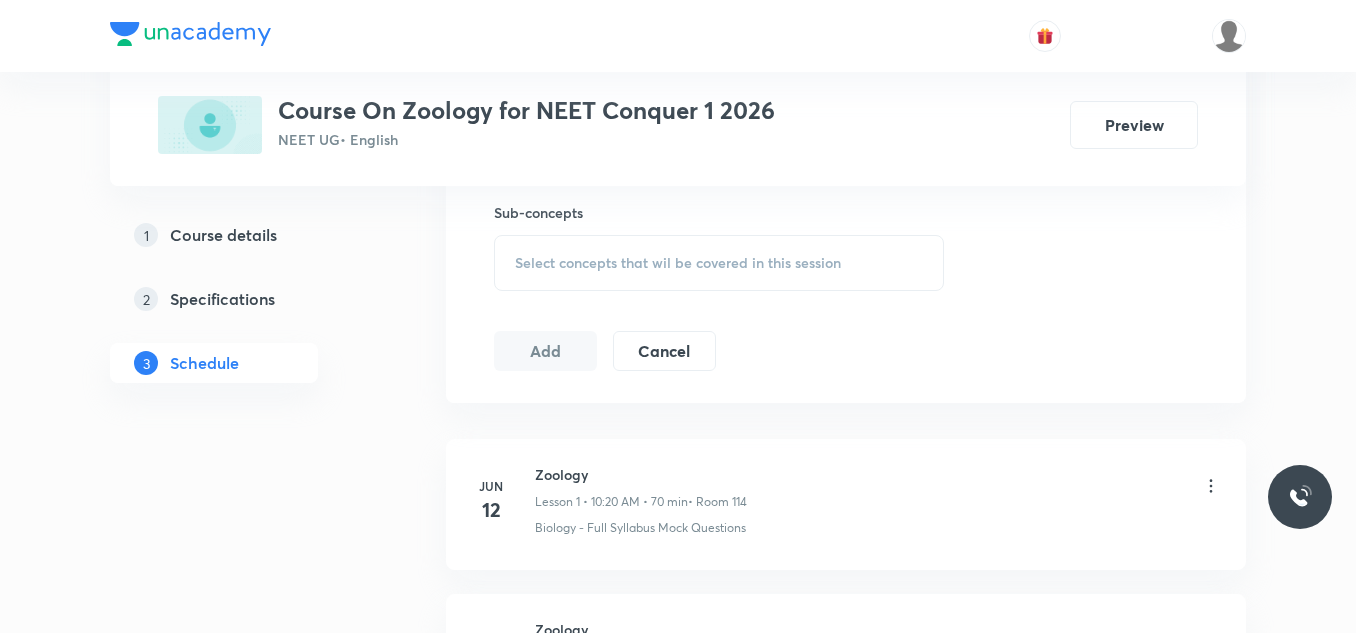 click on "Select concepts that wil be covered in this session" at bounding box center [678, 263] 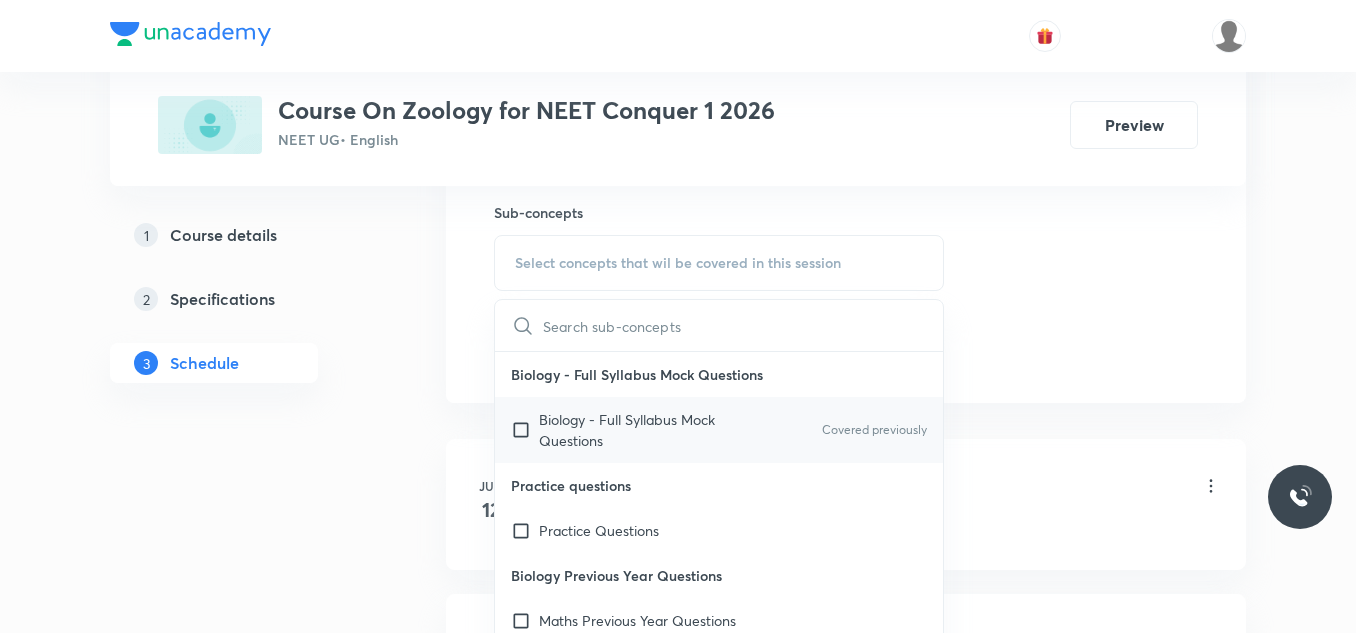 click at bounding box center [525, 430] 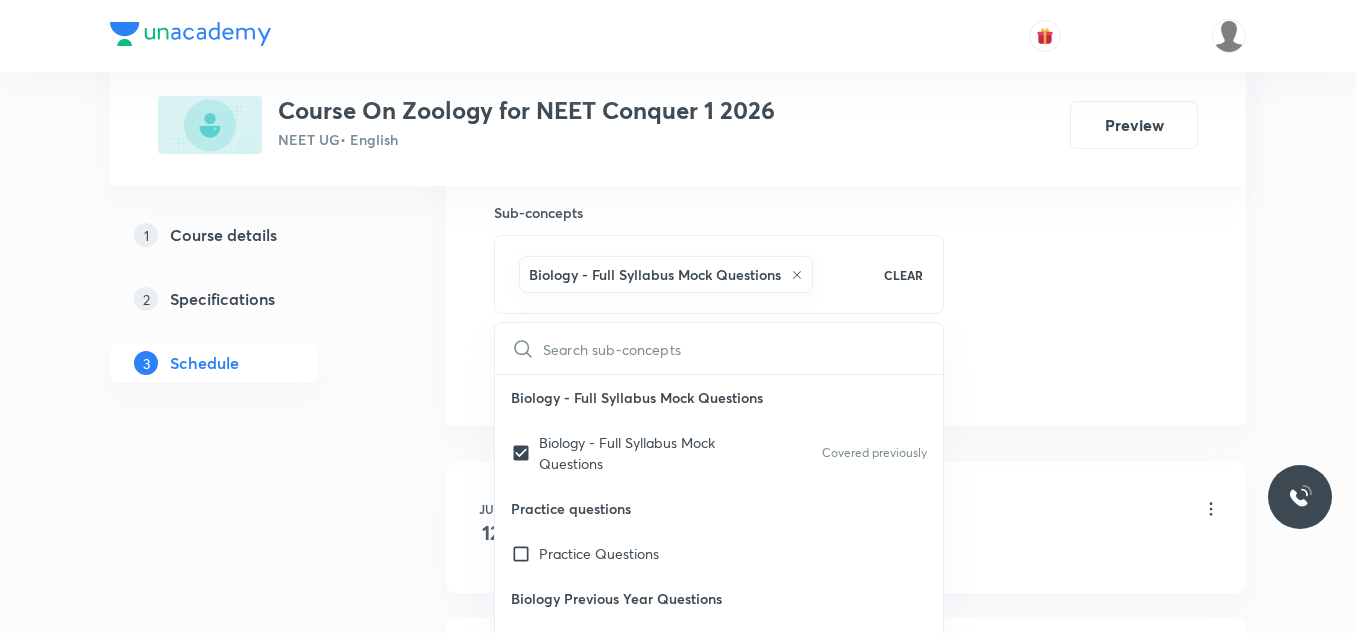click on "1 Course details 2 Specifications 3 Schedule" at bounding box center (246, 1746) 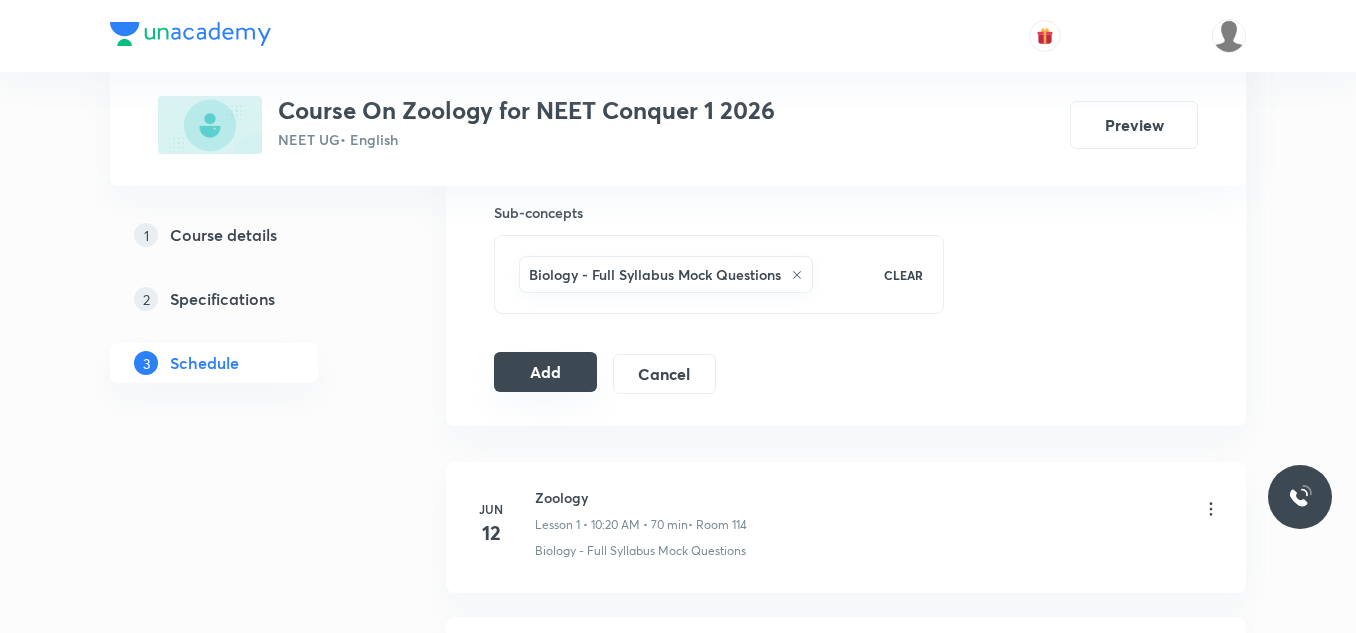click on "Add" at bounding box center (545, 372) 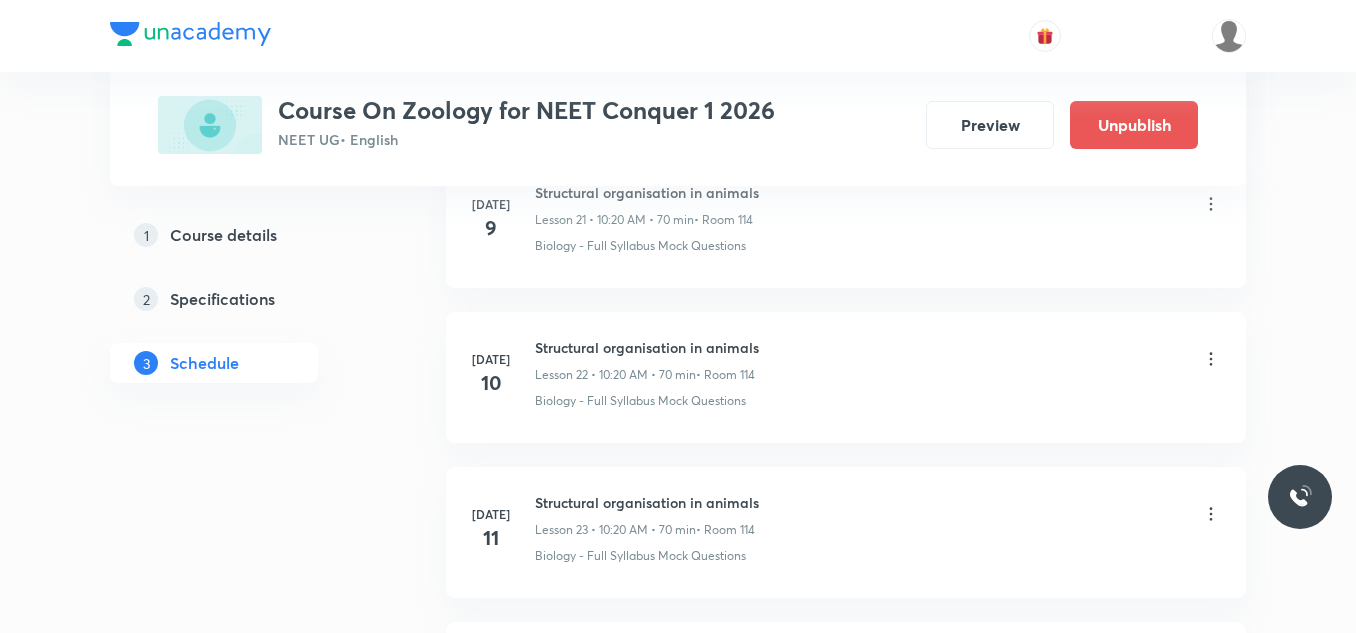 scroll, scrollTop: 3771, scrollLeft: 0, axis: vertical 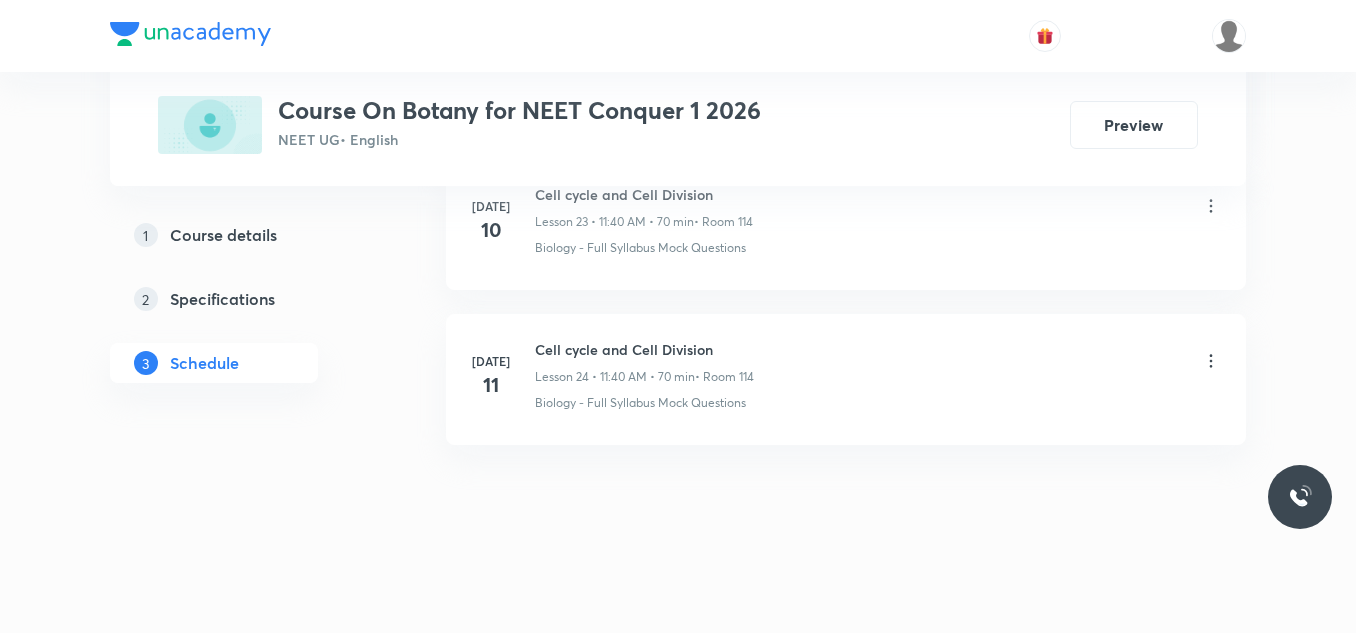 click on "Cell cycle and Cell Division" at bounding box center [644, 349] 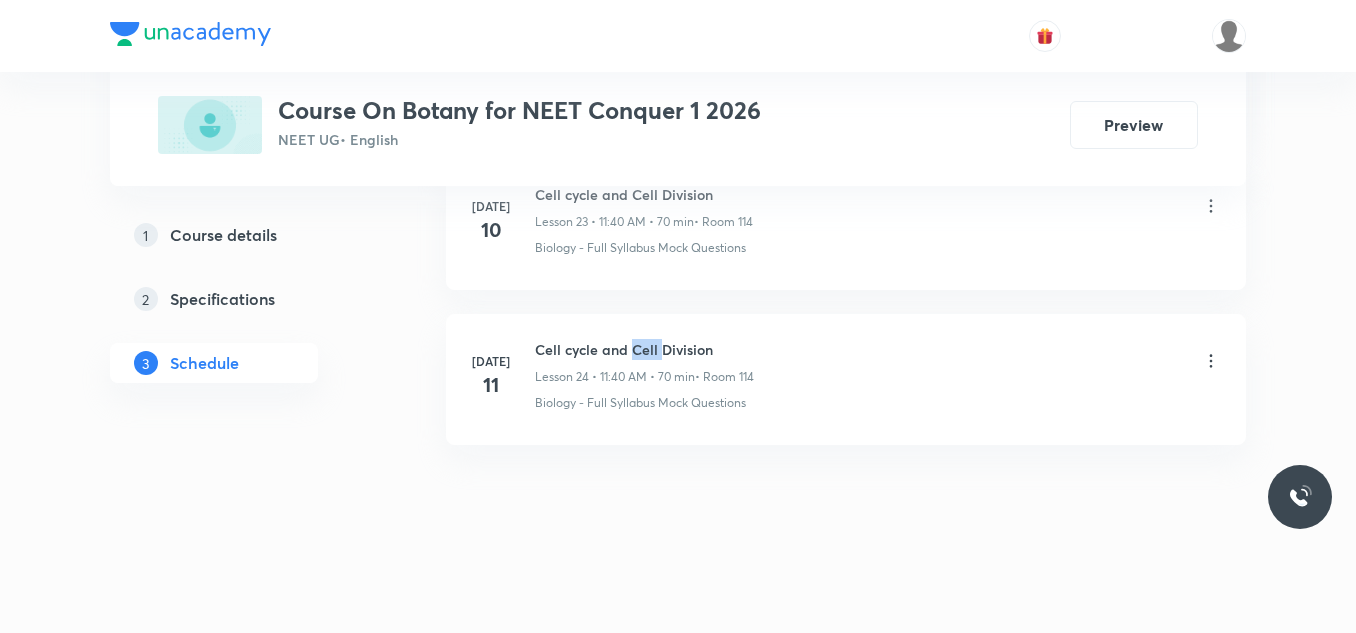 click on "Cell cycle and Cell Division" at bounding box center (644, 349) 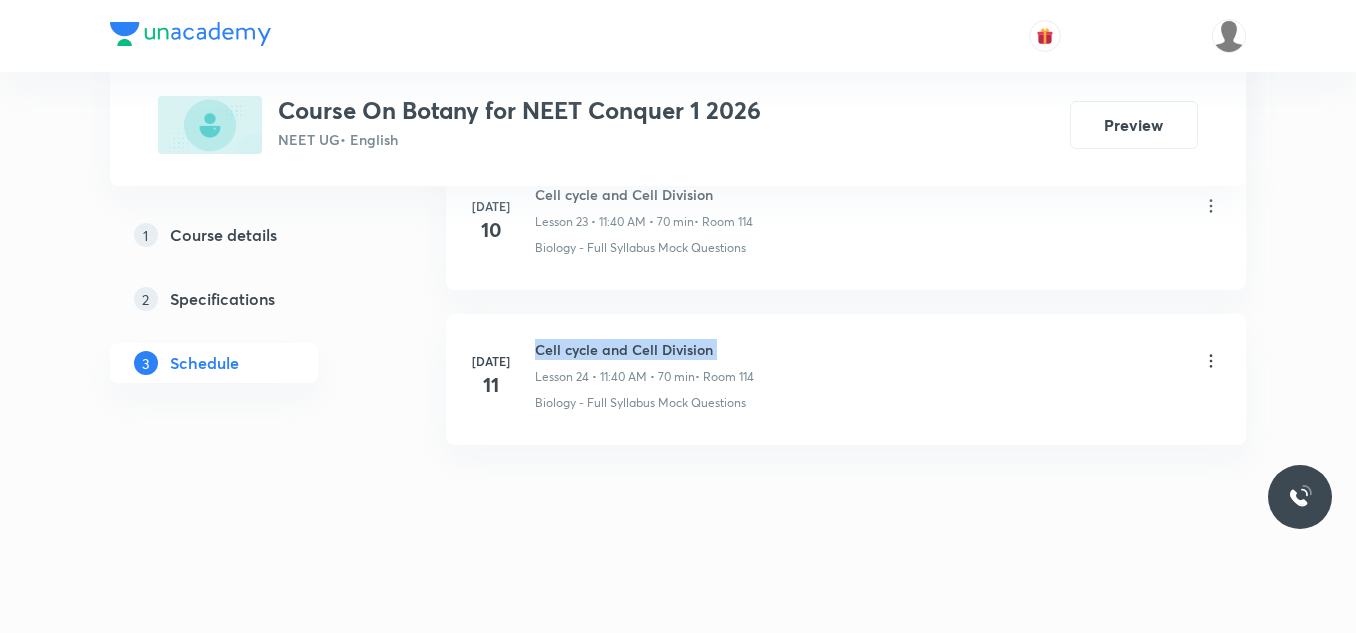 click on "Cell cycle and Cell Division" at bounding box center (644, 349) 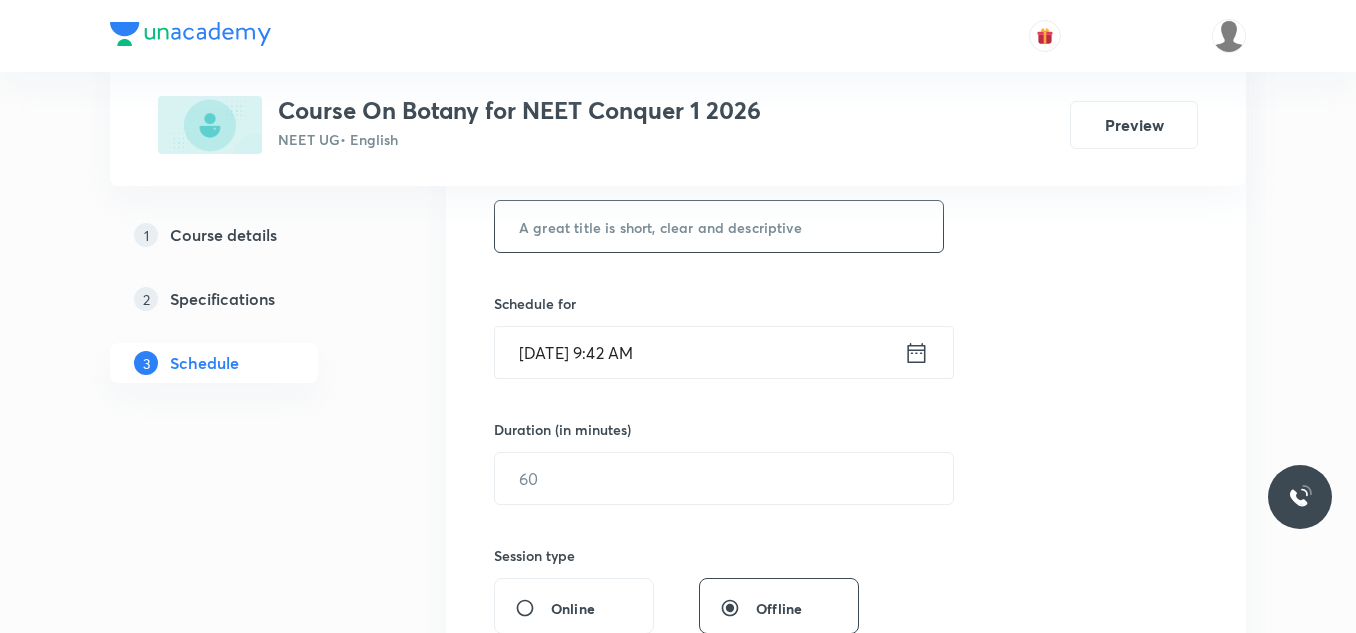 scroll, scrollTop: 300, scrollLeft: 0, axis: vertical 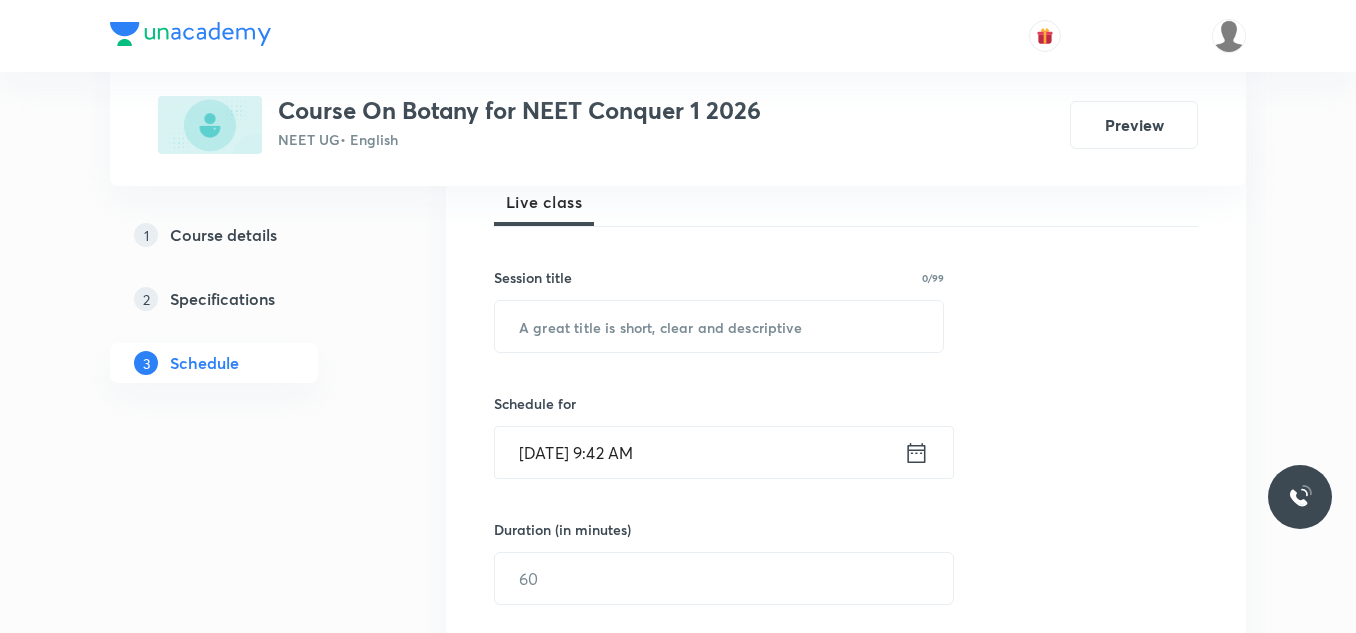click on "Session title 0/99 ​" at bounding box center (719, 310) 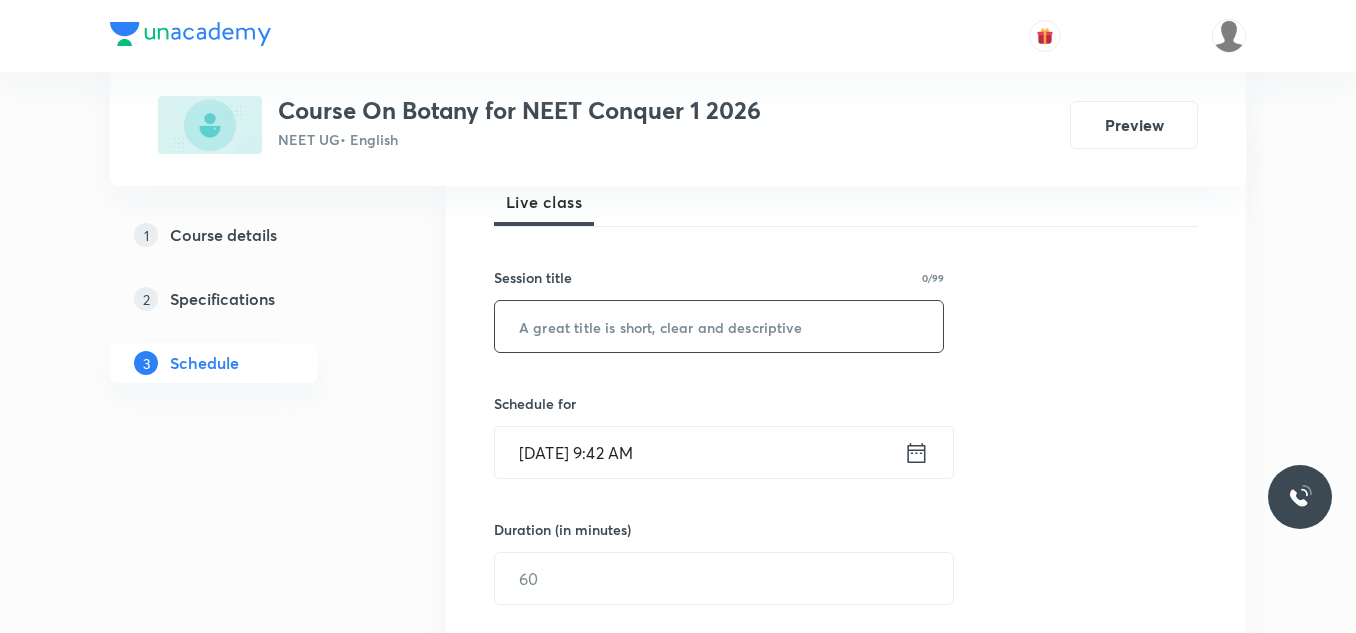 click at bounding box center [719, 326] 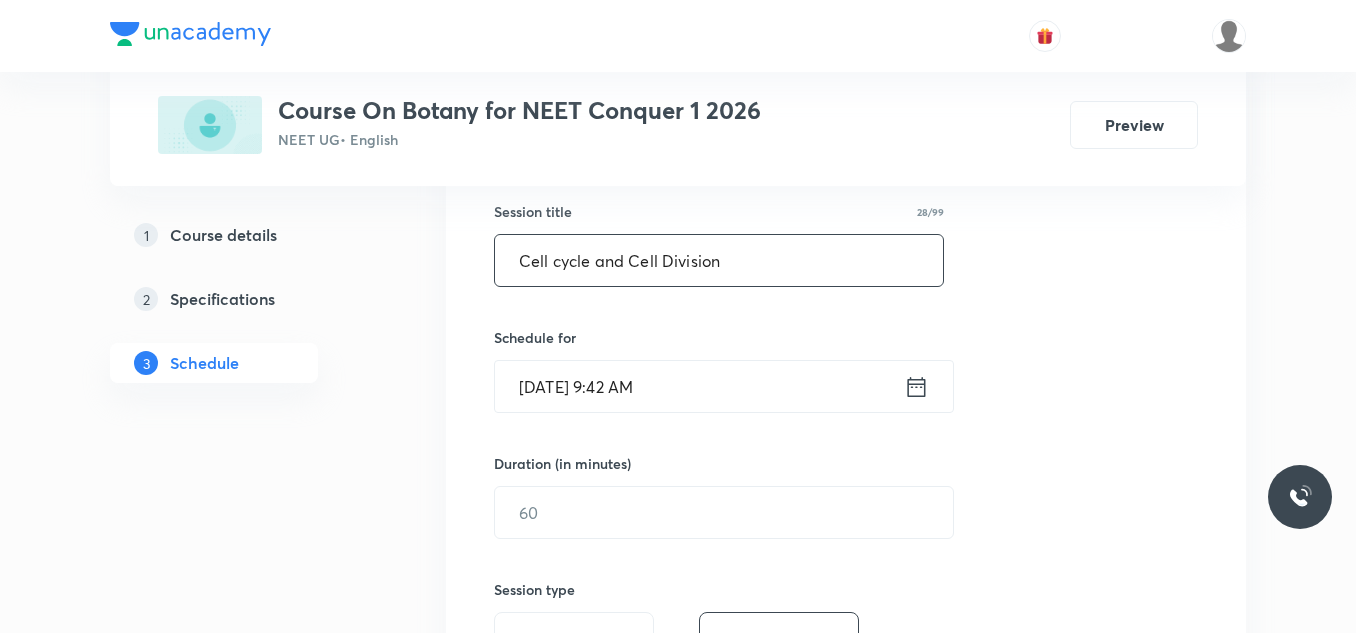 scroll, scrollTop: 400, scrollLeft: 0, axis: vertical 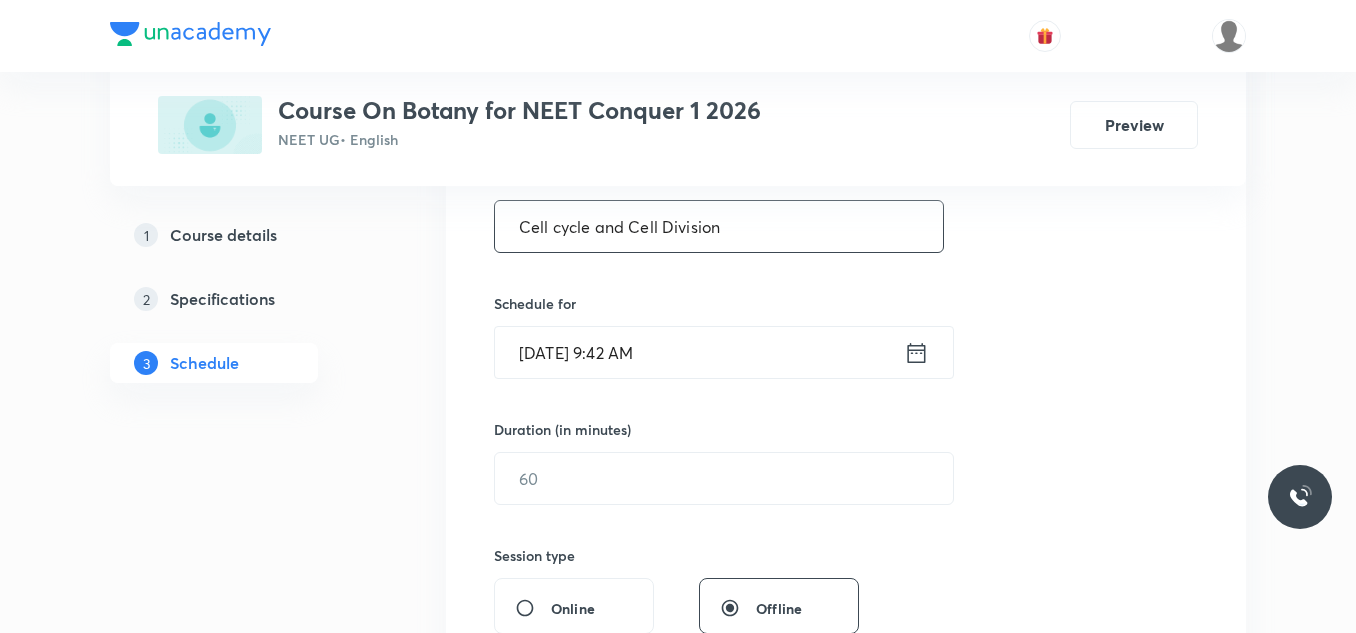 type on "Cell cycle and Cell Division" 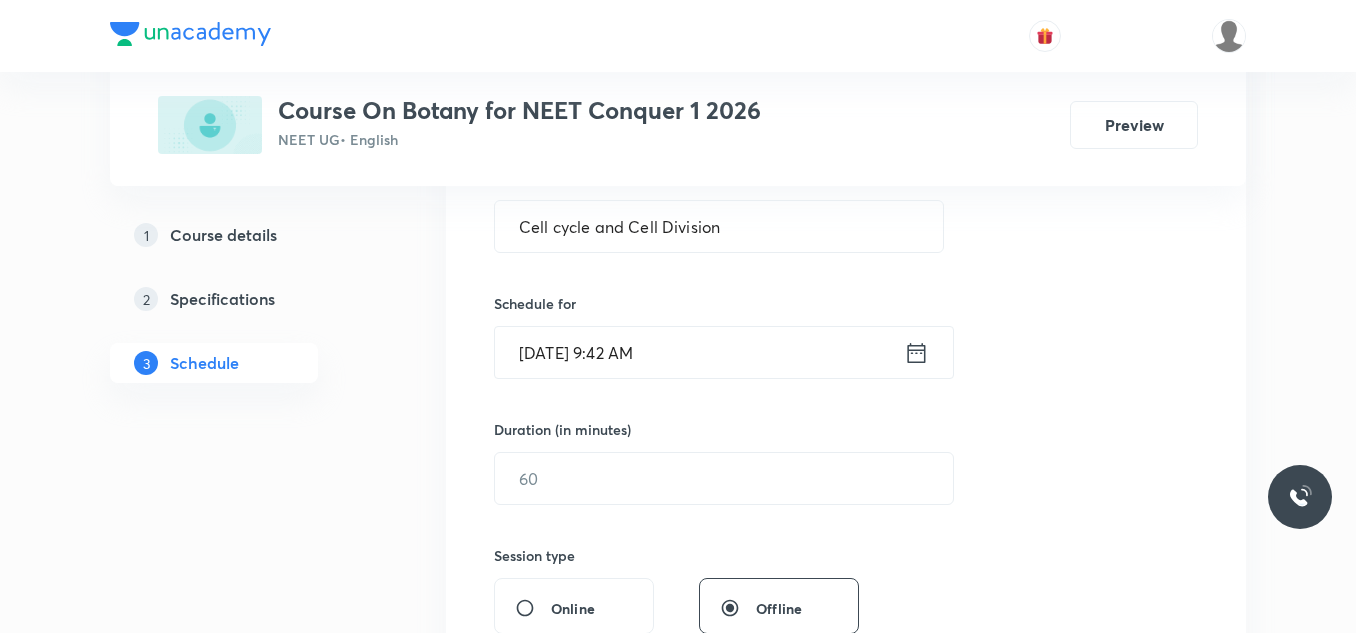 click 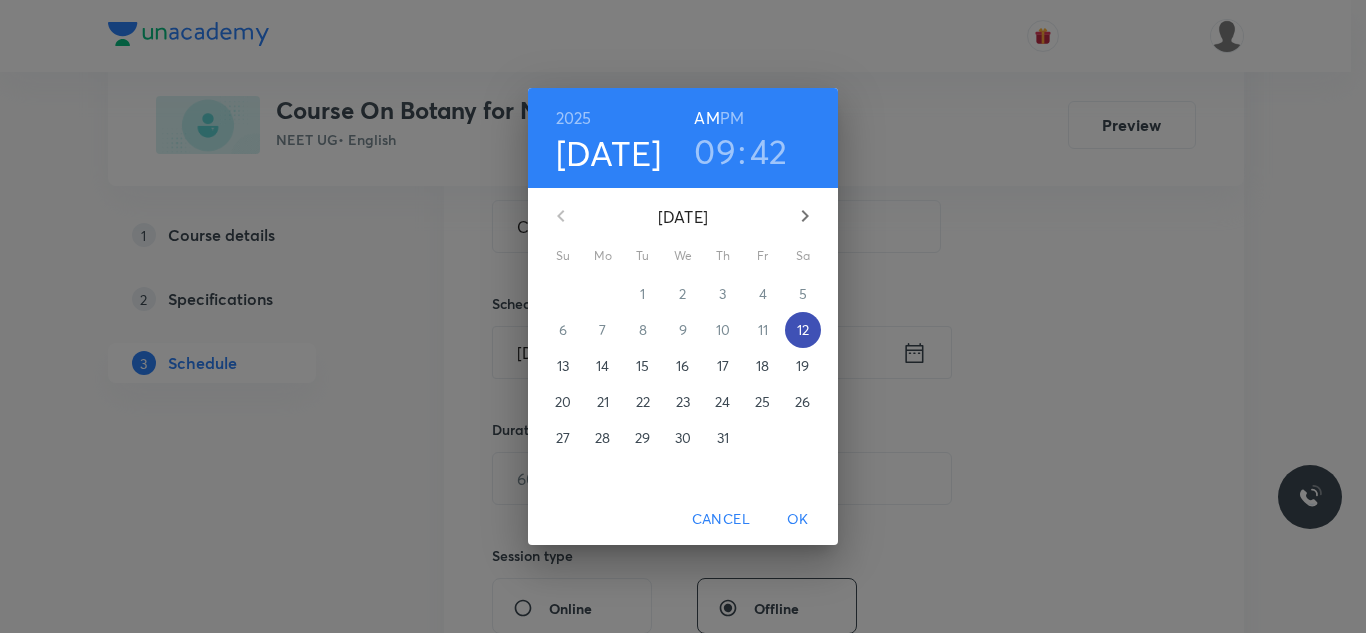 click on "12" at bounding box center [803, 330] 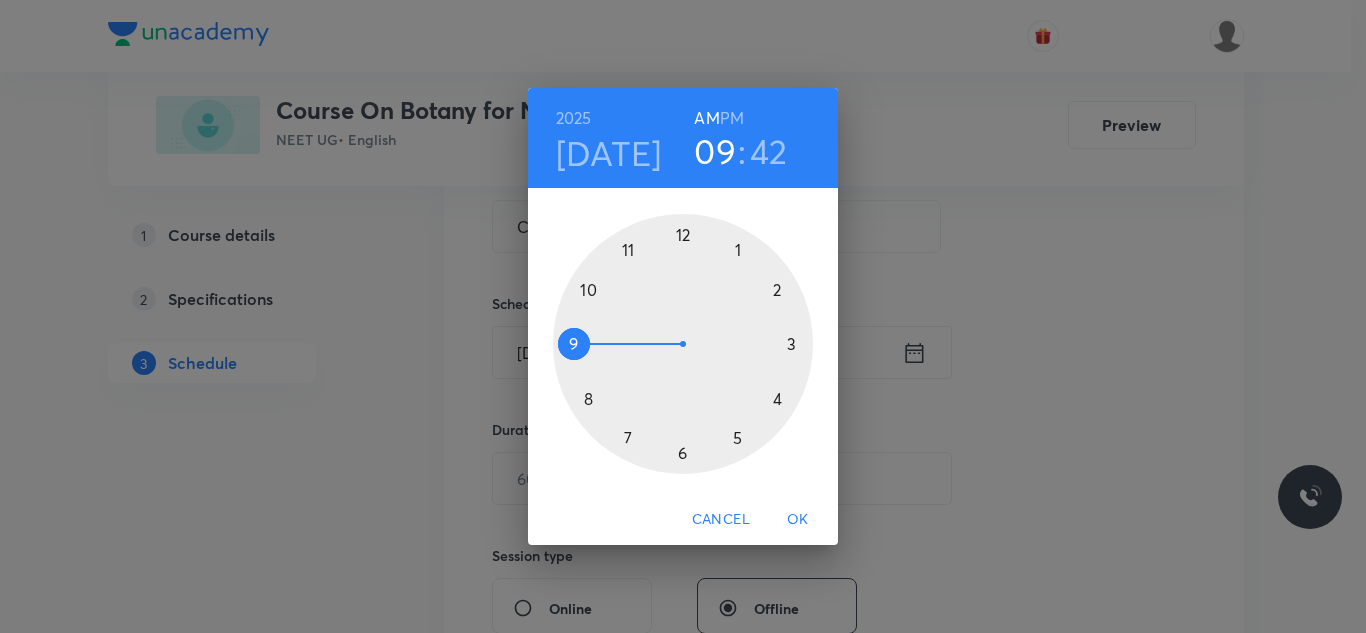click at bounding box center (683, 344) 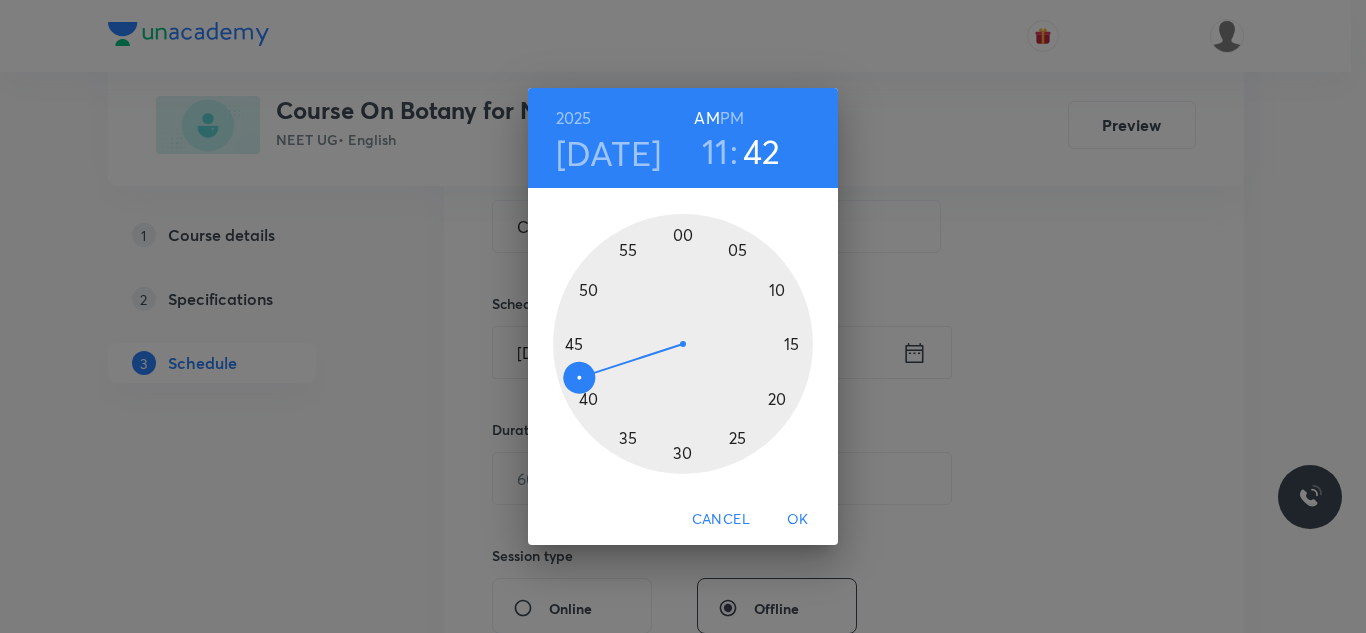 click at bounding box center (683, 344) 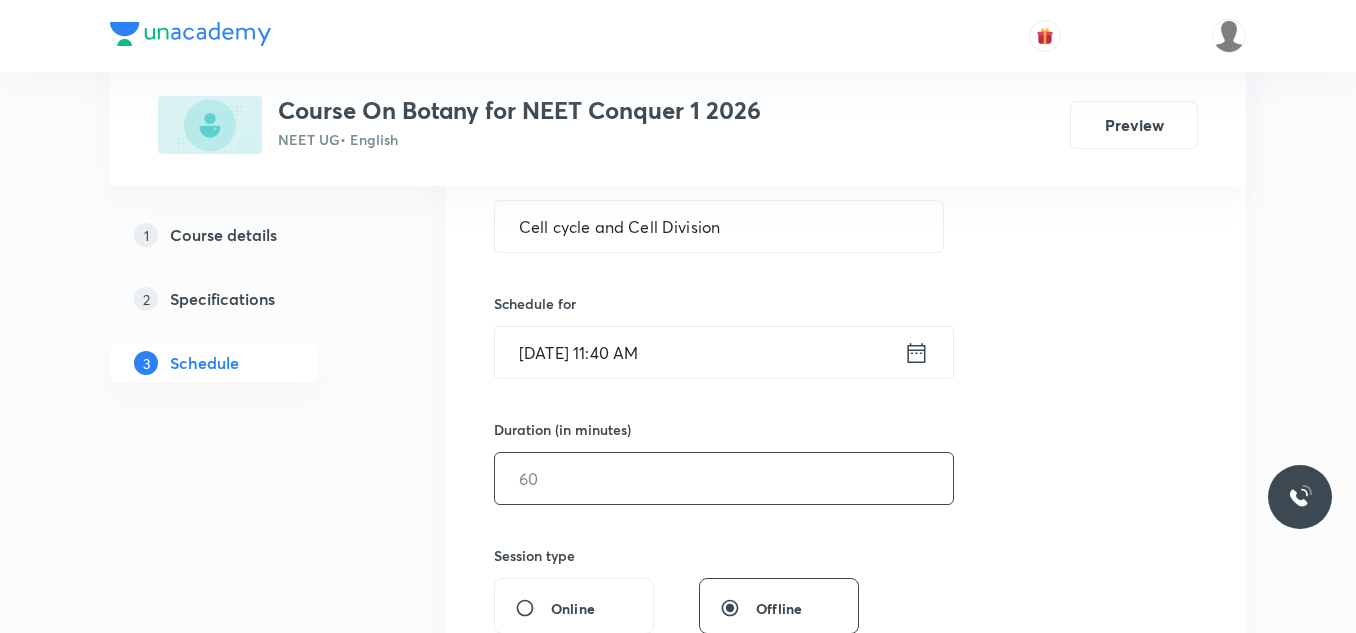 click at bounding box center [724, 478] 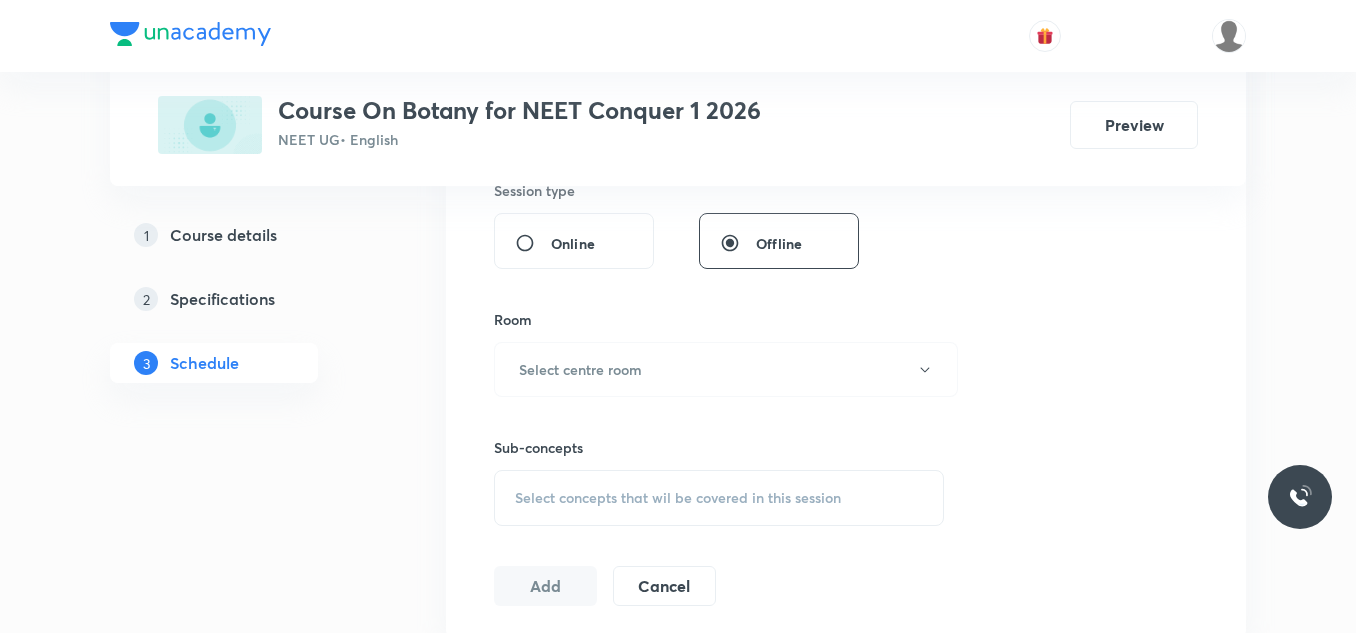 scroll, scrollTop: 800, scrollLeft: 0, axis: vertical 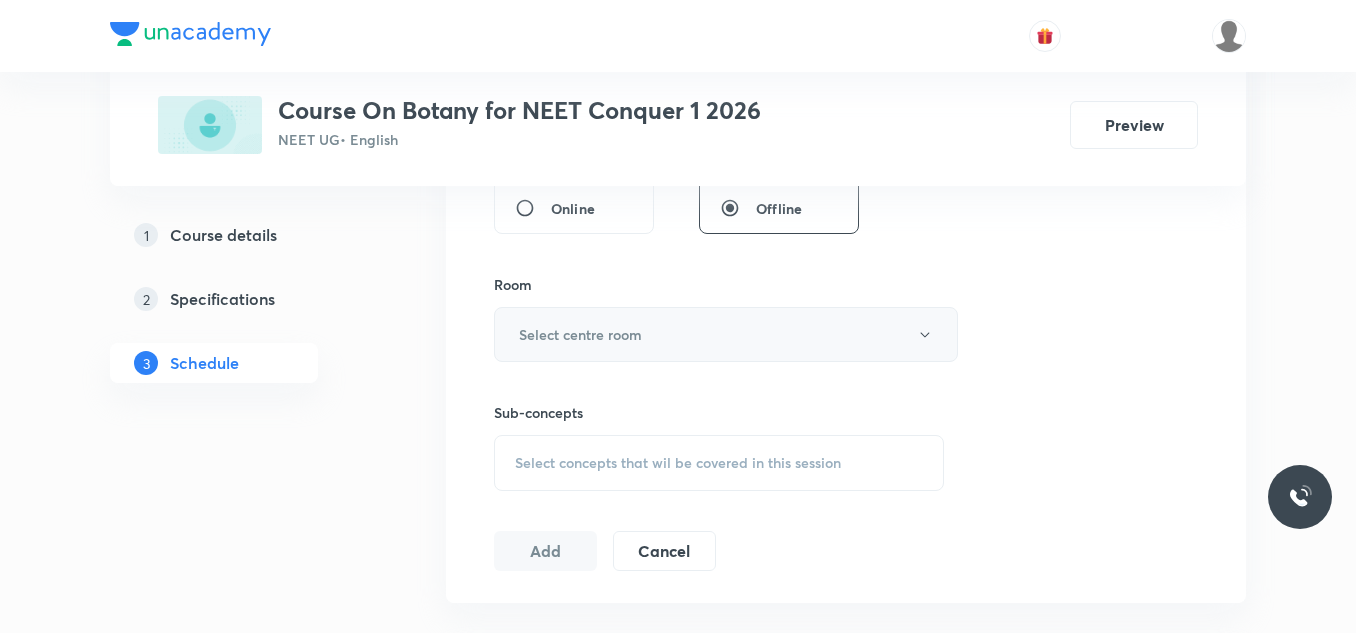 type on "70" 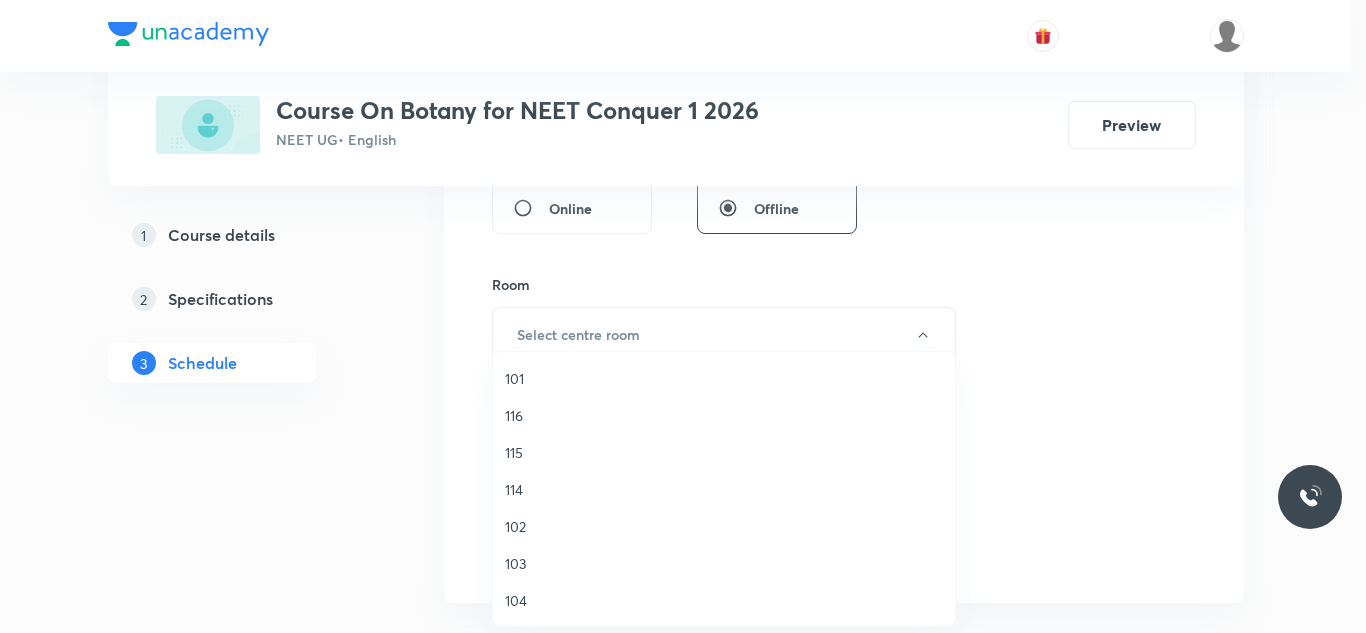 click on "114" at bounding box center [724, 489] 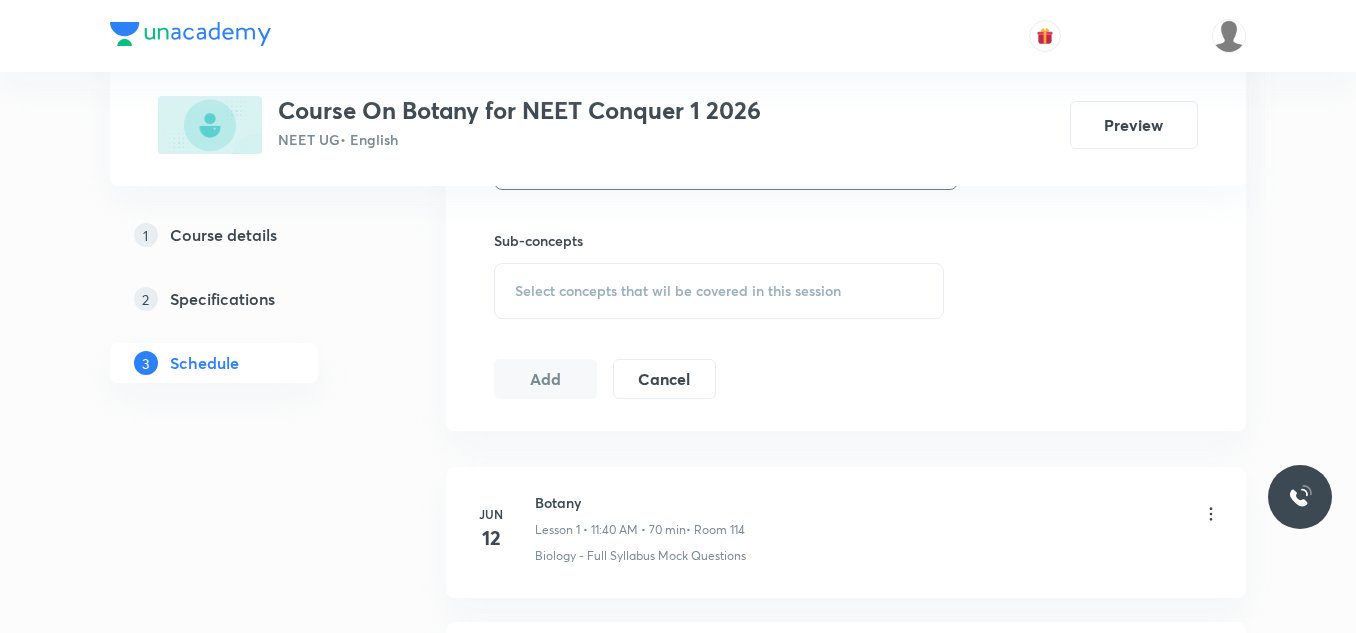 scroll, scrollTop: 1000, scrollLeft: 0, axis: vertical 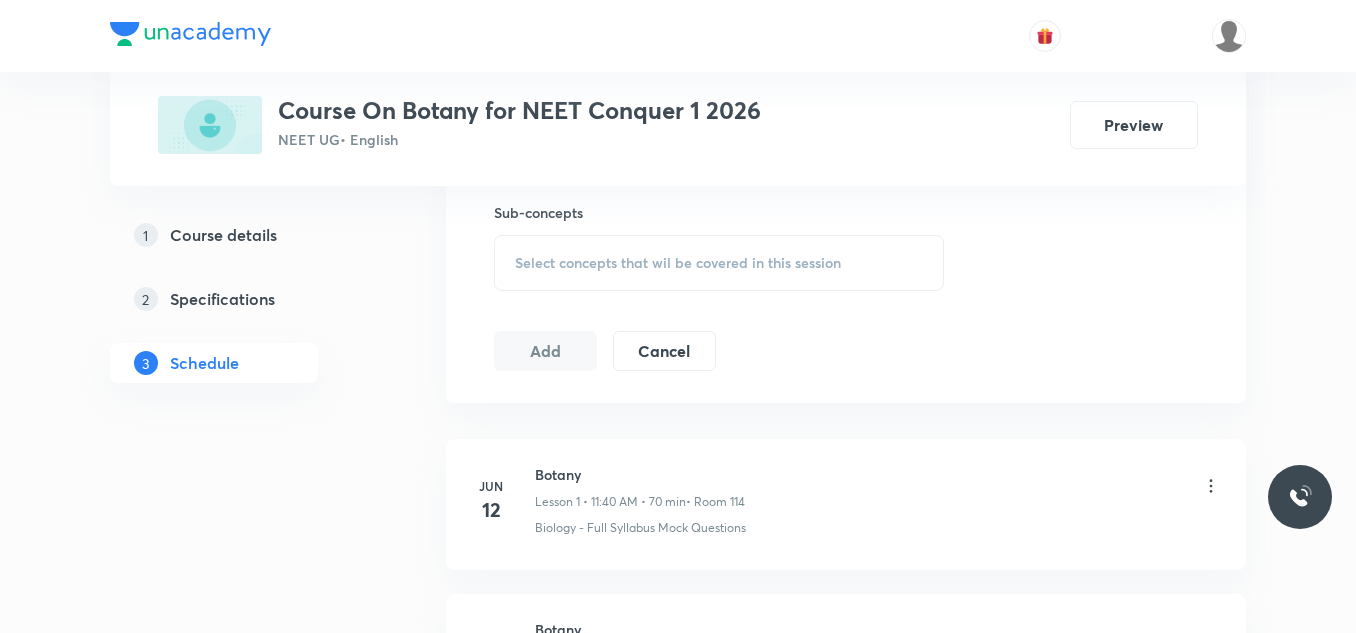 click on "Select concepts that wil be covered in this session" at bounding box center (719, 263) 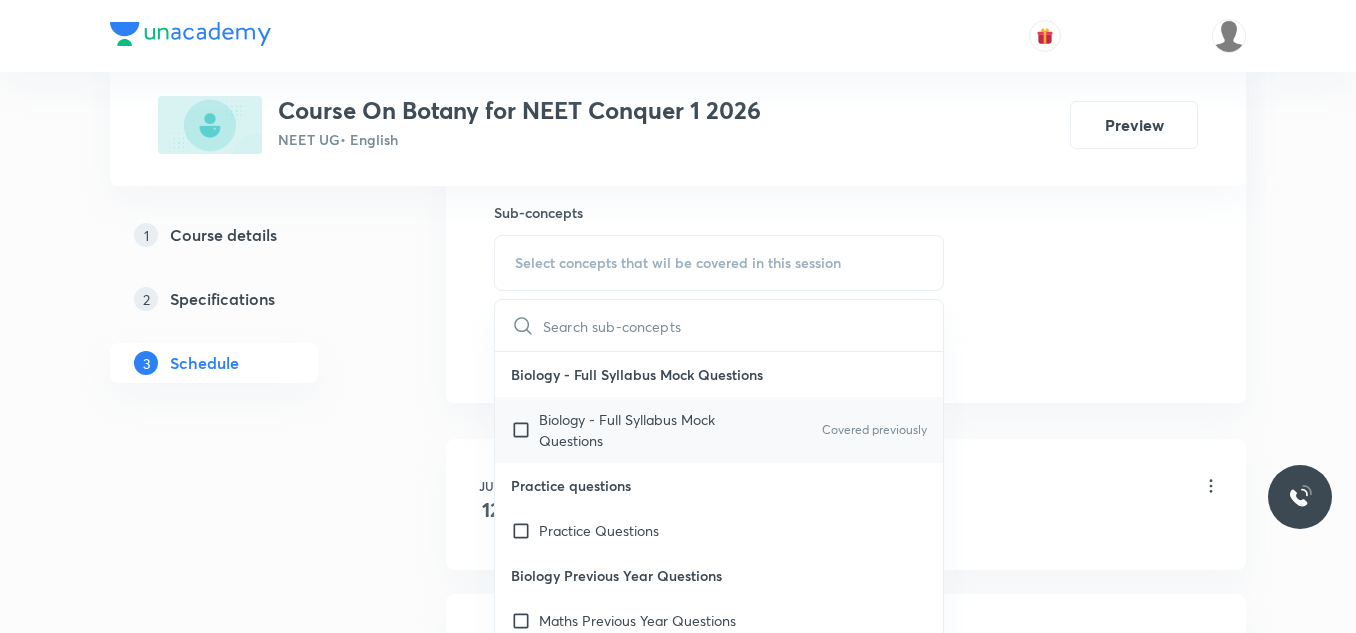 click at bounding box center (525, 430) 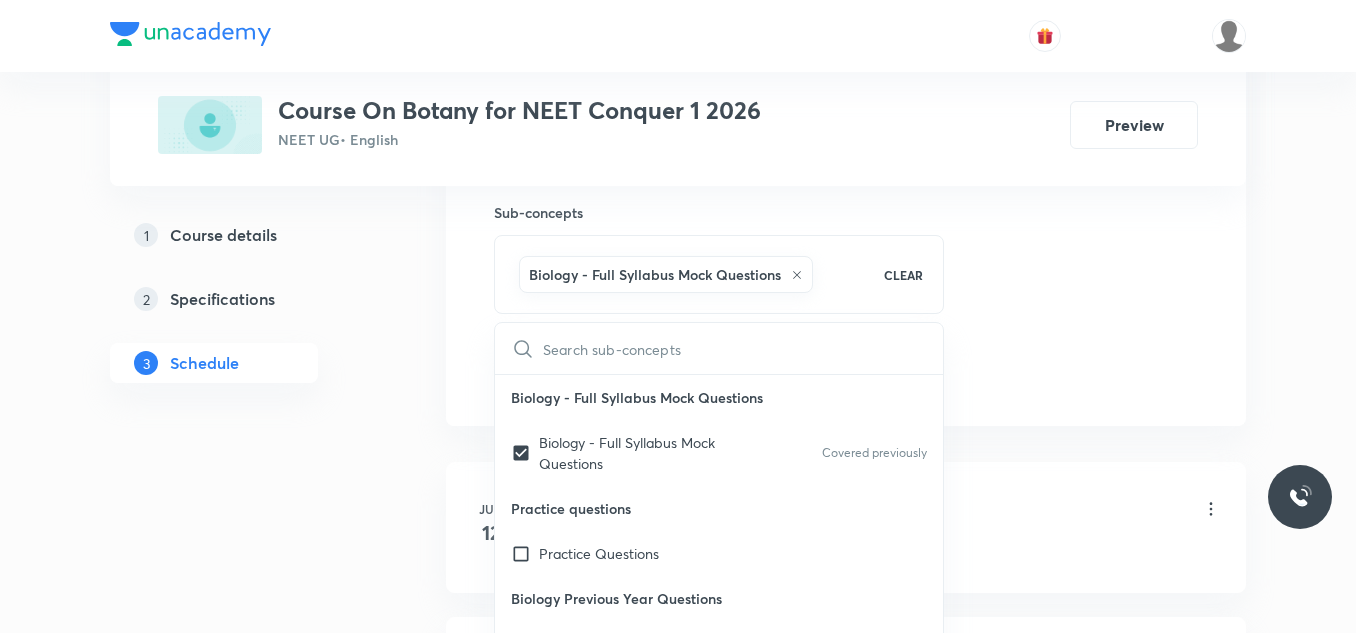 click on "Schedule 24  classes Session  25 Live class Session title 28/99 Cell cycle and Cell Division ​ Schedule for Jul 12, 2025, 11:40 AM ​ Duration (in minutes) 70 ​   Session type Online Offline Room 114 Sub-concepts Biology - Full Syllabus Mock Questions CLEAR ​ Biology - Full Syllabus Mock Questions Biology - Full Syllabus Mock Questions Covered previously Practice questions Practice Questions Biology Previous Year Questions Maths Previous Year Questions Living World What Is Living? Diversity In The Living World Systematics Types Of Taxonomy Fundamental Components Of Taxonomy Taxonomic Categories Taxonomical Aids The Three Domains Of Life Biological Nomenclature  Biological Classification System Of Classification Kingdom Monera Kingdom Protista Kingdom Fungi Kingdom Plantae Kingdom Animalia Linchens Mycorrhiza Virus Prions Viroids Plant Kingdom Algae Bryophytes Pteridophytes Gymnosperms Angiosperms Animal Kingdom Basics Of Classification Classification Of Animals Animal Kingdom Animal Diversity Root Stem" at bounding box center [846, 1824] 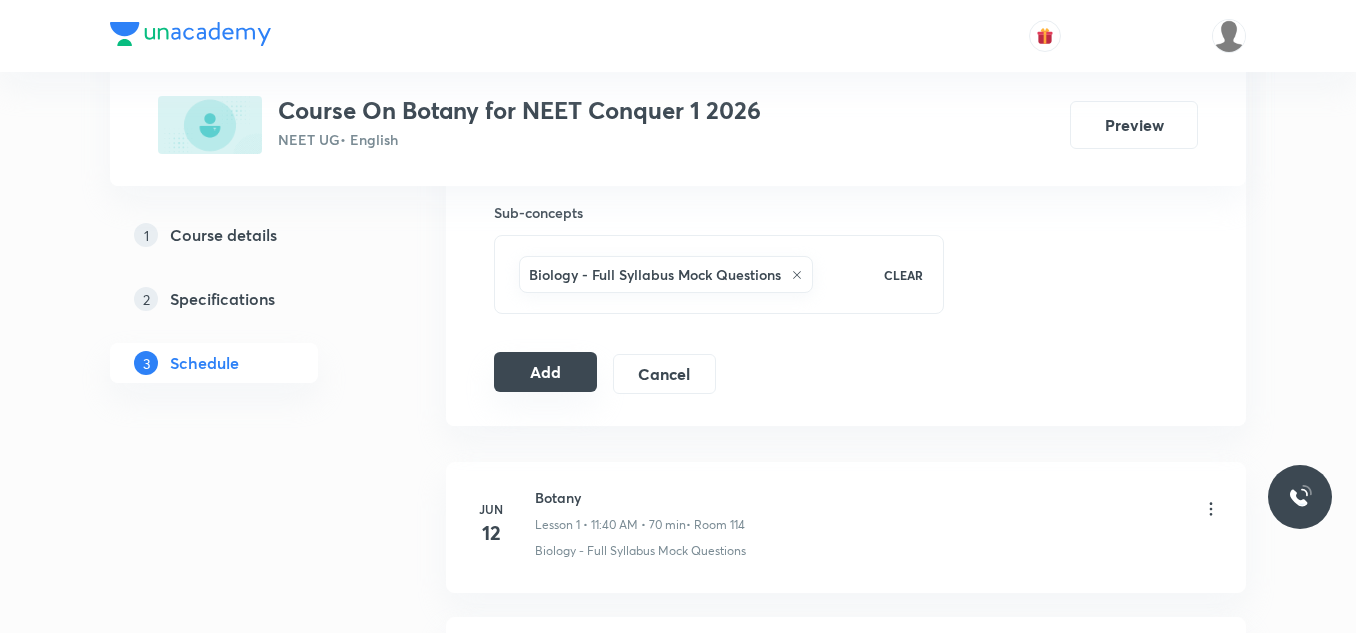 click on "Add" at bounding box center (545, 372) 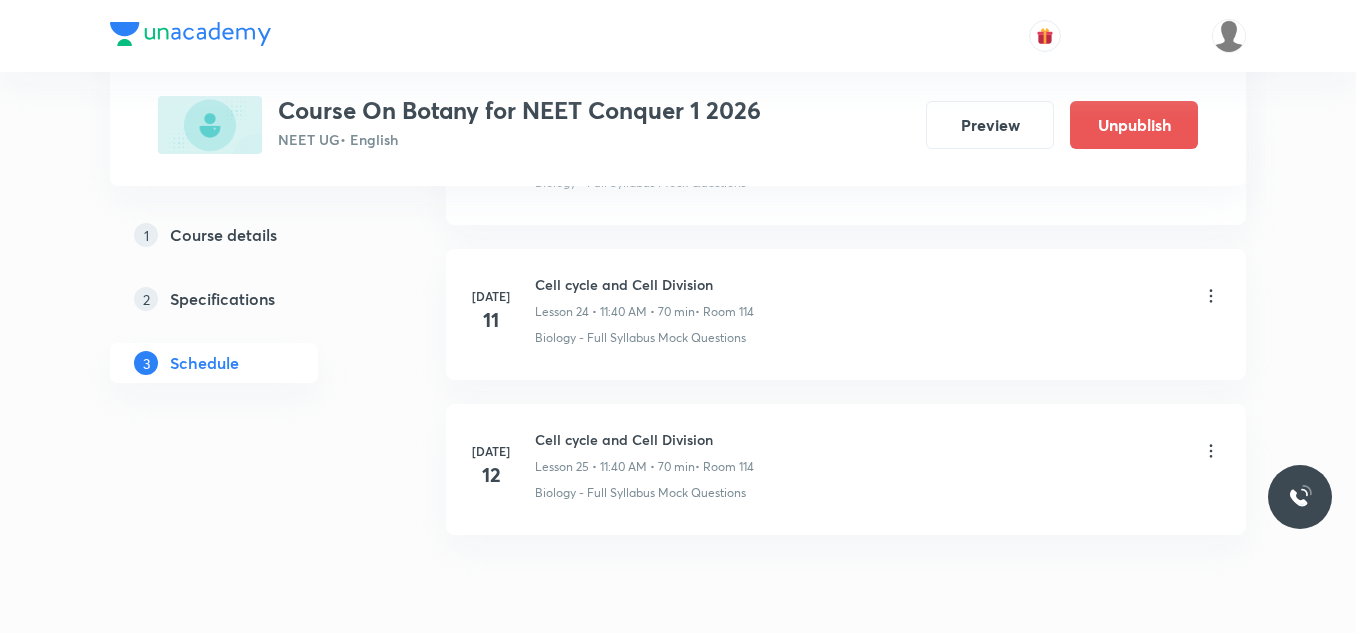 scroll, scrollTop: 3926, scrollLeft: 0, axis: vertical 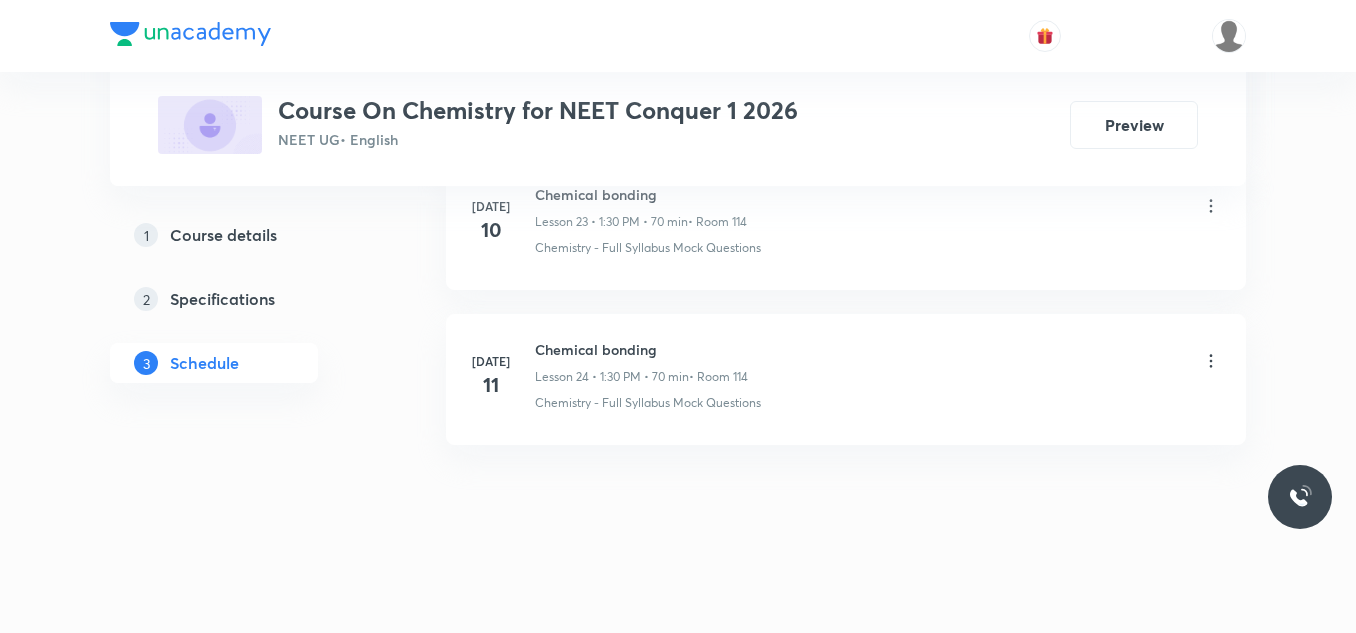 click on "Chemical bonding" at bounding box center [641, 349] 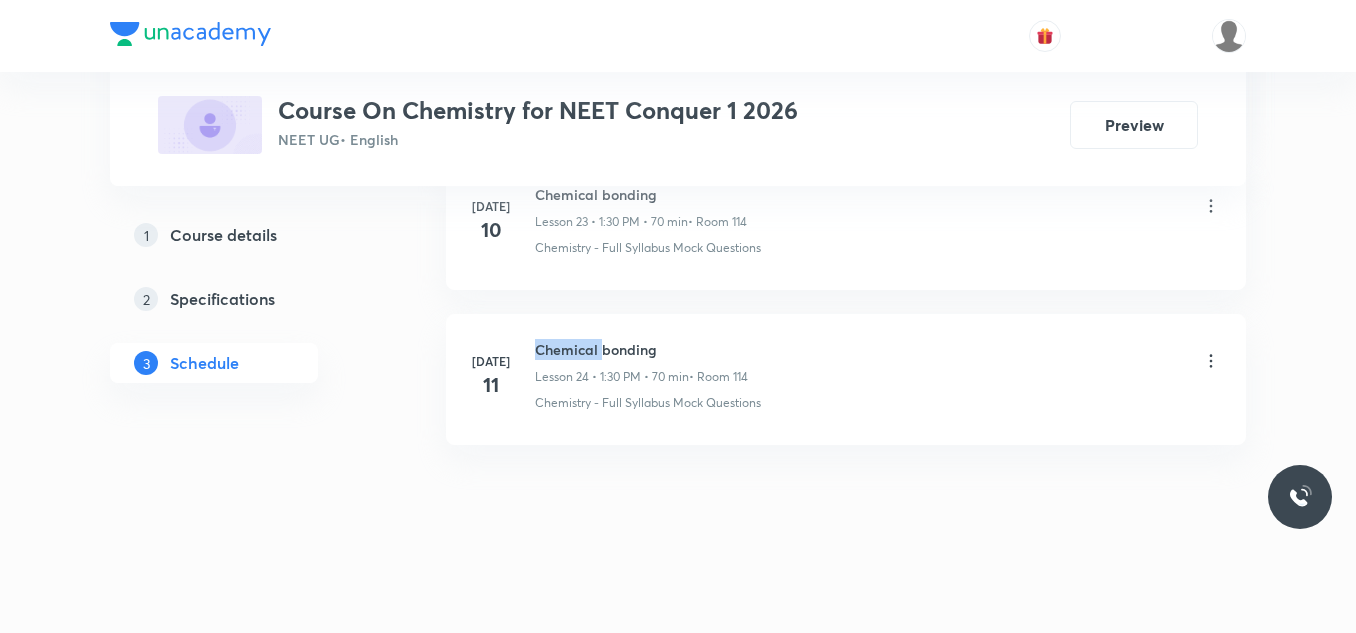 click on "Chemical bonding" at bounding box center [641, 349] 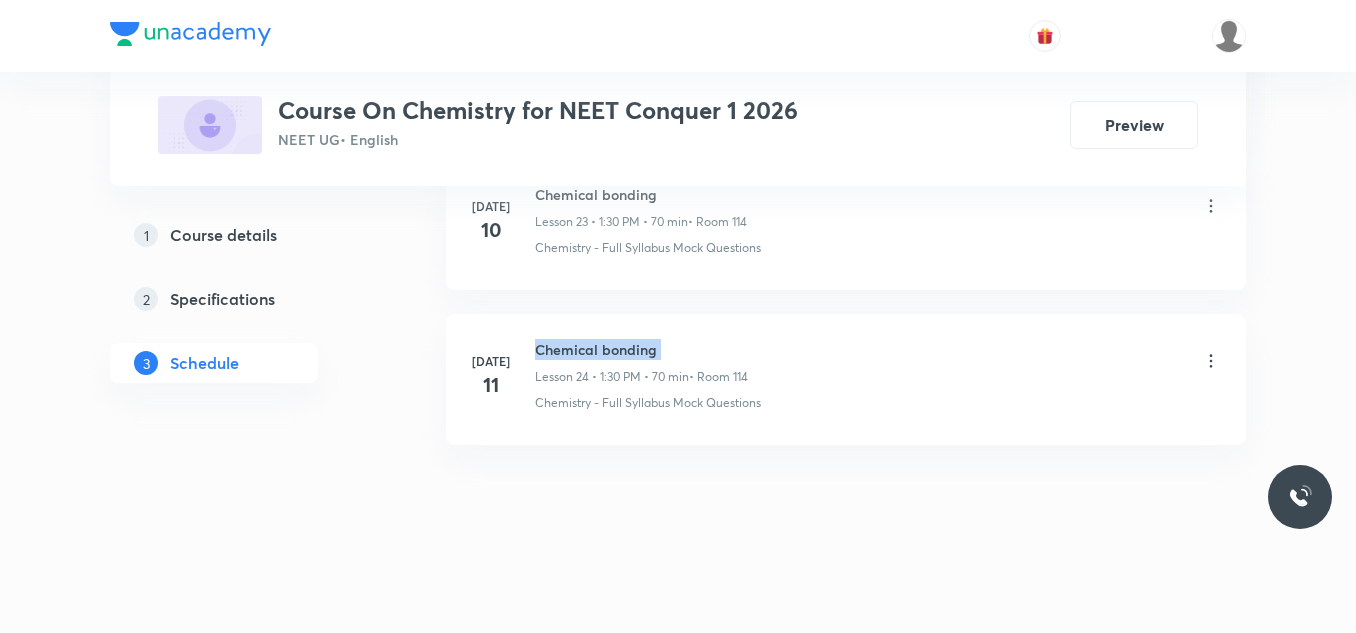 click on "Chemical bonding" at bounding box center [641, 349] 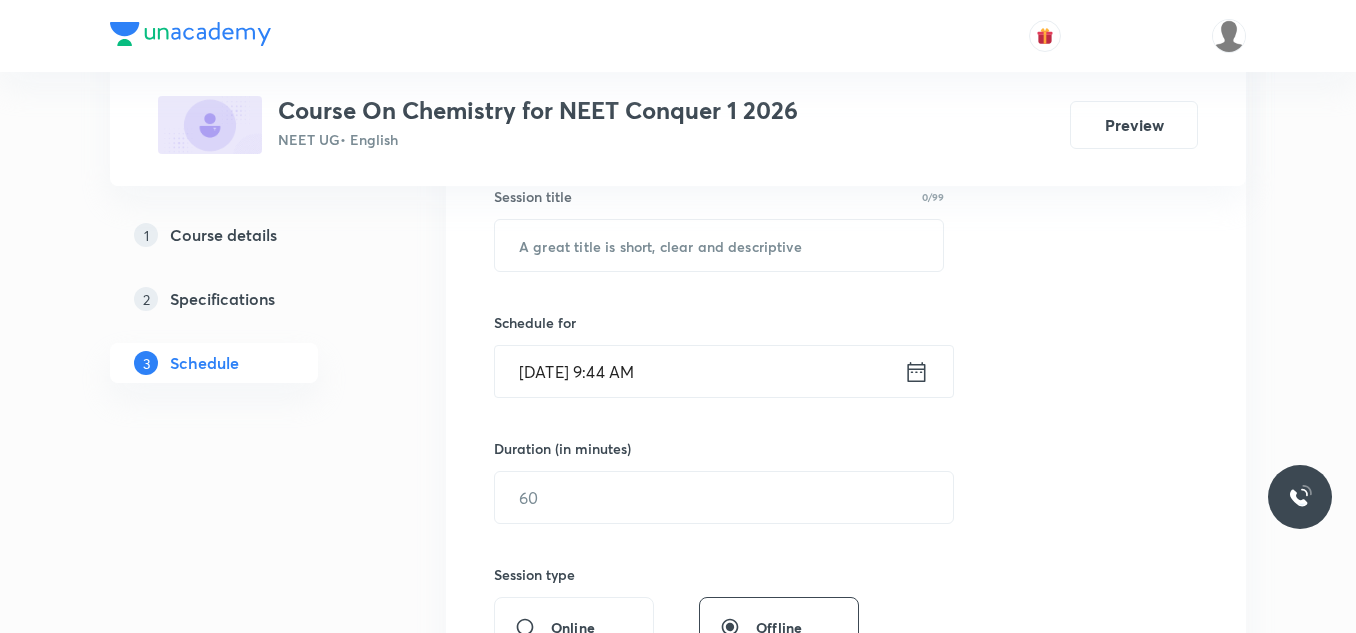 scroll, scrollTop: 290, scrollLeft: 0, axis: vertical 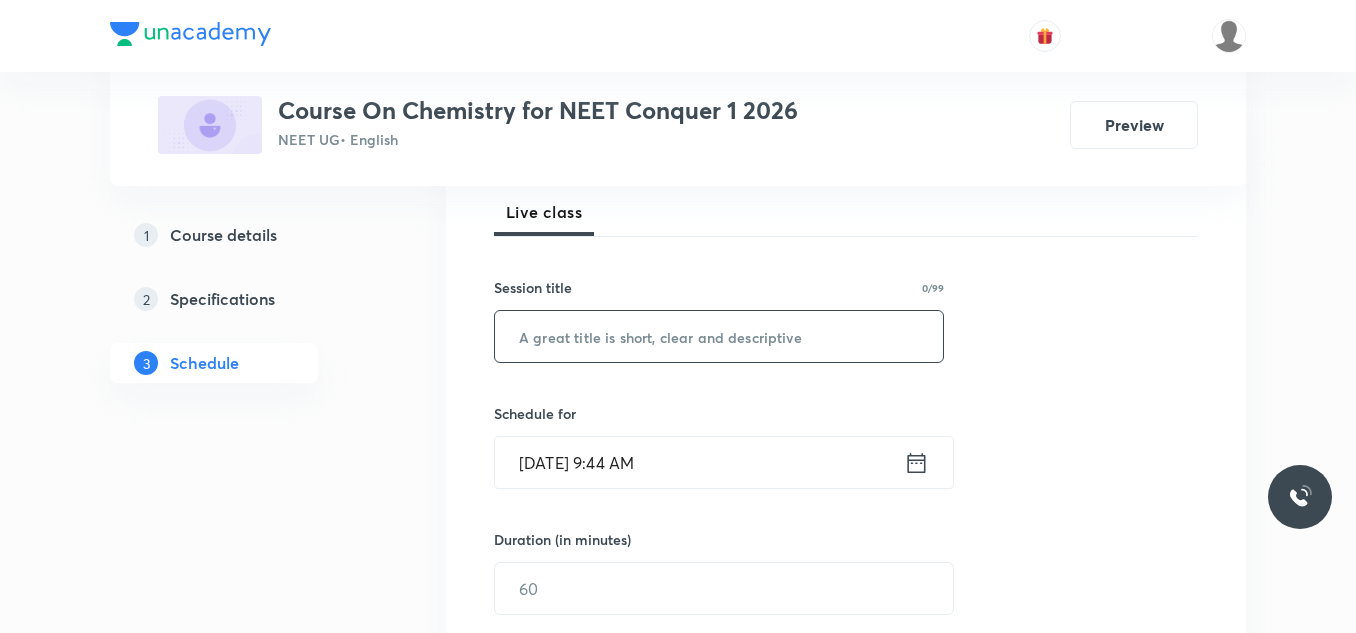 click at bounding box center [719, 336] 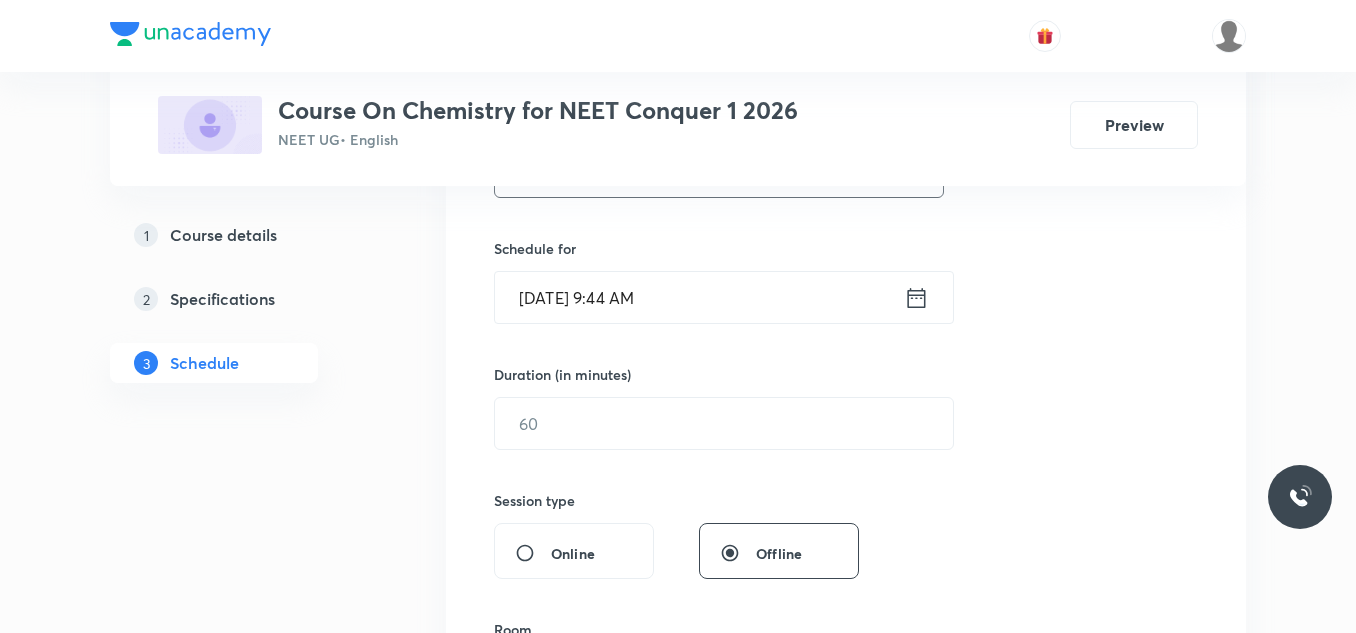 scroll, scrollTop: 490, scrollLeft: 0, axis: vertical 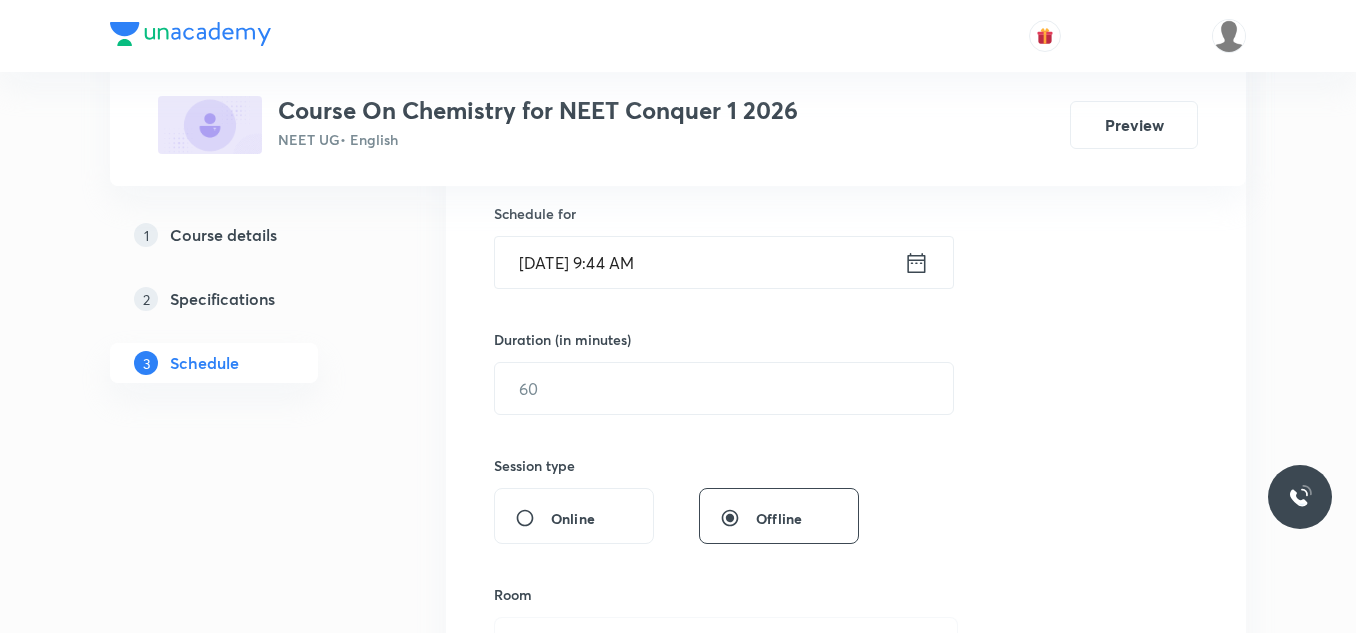 type on "Chemical bonding" 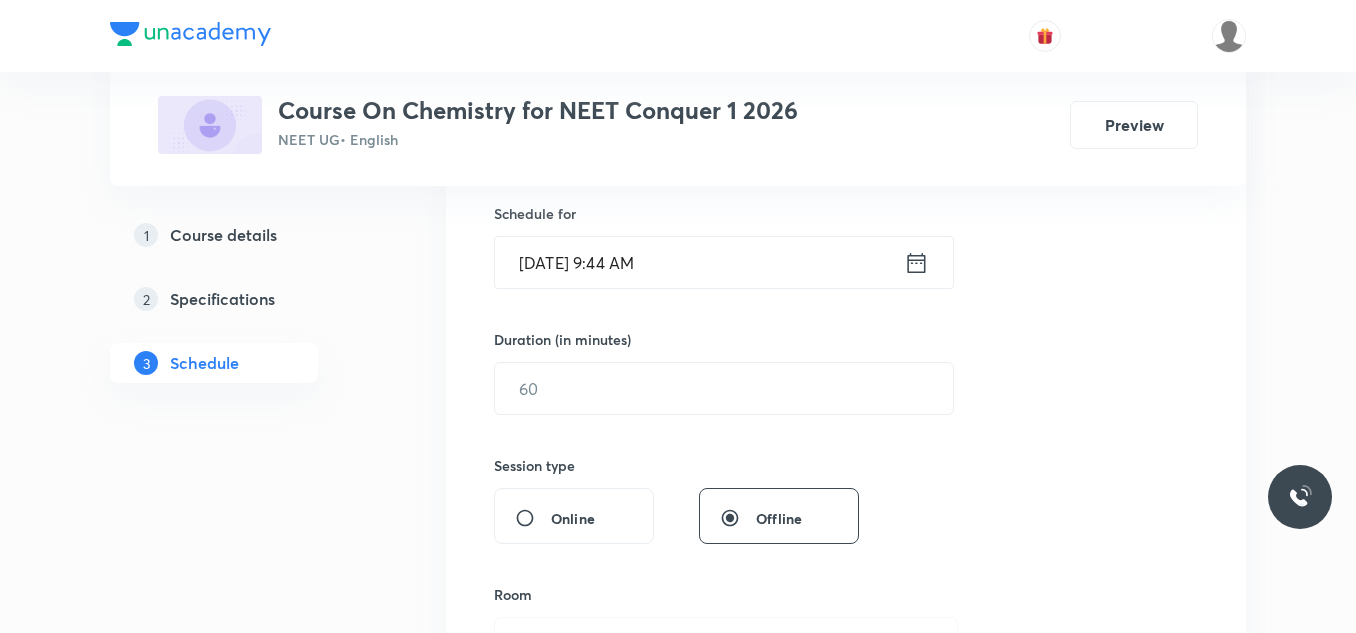 click on "Jul 12, 2025, 9:44 AM" at bounding box center [699, 262] 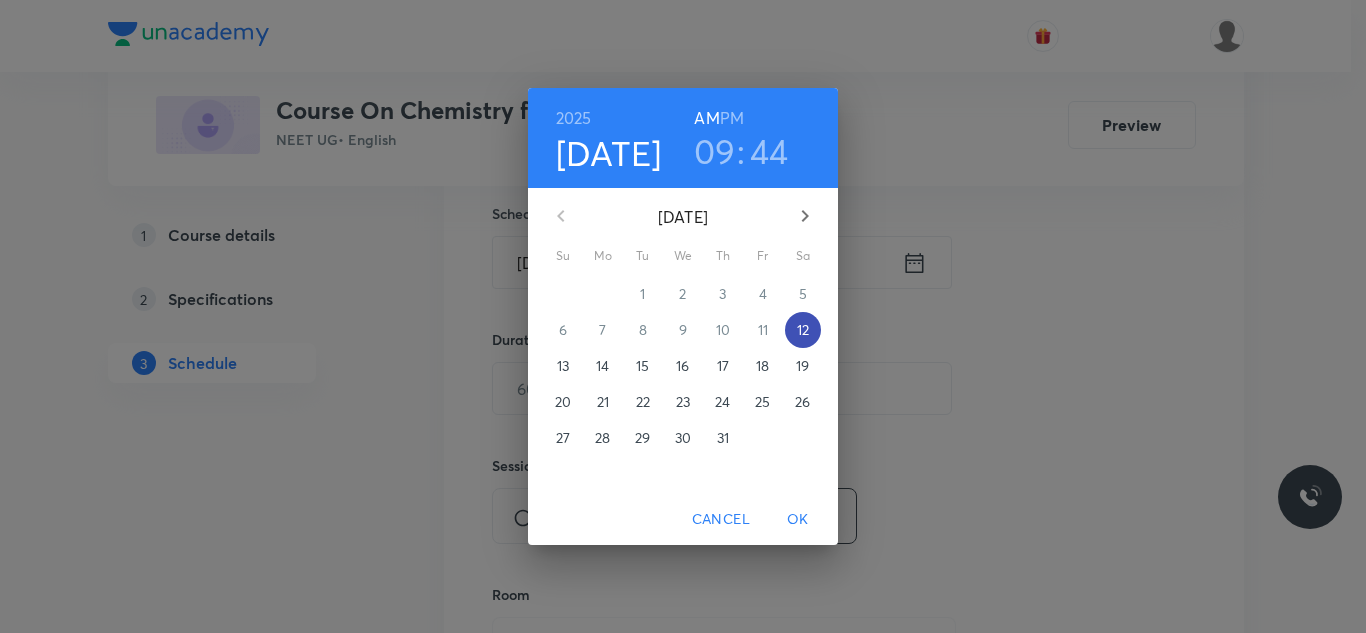 click on "12" at bounding box center (803, 330) 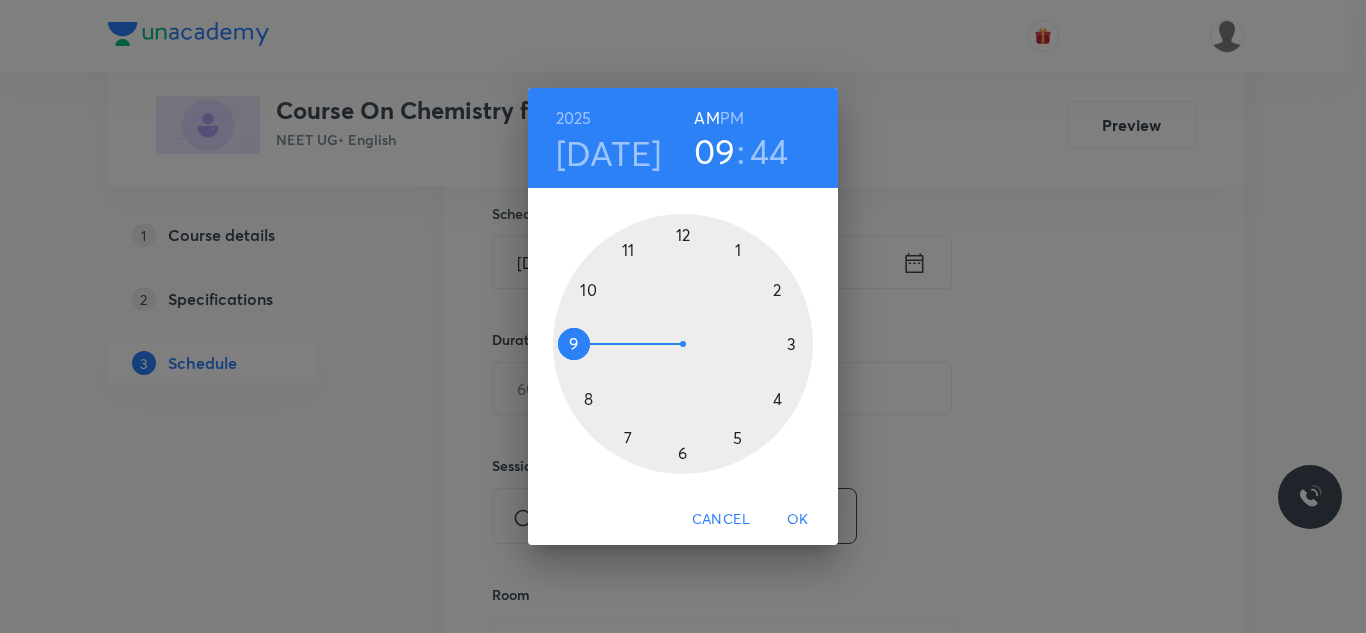 click on "PM" at bounding box center (732, 118) 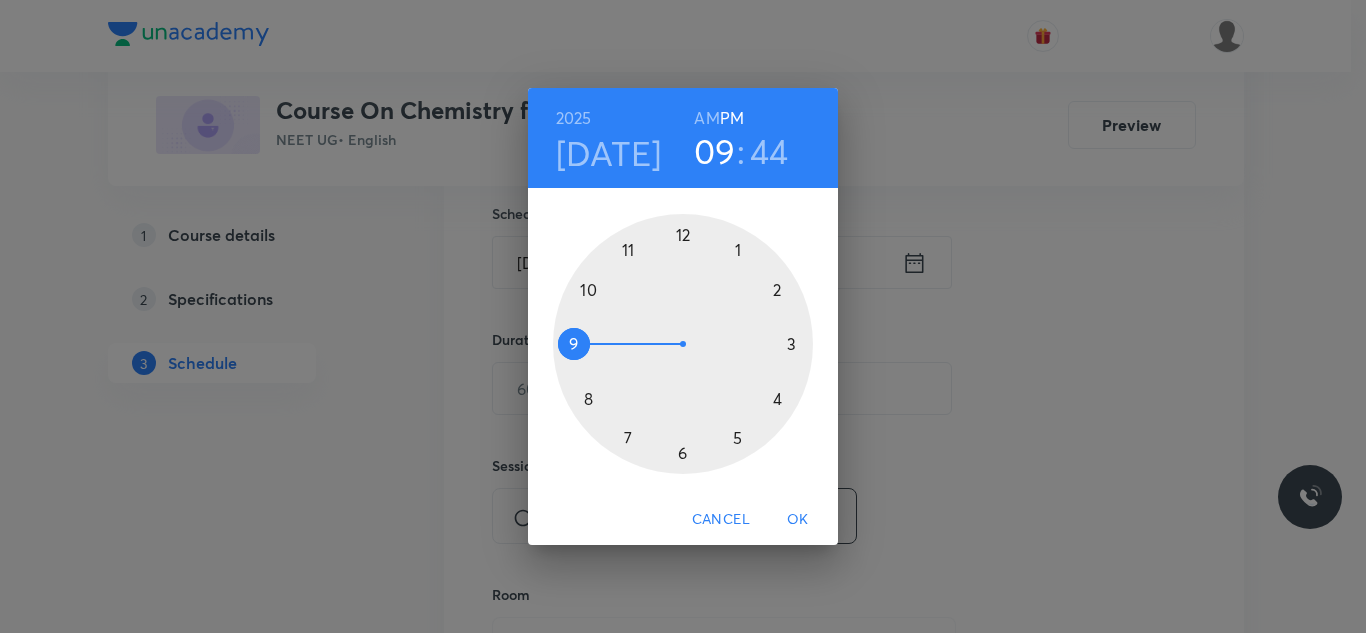 click on "2025 Jul 12 09 : 44 AM PM 1 2 3 4 5 6 7 8 9 10 11 12 Cancel OK" at bounding box center [683, 316] 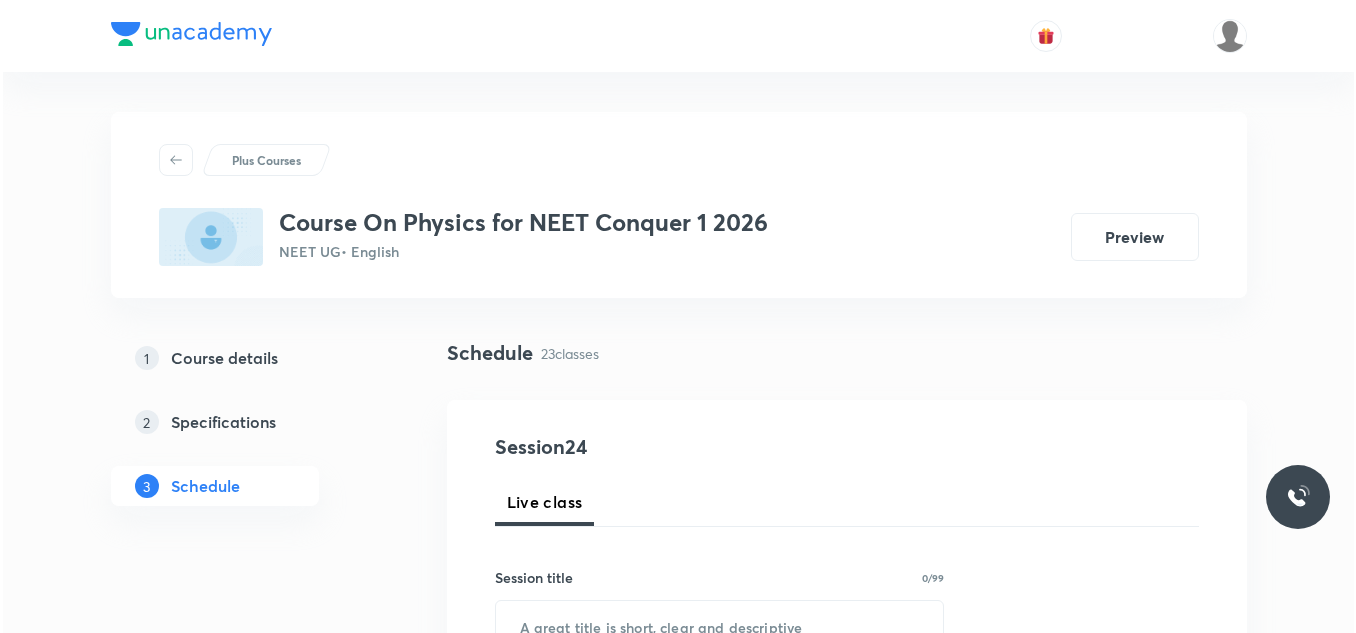 scroll, scrollTop: 0, scrollLeft: 0, axis: both 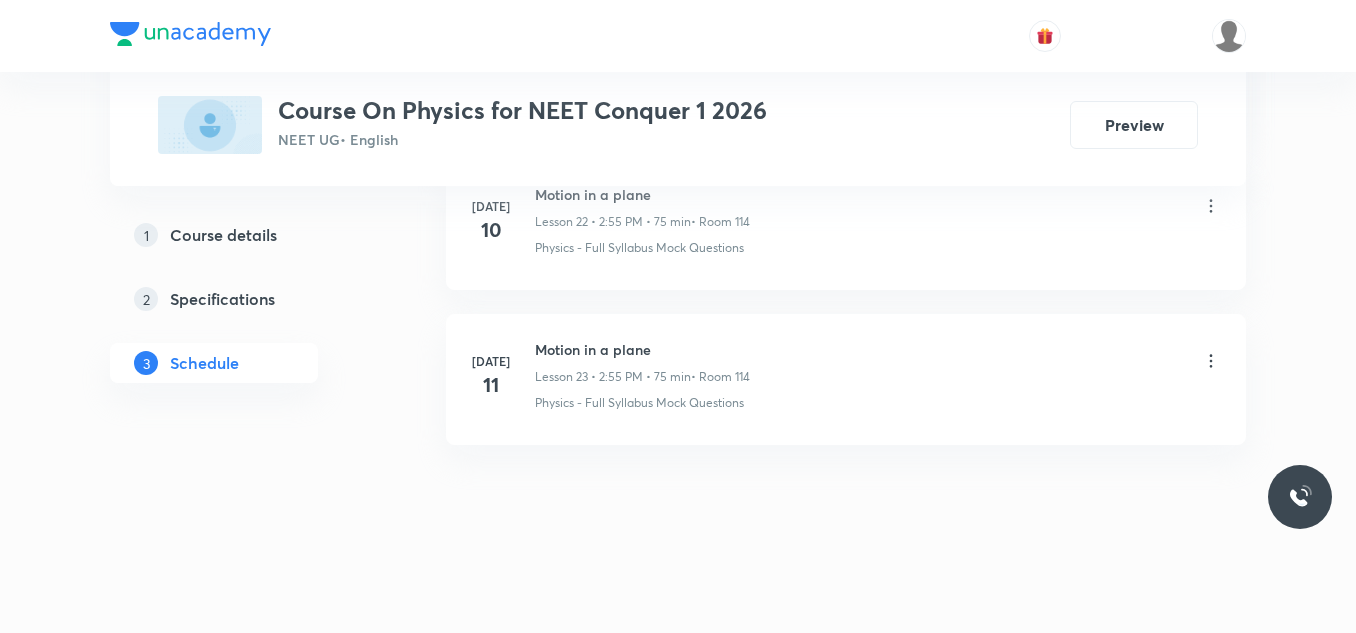 click on "Motion in a plane" at bounding box center [642, 349] 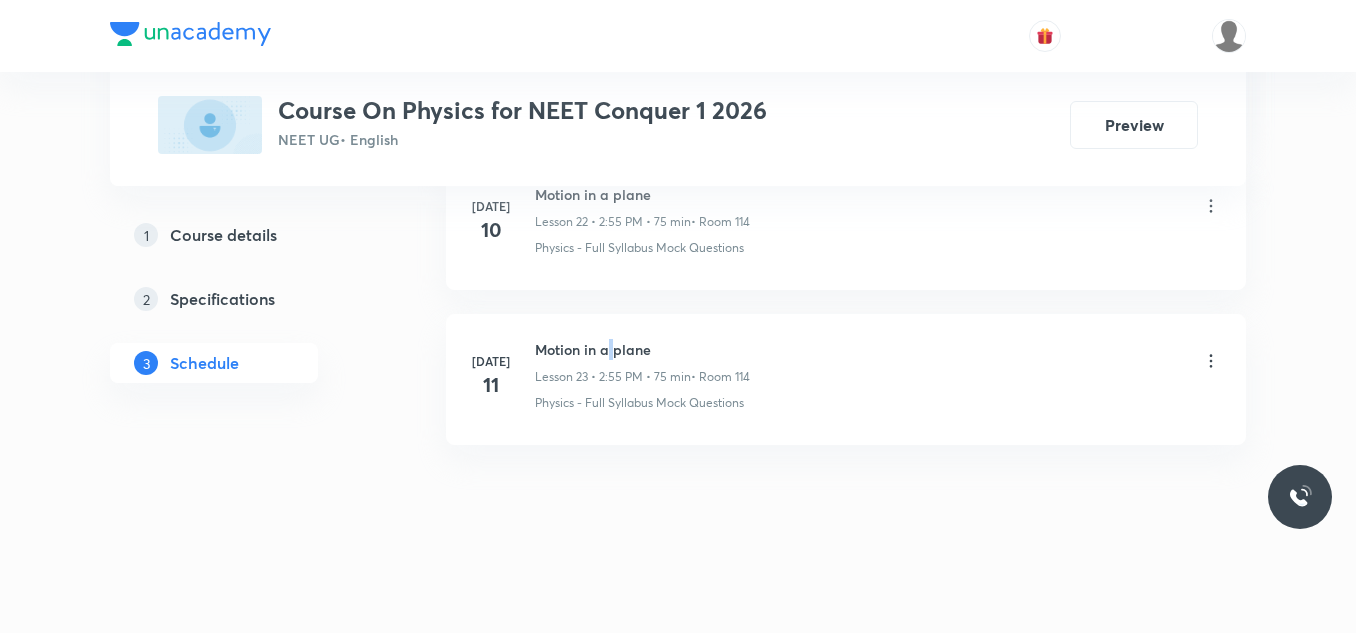 click on "Motion in a plane" at bounding box center [642, 349] 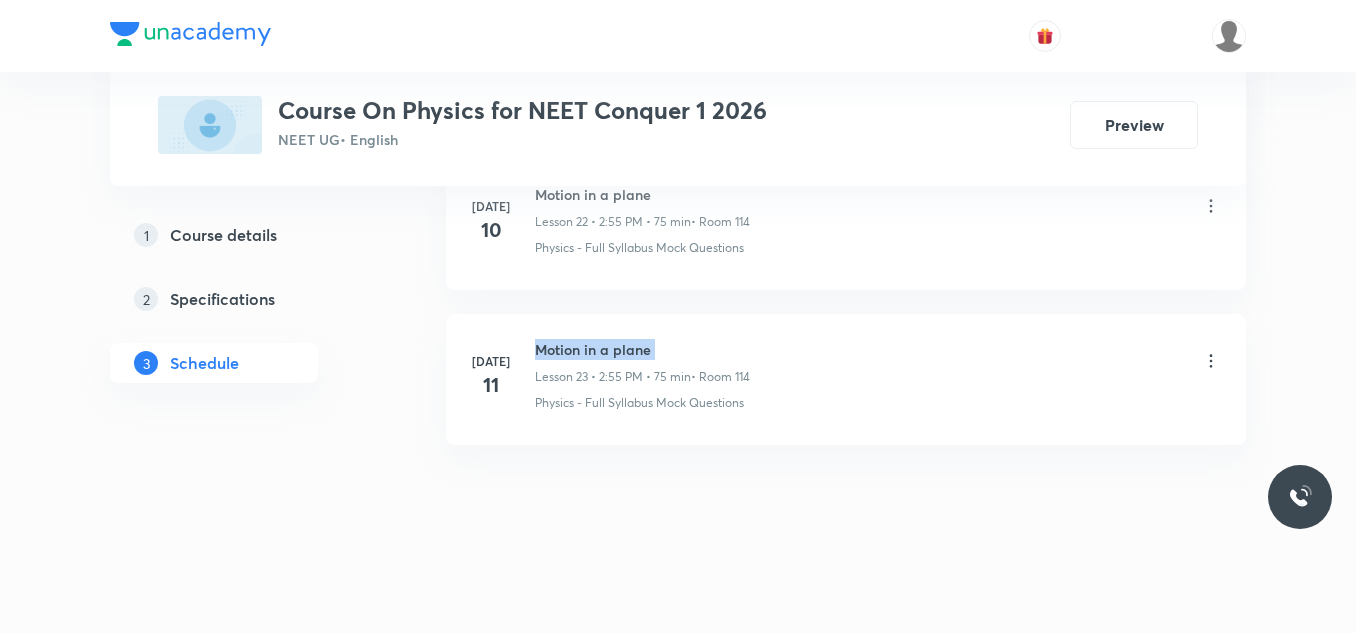 click on "Motion in a plane" at bounding box center (642, 349) 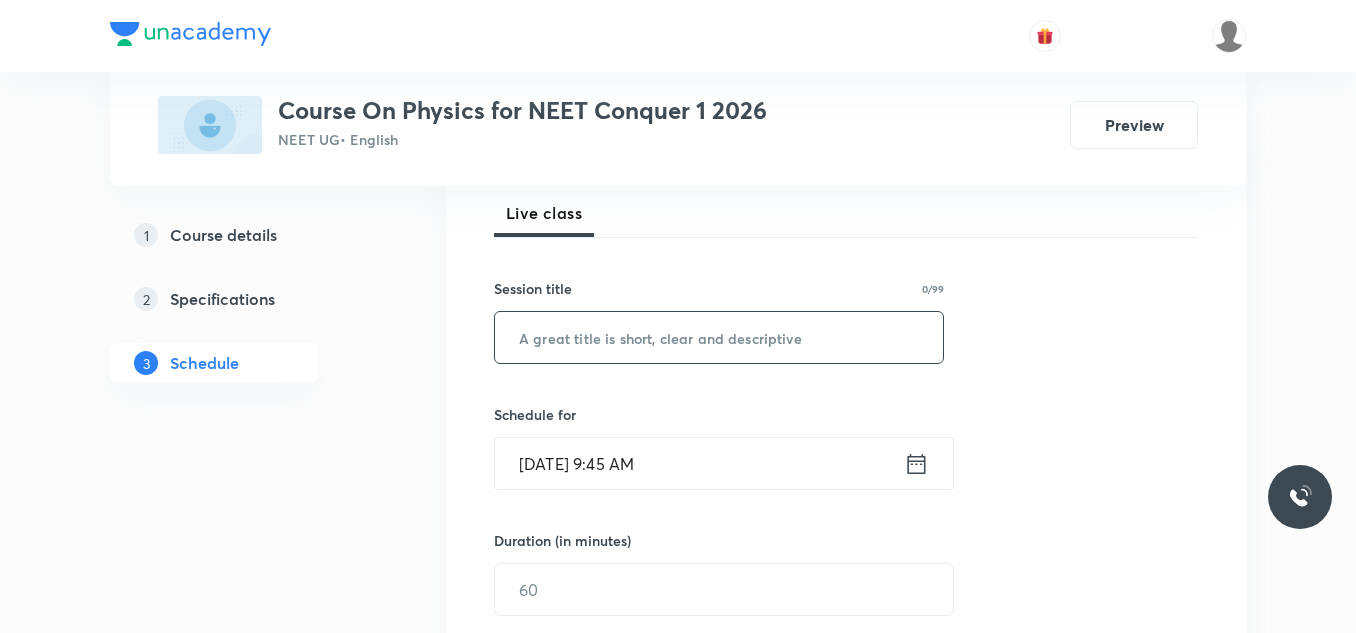 scroll, scrollTop: 300, scrollLeft: 0, axis: vertical 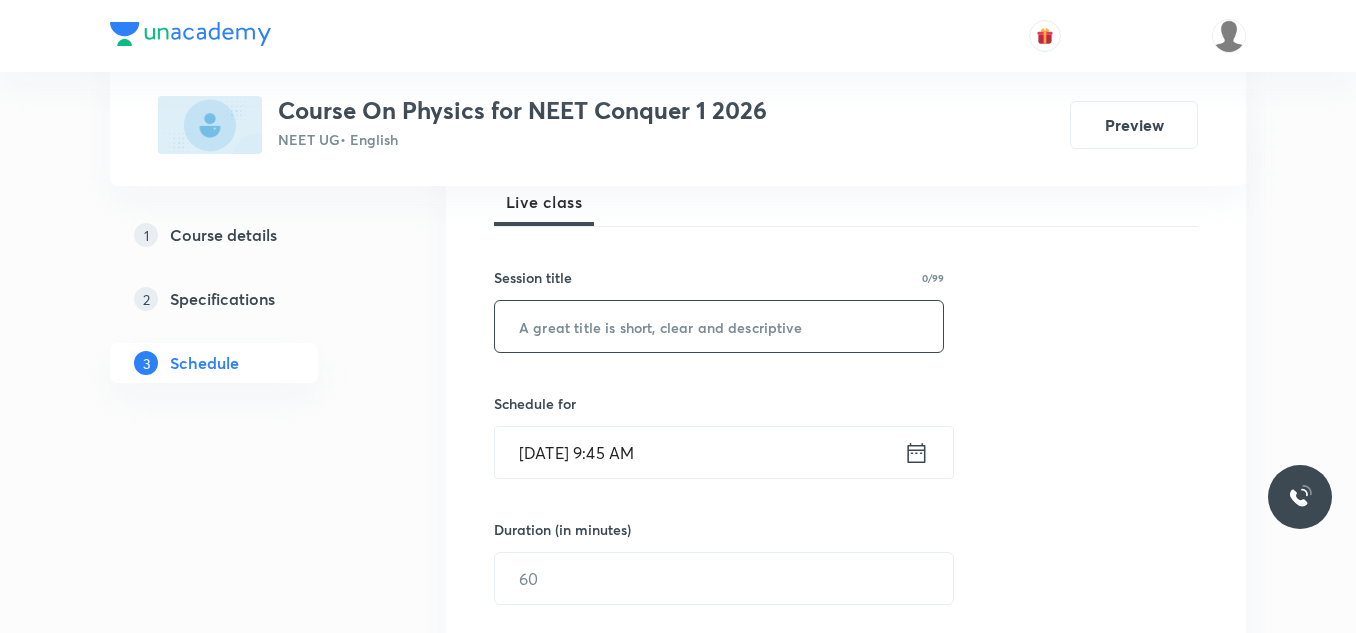 click at bounding box center [719, 326] 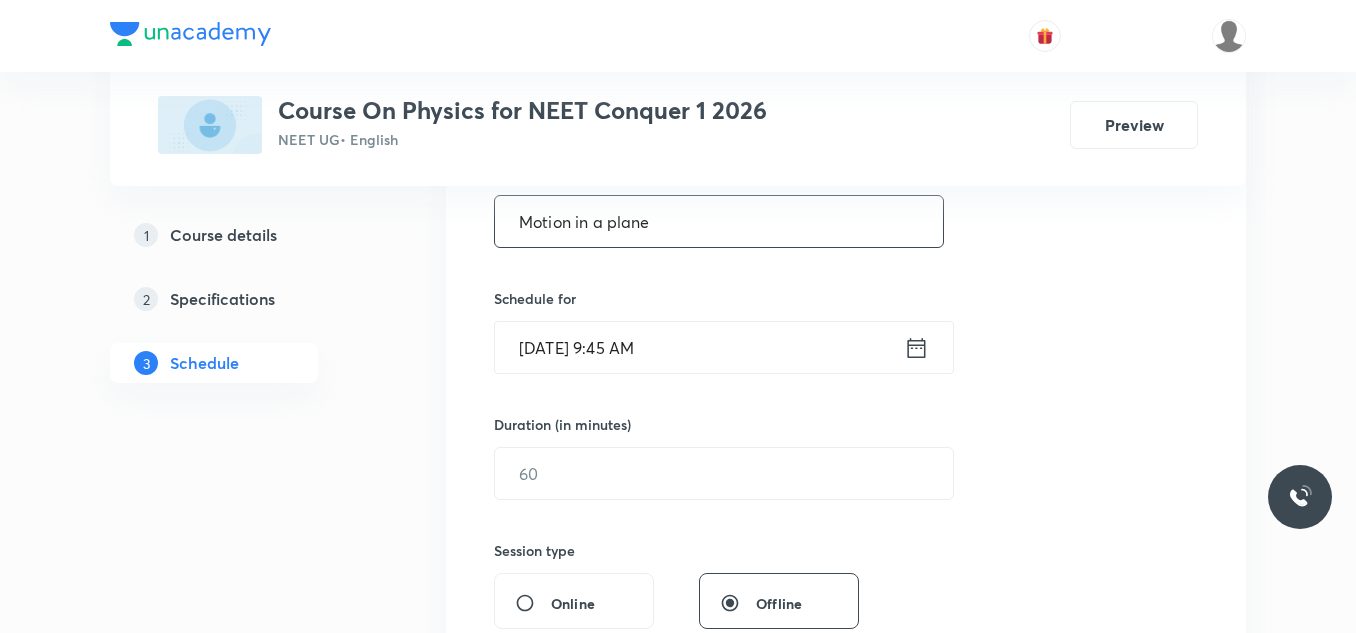 scroll, scrollTop: 500, scrollLeft: 0, axis: vertical 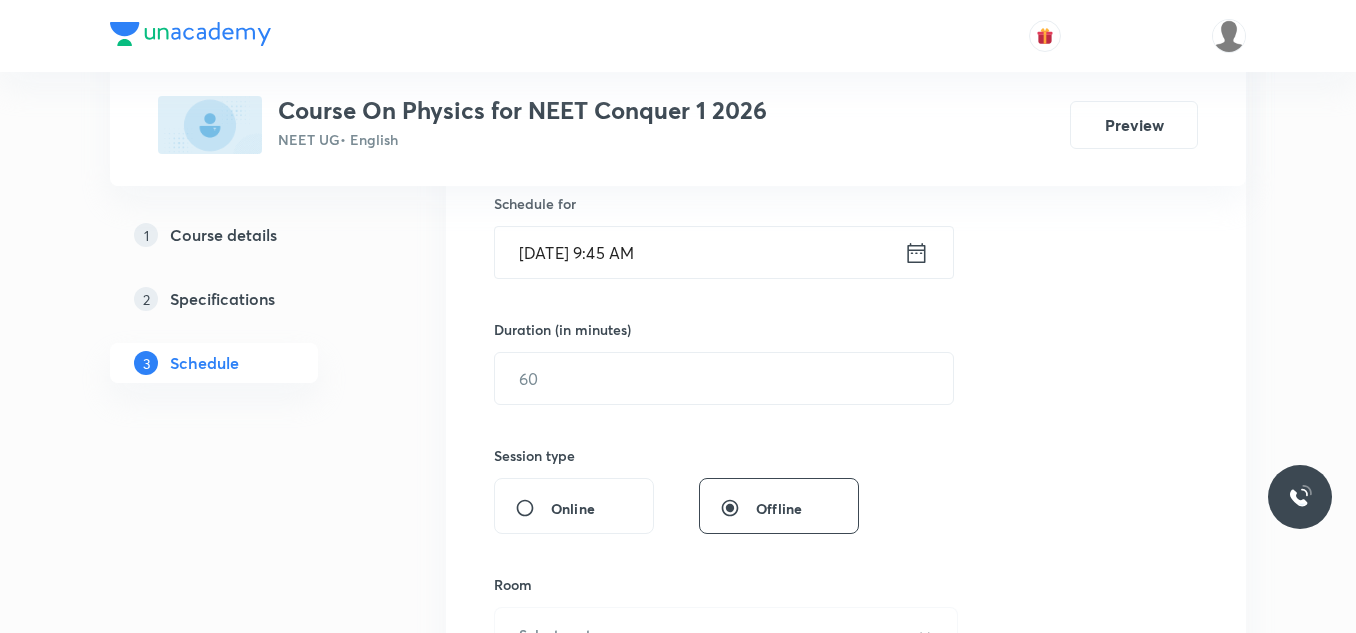 type on "Motion in a plane" 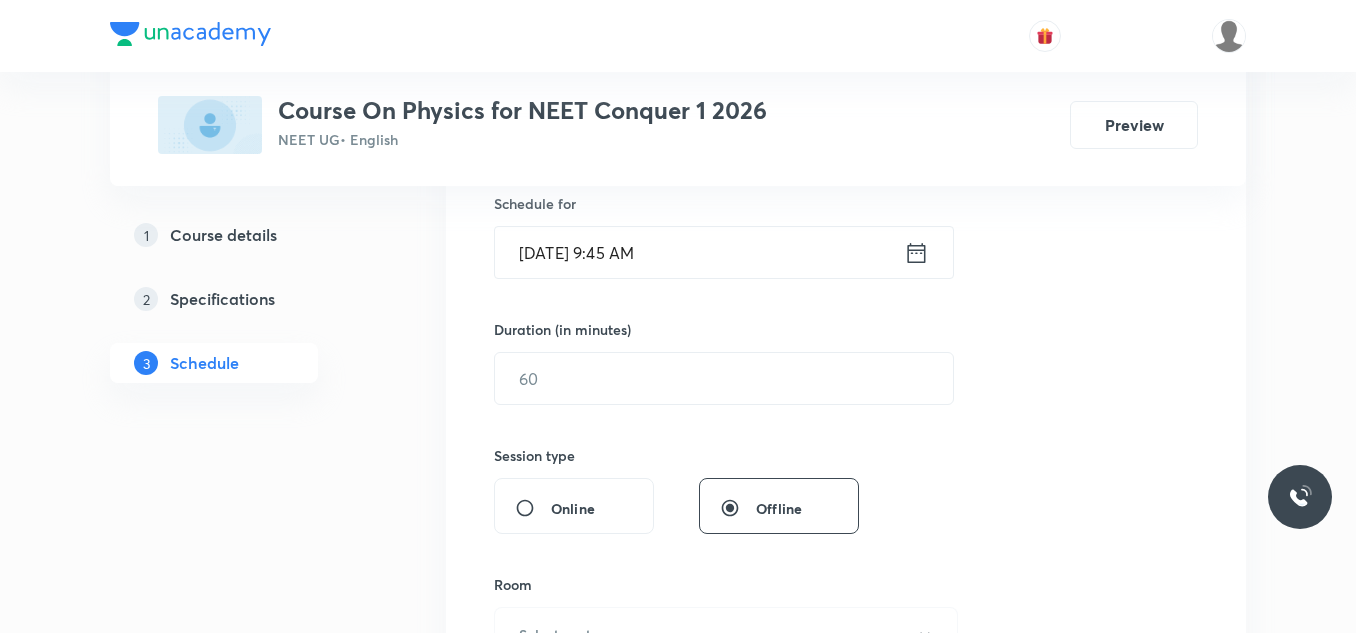click 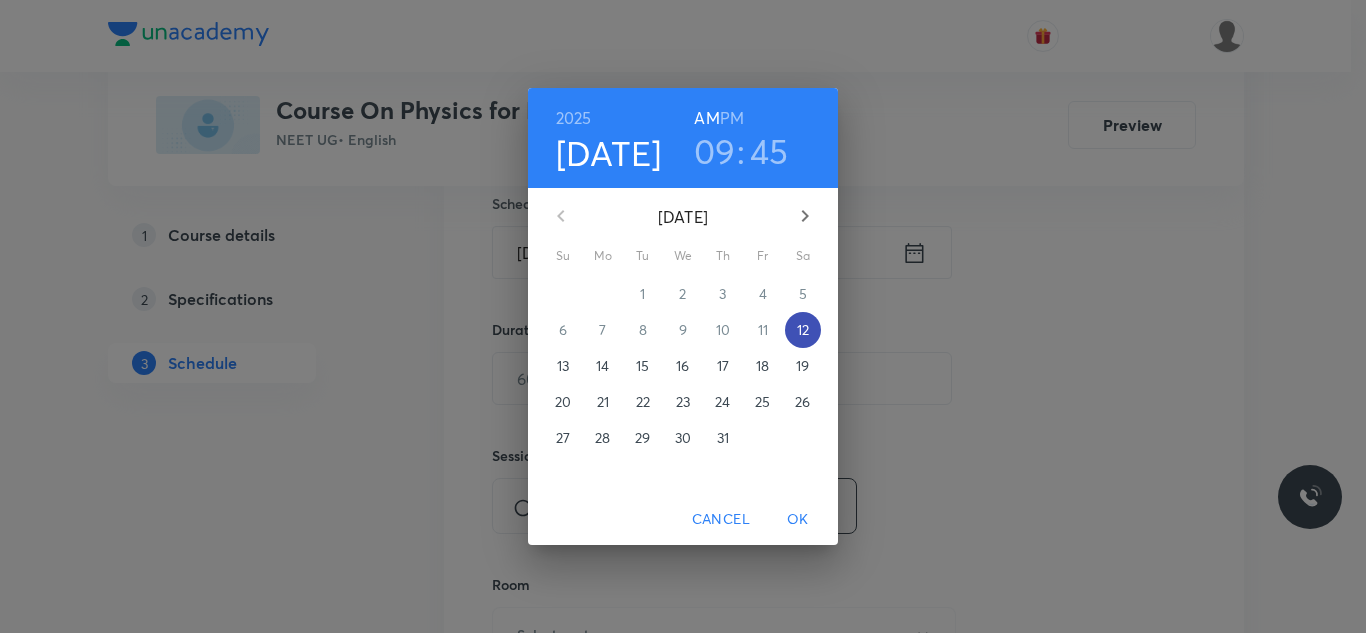 click on "12" at bounding box center [803, 330] 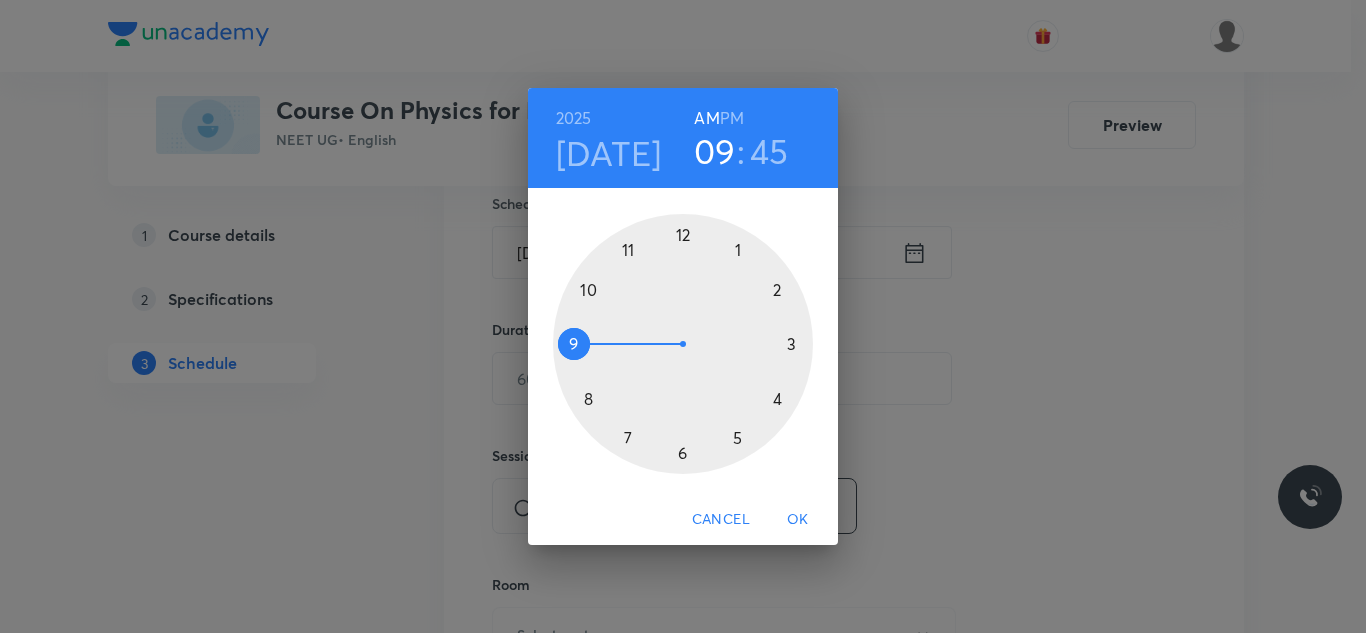 click on "PM" at bounding box center (732, 118) 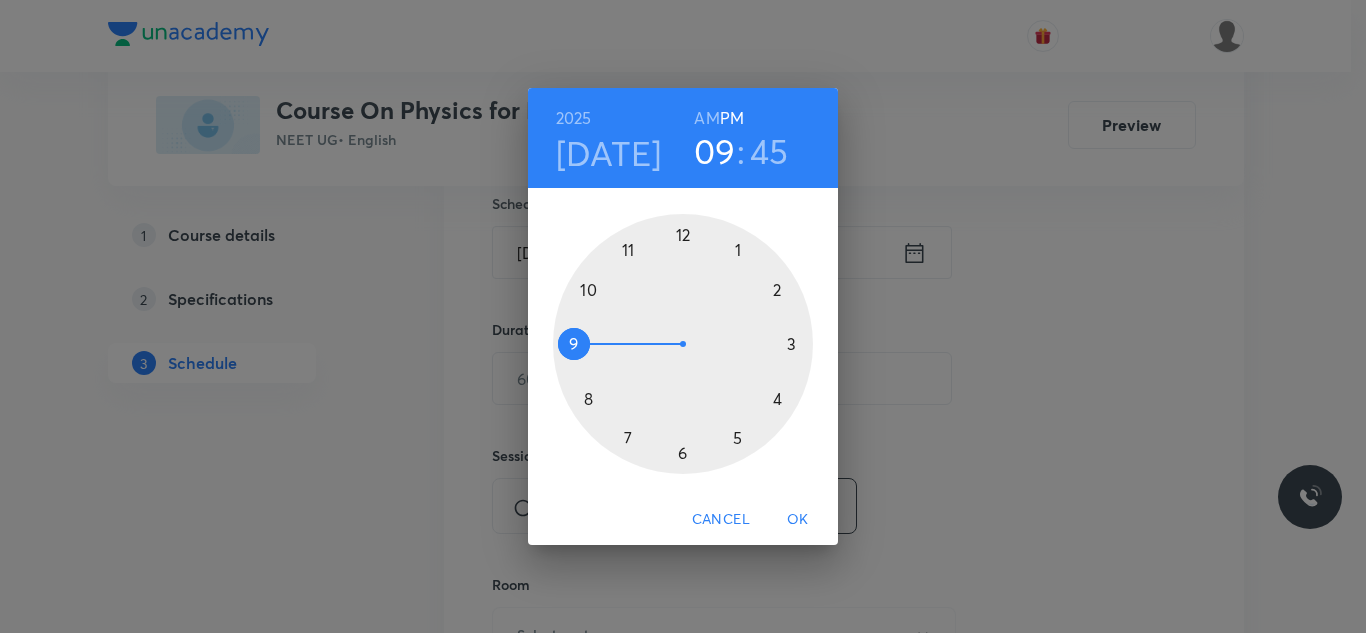 click at bounding box center [683, 344] 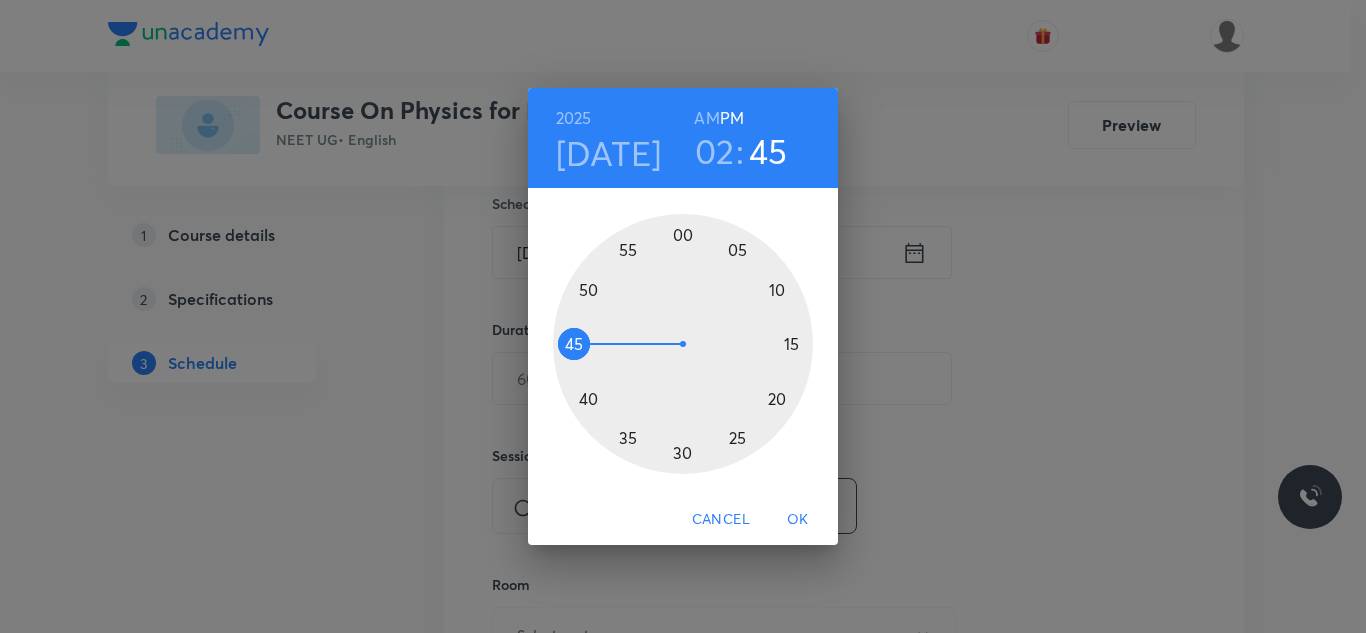 click at bounding box center (683, 344) 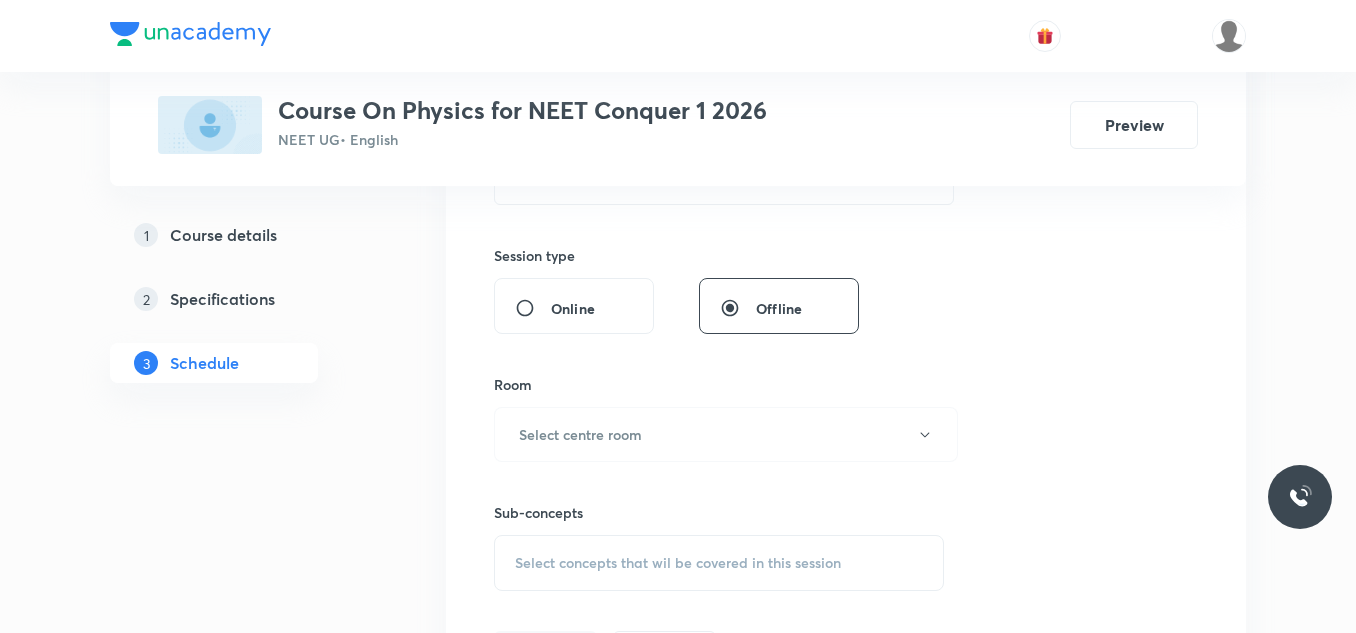 scroll, scrollTop: 600, scrollLeft: 0, axis: vertical 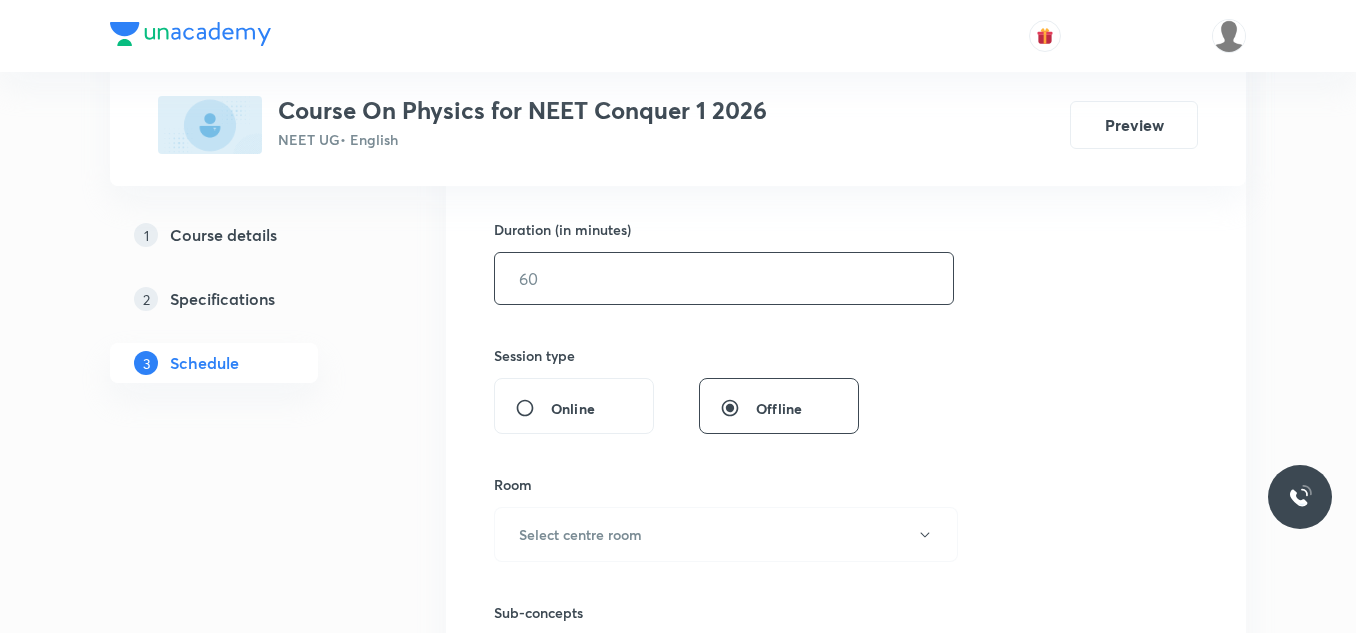 click at bounding box center (724, 278) 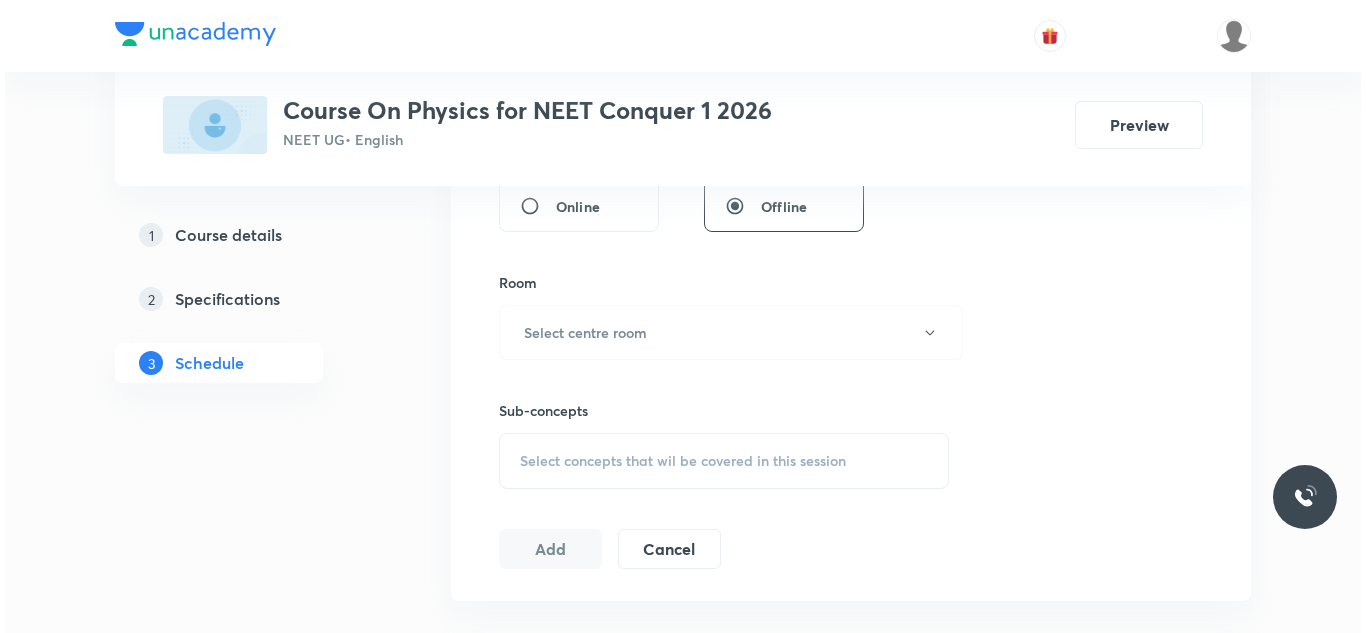 scroll, scrollTop: 800, scrollLeft: 0, axis: vertical 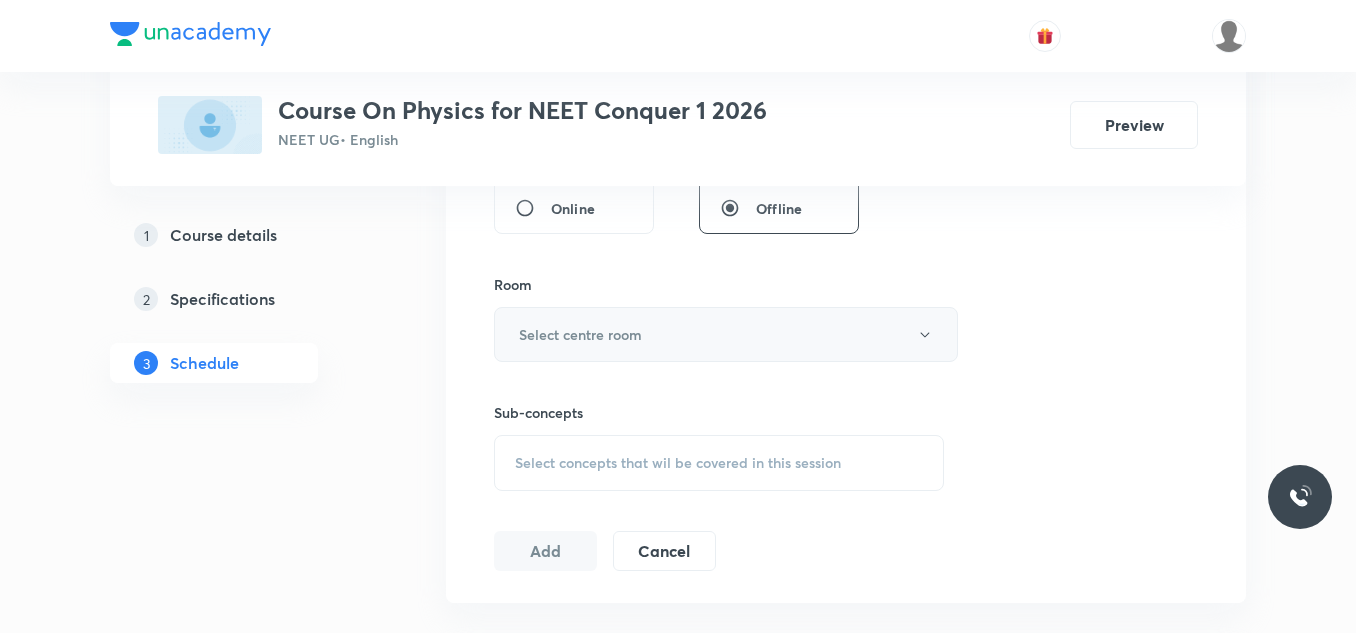 type on "75" 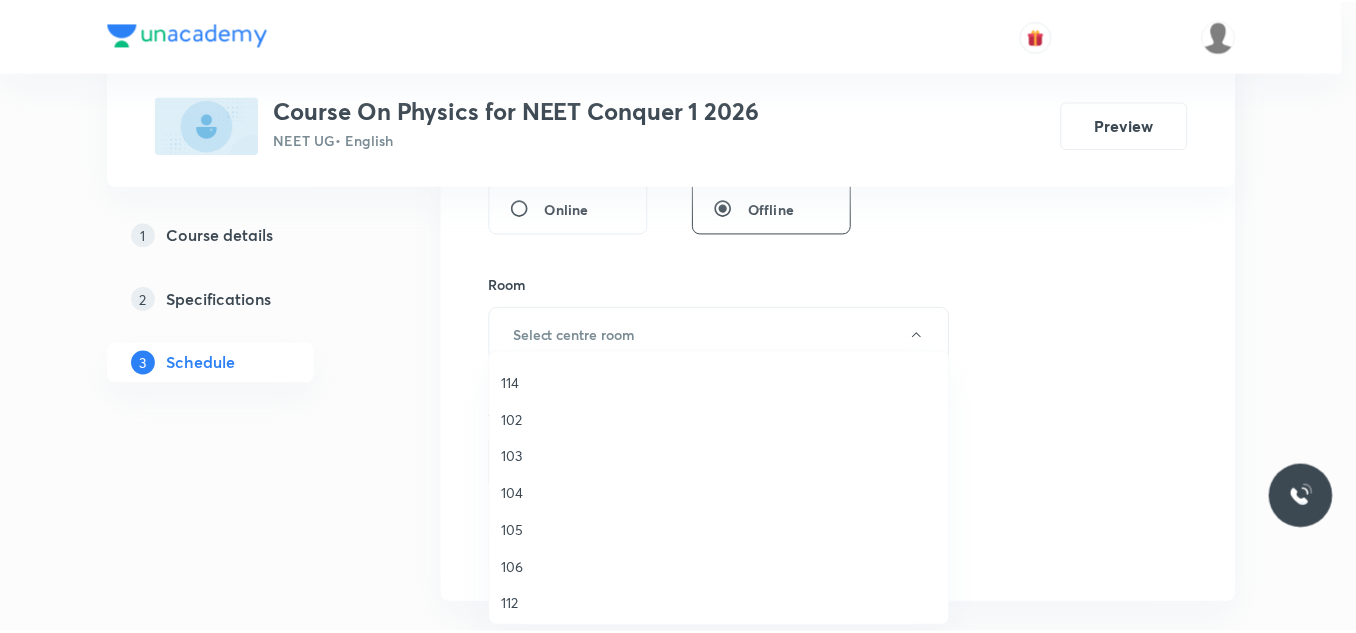 scroll, scrollTop: 71, scrollLeft: 0, axis: vertical 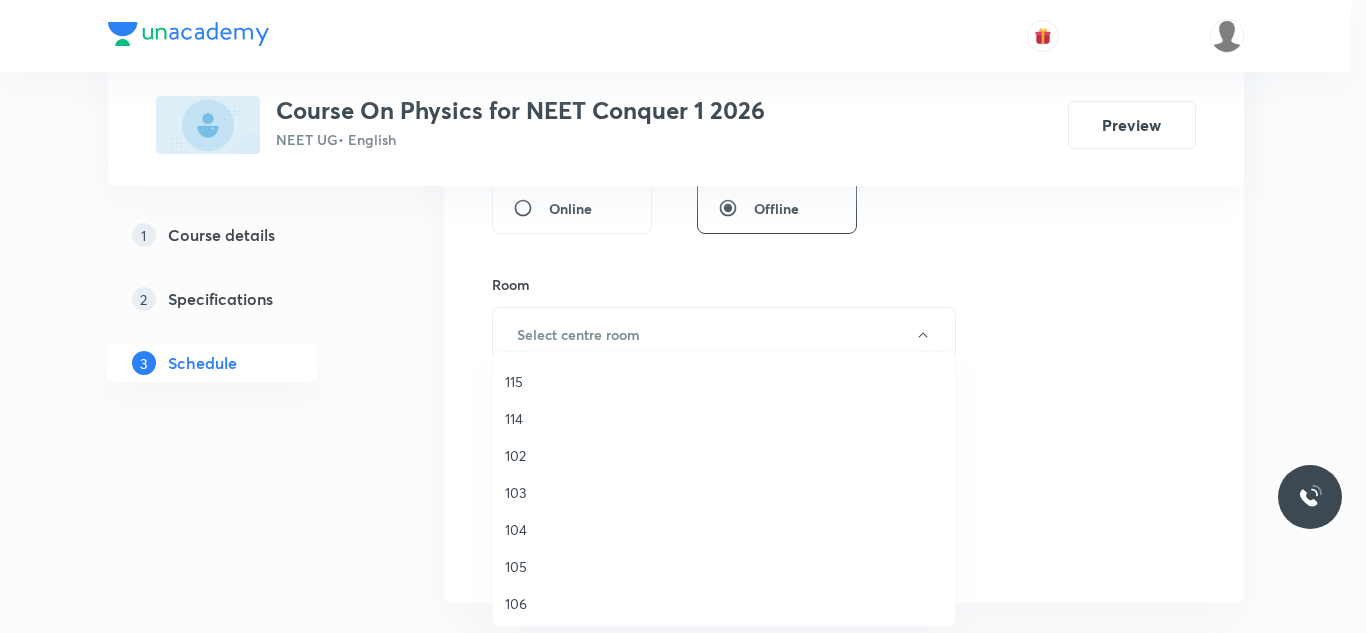 click on "114" at bounding box center [724, 418] 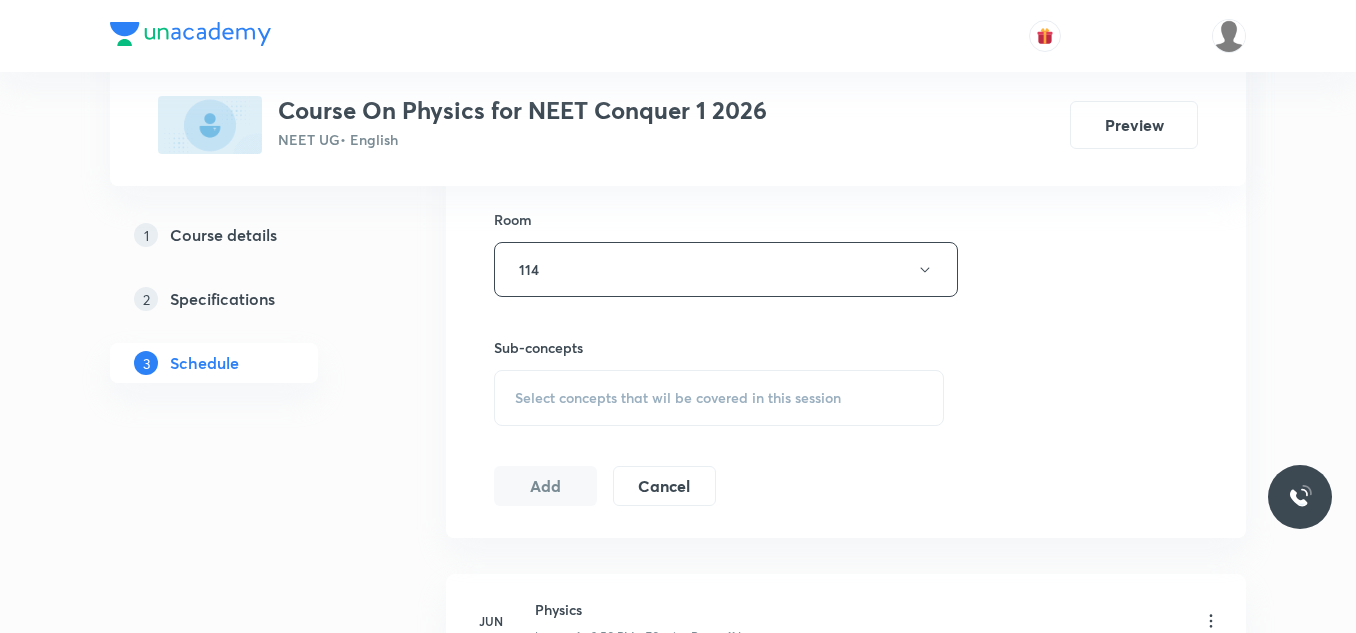 scroll, scrollTop: 900, scrollLeft: 0, axis: vertical 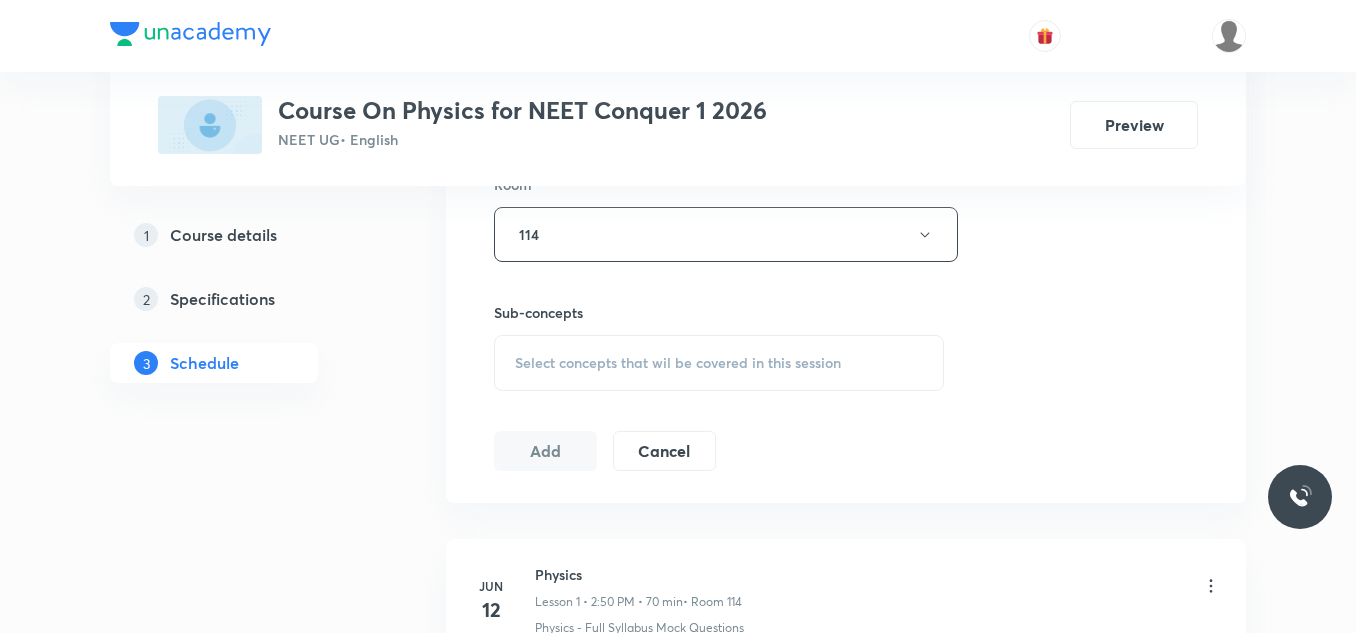 click on "Select concepts that wil be covered in this session" at bounding box center [719, 363] 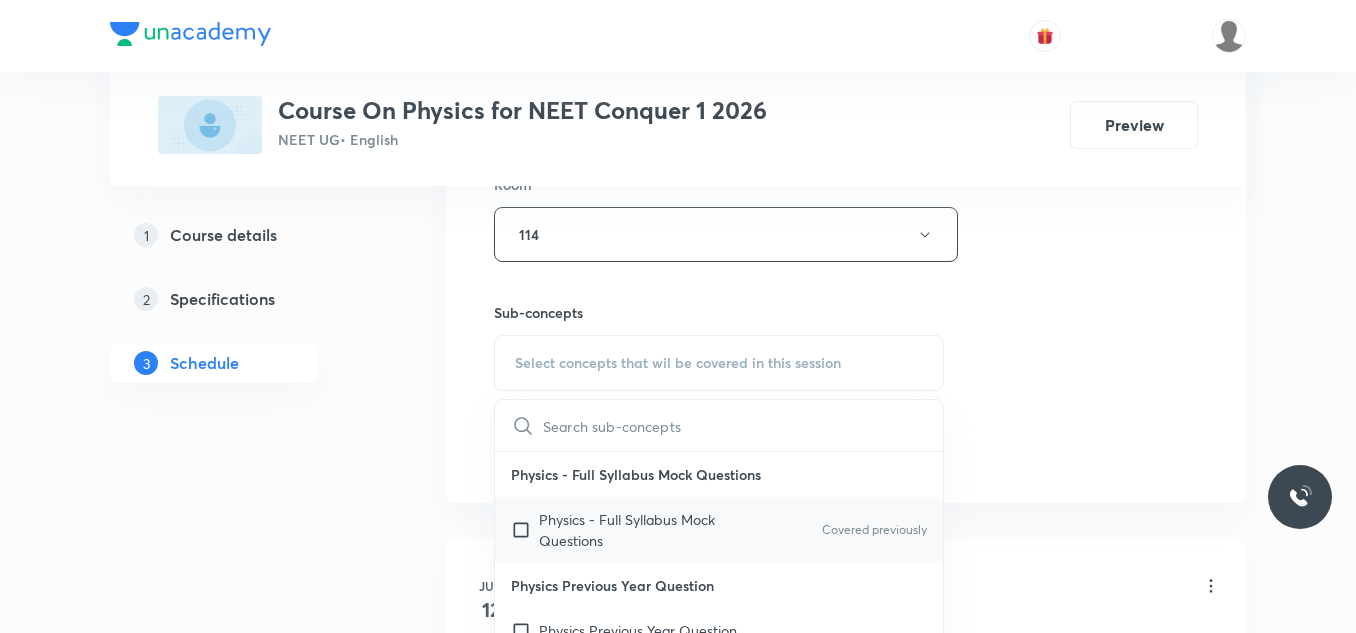 click at bounding box center [525, 530] 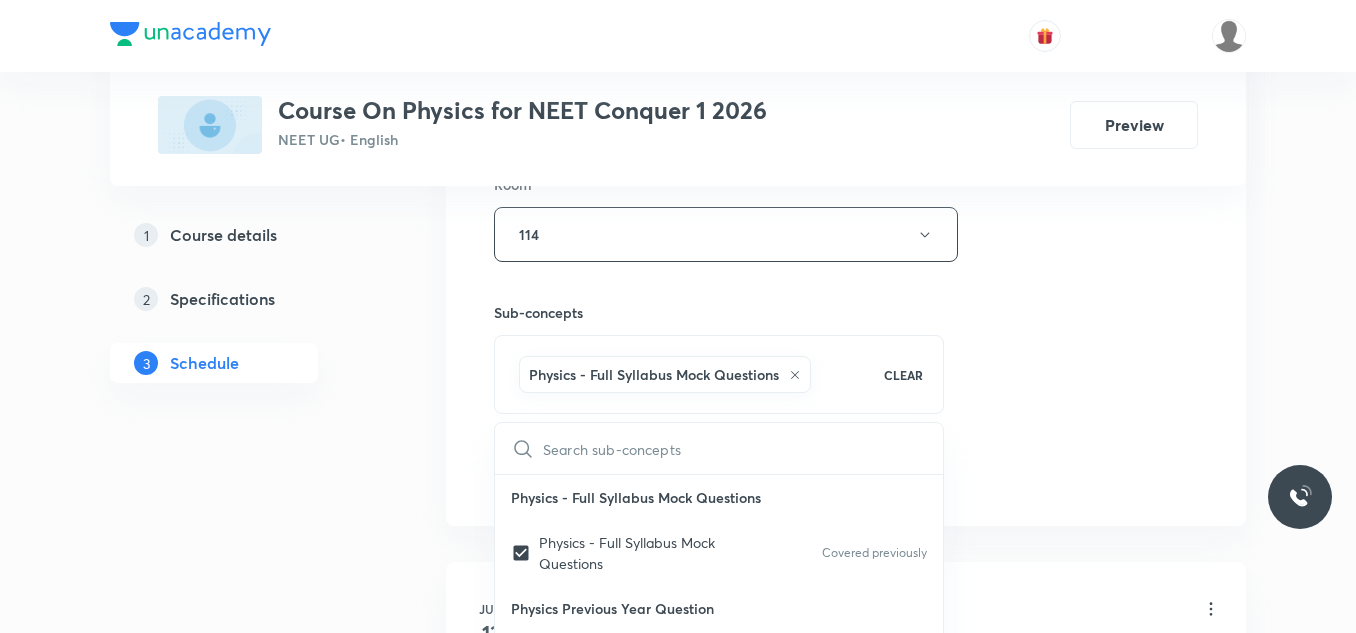 click on "Plus Courses Course On Physics for NEET Conquer 1 2026 NEET UG  • English Preview 1 Course details 2 Specifications 3 Schedule Schedule 23  classes Session  24 Live class Session title 17/99 Motion in a plane ​ Schedule for Jul 12, 2025, 2:55 PM ​ Duration (in minutes) 75 ​   Session type Online Offline Room 114 Sub-concepts Physics - Full Syllabus Mock Questions CLEAR ​ Physics - Full Syllabus Mock Questions Physics - Full Syllabus Mock Questions Covered previously Physics Previous Year Question Physics Previous Year Question Units & Dimensions Physical quantity Applications of Dimensional Analysis Significant Figures Units of Physical Quantities System of Units Dimensions of Some Mathematical Functions Unit and Dimension Product of Two Vectors Subtraction of Vectors Cross Product Least Count Analysis Errors of Measurement Vernier Callipers Screw Gauge Zero Error Basic Mathematics Elementary Algebra Elementary Trigonometry Basic Coordinate Geometry Functions Differentiation Integral of a Function 1" at bounding box center [678, 1733] 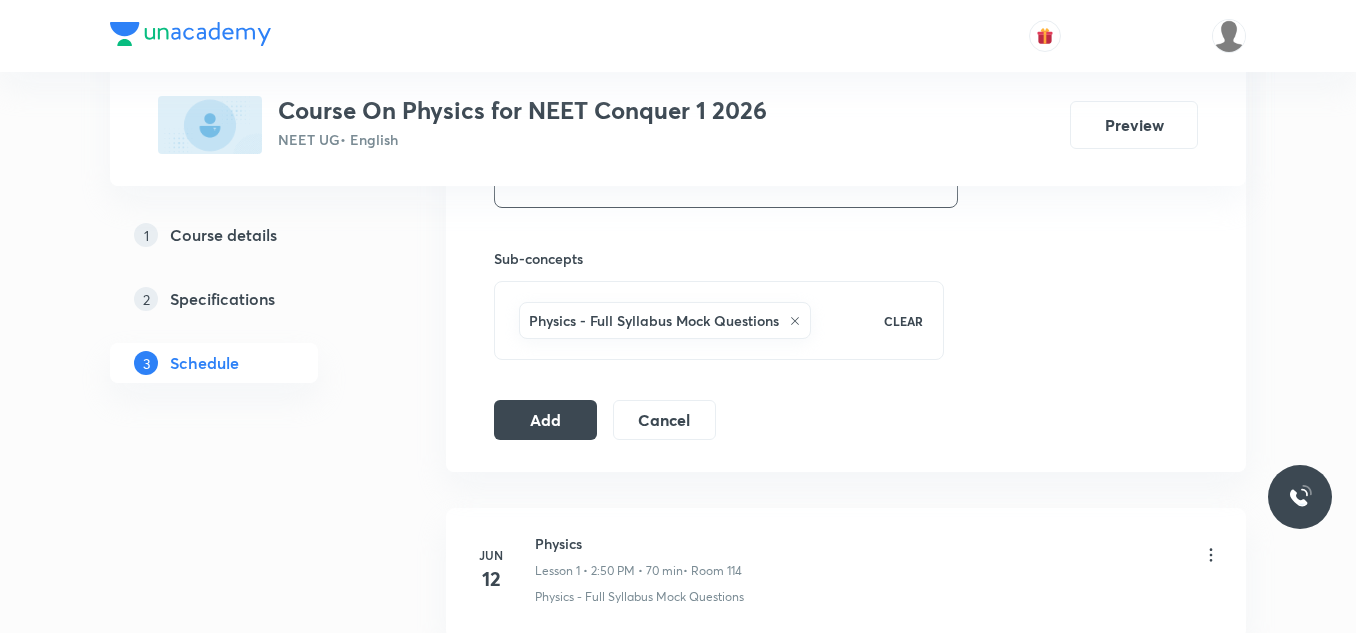 scroll, scrollTop: 1000, scrollLeft: 0, axis: vertical 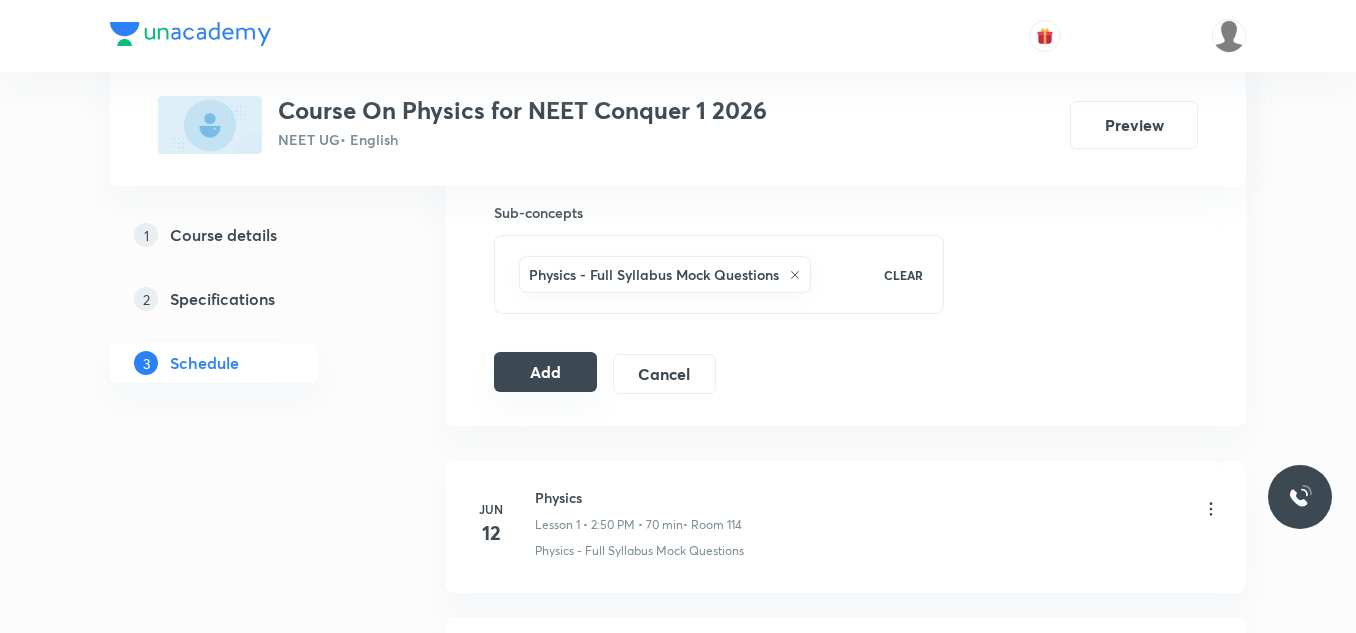 click on "Add" at bounding box center (545, 372) 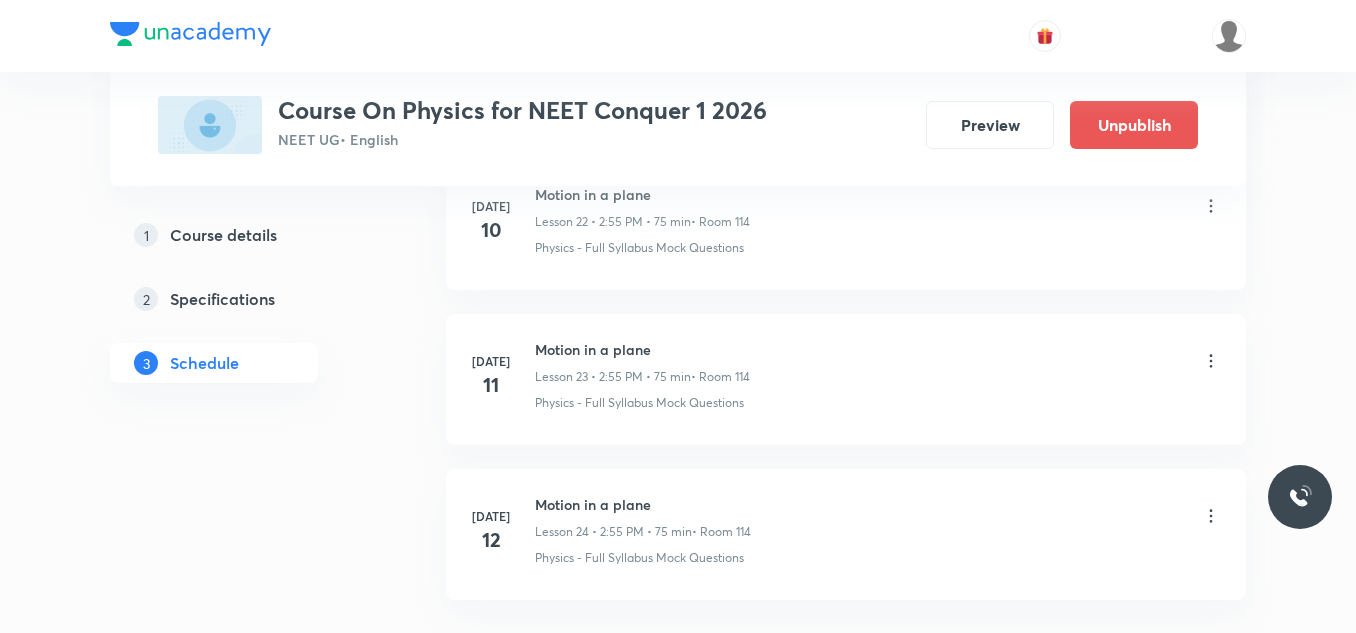 scroll, scrollTop: 3771, scrollLeft: 0, axis: vertical 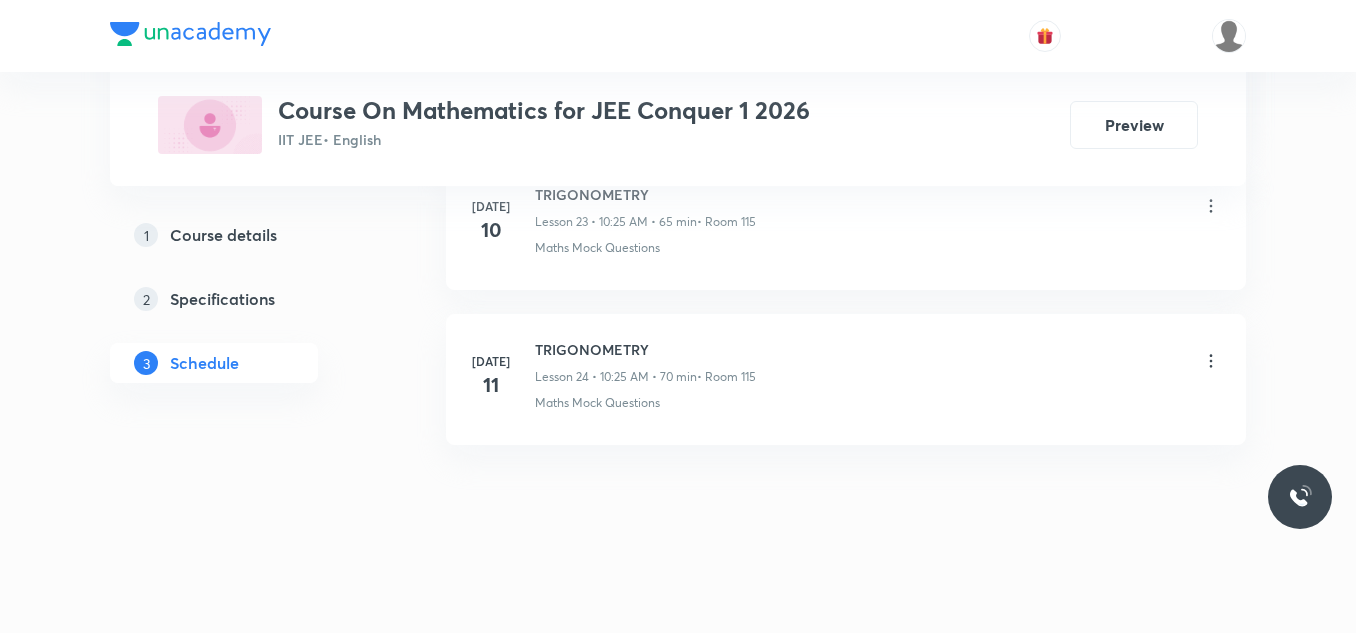 click on "TRIGONOMETRY" at bounding box center [645, 349] 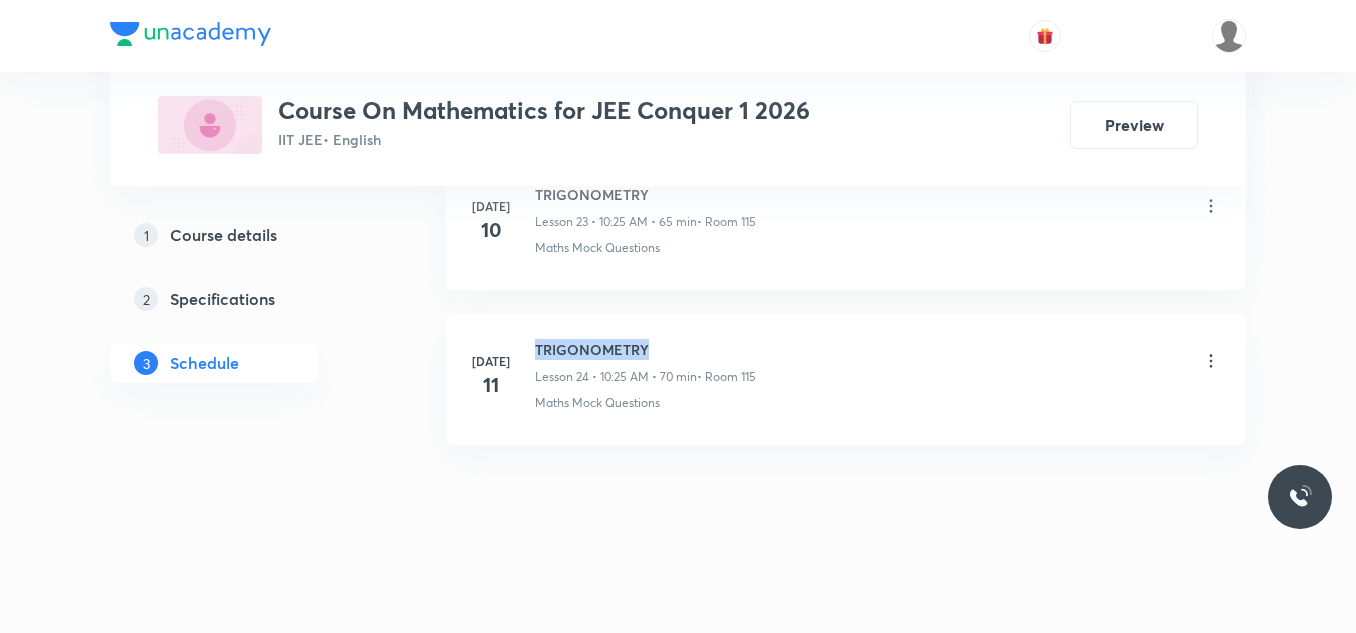 click on "TRIGONOMETRY" at bounding box center [645, 349] 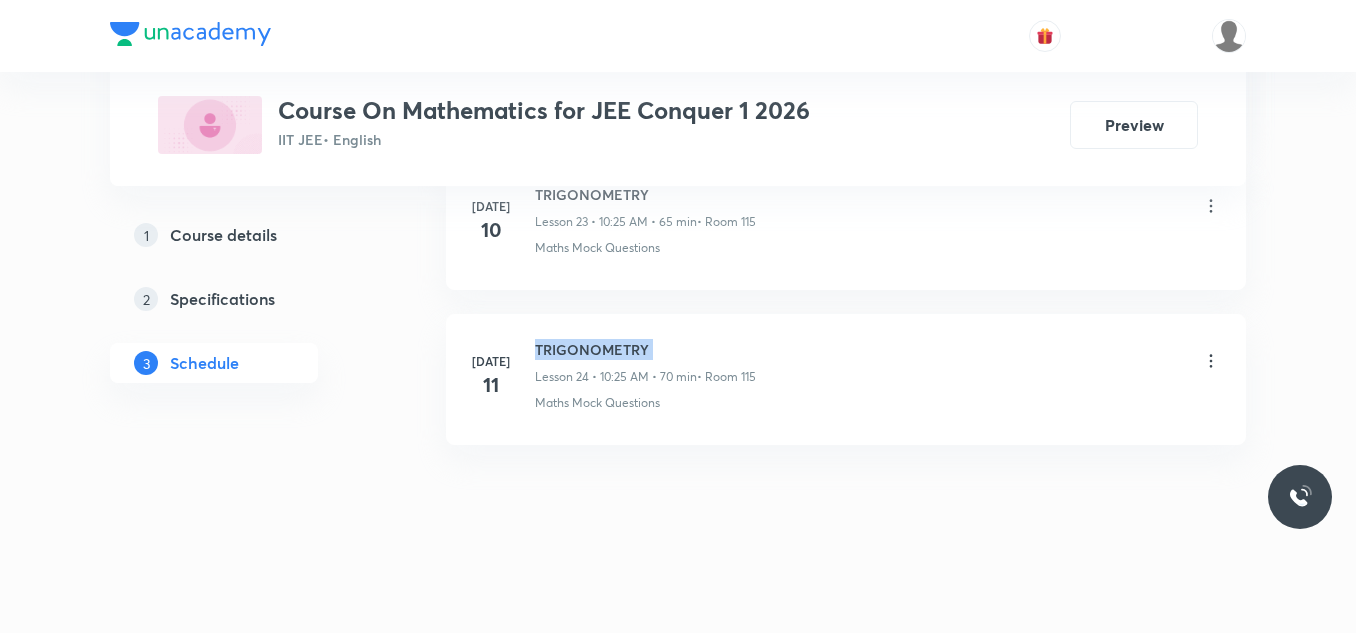 click on "TRIGONOMETRY" at bounding box center (645, 349) 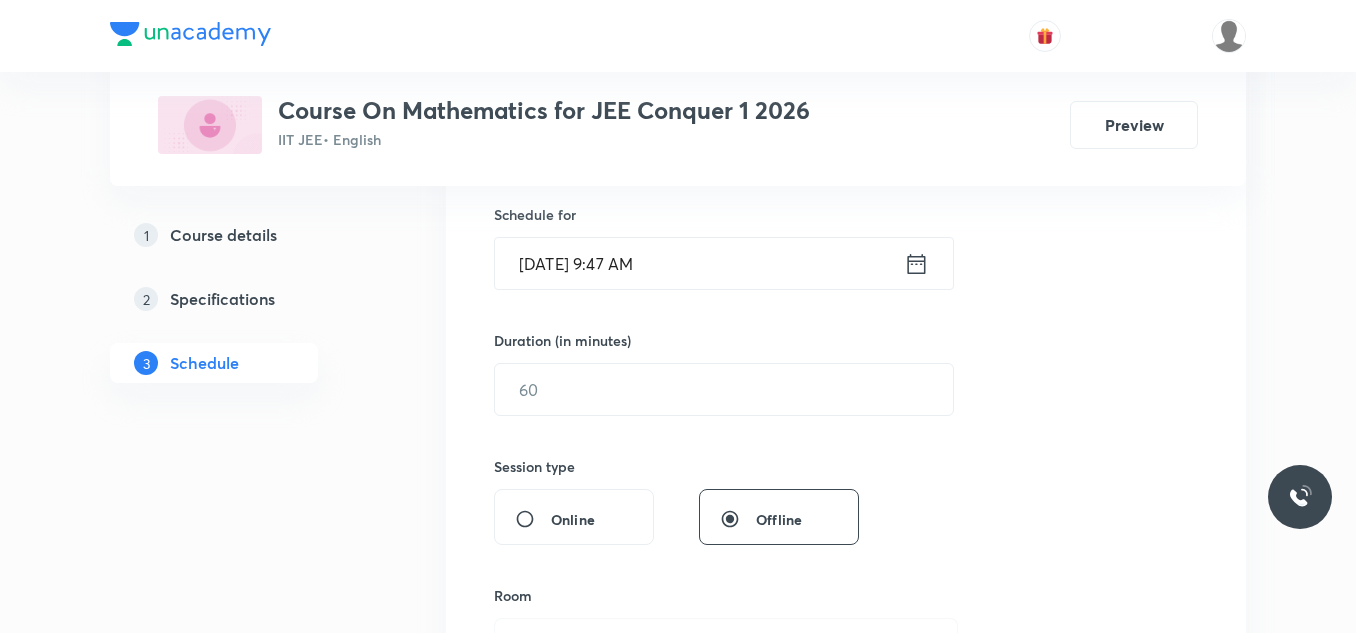 scroll, scrollTop: 290, scrollLeft: 0, axis: vertical 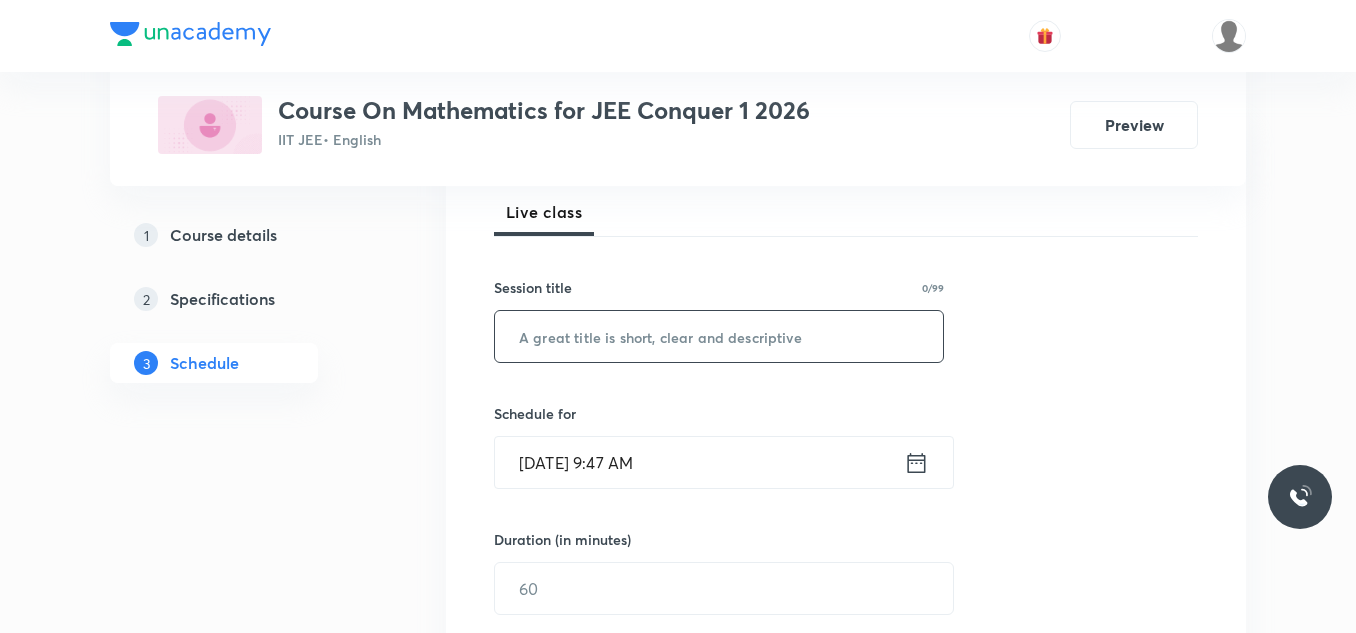 click at bounding box center (719, 336) 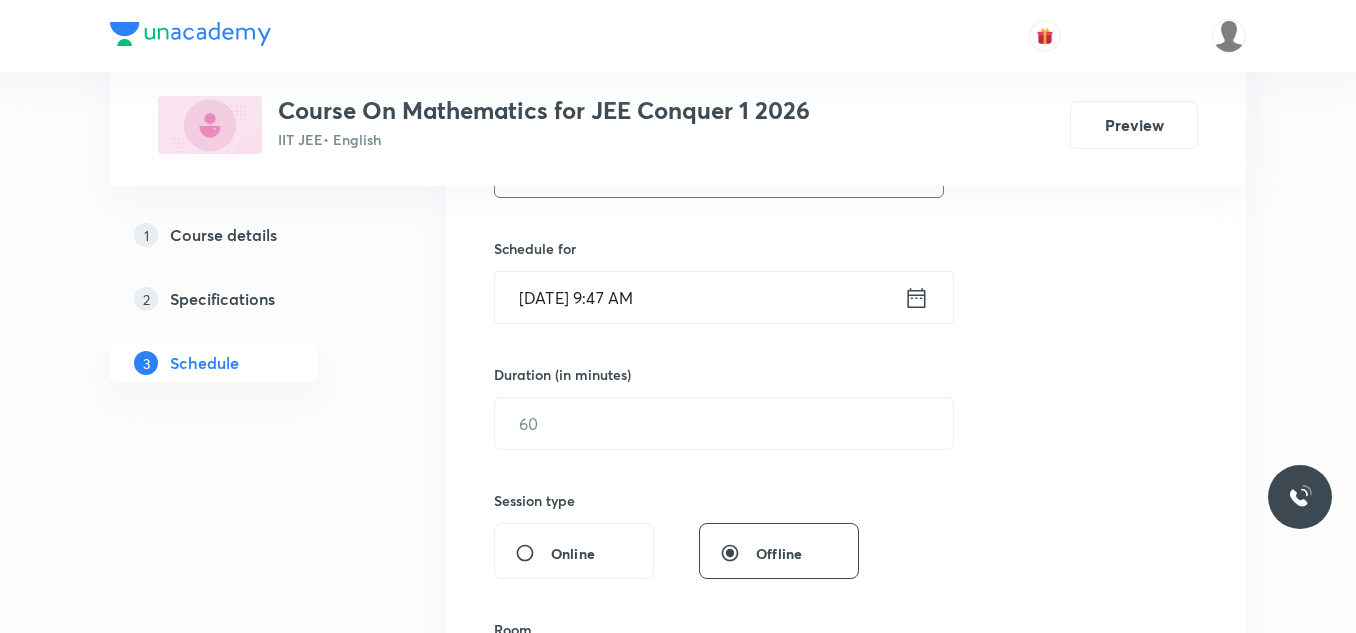 scroll, scrollTop: 490, scrollLeft: 0, axis: vertical 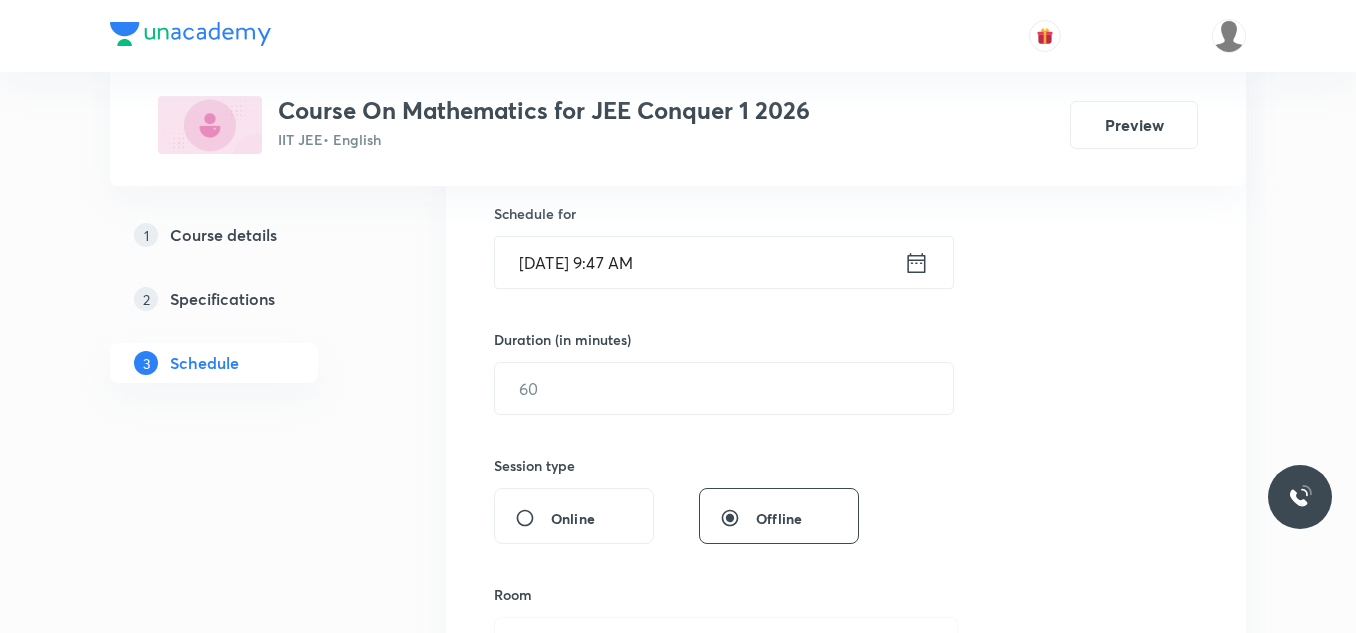 type on "TRIGONOMETRY" 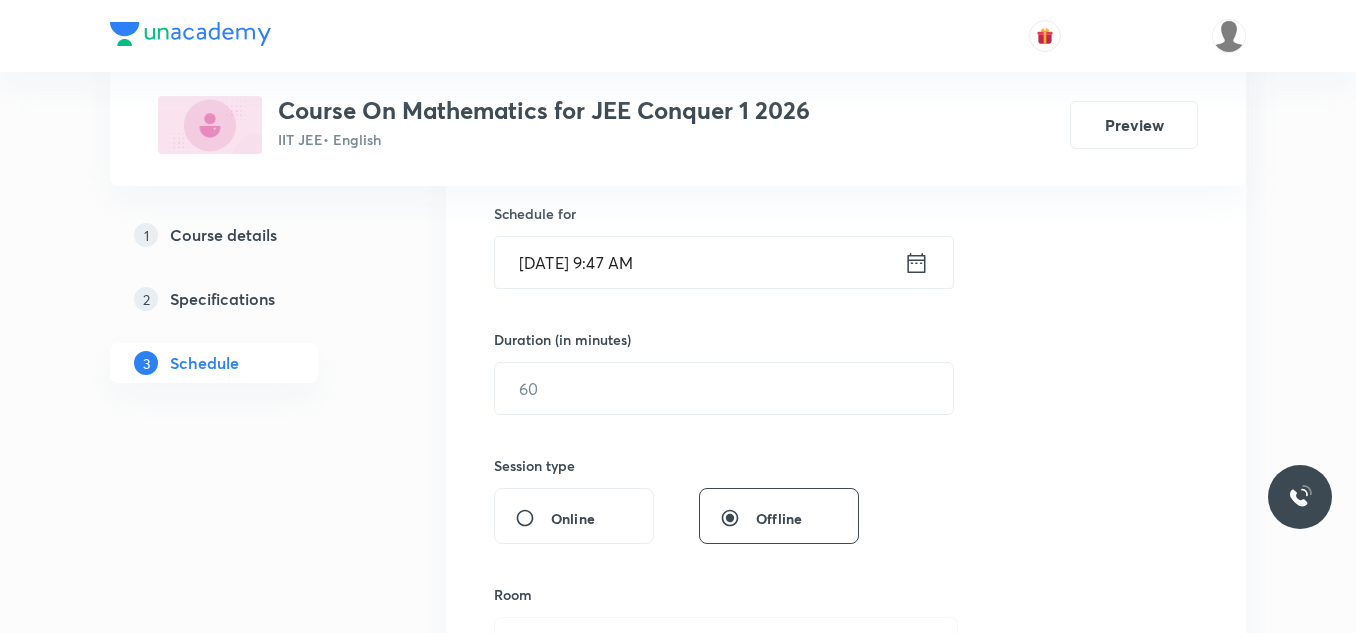 click 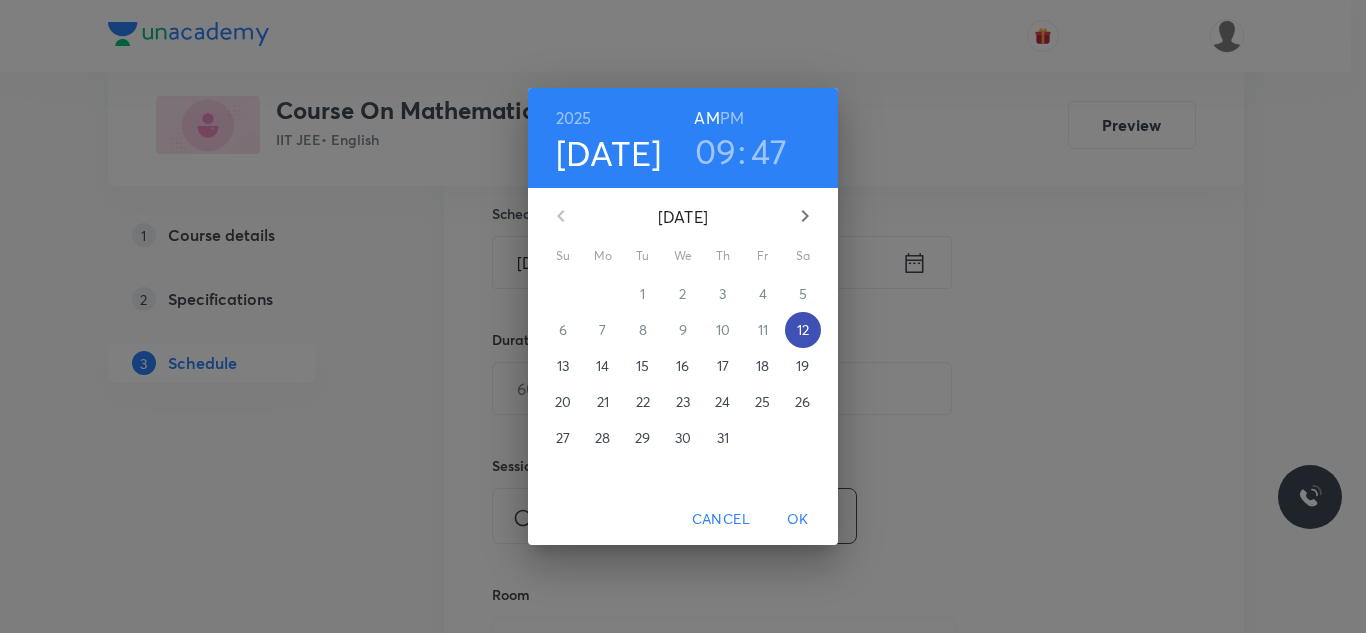 click on "12" at bounding box center [803, 330] 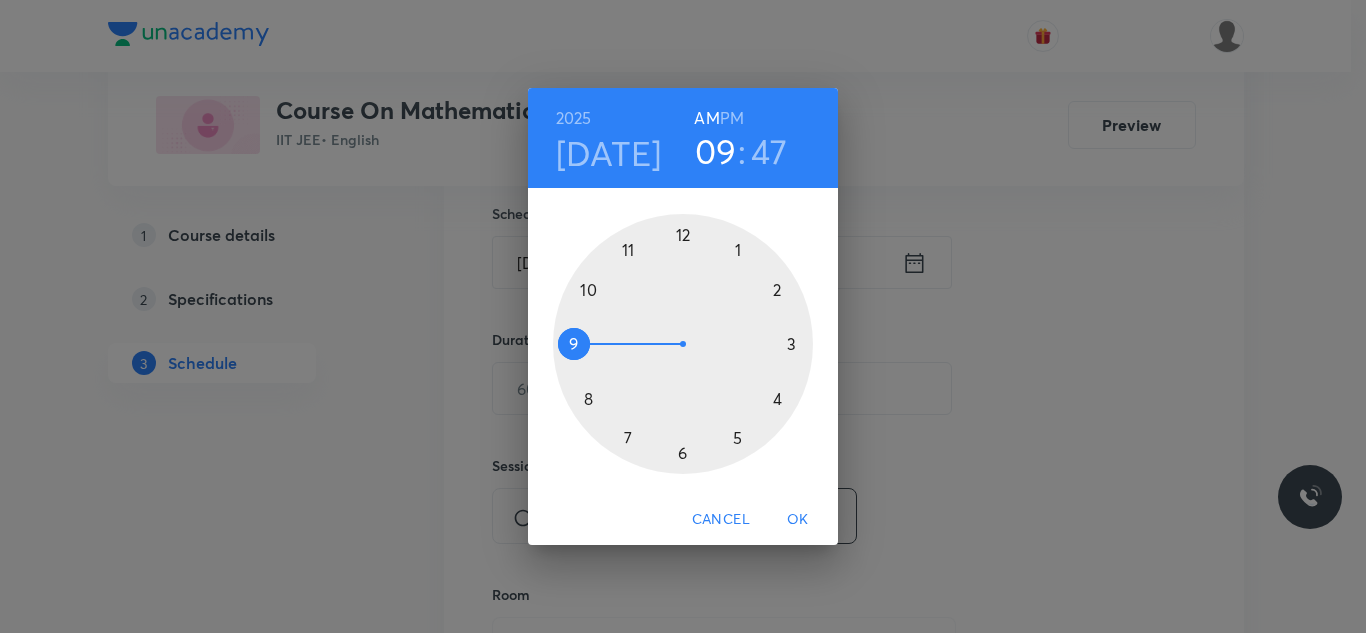 click at bounding box center [683, 344] 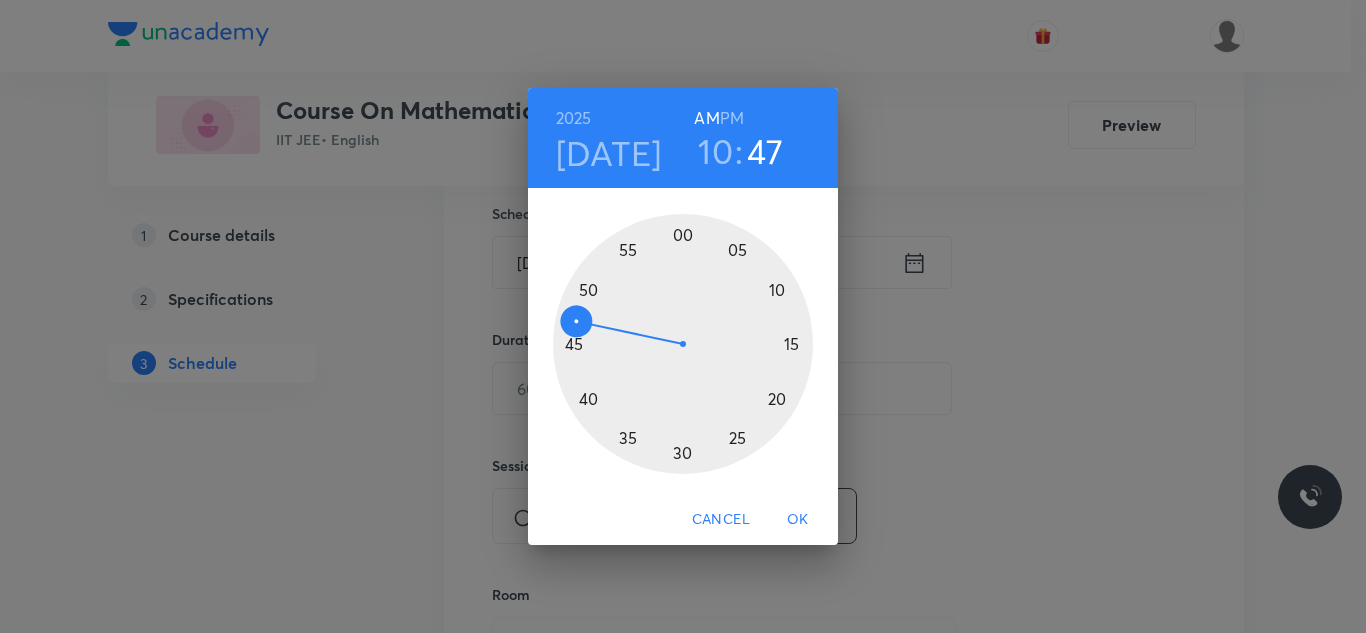 click at bounding box center [683, 344] 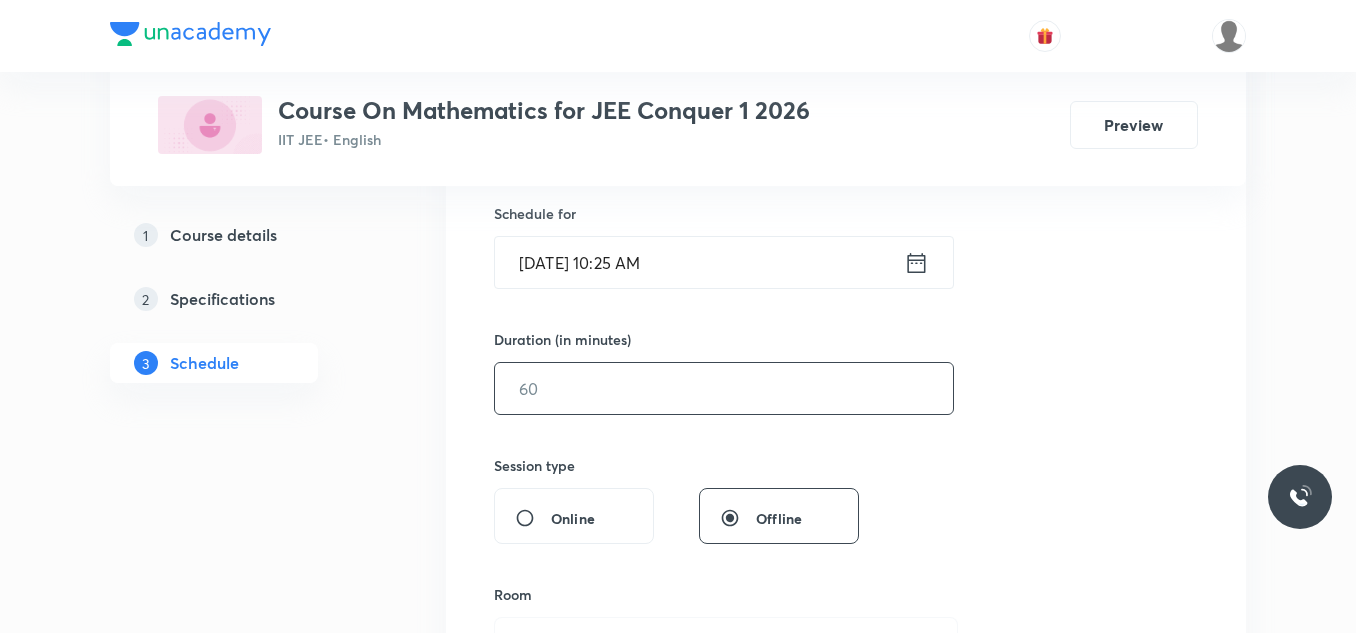 click at bounding box center (724, 388) 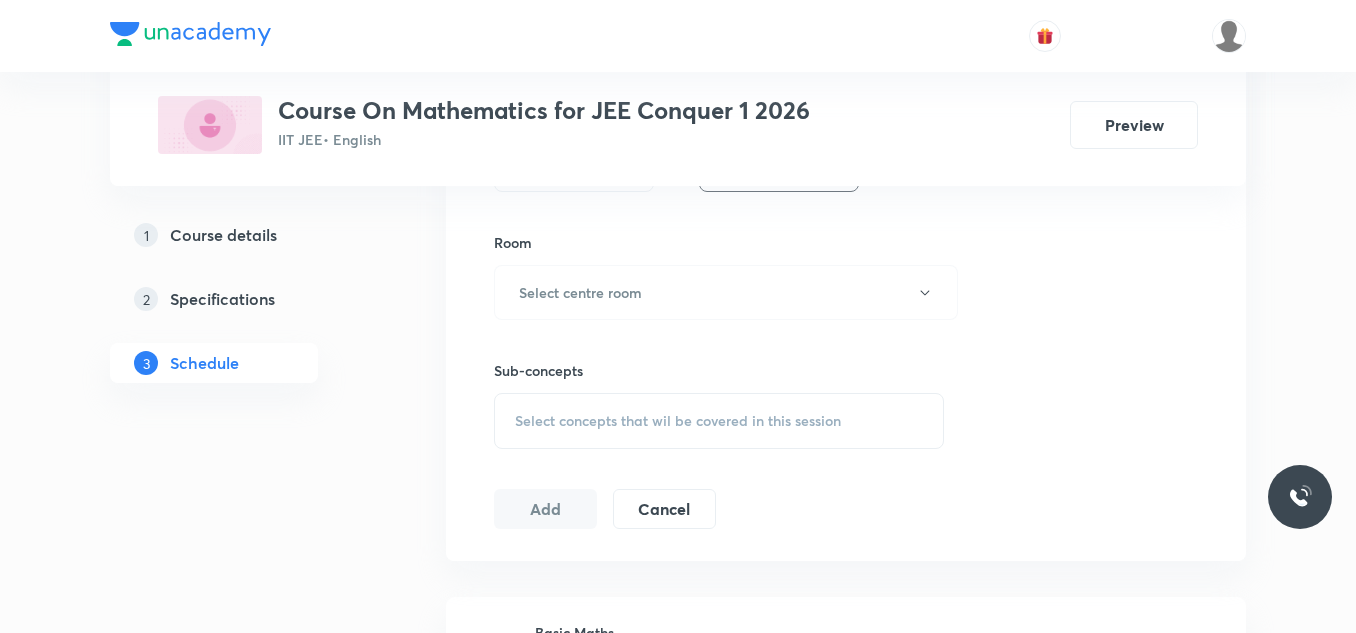 scroll, scrollTop: 890, scrollLeft: 0, axis: vertical 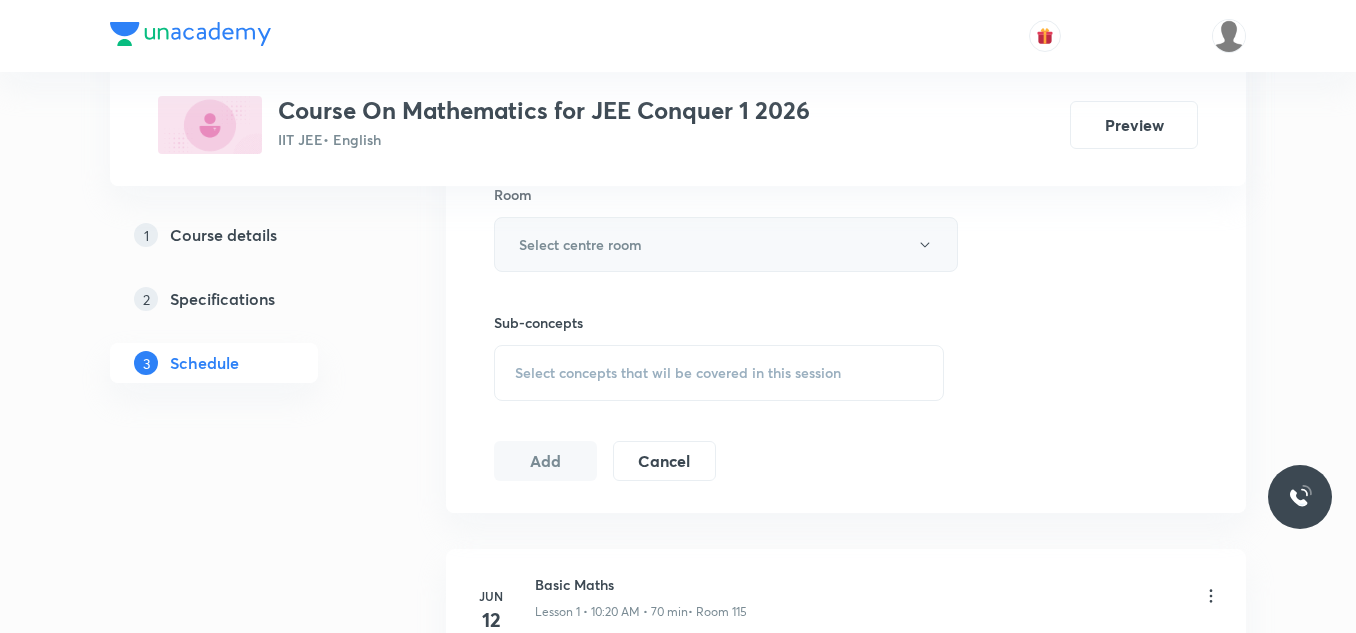 type on "65" 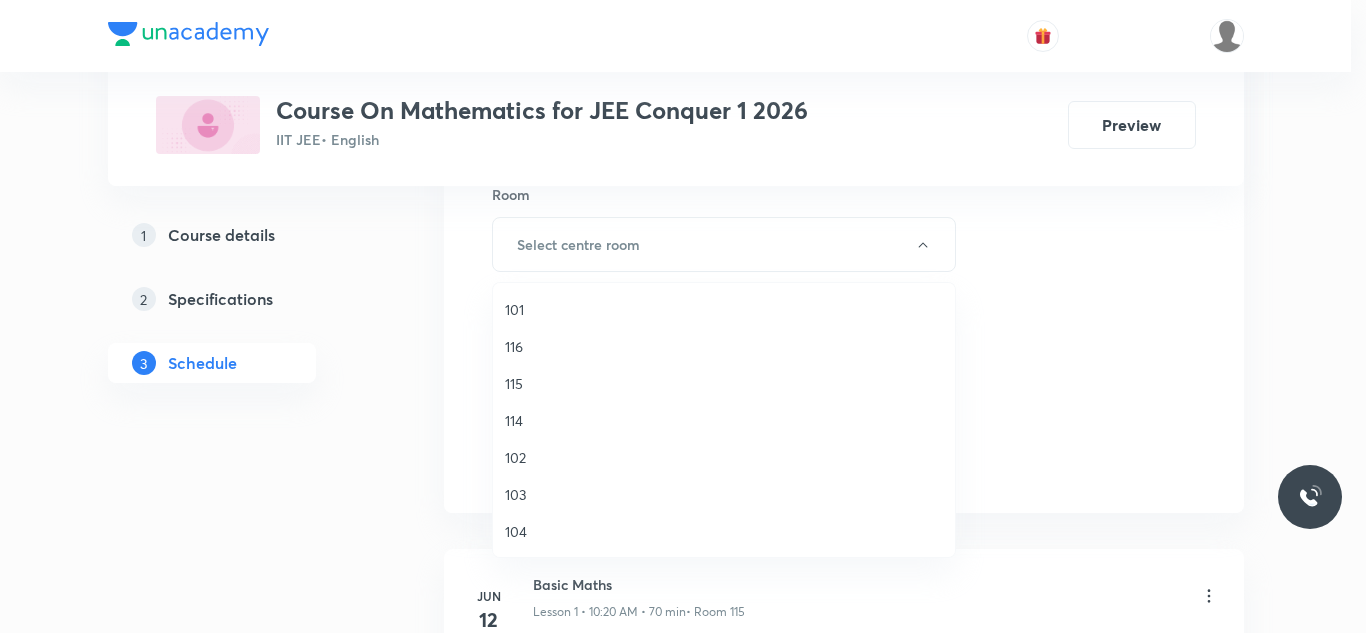click on "115" at bounding box center (724, 383) 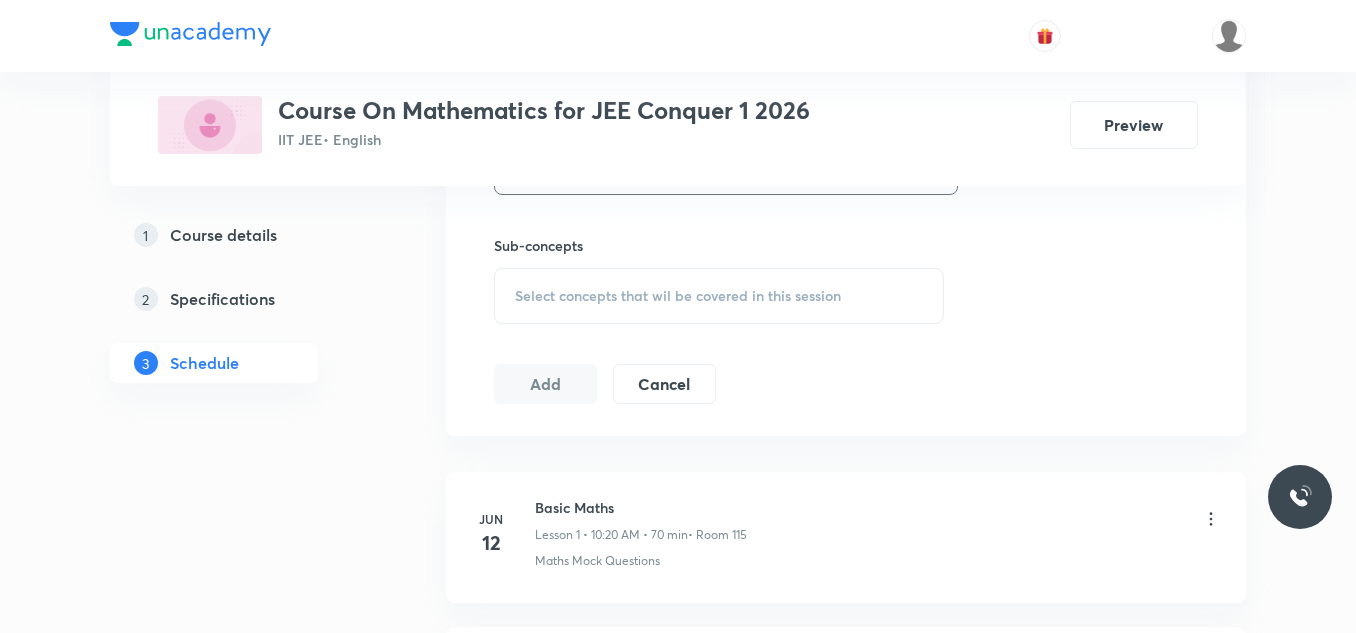scroll, scrollTop: 990, scrollLeft: 0, axis: vertical 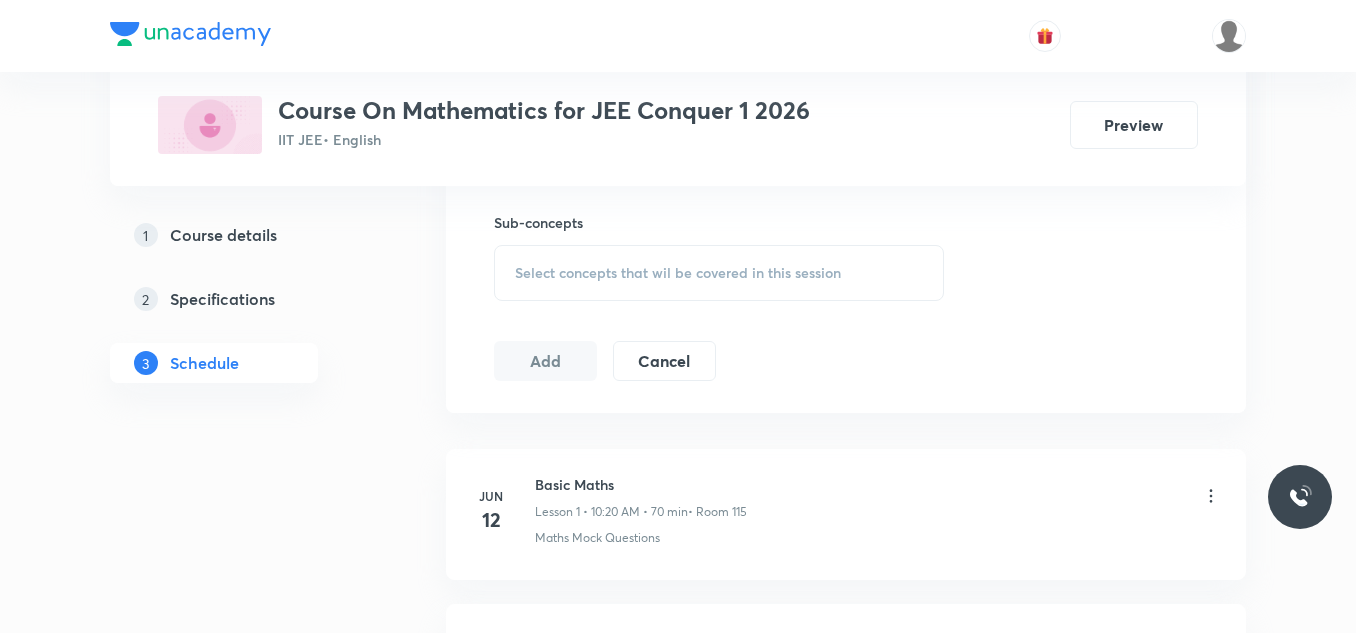 click on "Select concepts that wil be covered in this session" at bounding box center (719, 273) 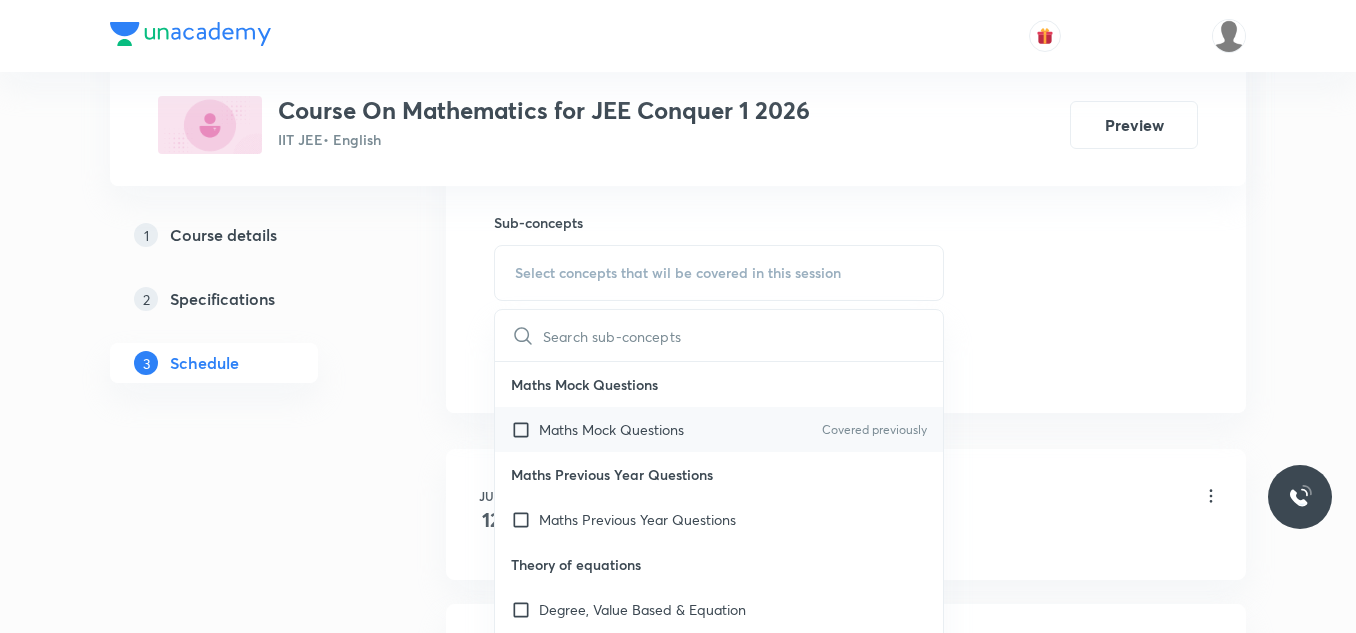 click at bounding box center [525, 429] 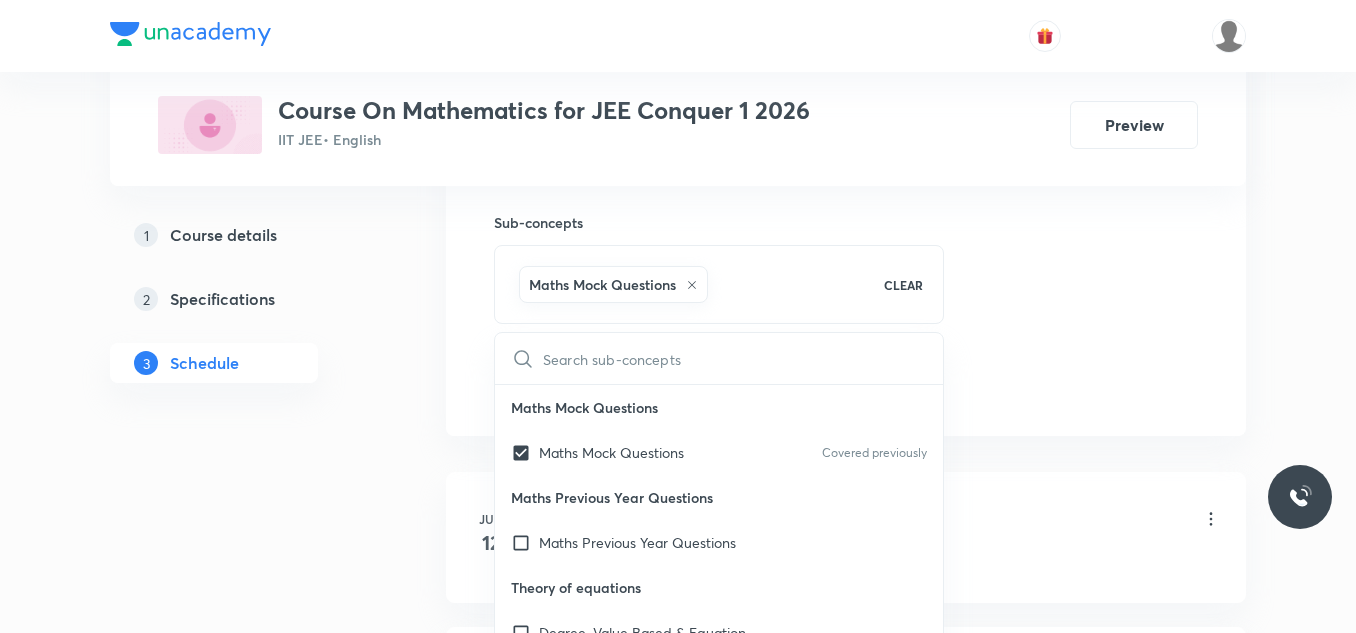 click on "Plus Courses Course On Mathematics for JEE Conquer 1 2026 IIT JEE  • English Preview 1 Course details 2 Specifications 3 Schedule Schedule 24  classes Session  25 Live class Session title 12/99 TRIGONOMETRY ​ Schedule for Jul 12, 2025, 10:25 AM ​ Duration (in minutes) 65 ​   Session type Online Offline Room 115 Sub-concepts Maths Mock Questions CLEAR ​ Maths Mock Questions Maths Mock Questions Covered previously Maths Previous Year Questions Maths Previous Year Questions Theory of equations Degree, Value Based & Equation Geometrical Meaning of the Zeroes of a Polynomial Location of roots Geometrical meaning of Roots of an equation Points in solving an equation Graph of Quadratic Expression & its Analysis Range of Quadratic Equation Remainder and factor theorems Identity Quadratic equations Common Roots Location of Roots General Equation of Second Degree in Variable x and y Theory of Equations Relation Between Roots and Coefficients Nature of Roots: Real, Imaginary, and Integer Quadratic Inequality 1" at bounding box center (678, 1721) 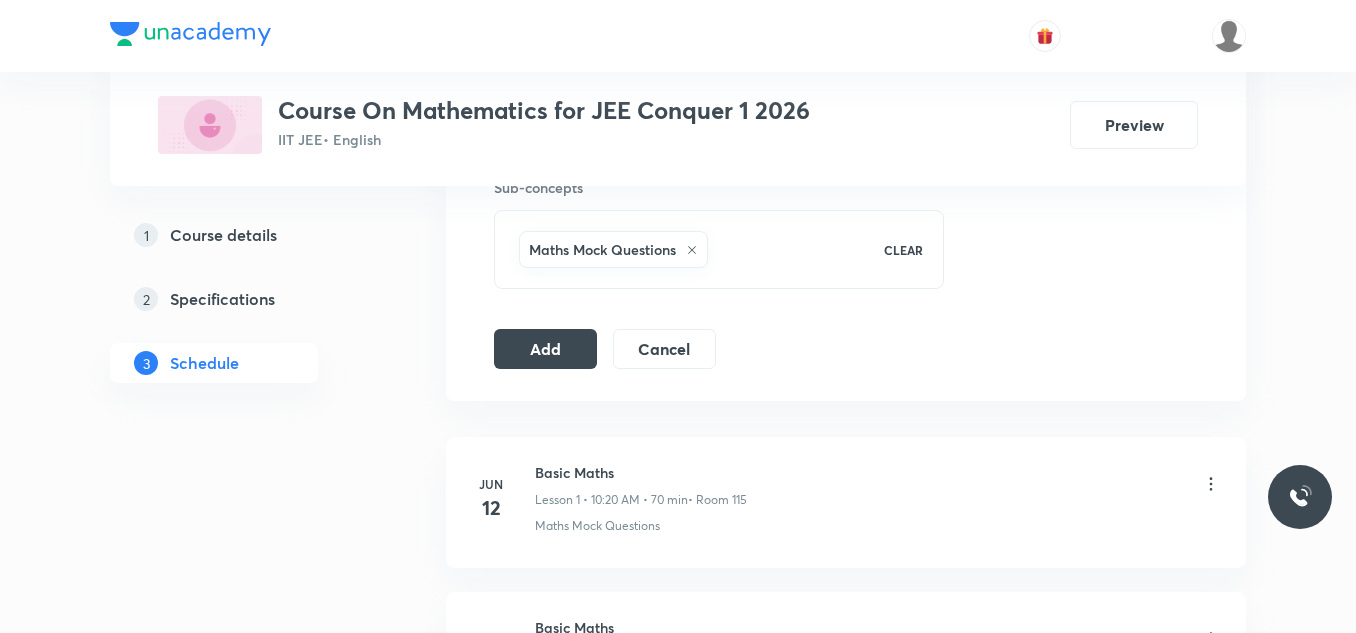 scroll, scrollTop: 990, scrollLeft: 0, axis: vertical 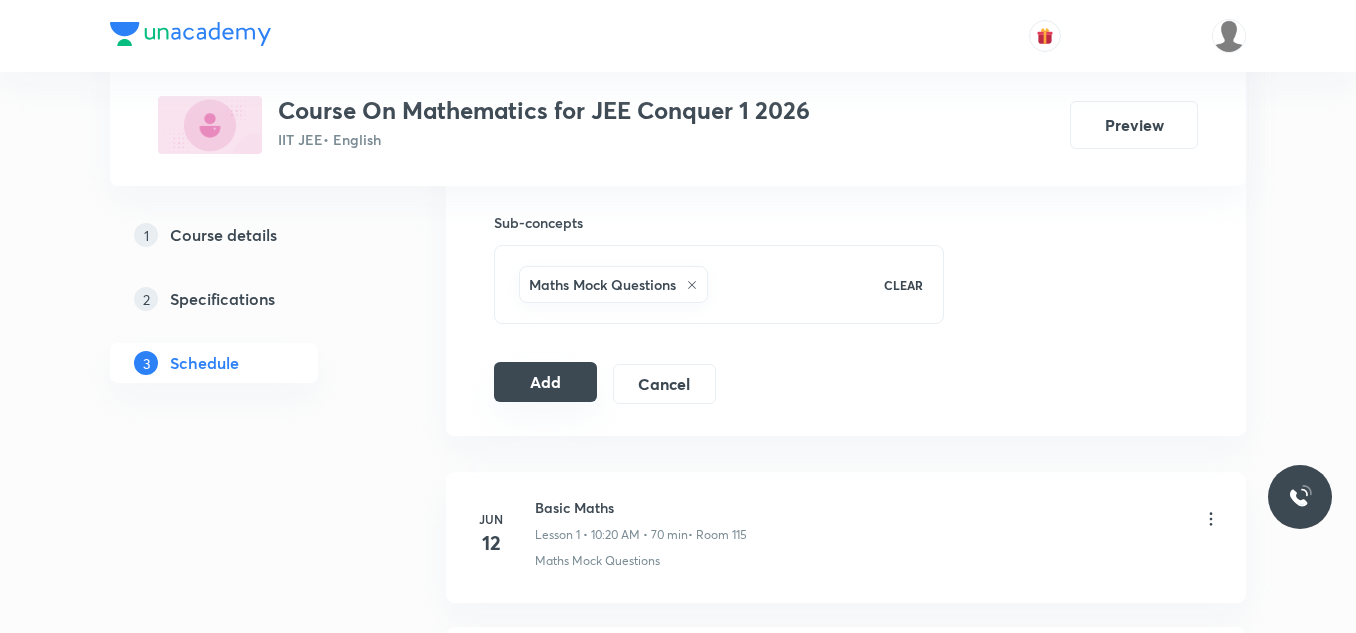 click on "Add" at bounding box center [545, 382] 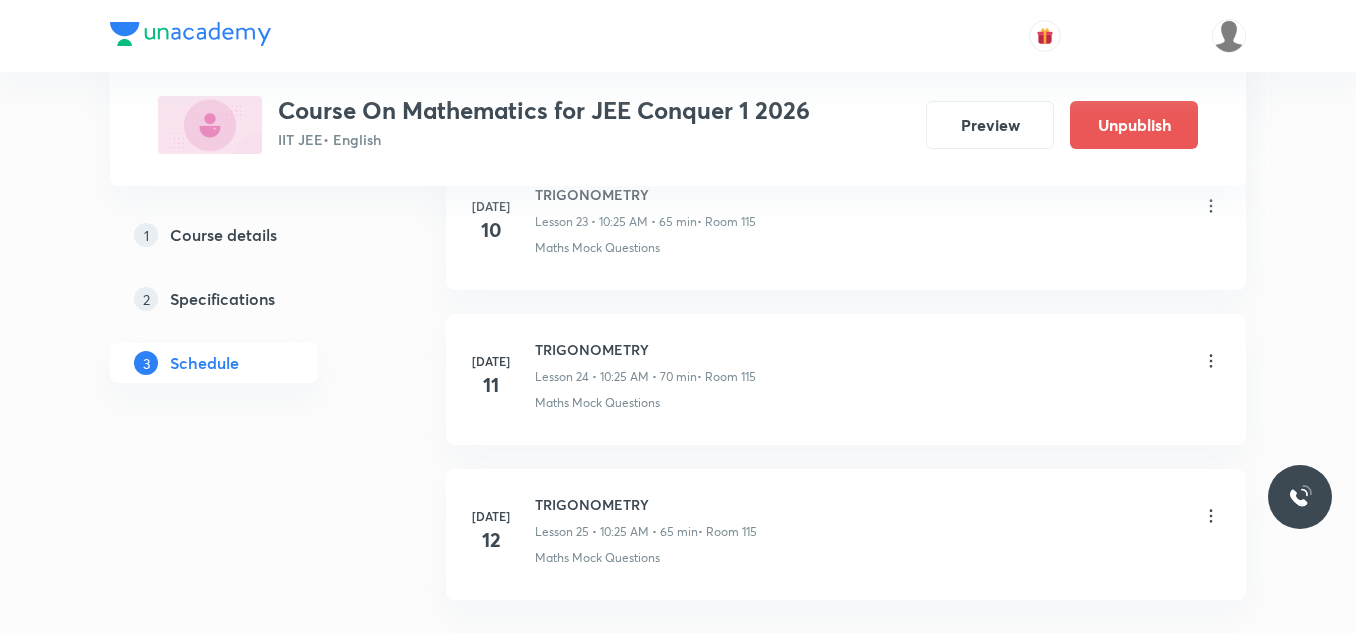 scroll, scrollTop: 3926, scrollLeft: 0, axis: vertical 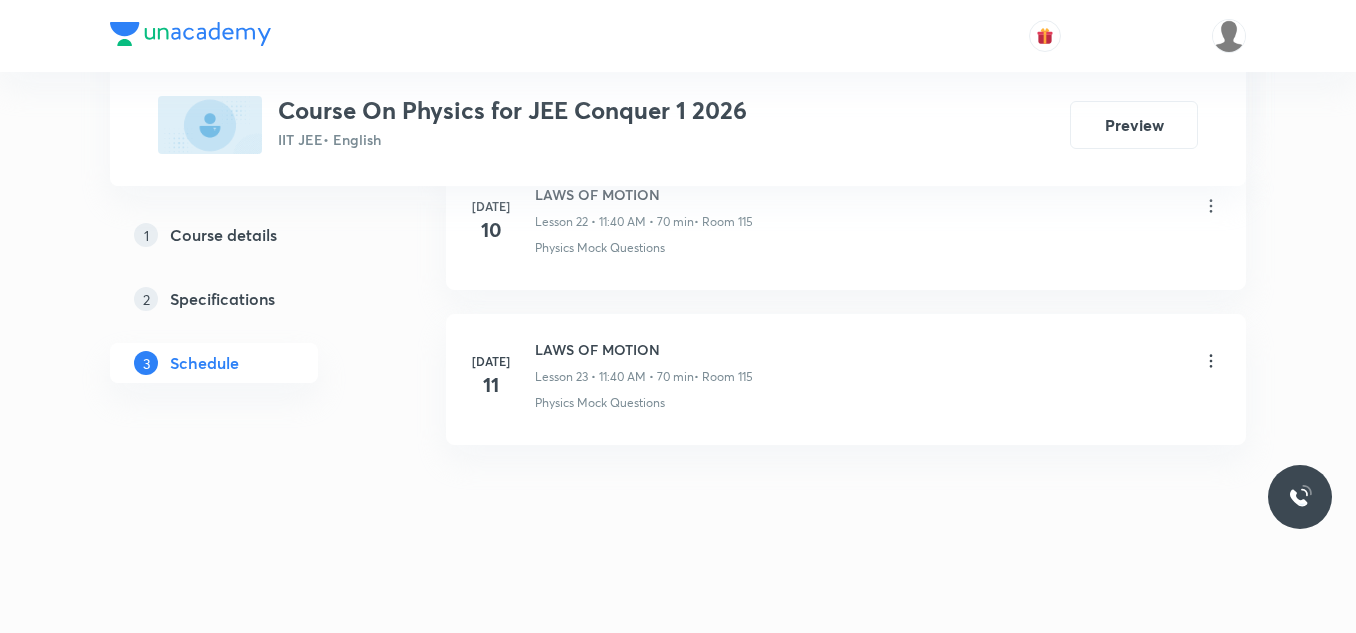 click on "LAWS OF MOTION" at bounding box center (644, 349) 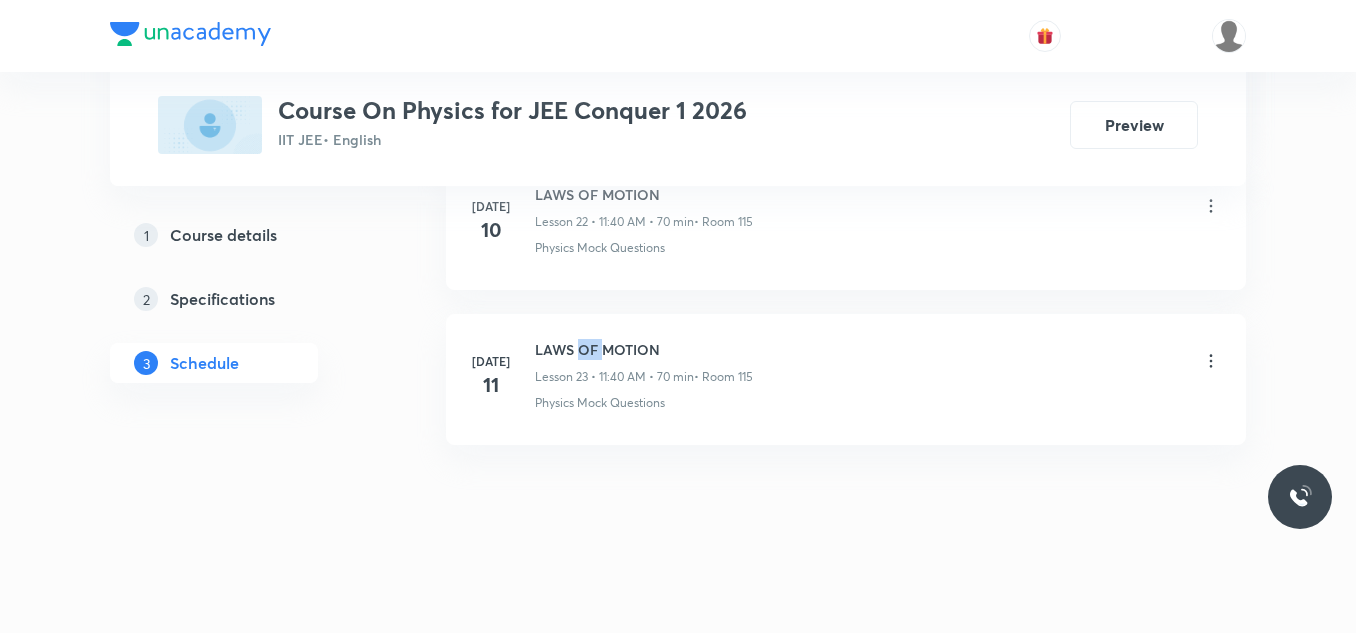 click on "LAWS OF MOTION" at bounding box center (644, 349) 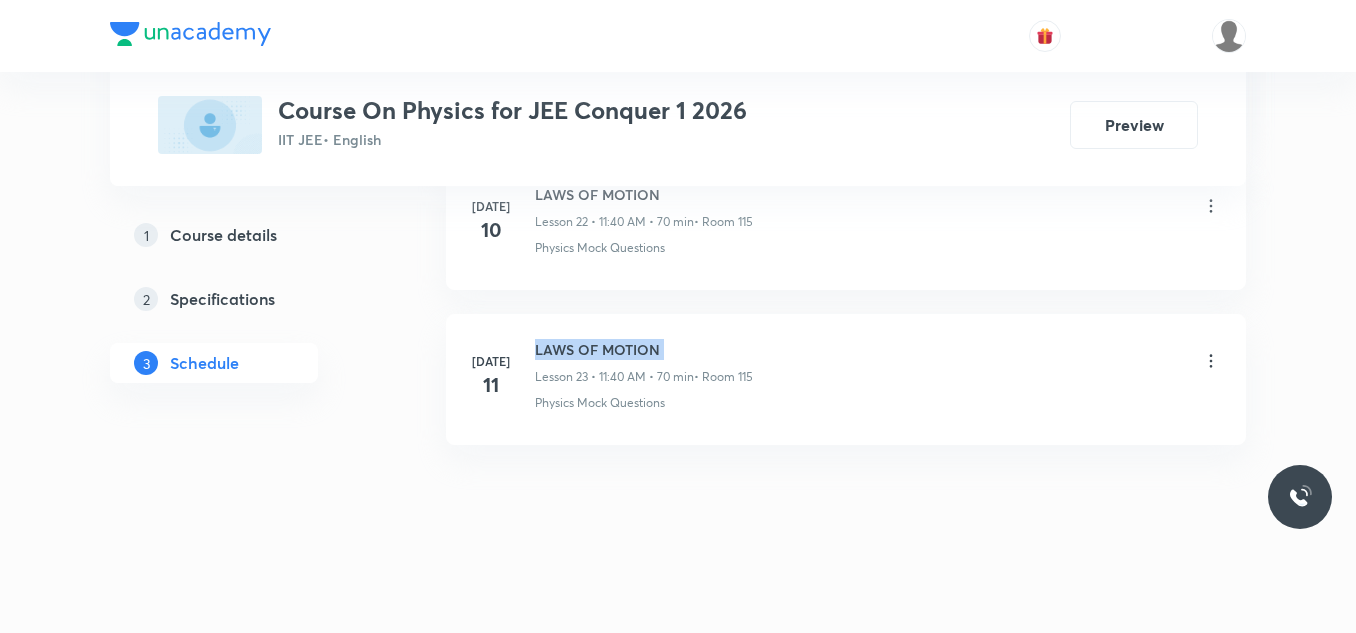 click on "LAWS OF MOTION" at bounding box center (644, 349) 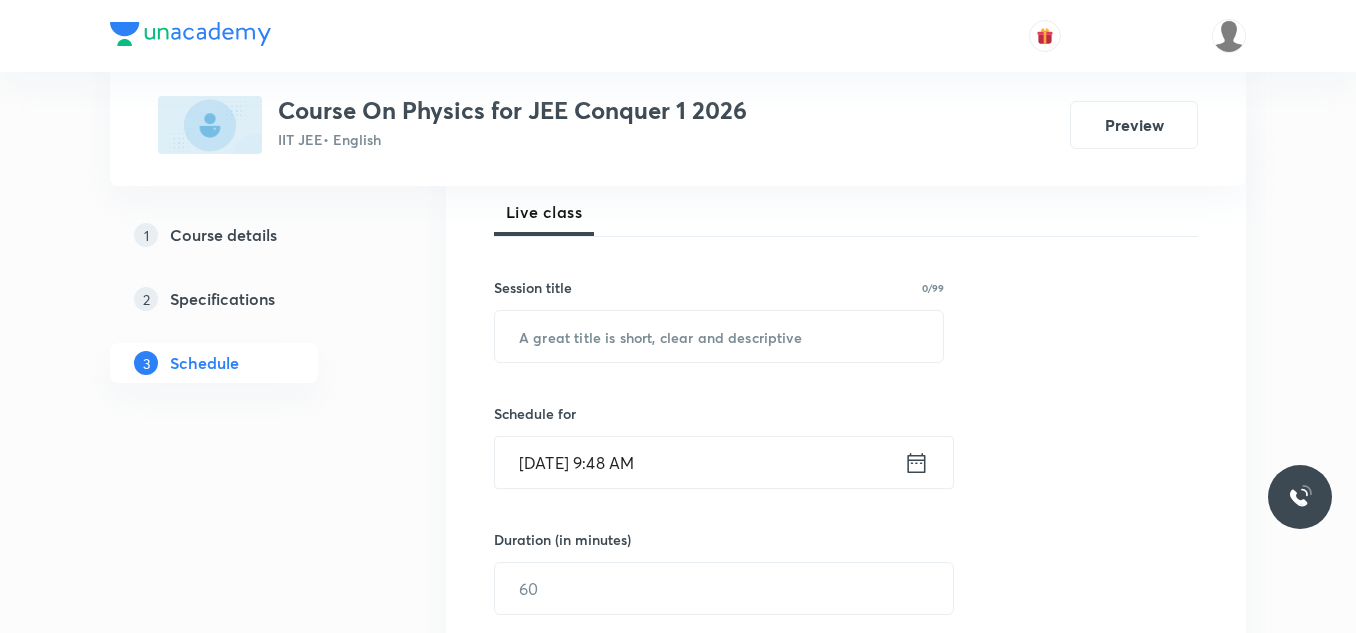 scroll, scrollTop: 300, scrollLeft: 0, axis: vertical 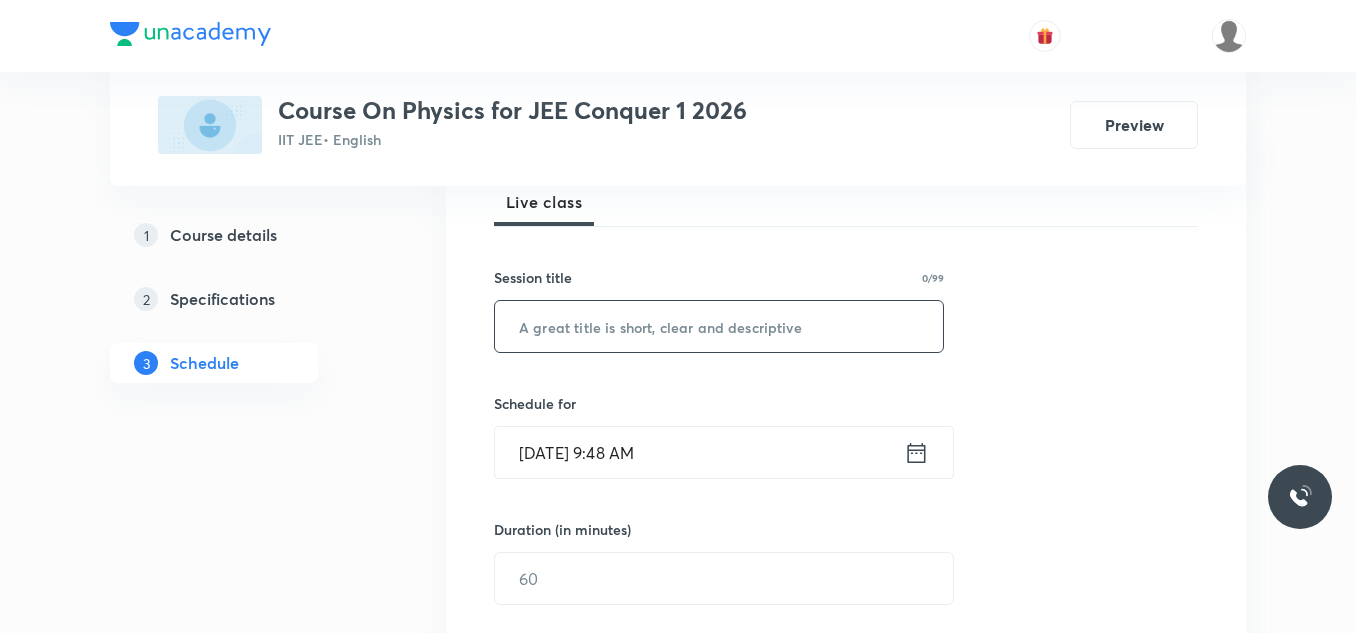 click at bounding box center [719, 326] 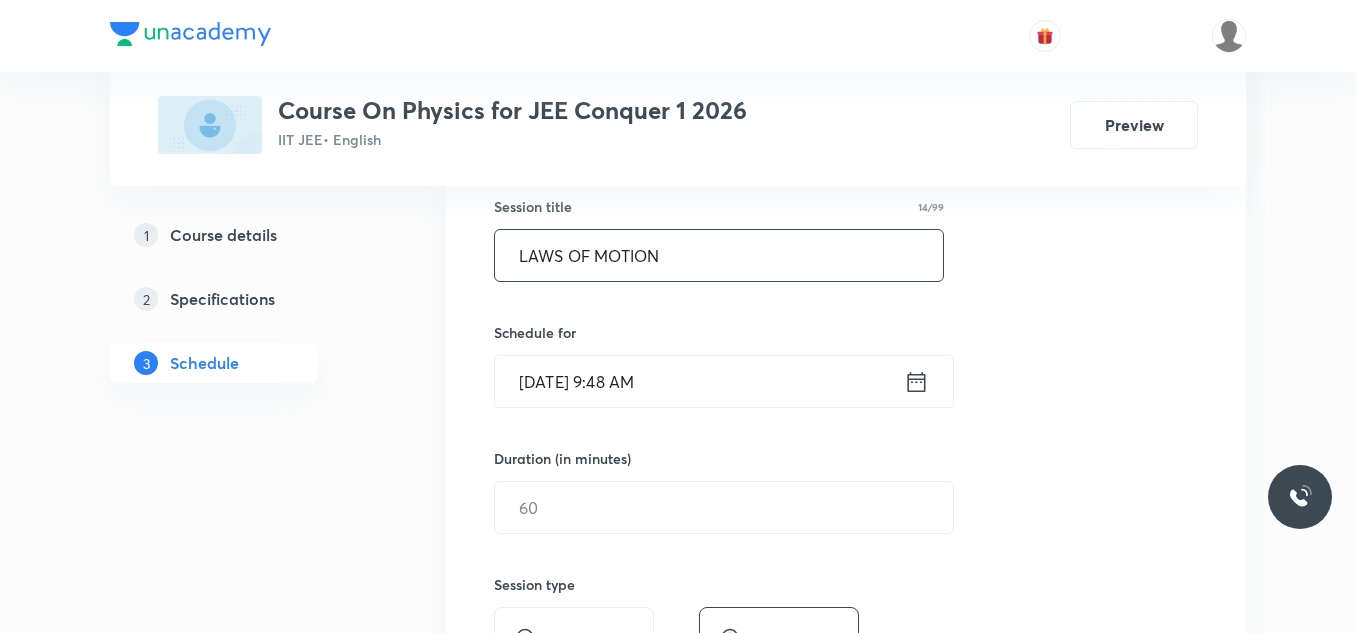 scroll, scrollTop: 500, scrollLeft: 0, axis: vertical 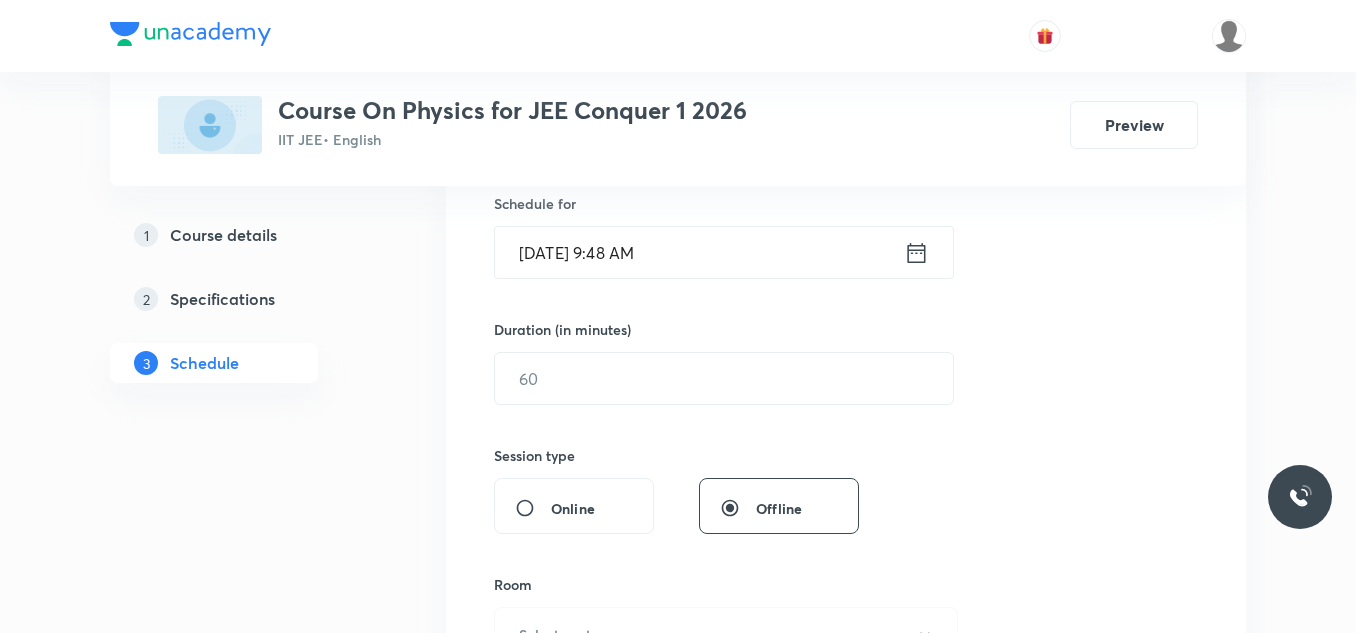 type on "LAWS OF MOTION" 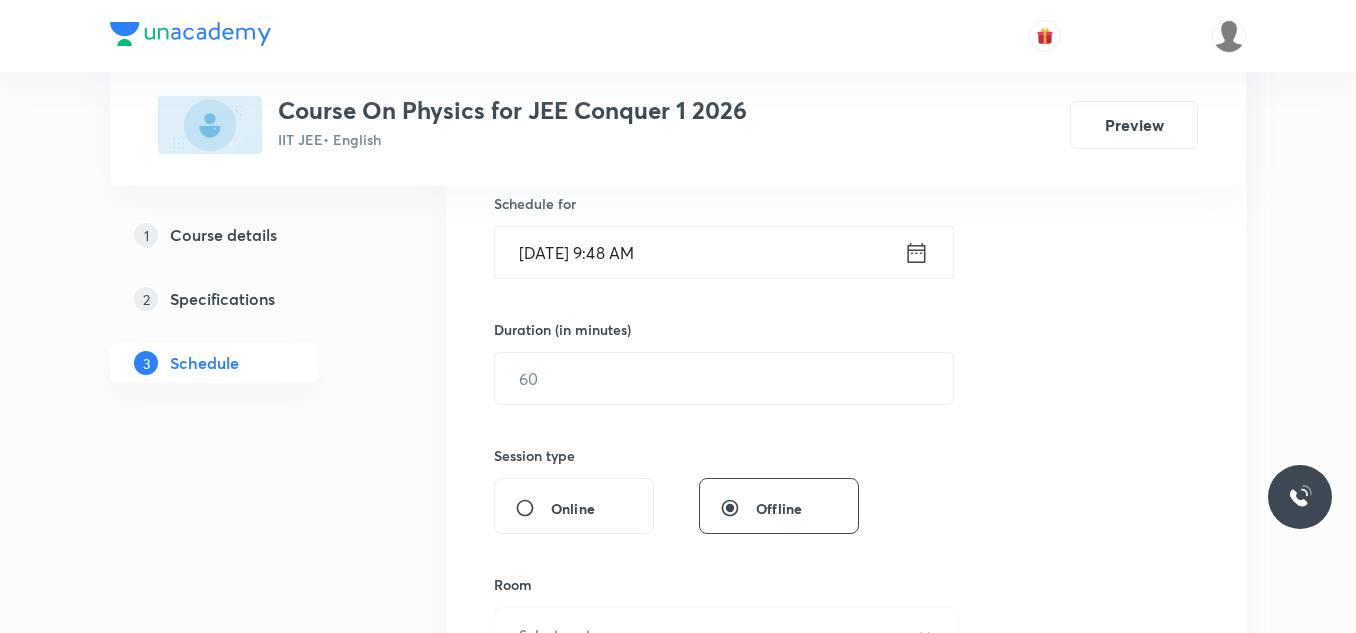 click 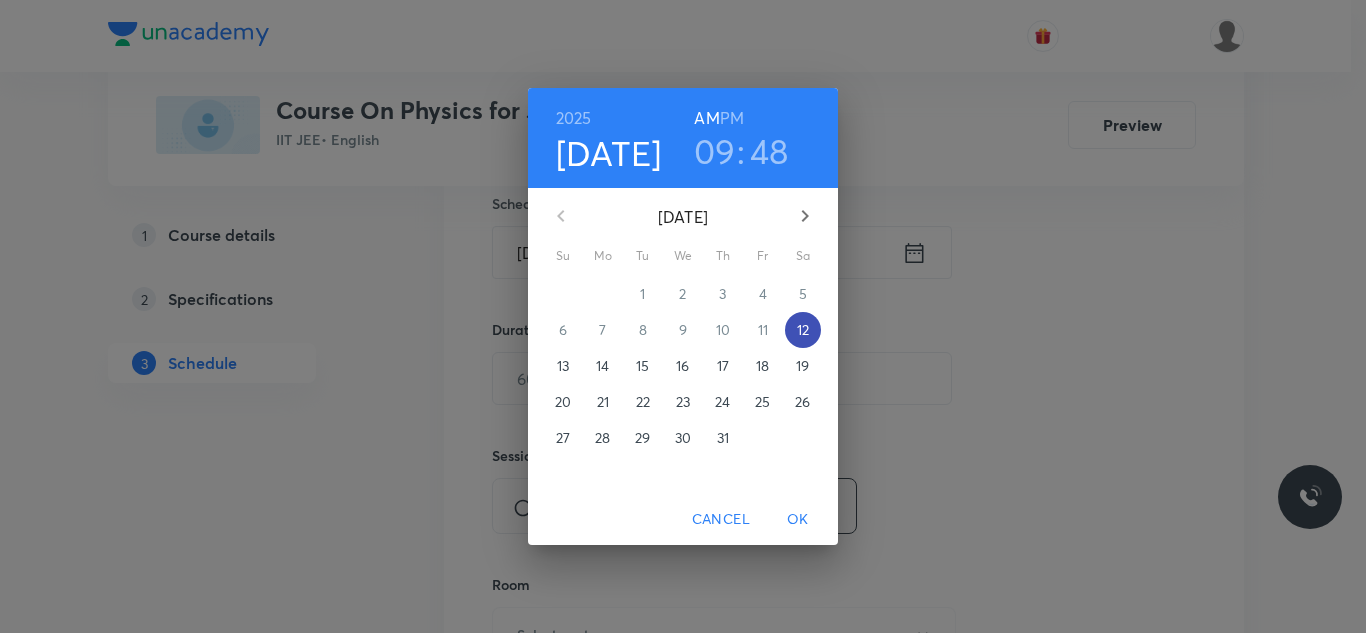 click on "12" at bounding box center (803, 330) 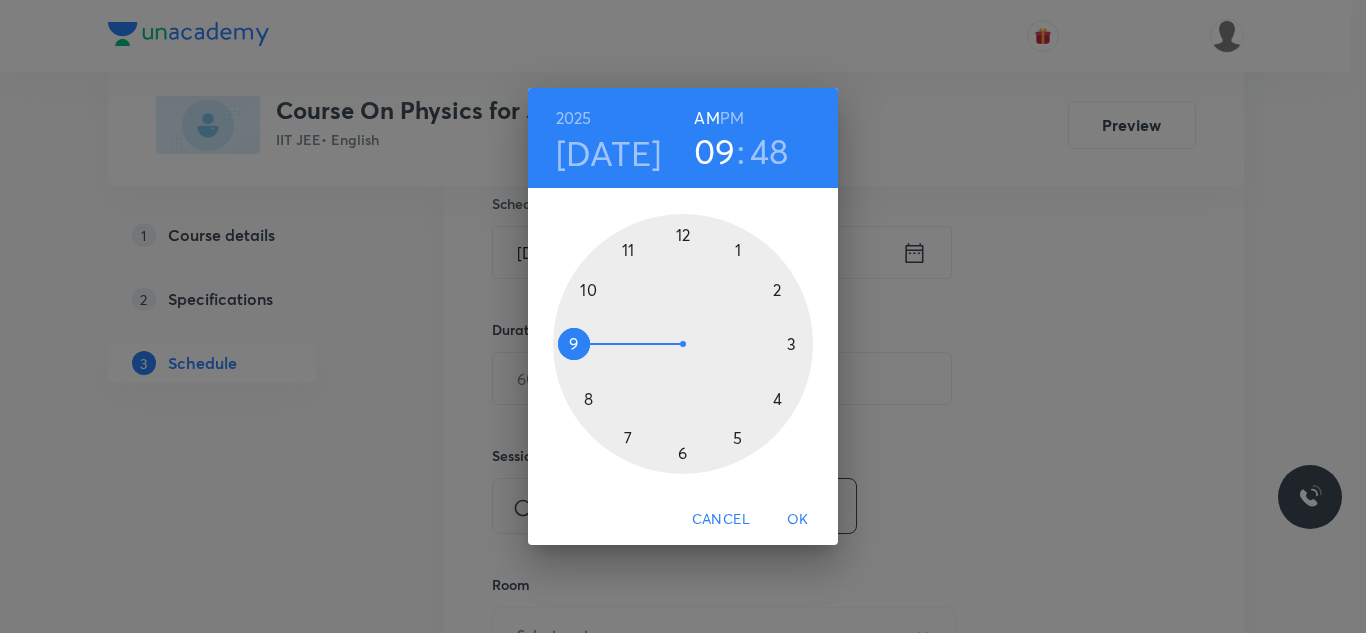 click at bounding box center (683, 344) 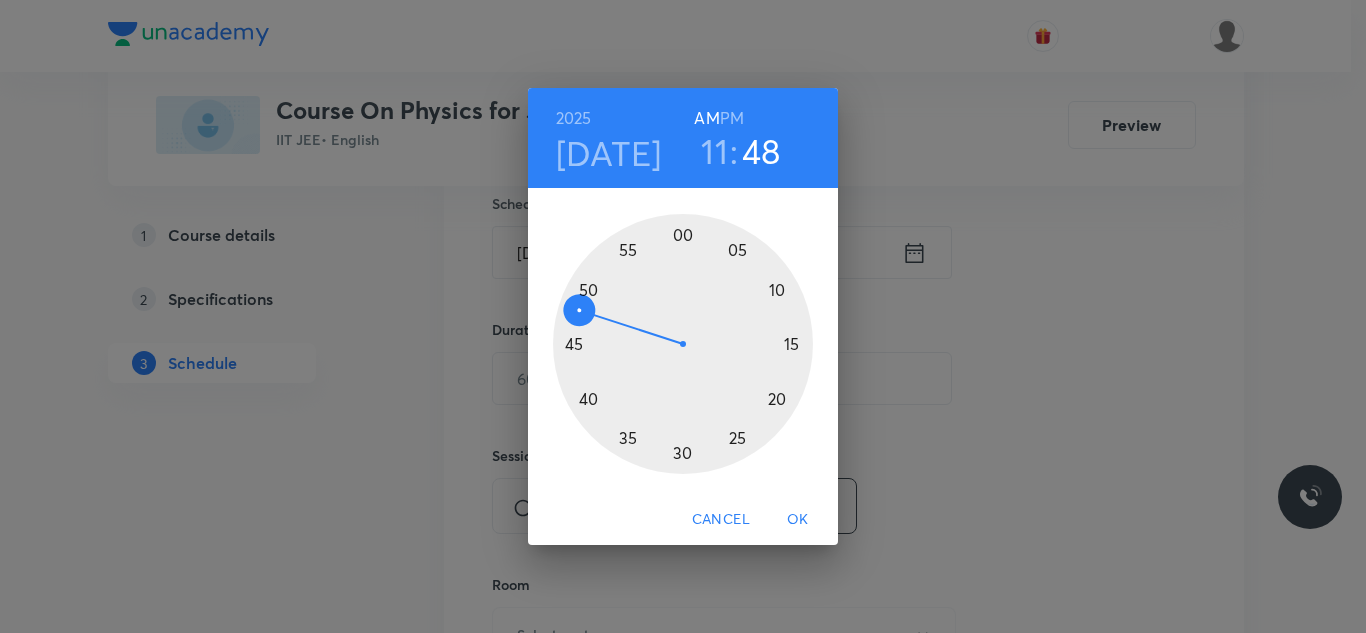 click at bounding box center (683, 344) 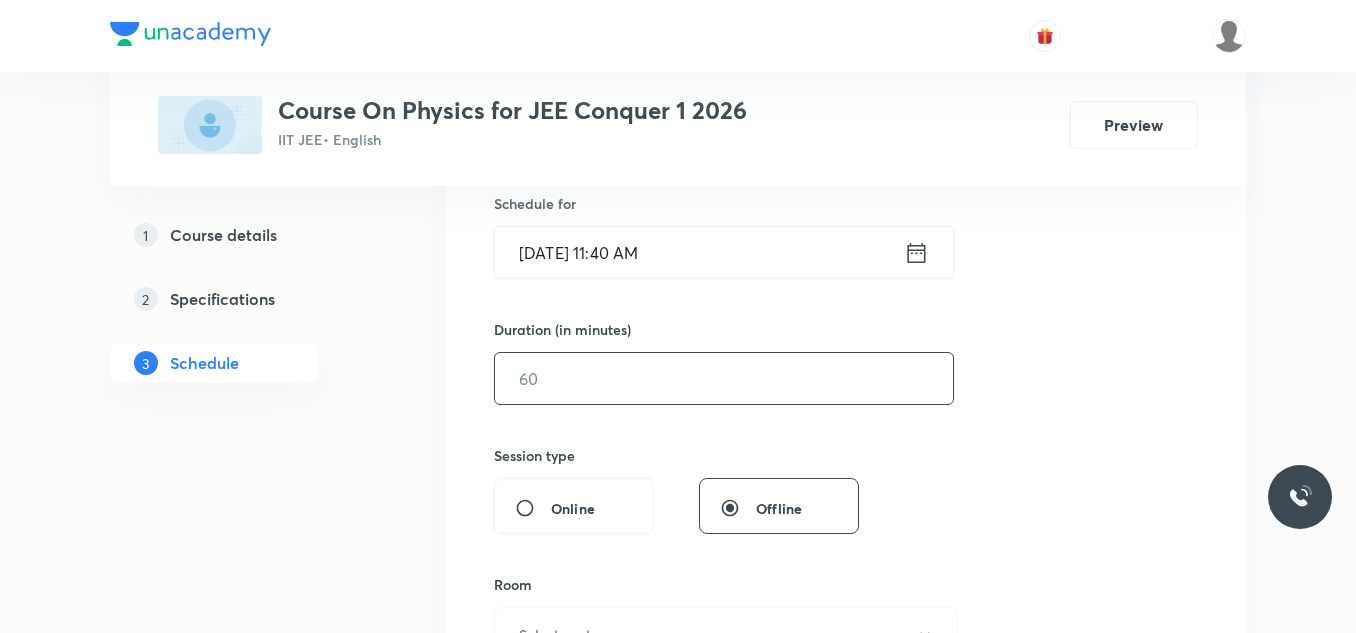 click at bounding box center [724, 378] 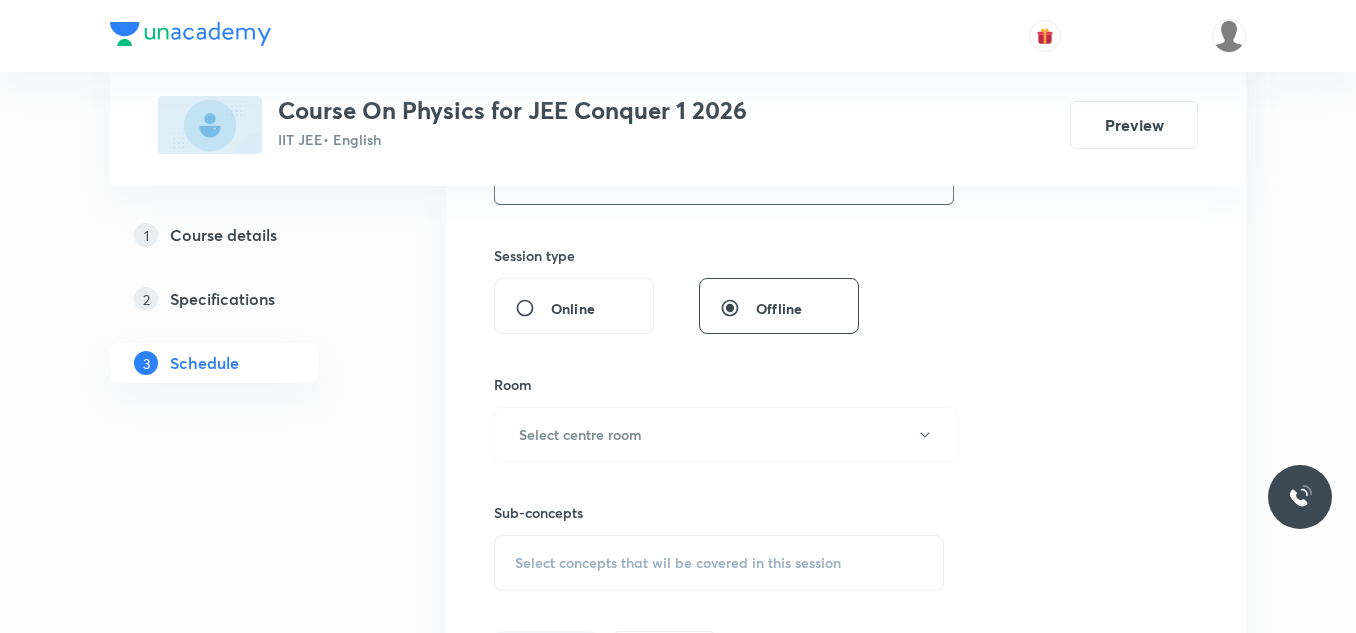 scroll, scrollTop: 800, scrollLeft: 0, axis: vertical 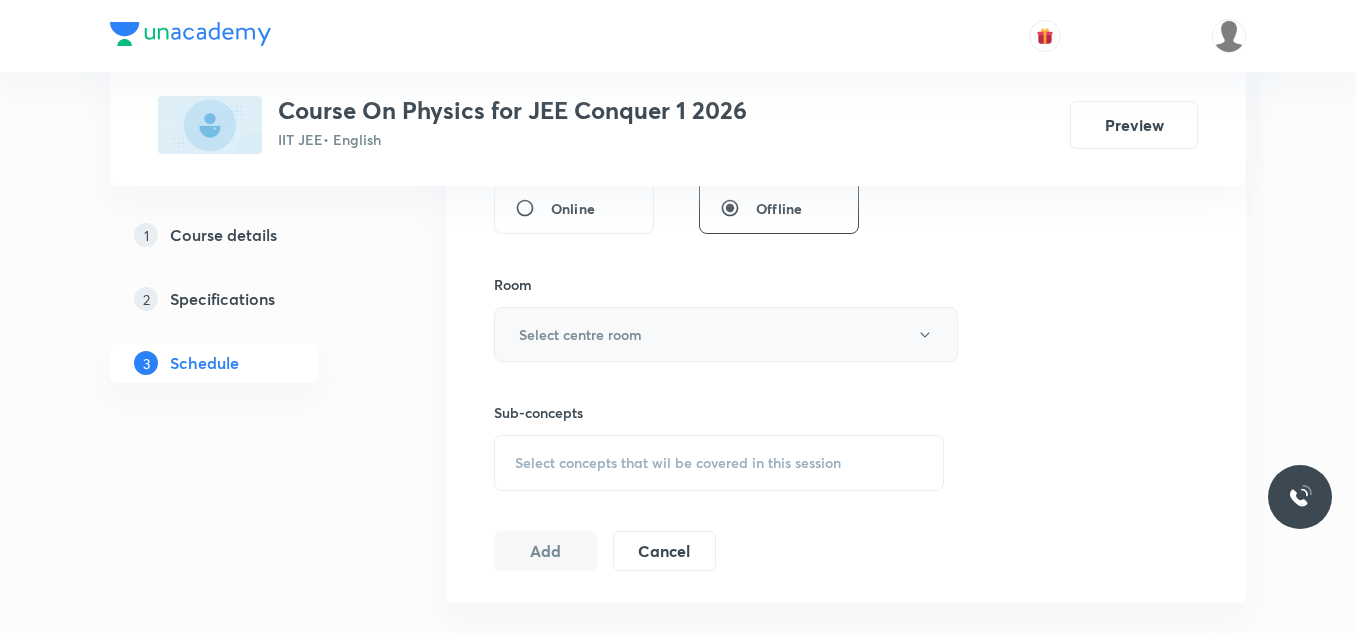 type on "70" 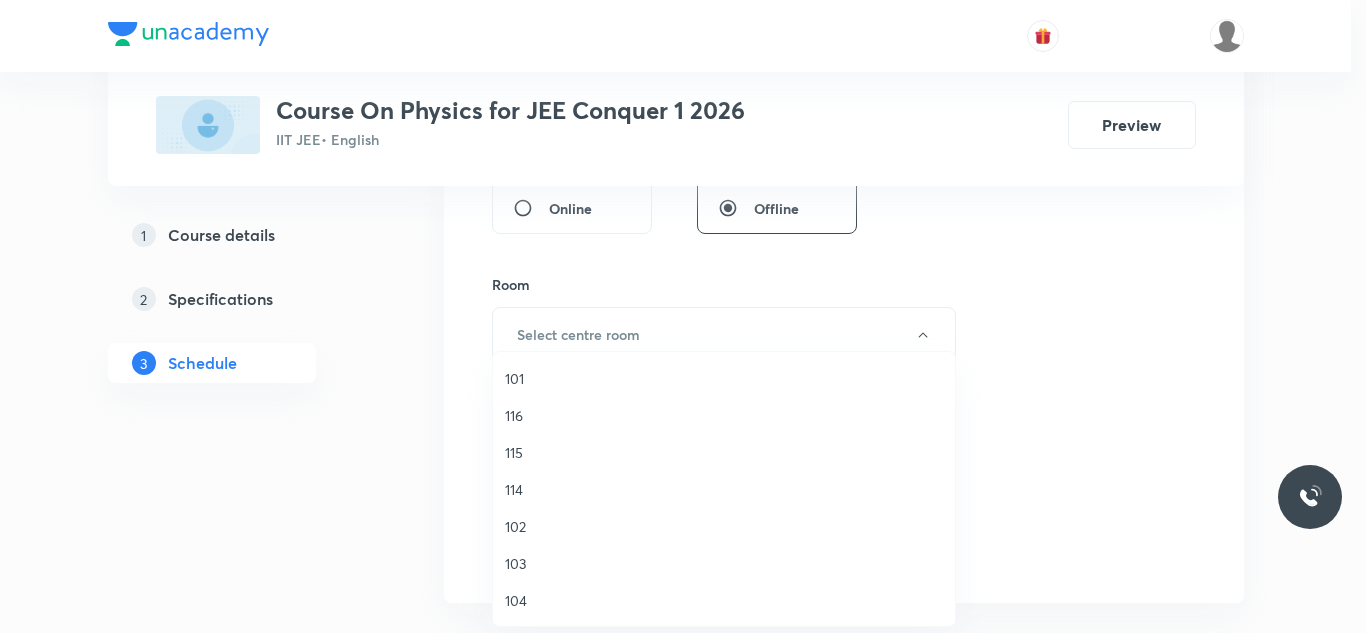 click on "115" at bounding box center (724, 452) 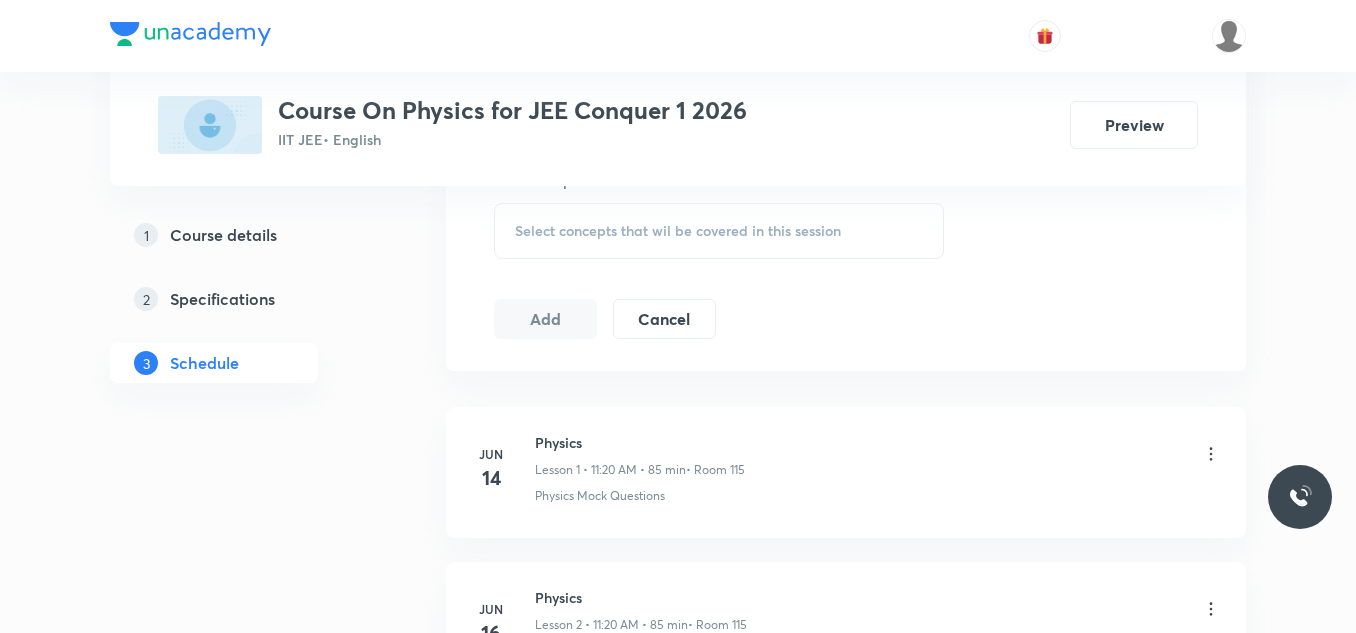 scroll, scrollTop: 1000, scrollLeft: 0, axis: vertical 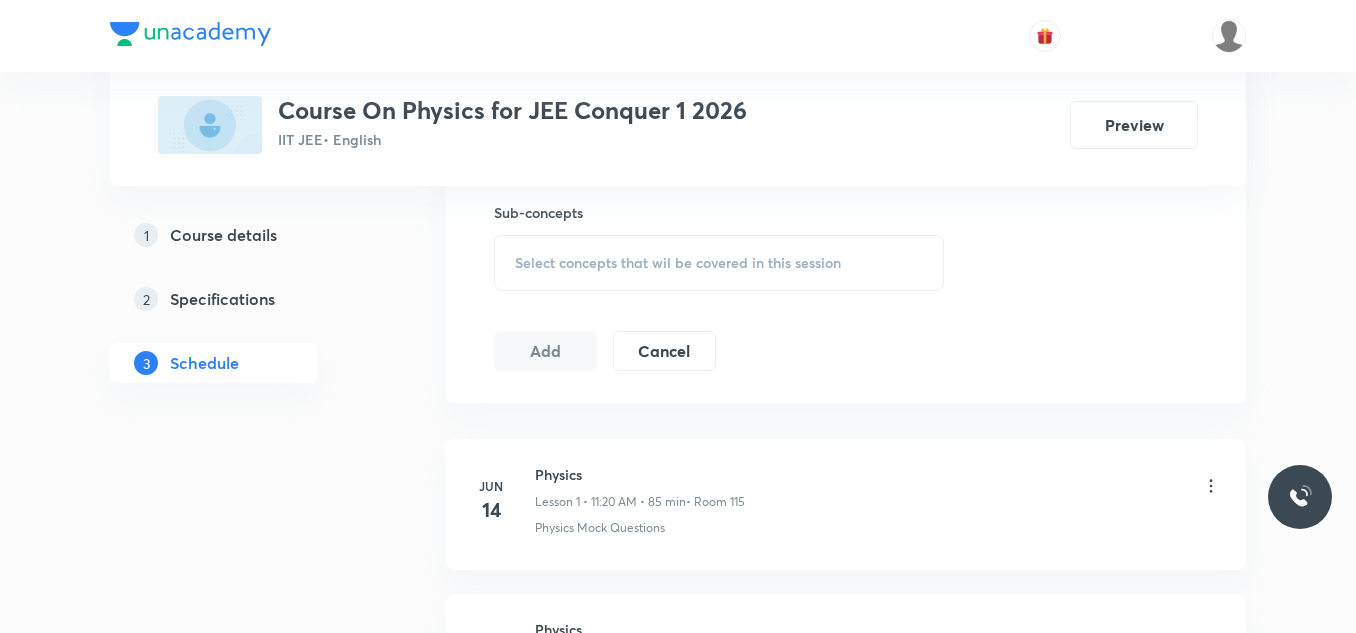 click on "Select concepts that wil be covered in this session" at bounding box center (678, 263) 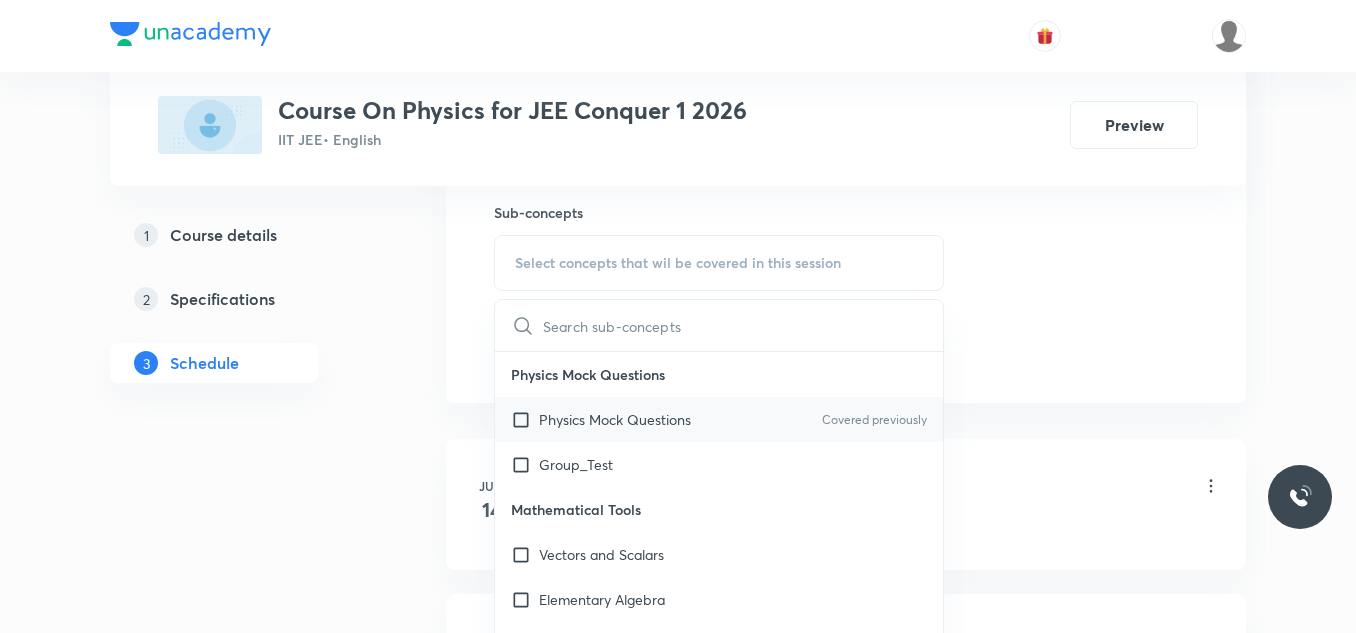 click at bounding box center (525, 419) 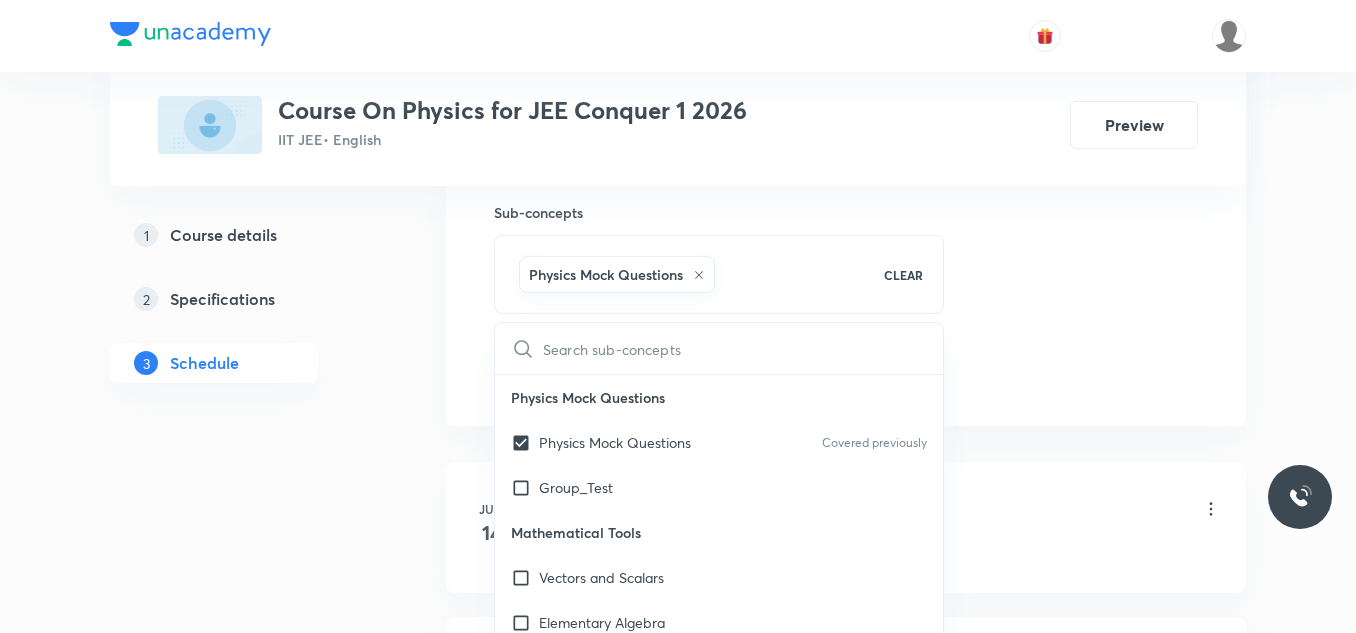 click on "Plus Courses Course On Physics for JEE Conquer 1 2026 IIT JEE  • English Preview 1 Course details 2 Specifications 3 Schedule Schedule 23  classes Session  24 Live class Session title 14/99 LAWS OF MOTION ​ Schedule for Jul 12, 2025, 11:40 AM ​ Duration (in minutes) 70 ​   Session type Online Offline Room 115 Sub-concepts Physics Mock Questions CLEAR ​ Physics Mock Questions Physics Mock Questions Covered previously Group_Test Mathematical Tools Vectors and Scalars  Elementary Algebra Basic Trigonometry Addition of Vectors 2D and 3D Geometry Representation of Vector  Components of a Vector Functions Unit Vectors Differentiation Integration Rectangular Components of a Vector in Three Dimensions Position Vector Use of Differentiation & Integration in One Dimensional Motion Displacement Vector Derivatives of Equations of Motion by Calculus Vectors Product of Two Vectors Differentiation: Basic Formula and Rule Definite Integration and Area Under The Curve Maxima and Minima Chain Rule Cross Product Units" at bounding box center [678, 1633] 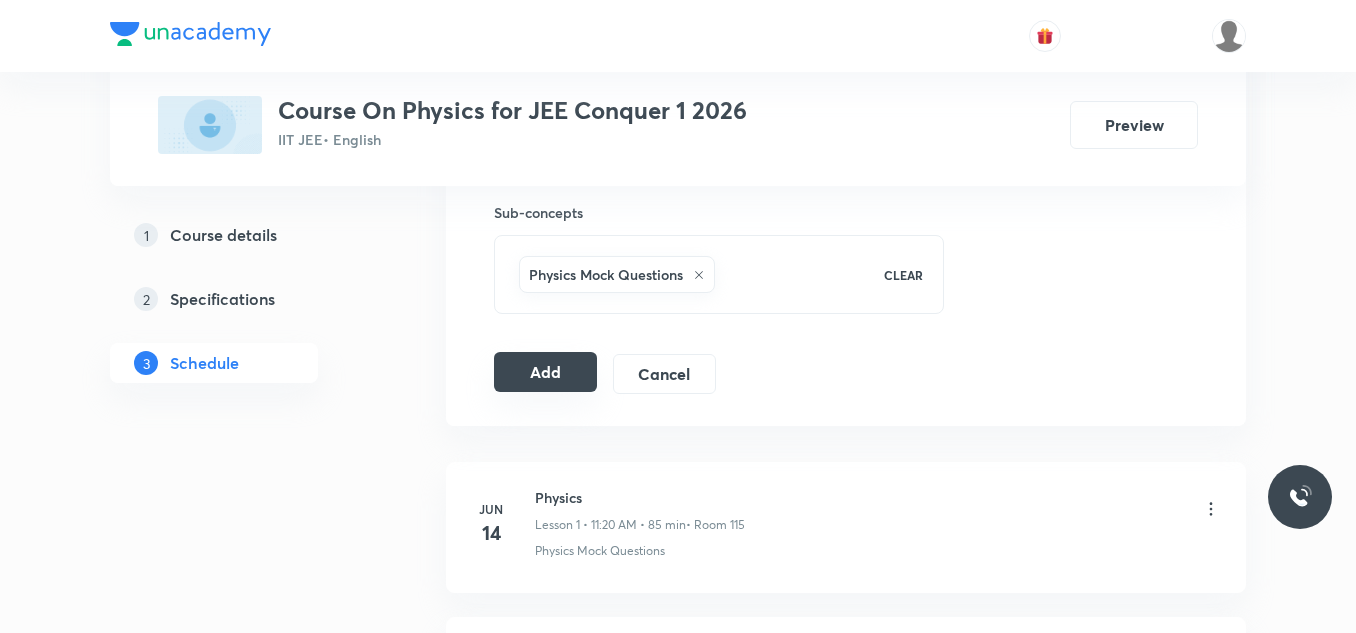 click on "Add" at bounding box center (545, 372) 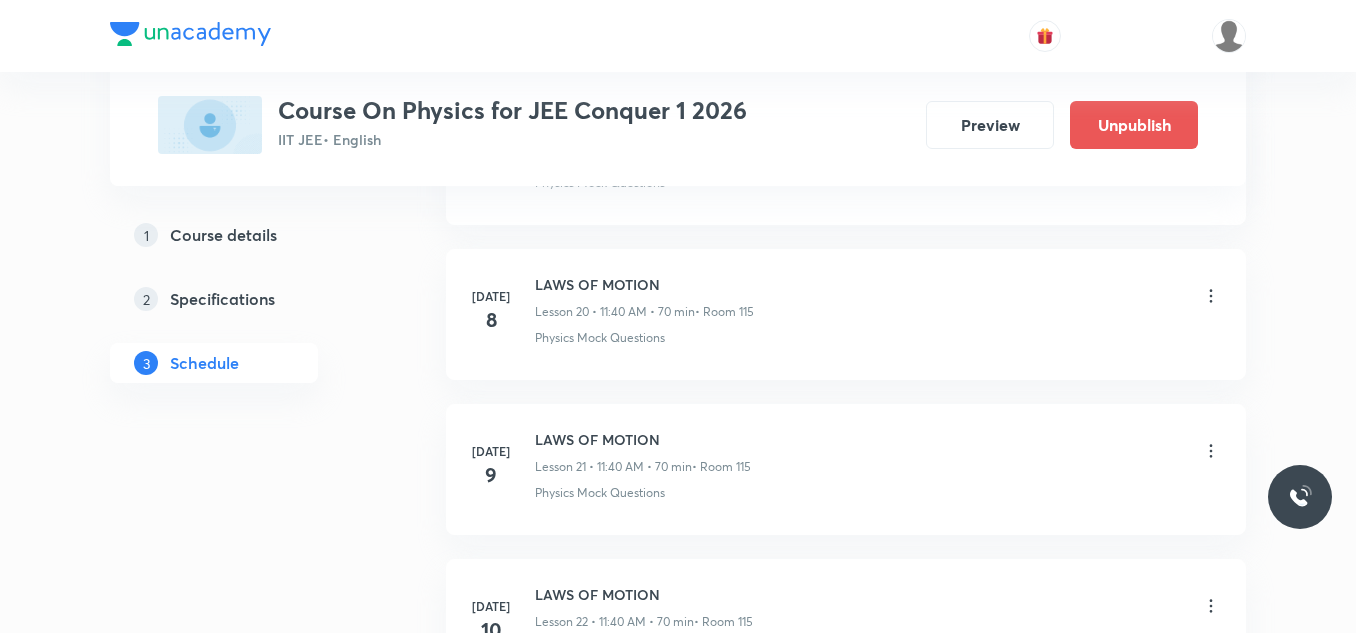 scroll, scrollTop: 3771, scrollLeft: 0, axis: vertical 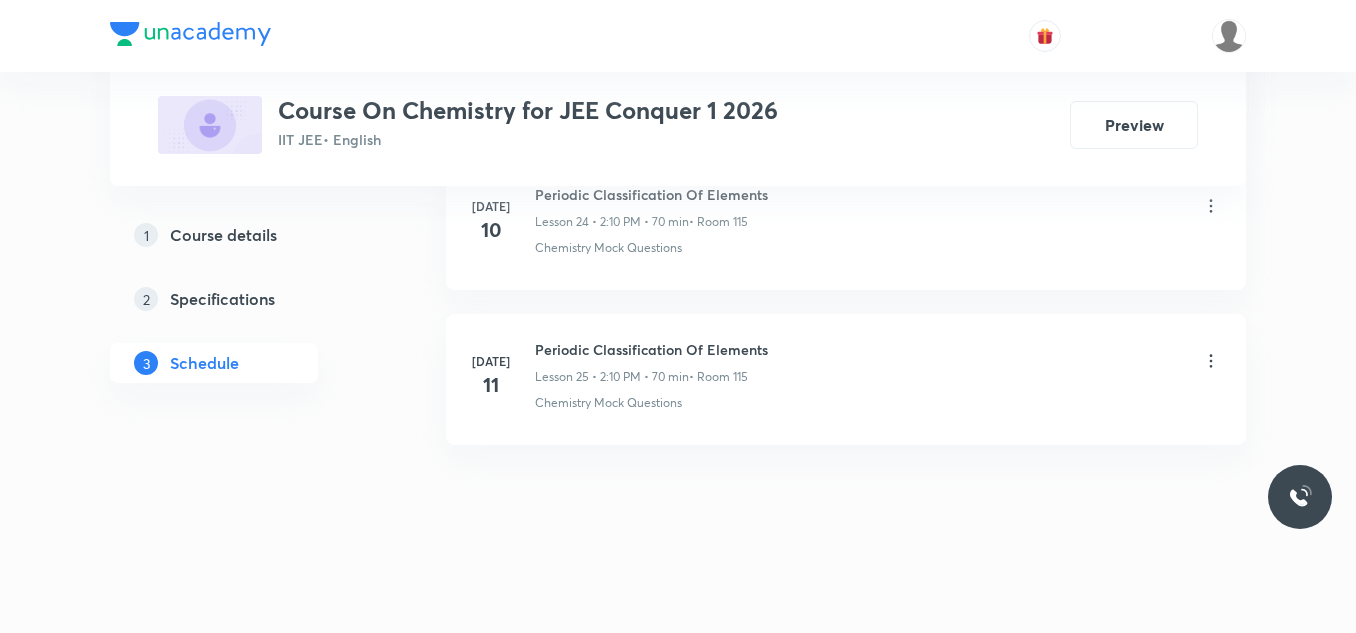click on "Periodic Classification Of Elements" at bounding box center [651, 349] 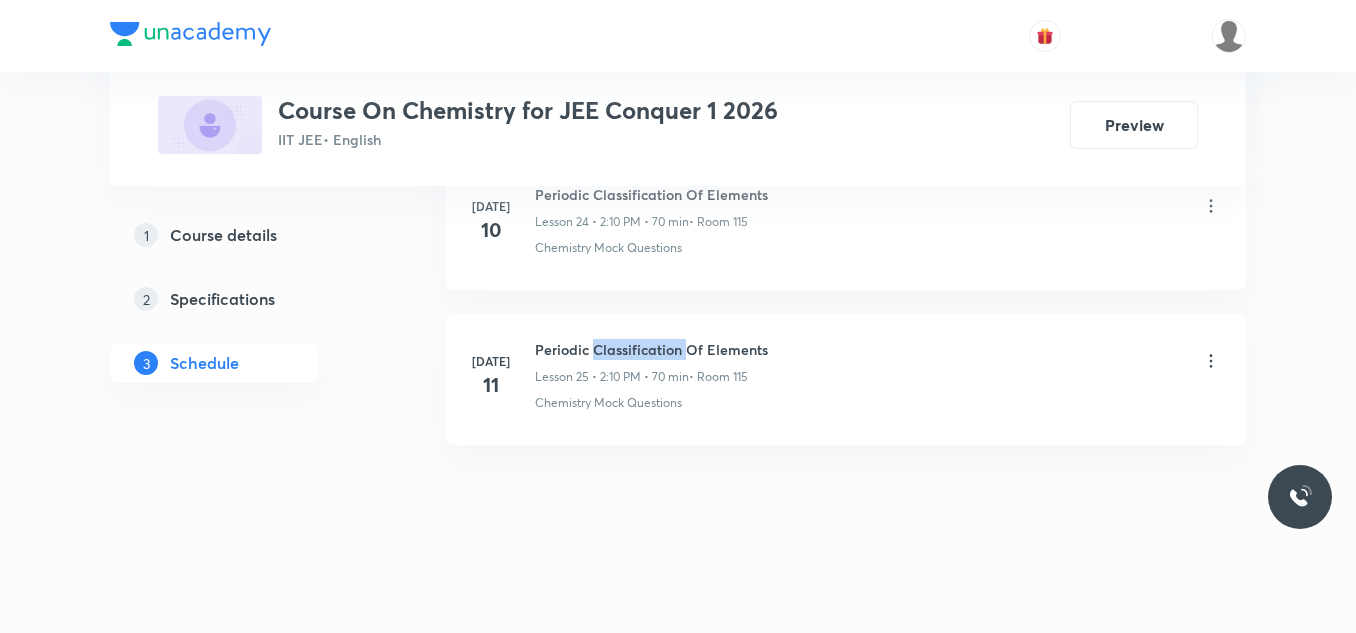 click on "Periodic Classification Of Elements" at bounding box center [651, 349] 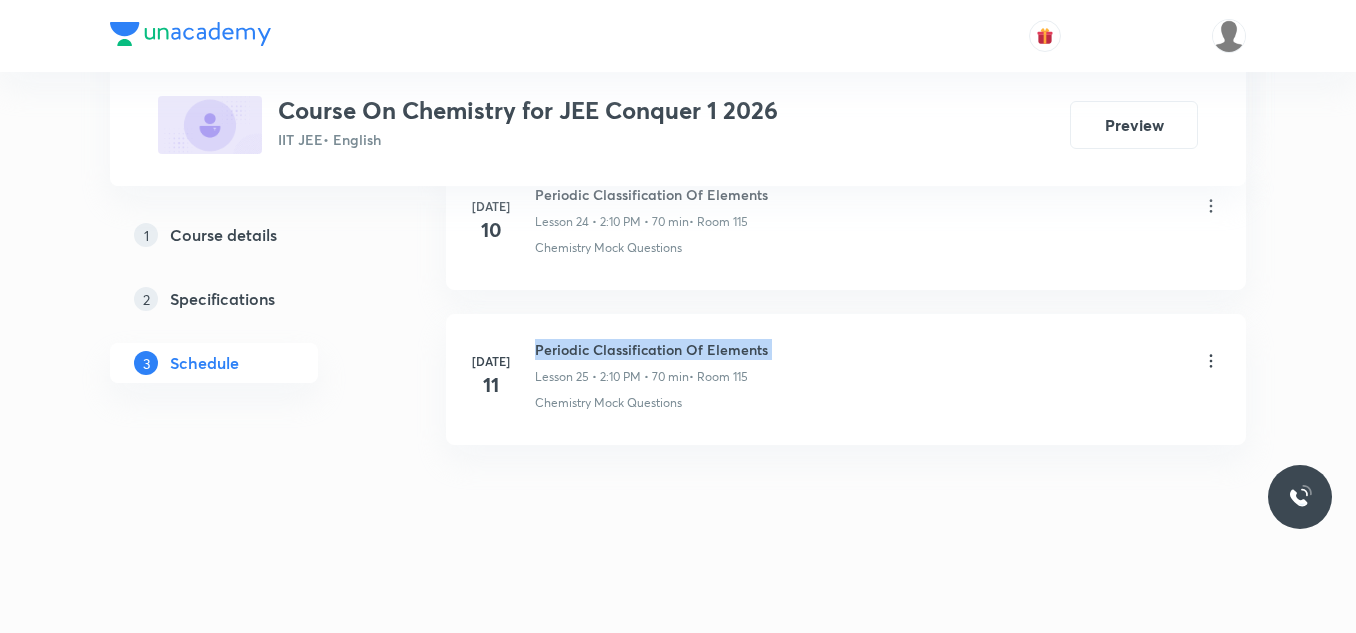 click on "Periodic Classification Of Elements" at bounding box center (651, 349) 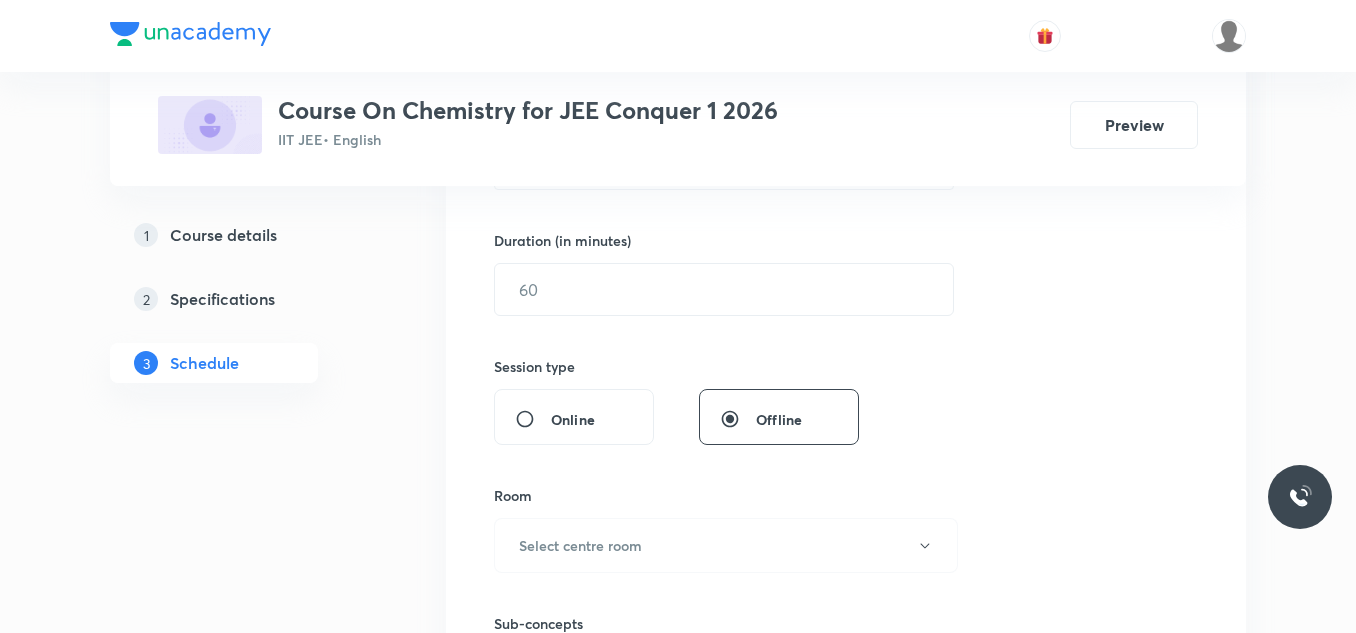 scroll, scrollTop: 245, scrollLeft: 0, axis: vertical 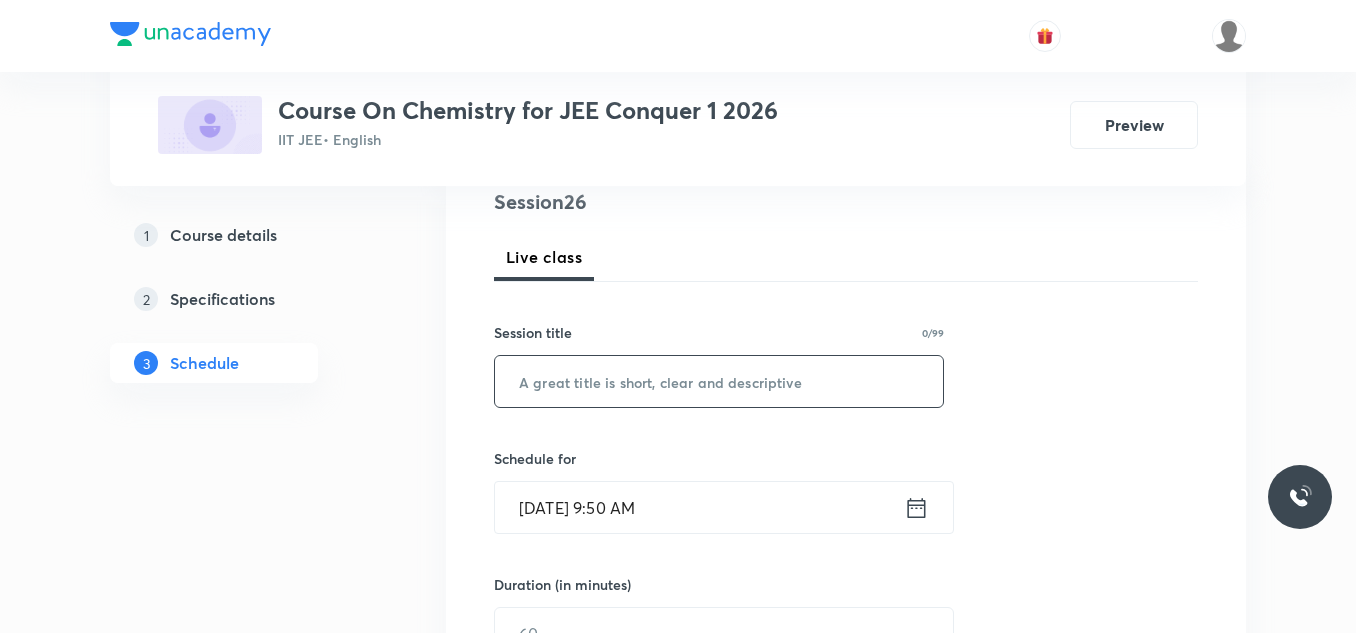 click at bounding box center [719, 381] 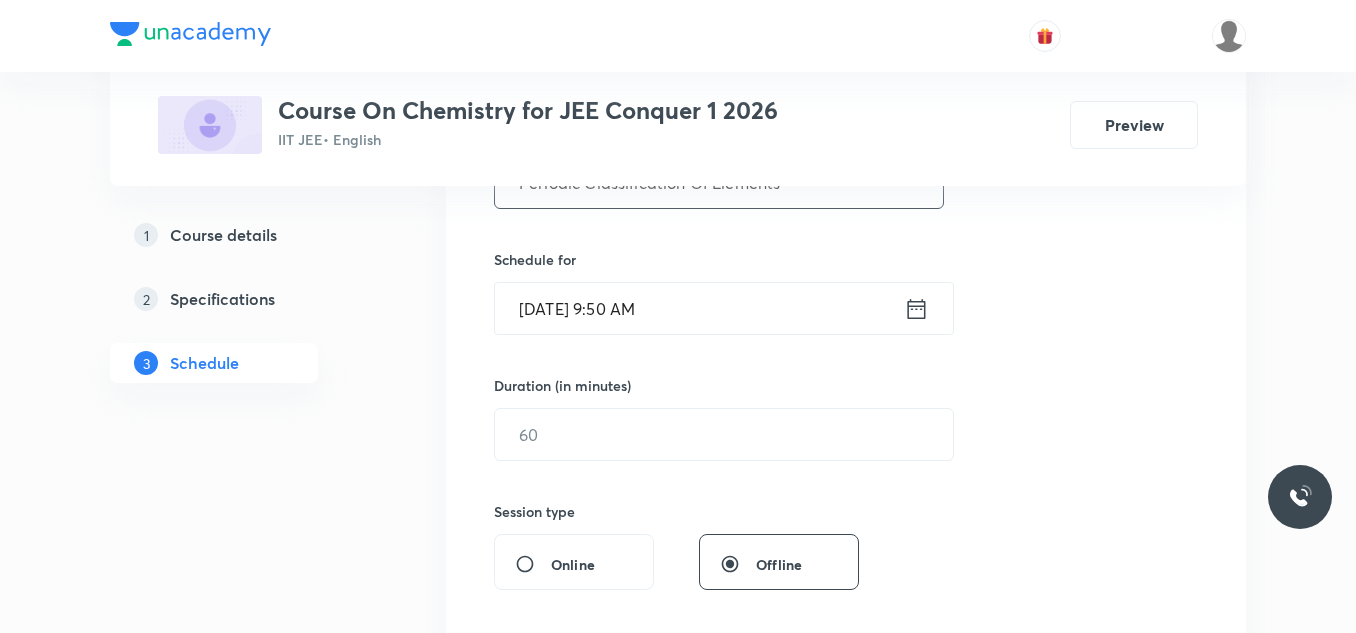 scroll, scrollTop: 445, scrollLeft: 0, axis: vertical 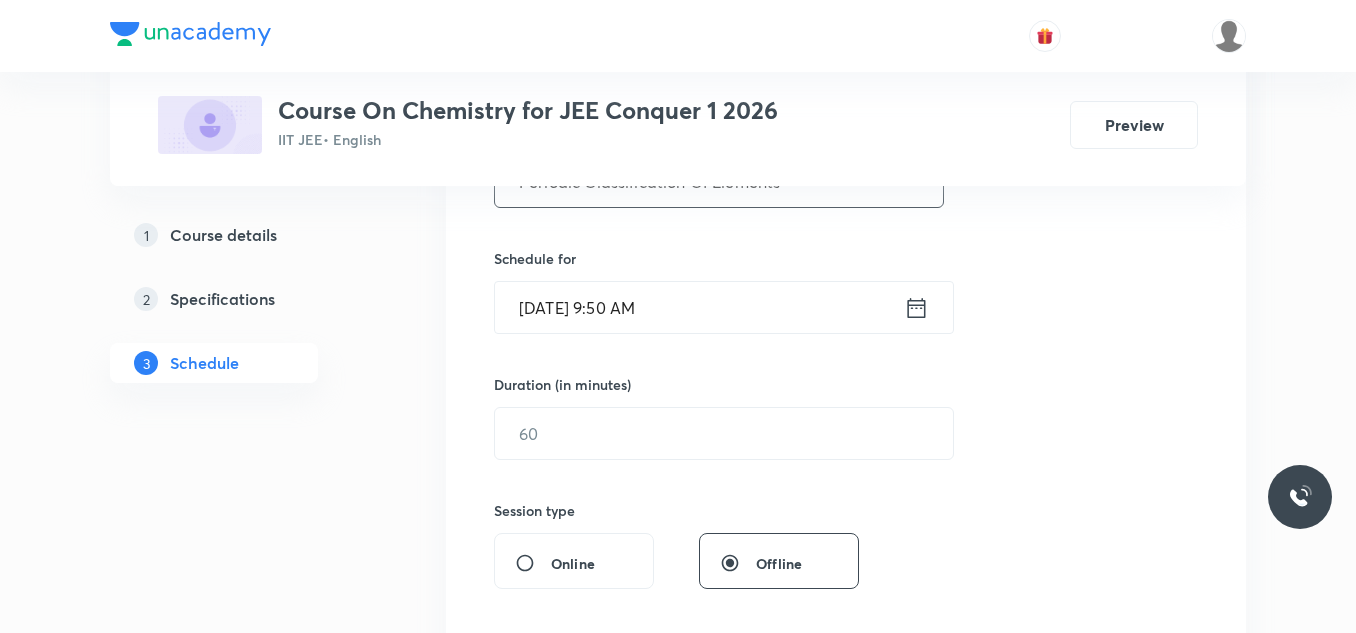 type on "Periodic Classification Of Elements" 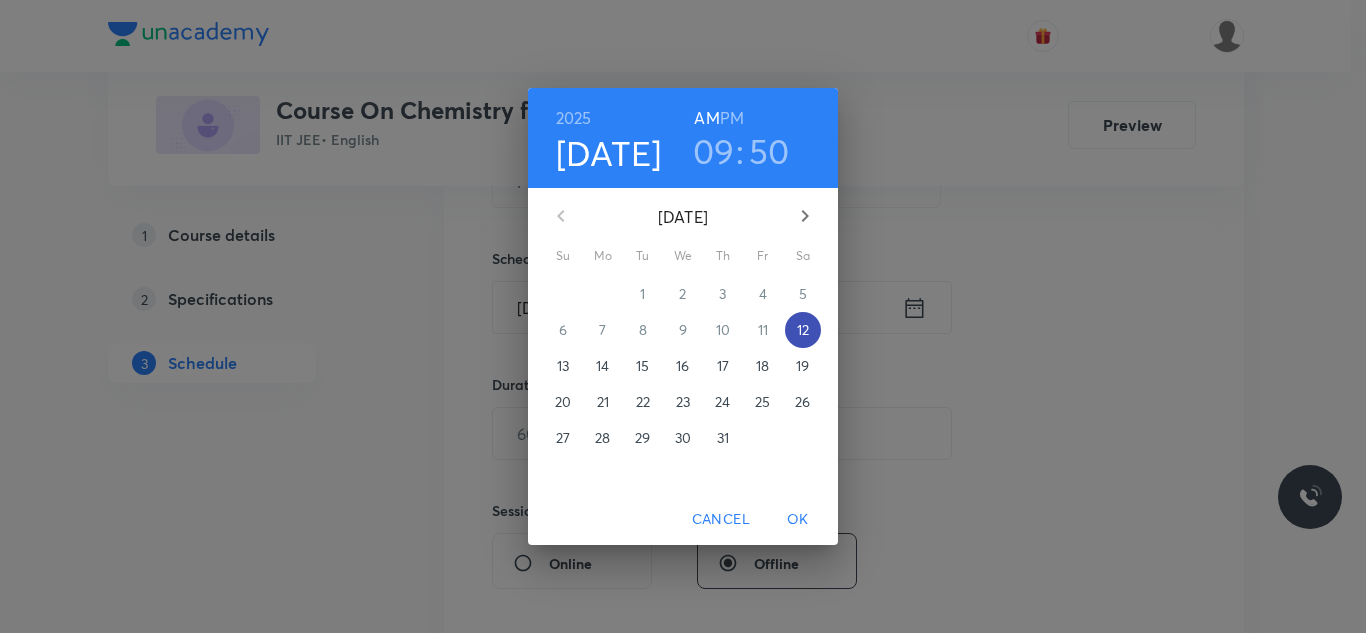 click on "12" at bounding box center (803, 330) 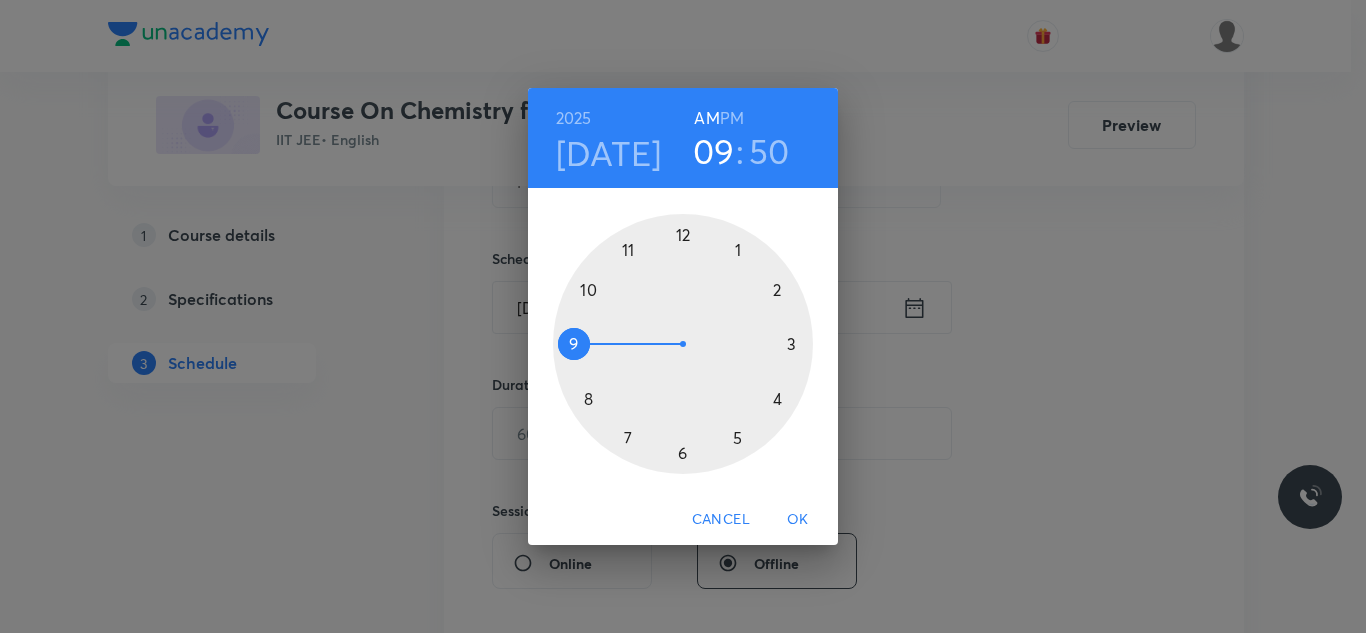 click on "PM" at bounding box center (732, 118) 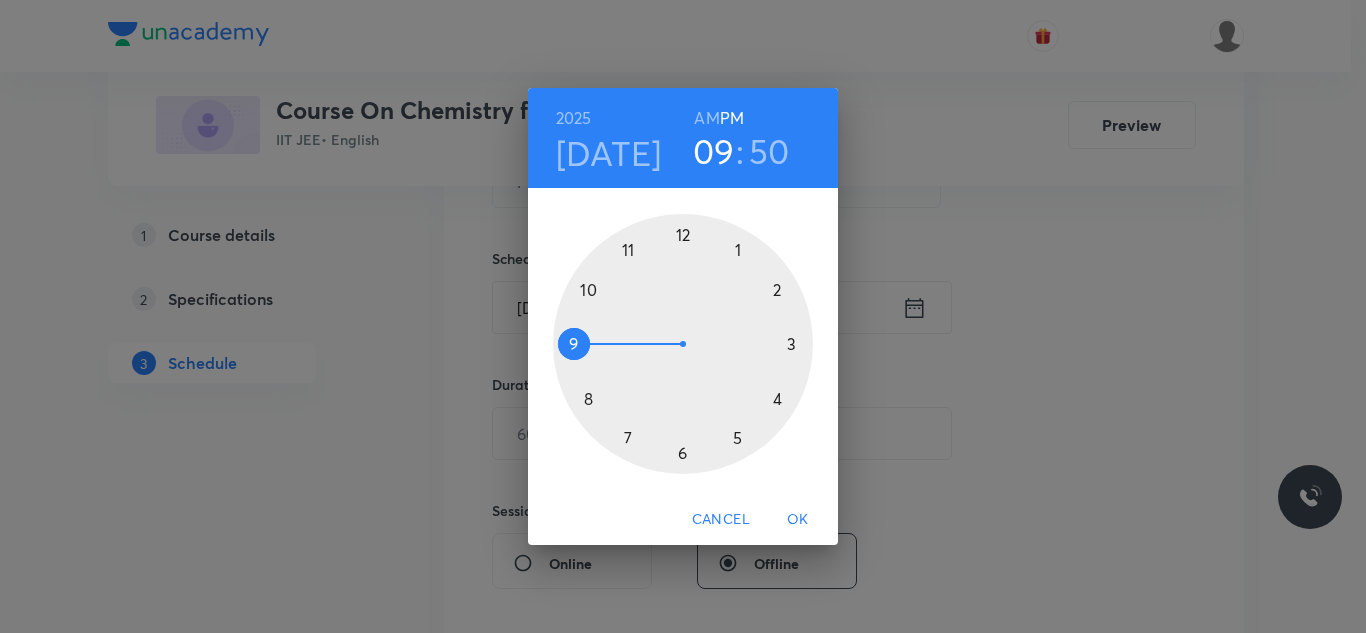 click at bounding box center [683, 344] 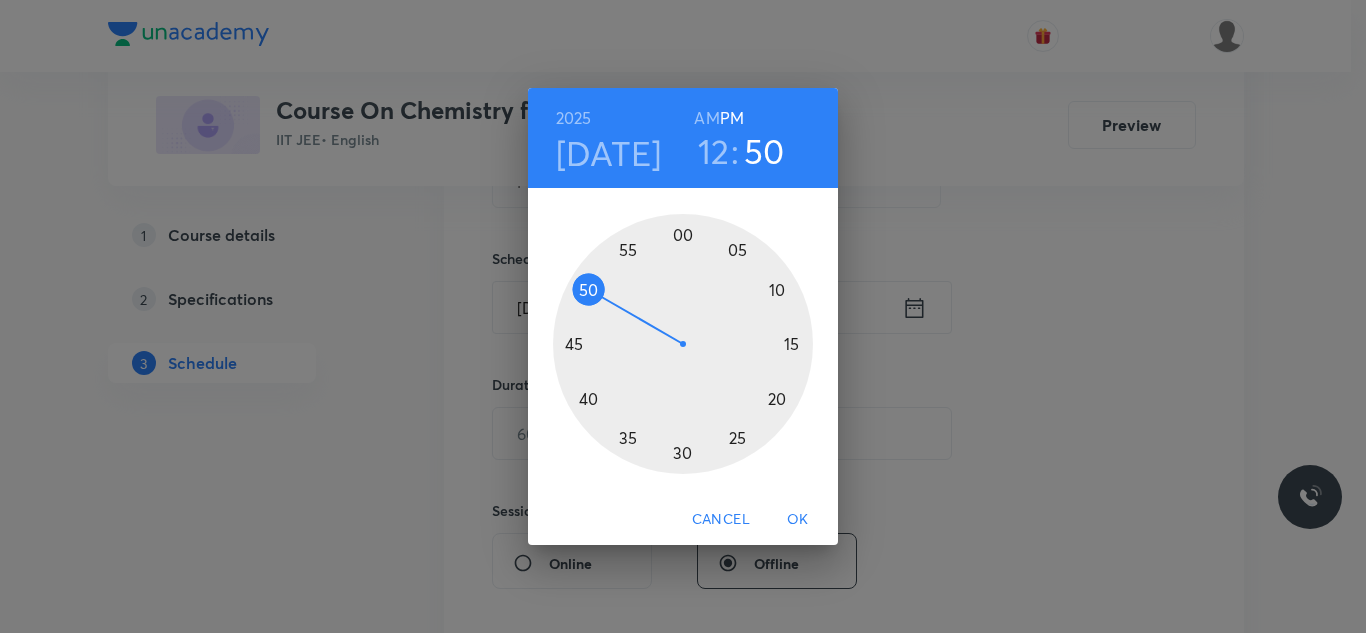 click on "12" at bounding box center [714, 151] 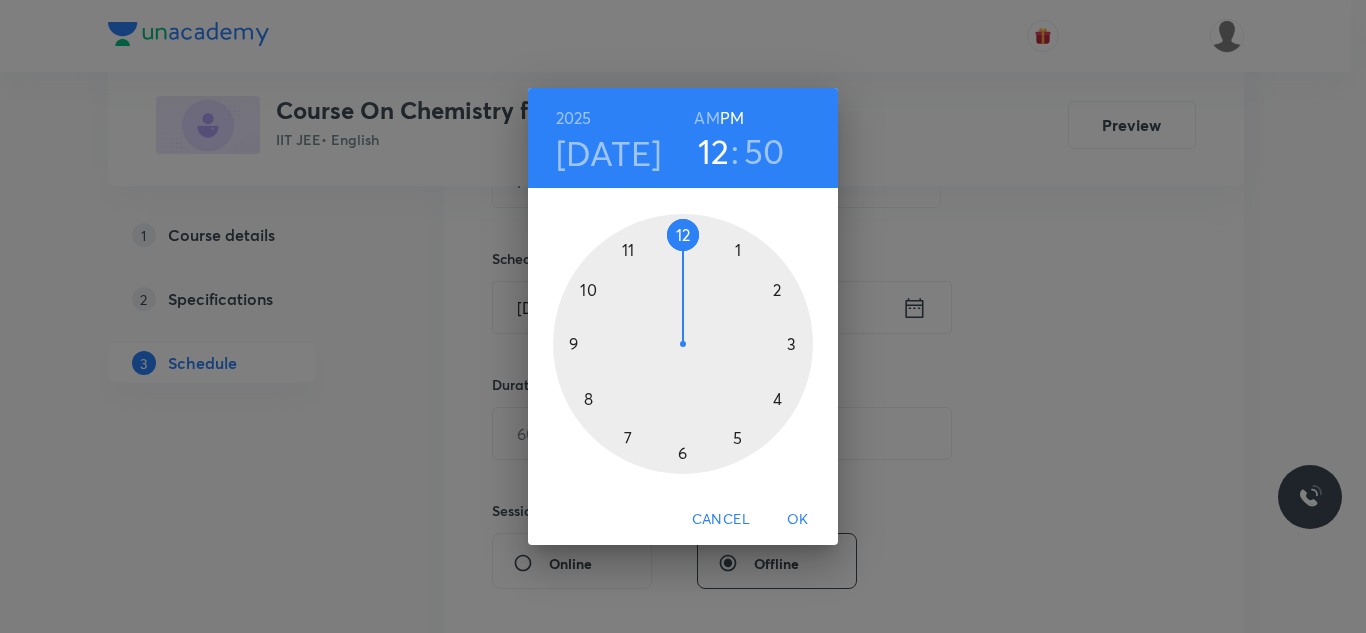 click at bounding box center (683, 344) 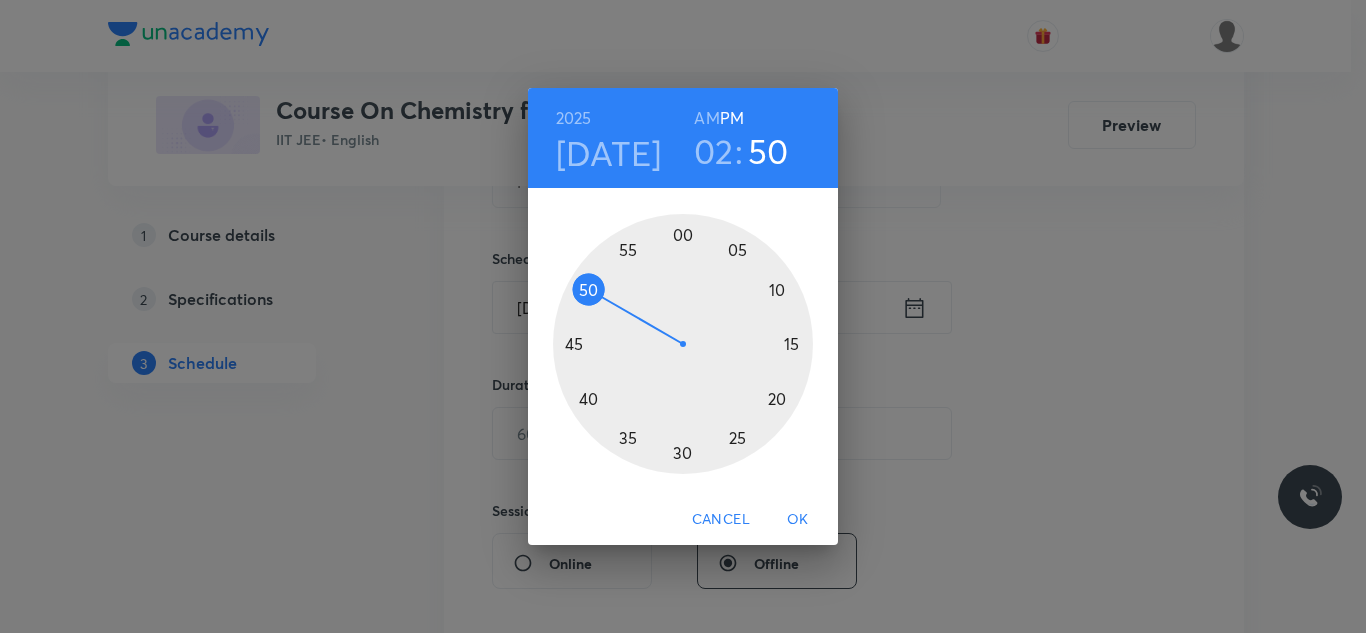 click at bounding box center [683, 344] 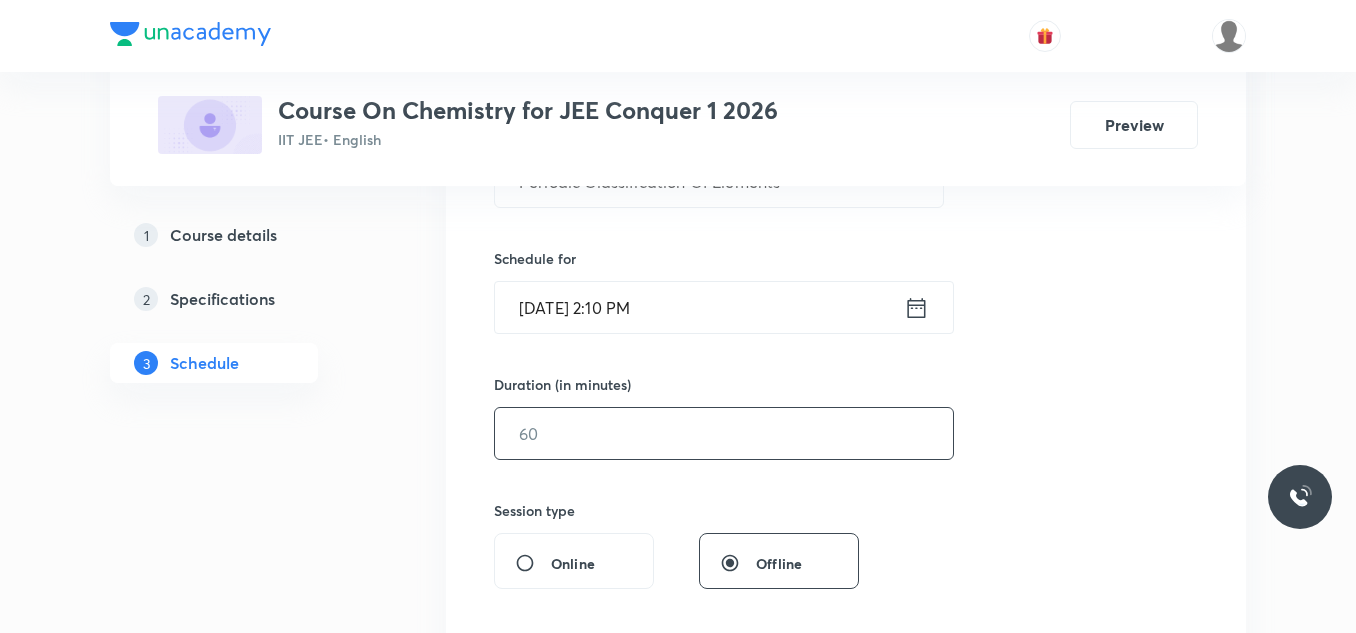 click at bounding box center (724, 433) 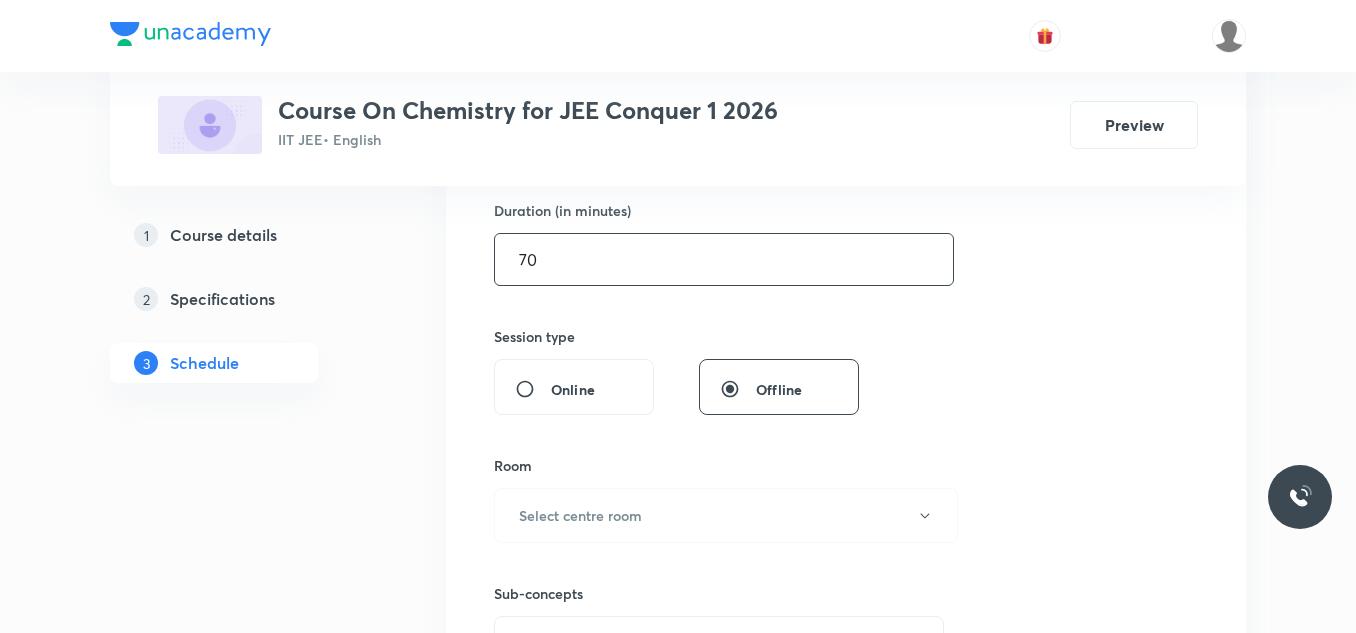 scroll, scrollTop: 845, scrollLeft: 0, axis: vertical 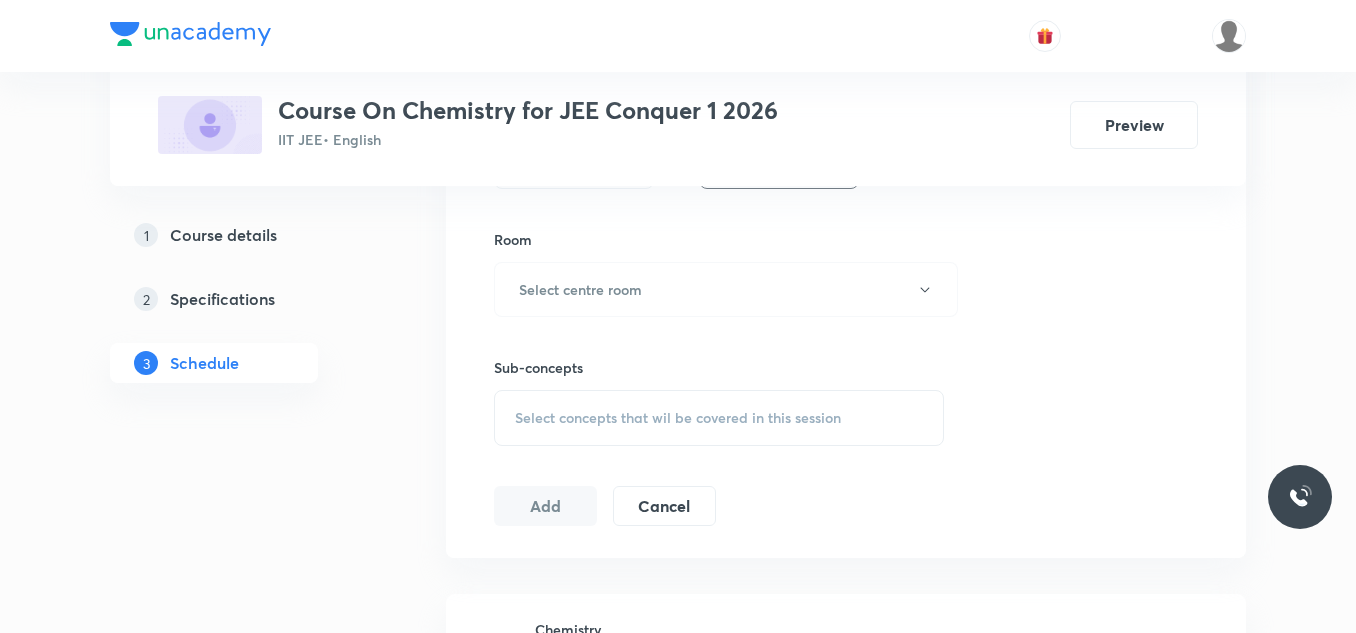 type on "70" 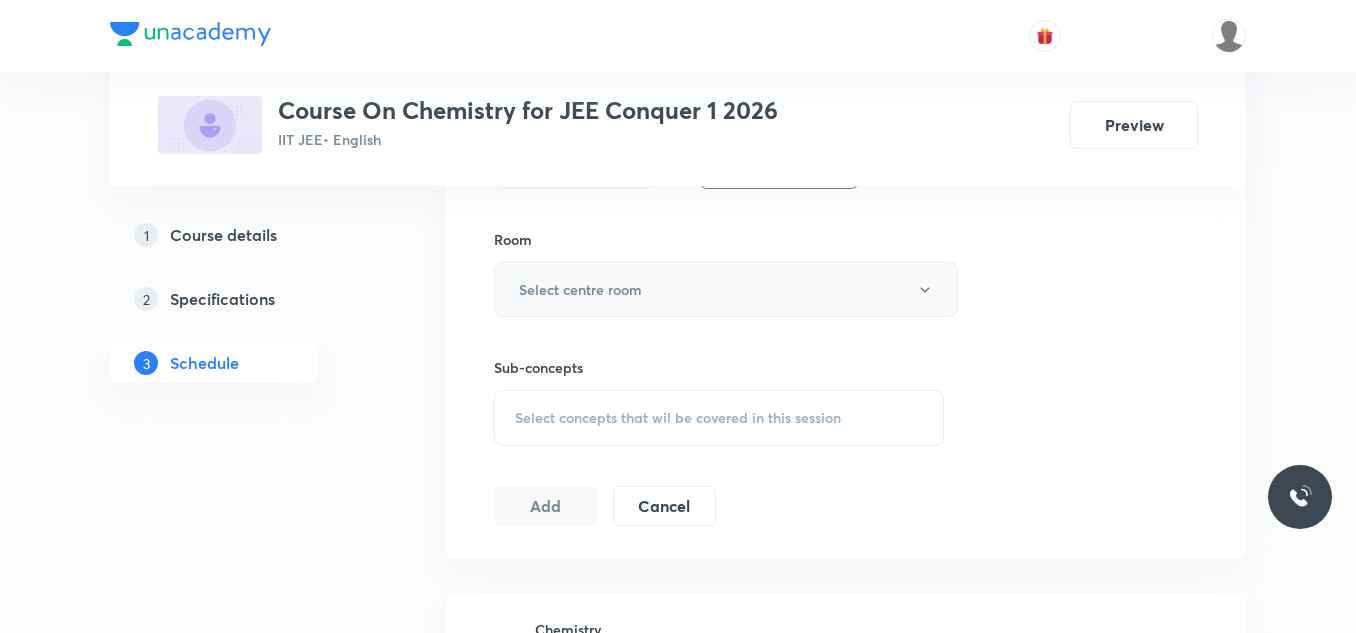click on "Select centre room" at bounding box center (580, 289) 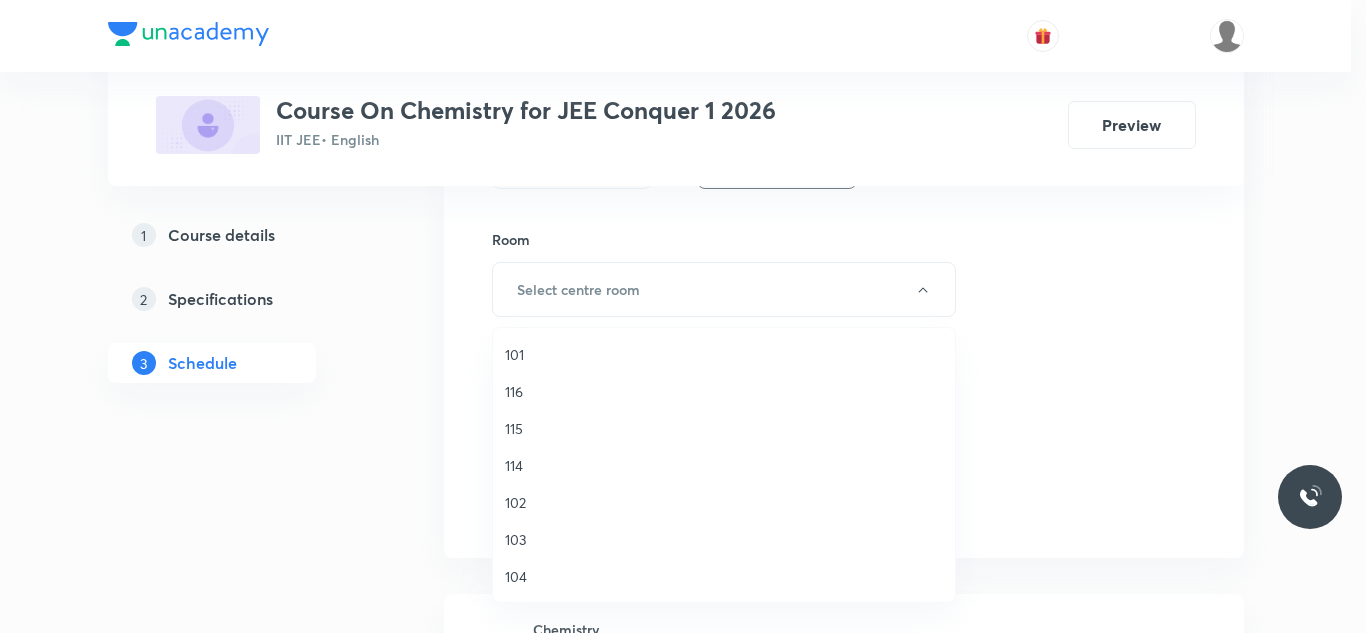 click on "115" at bounding box center [724, 428] 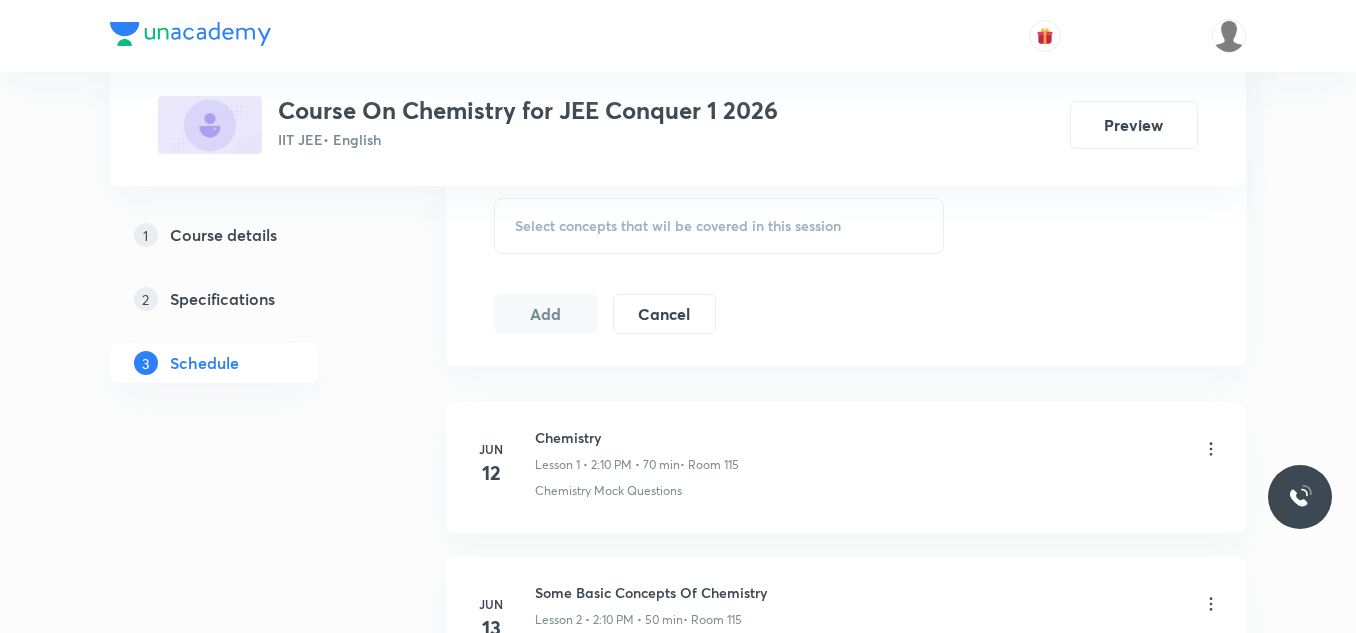 scroll, scrollTop: 1045, scrollLeft: 0, axis: vertical 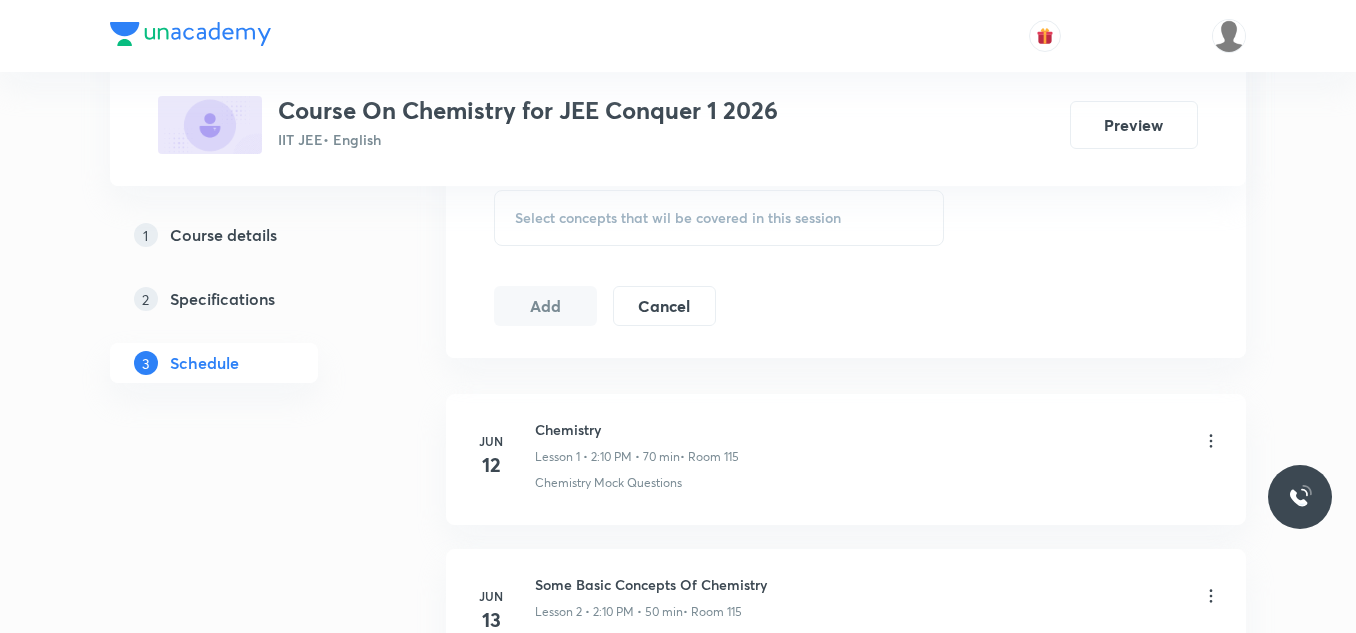 click on "Select concepts that wil be covered in this session" at bounding box center [678, 218] 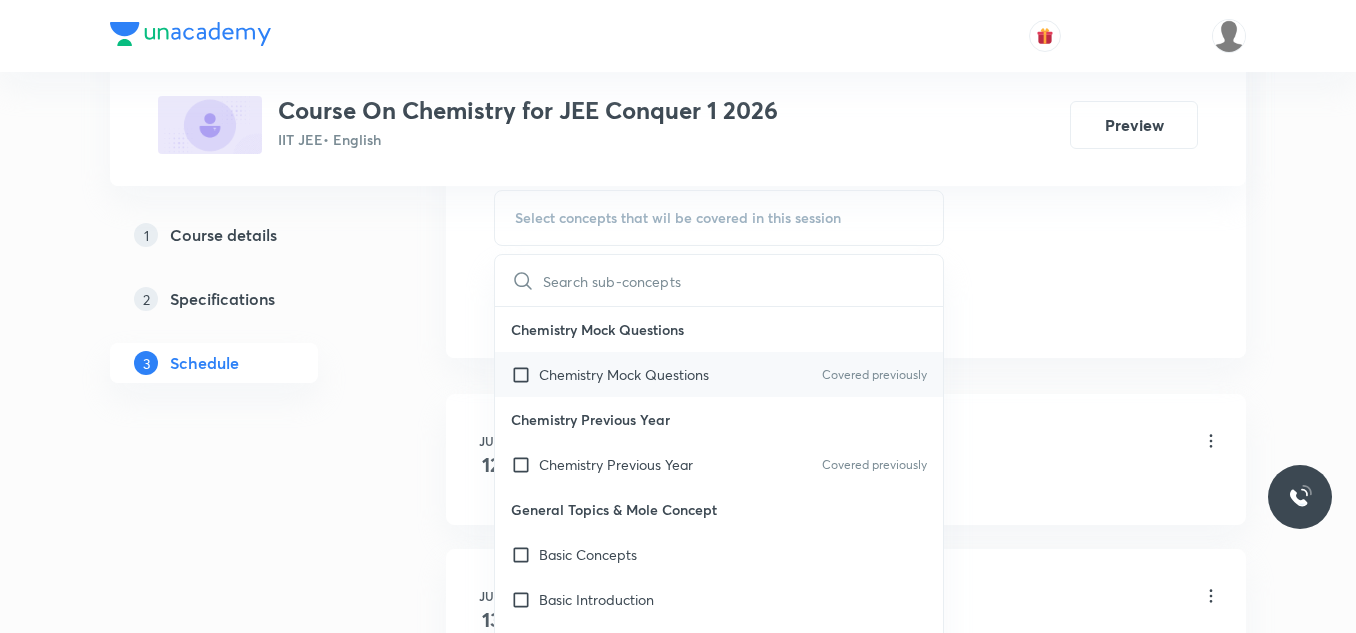 click at bounding box center (525, 374) 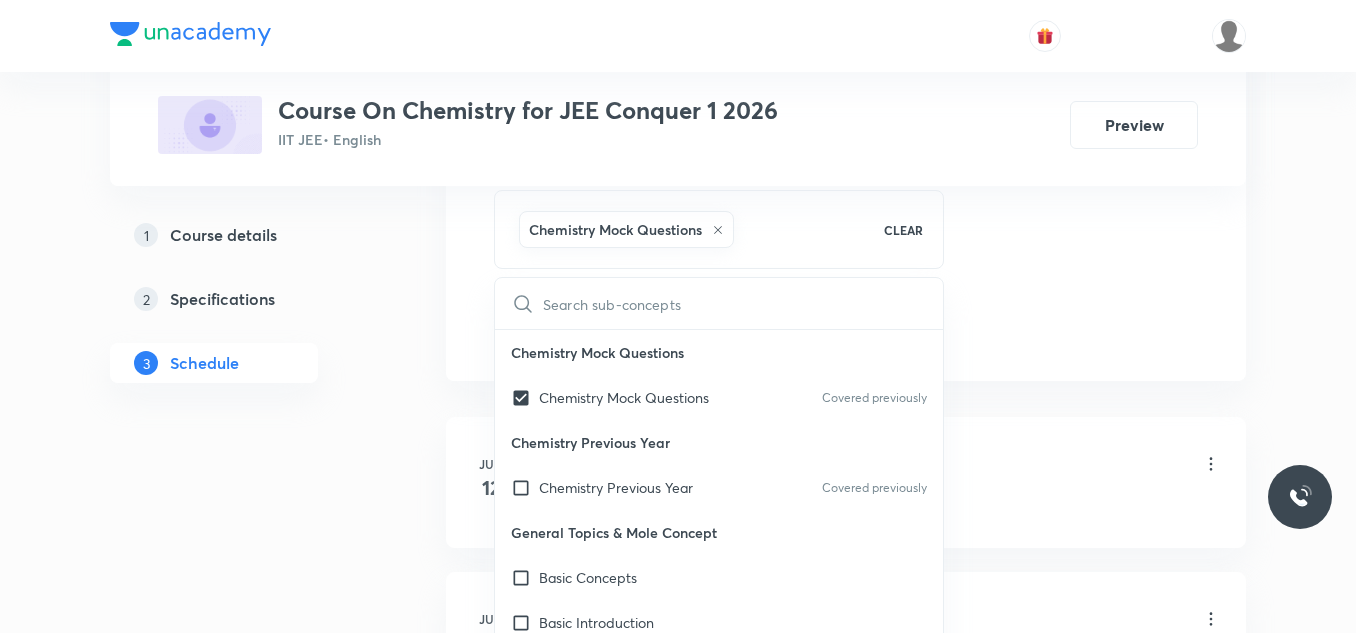 click on "Plus Courses Course On Chemistry for JEE Conquer 1 2026 IIT JEE  • English Preview 1 Course details 2 Specifications 3 Schedule Schedule 25  classes Session  26 Live class Session title 35/99 Periodic Classification Of Elements ​ Schedule for Jul 12, 2025, 2:10 PM ​ Duration (in minutes) 70 ​   Session type Online Offline Room 115 Sub-concepts Chemistry Mock Questions CLEAR ​ Chemistry Mock Questions Chemistry Mock Questions Covered previously Chemistry Previous Year Chemistry Previous Year Covered previously General Topics & Mole Concept Basic Concepts Basic Introduction Percentage Composition Stoichiometry Principle of Atom Conservation (POAC) Relation between Stoichiometric Quantities Application of Mole Concept: Gravimetric Analysis Different Laws Formula and Composition Concentration Terms Some basic concepts of Chemistry Atomic Structure Discovery Of Electron Some Prerequisites of Physics Discovery Of Protons And Neutrons Atomic Models and Theories  Nature of Waves Planck’S Quantum Theory 12" at bounding box center (678, 1743) 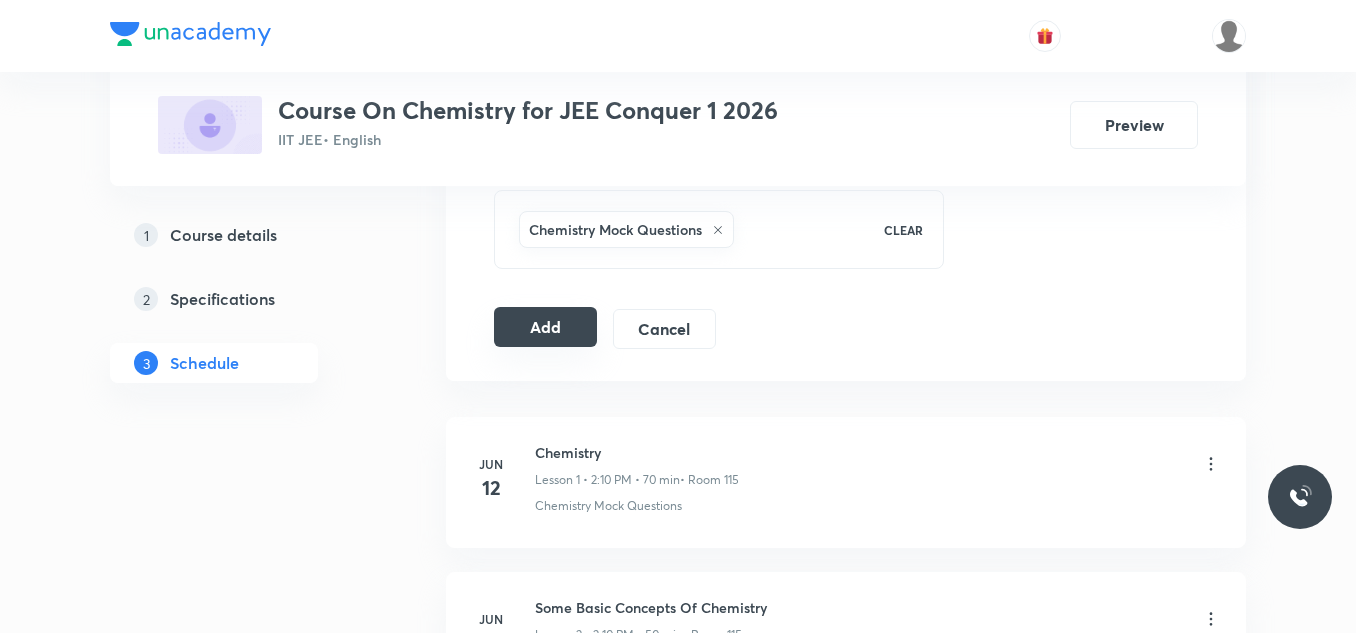 click on "Add" at bounding box center (545, 327) 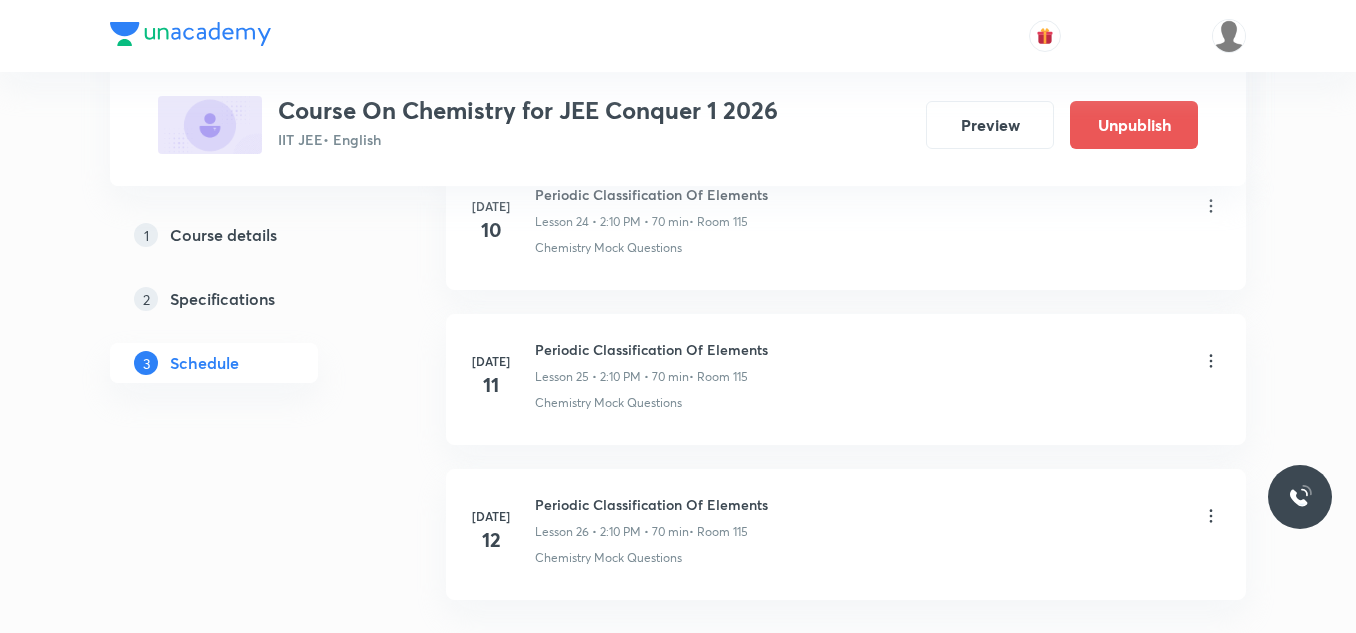 scroll, scrollTop: 4081, scrollLeft: 0, axis: vertical 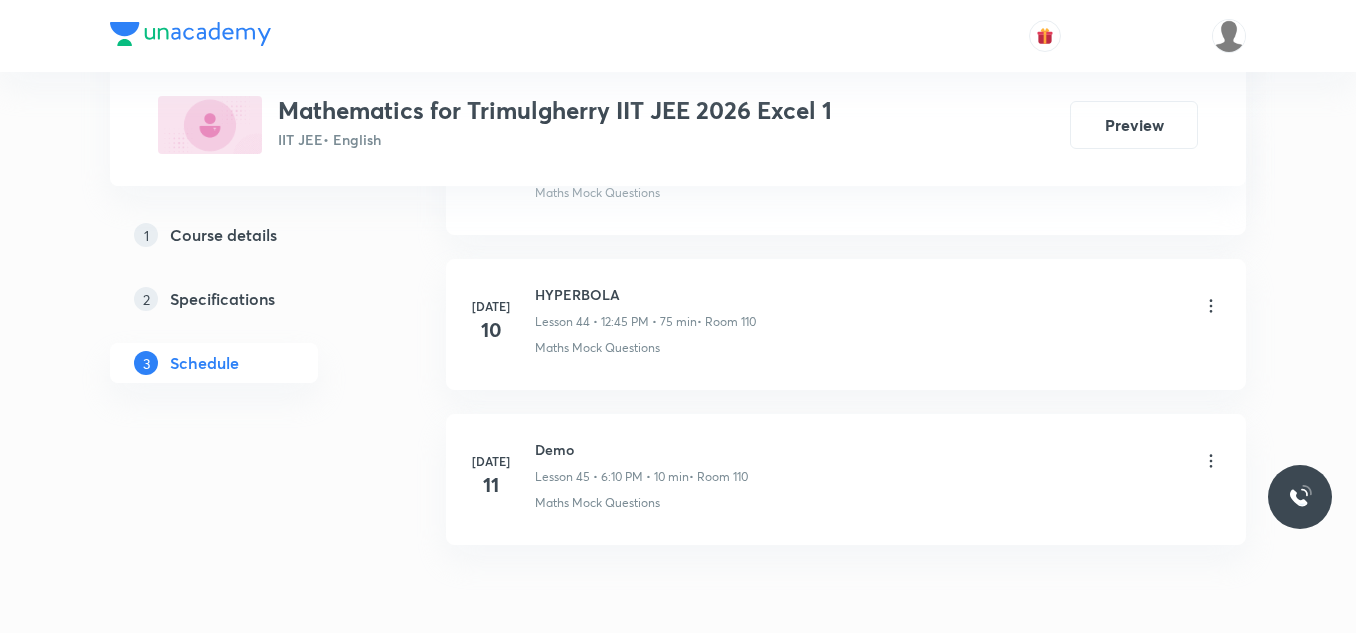 click on "HYPERBOLA" at bounding box center [645, 294] 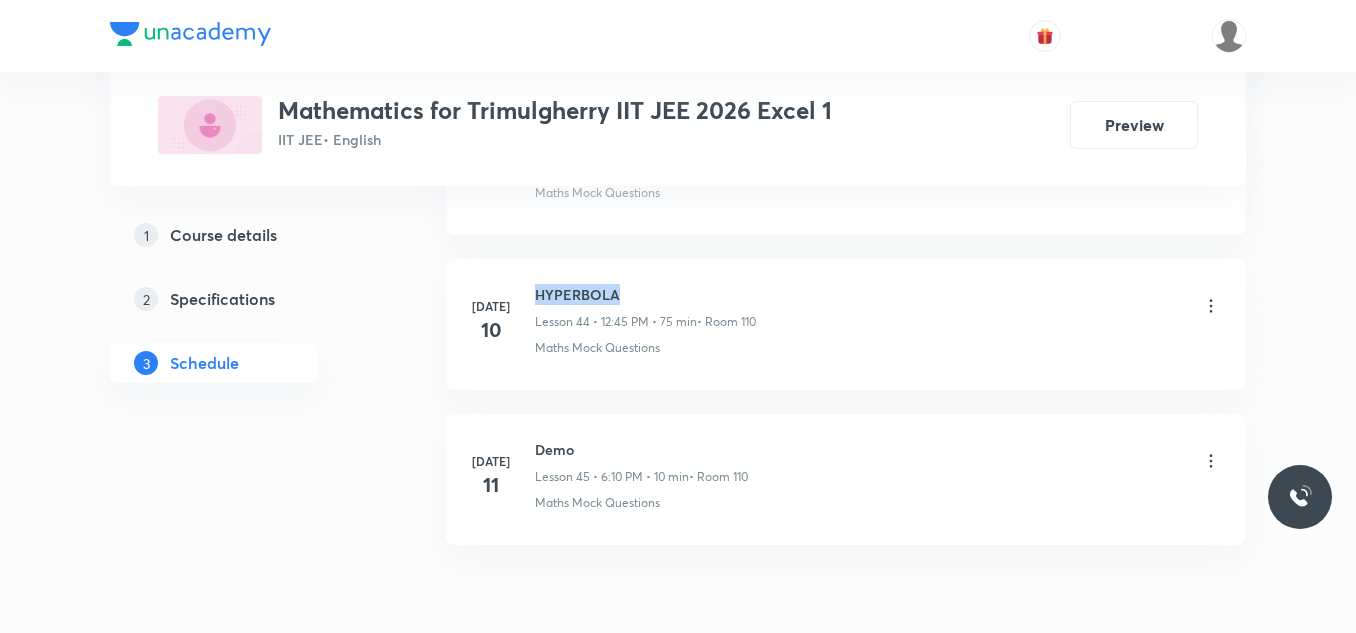click on "HYPERBOLA" at bounding box center [645, 294] 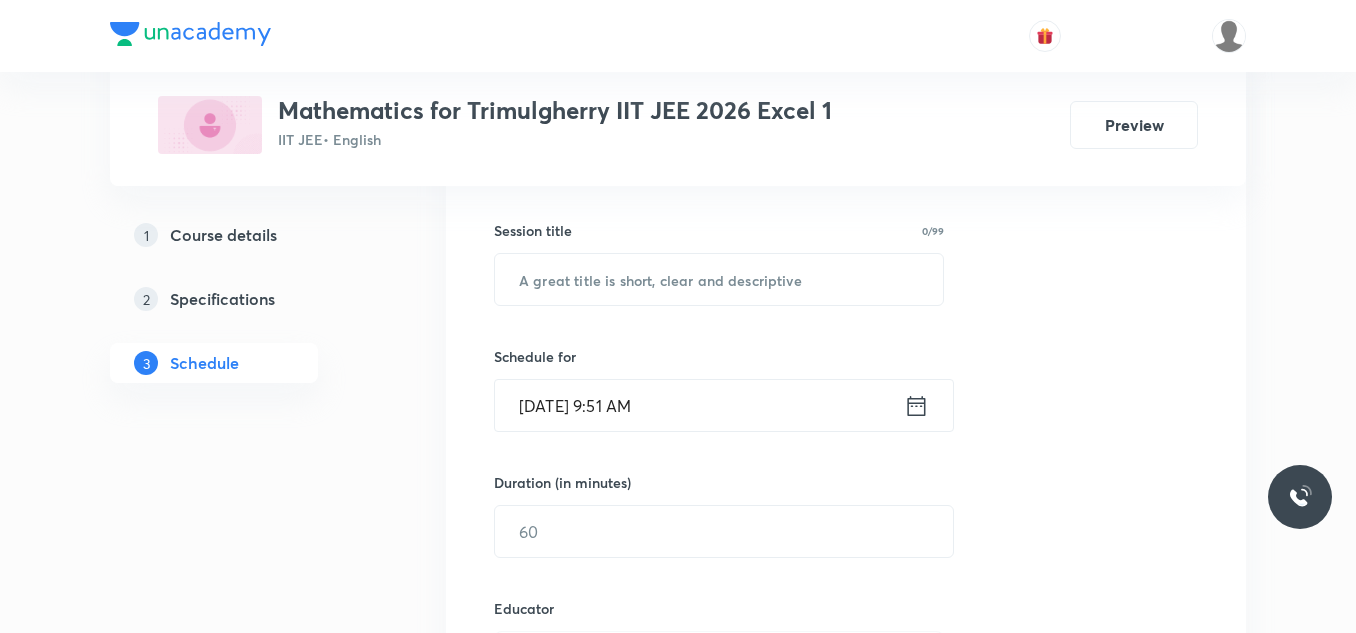 scroll, scrollTop: 300, scrollLeft: 0, axis: vertical 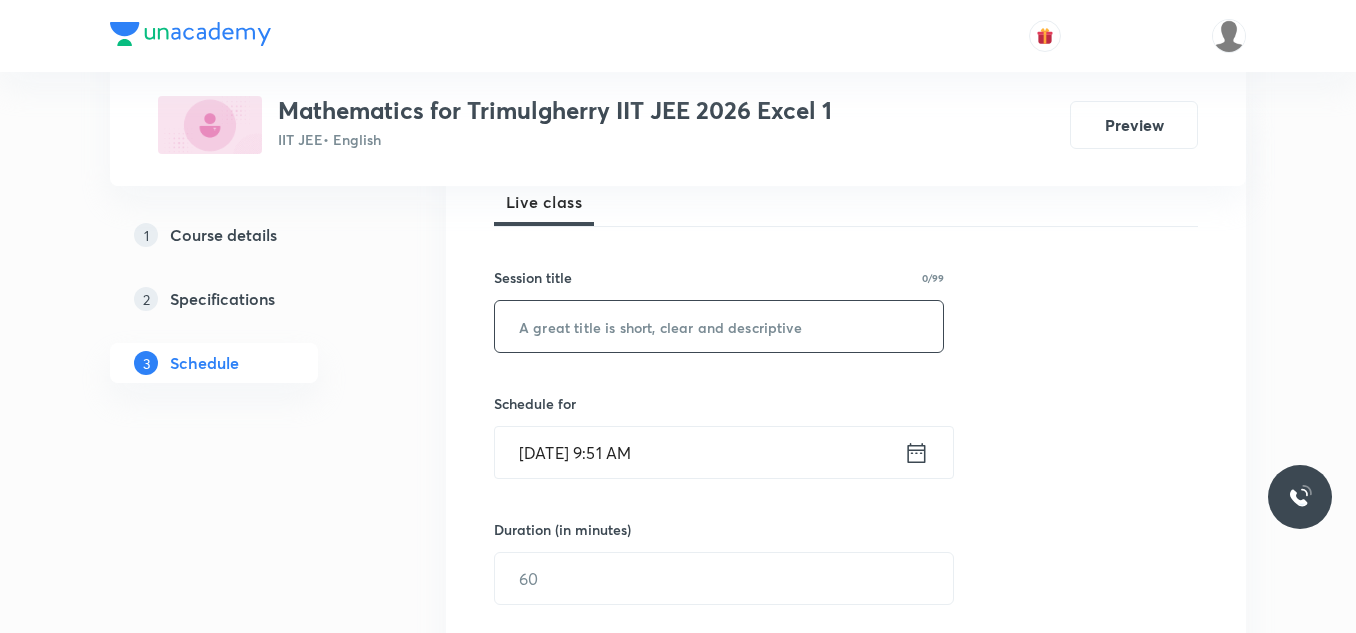click at bounding box center (719, 326) 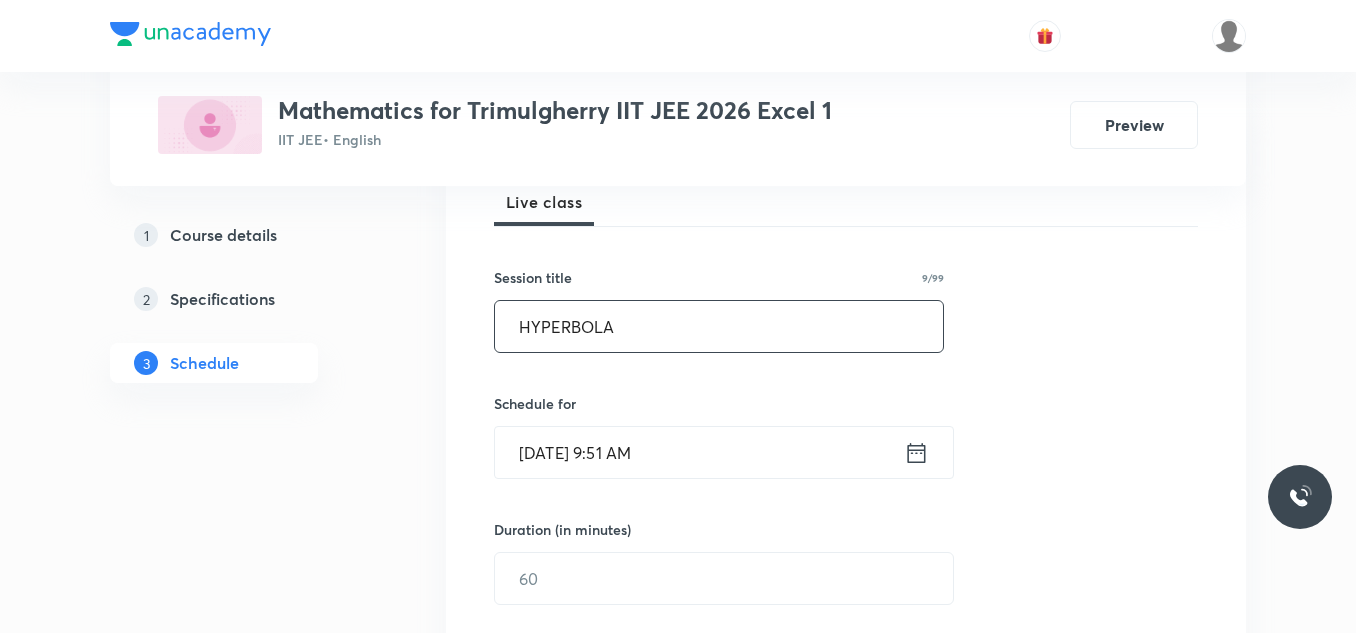 scroll, scrollTop: 400, scrollLeft: 0, axis: vertical 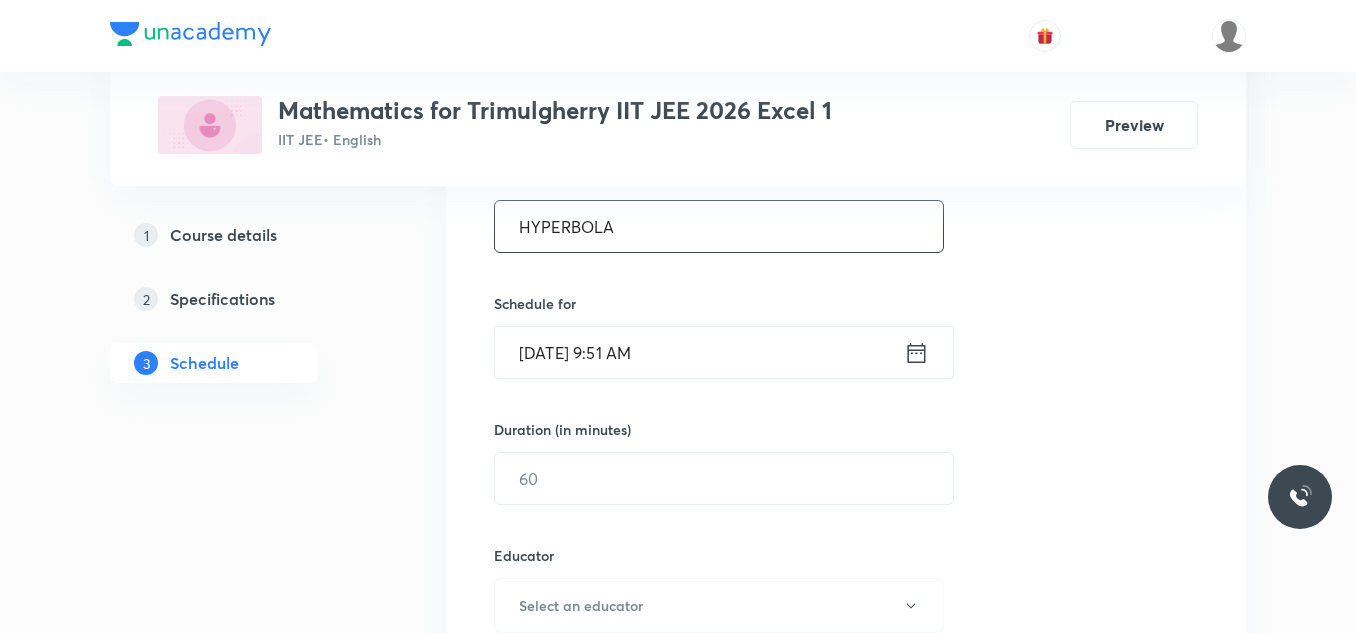 type on "HYPERBOLA" 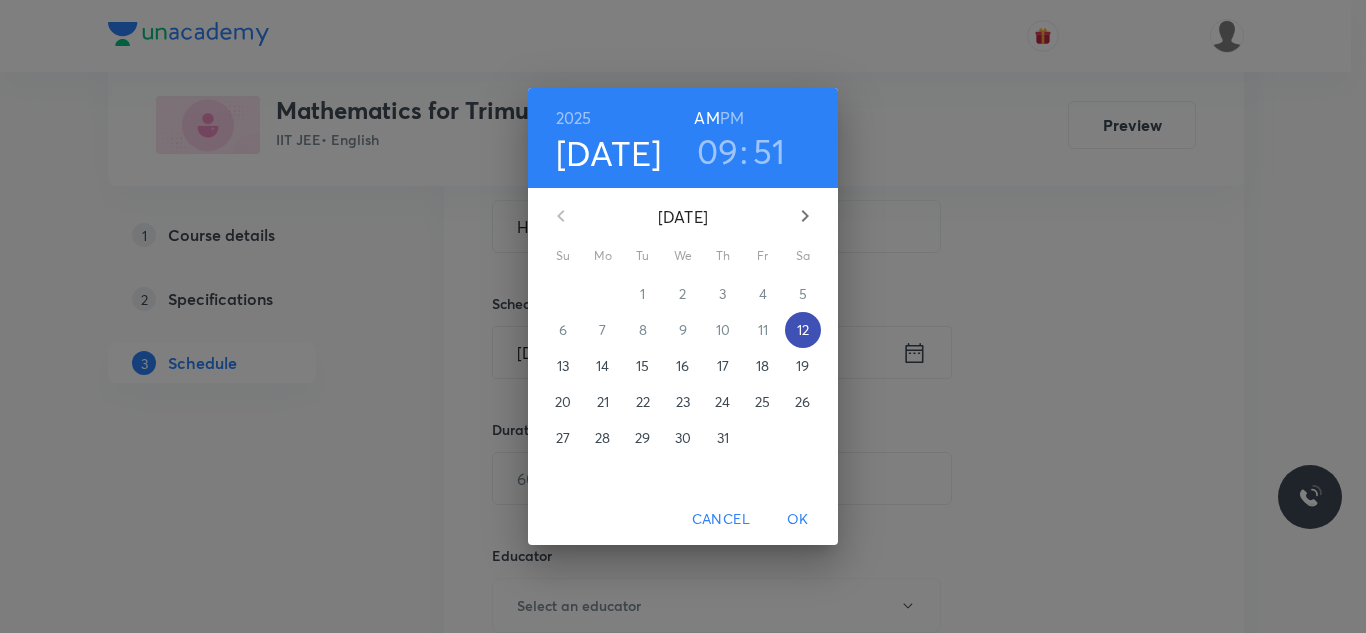 click on "12" at bounding box center [803, 330] 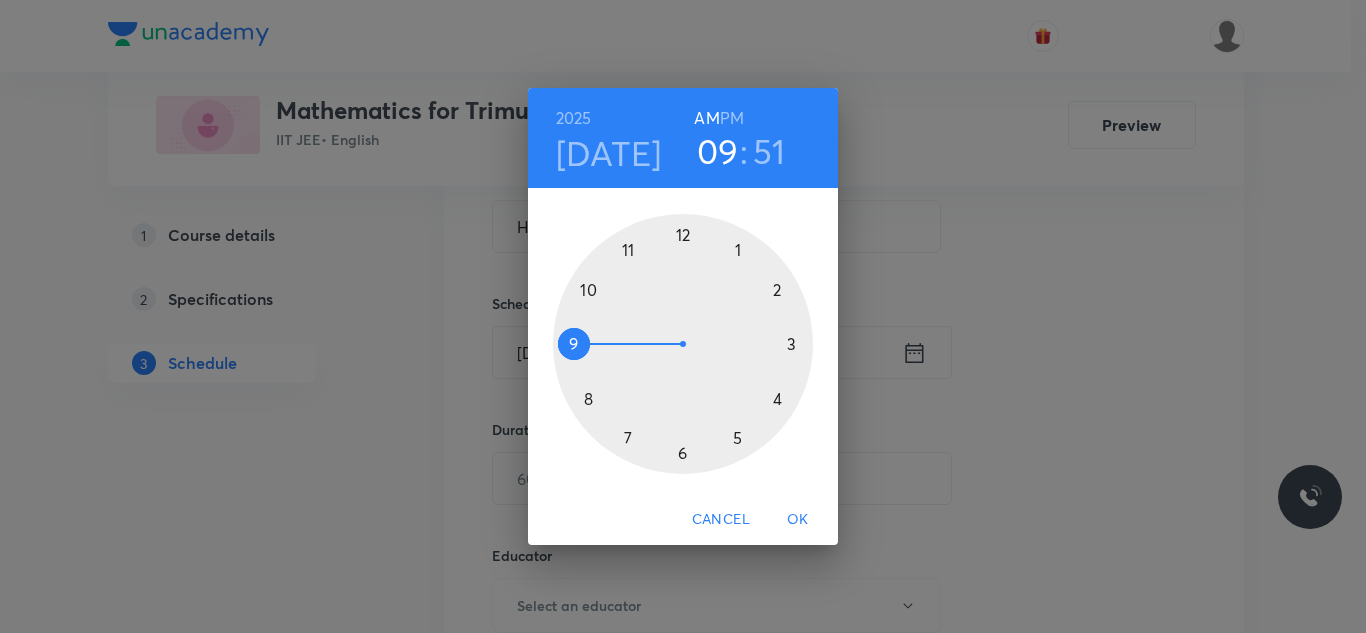 click on "PM" at bounding box center (732, 118) 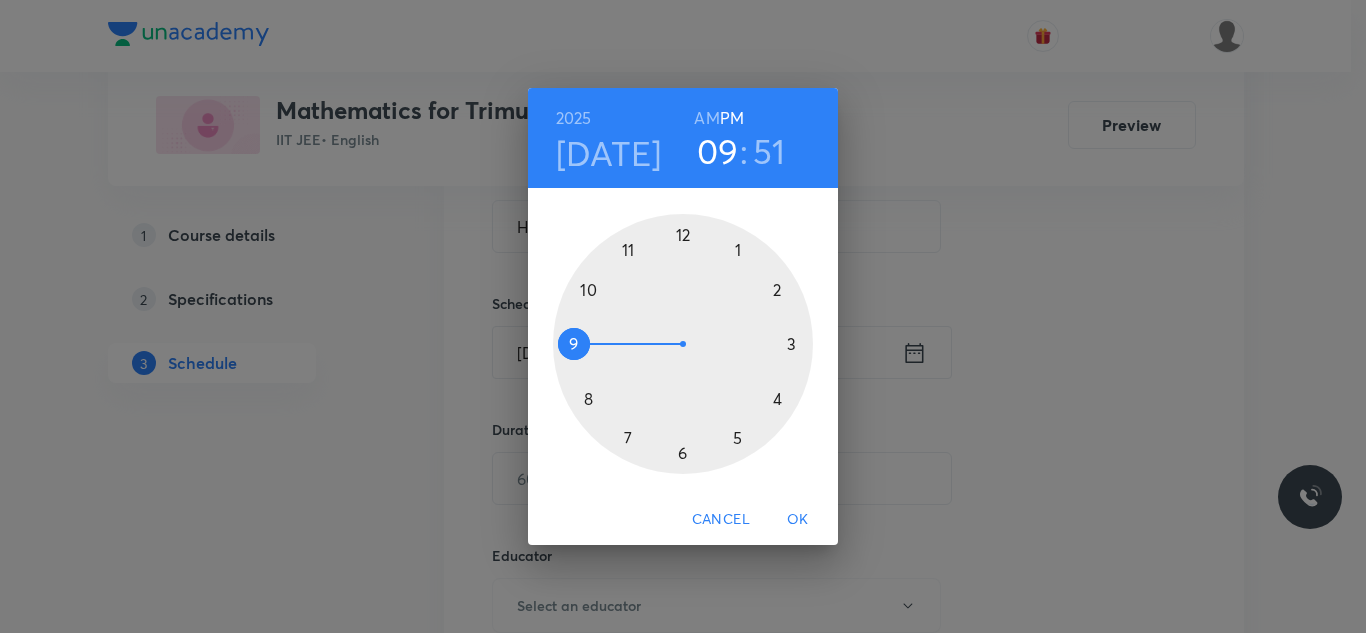 click at bounding box center [683, 344] 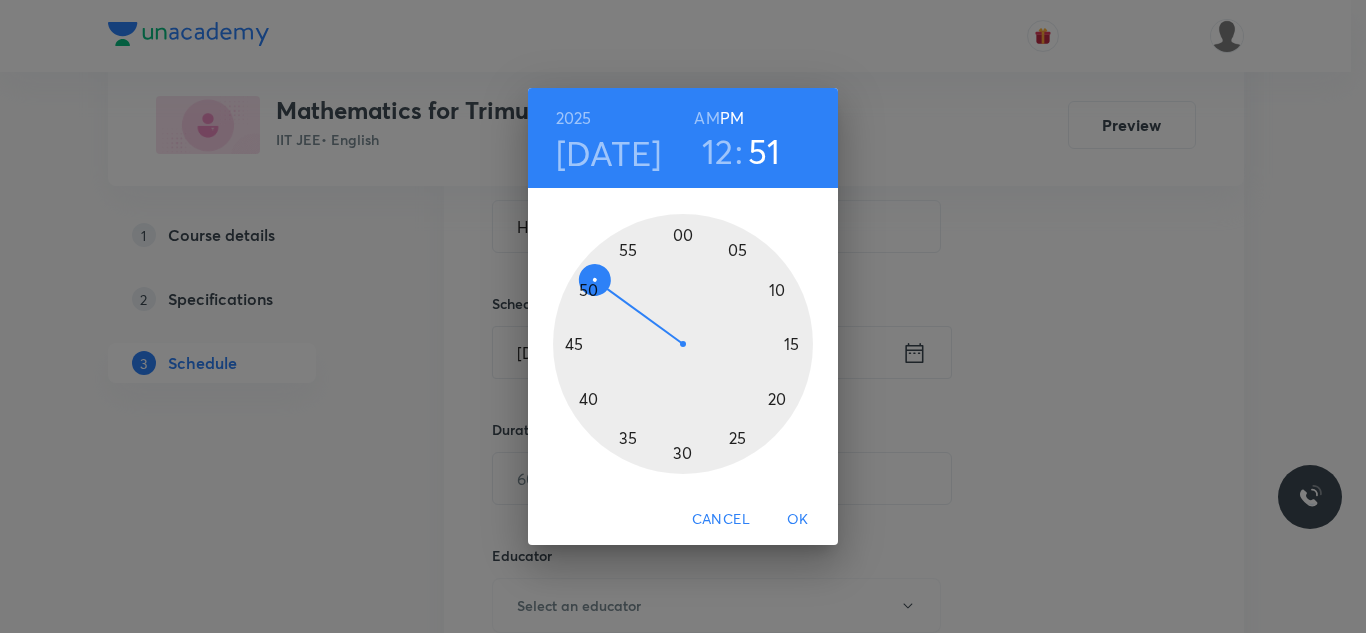 click at bounding box center [683, 344] 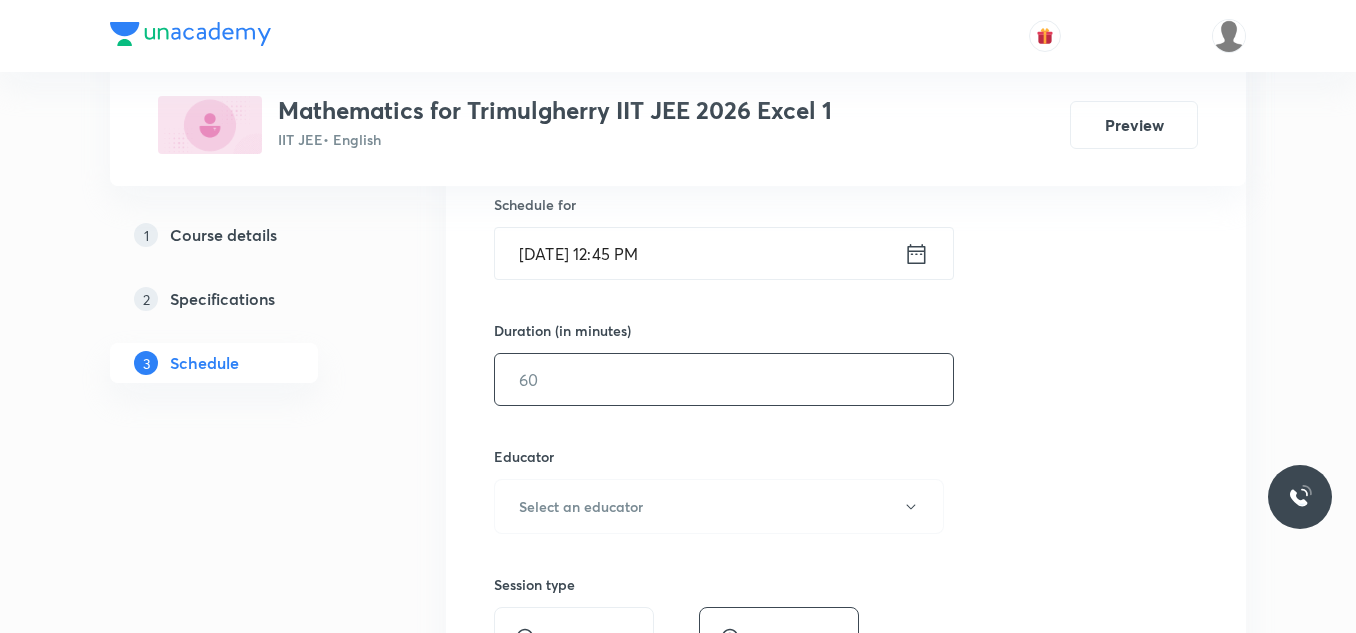 scroll, scrollTop: 500, scrollLeft: 0, axis: vertical 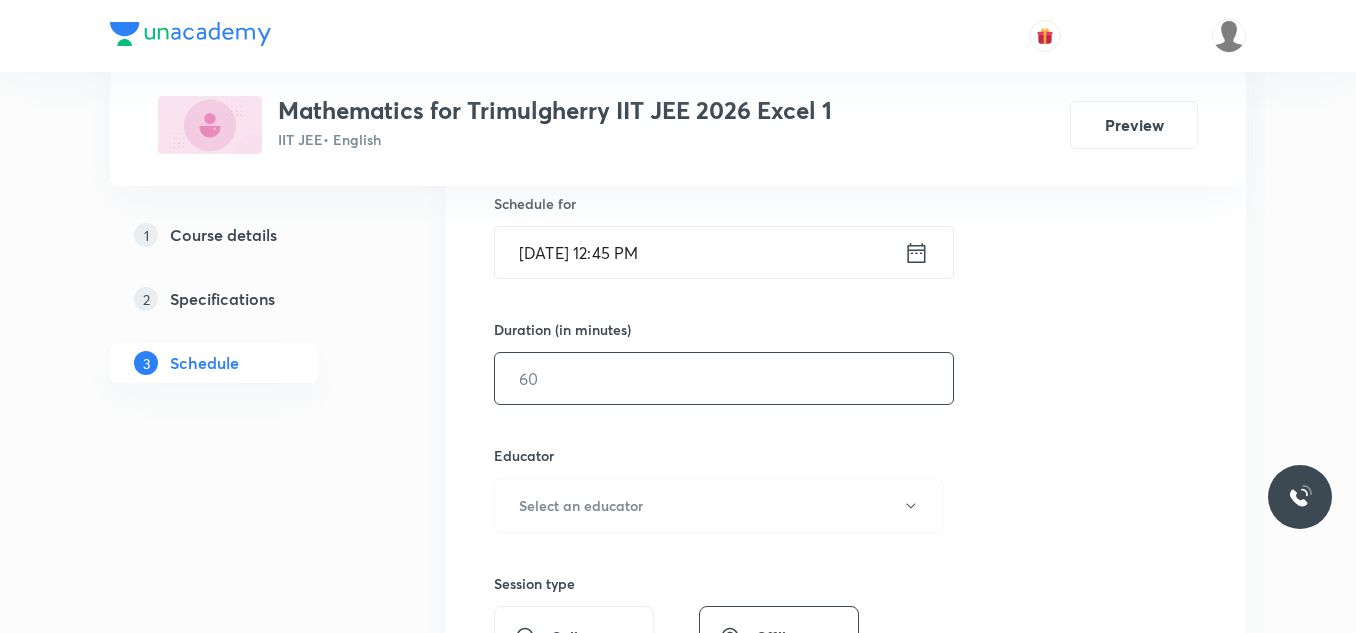 click at bounding box center (724, 378) 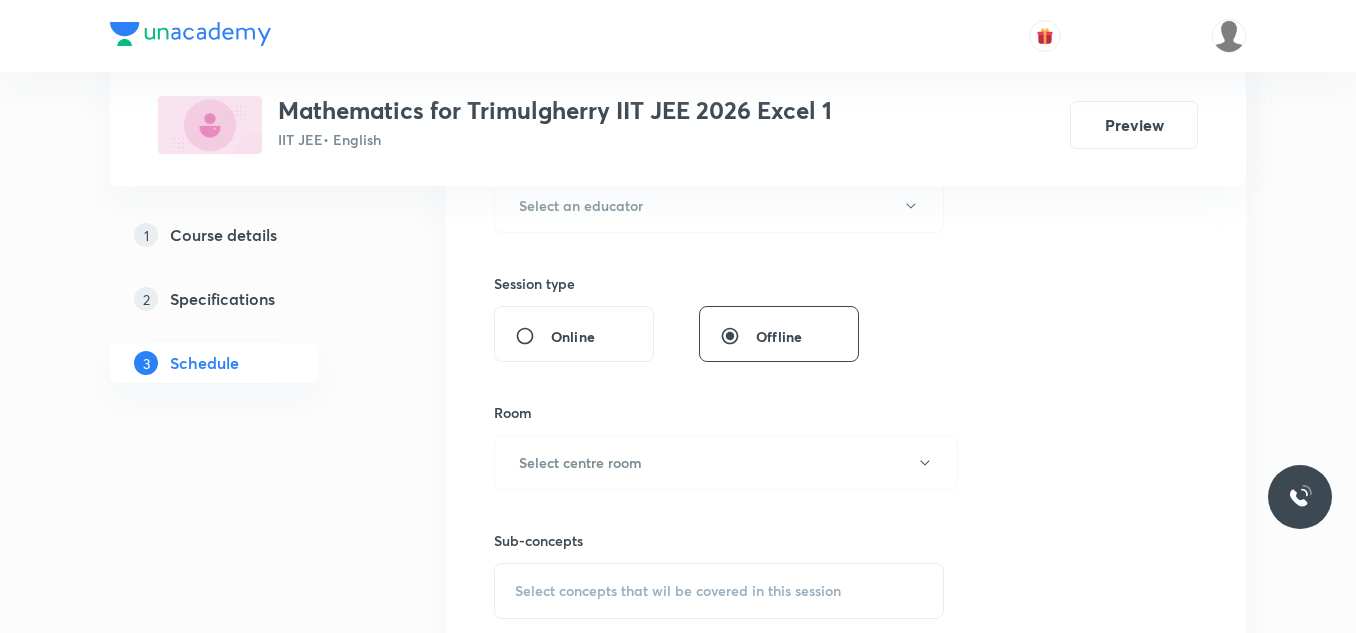 scroll, scrollTop: 700, scrollLeft: 0, axis: vertical 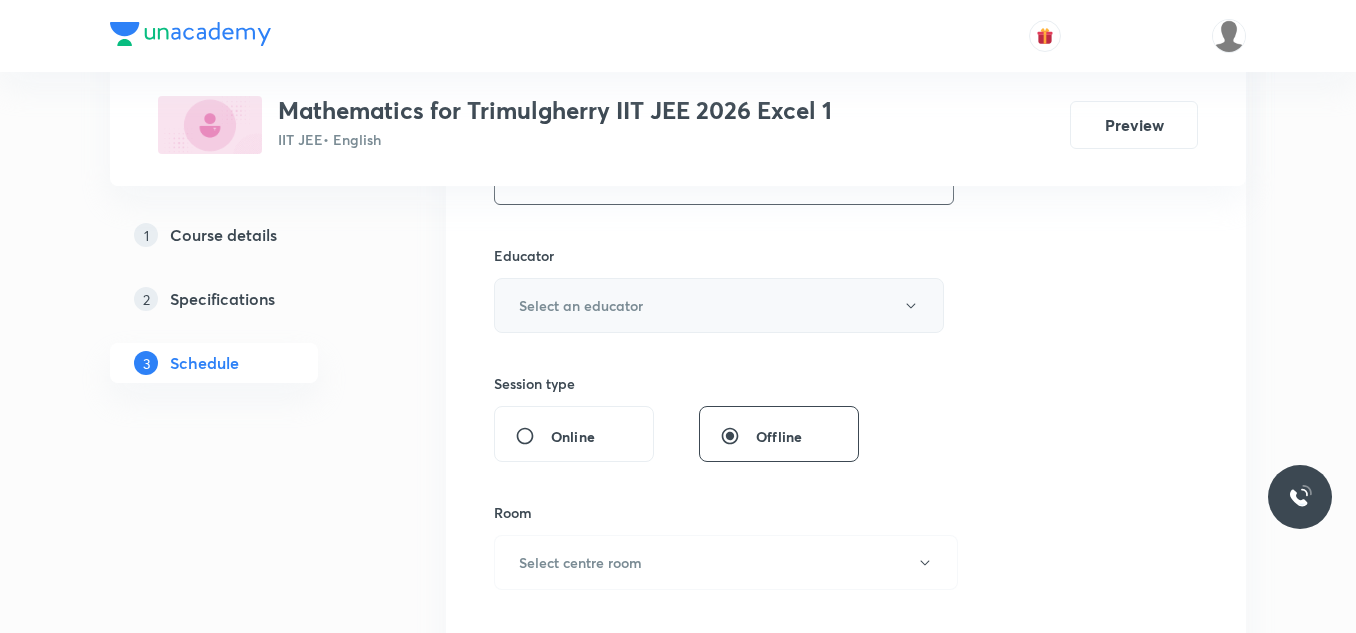 type on "75" 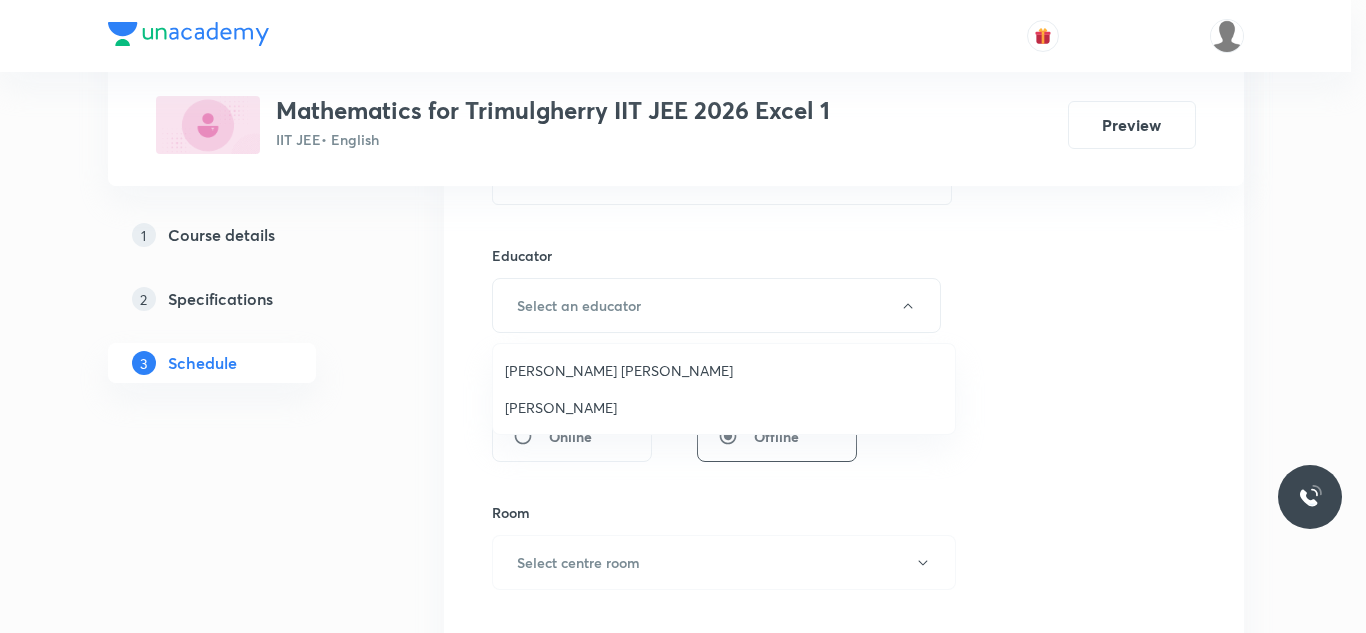 click on "Ravindar Bejugam" at bounding box center (724, 407) 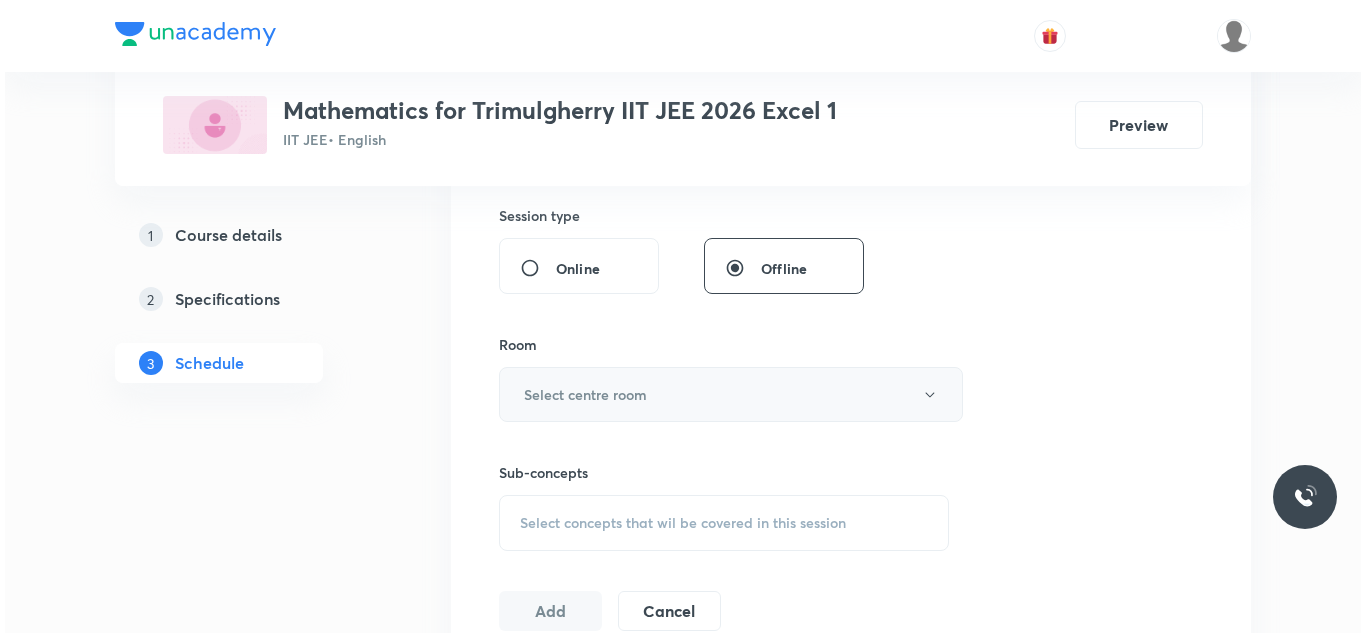 scroll, scrollTop: 900, scrollLeft: 0, axis: vertical 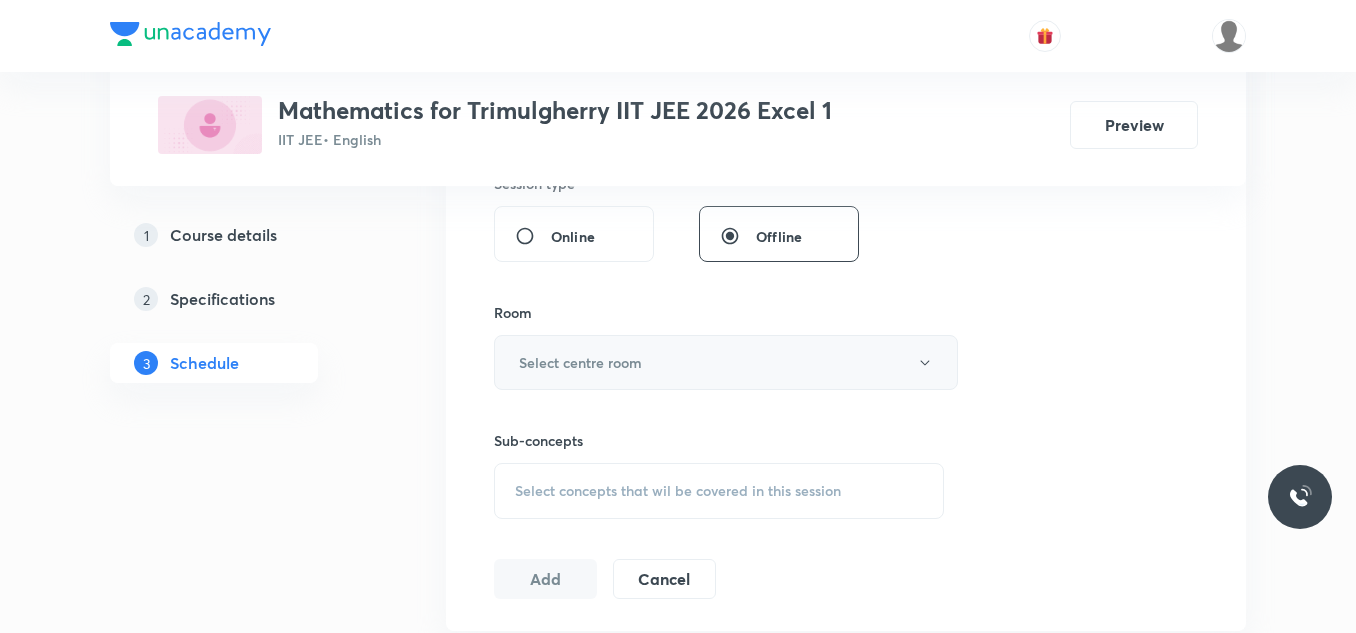 click on "Select centre room" at bounding box center (580, 362) 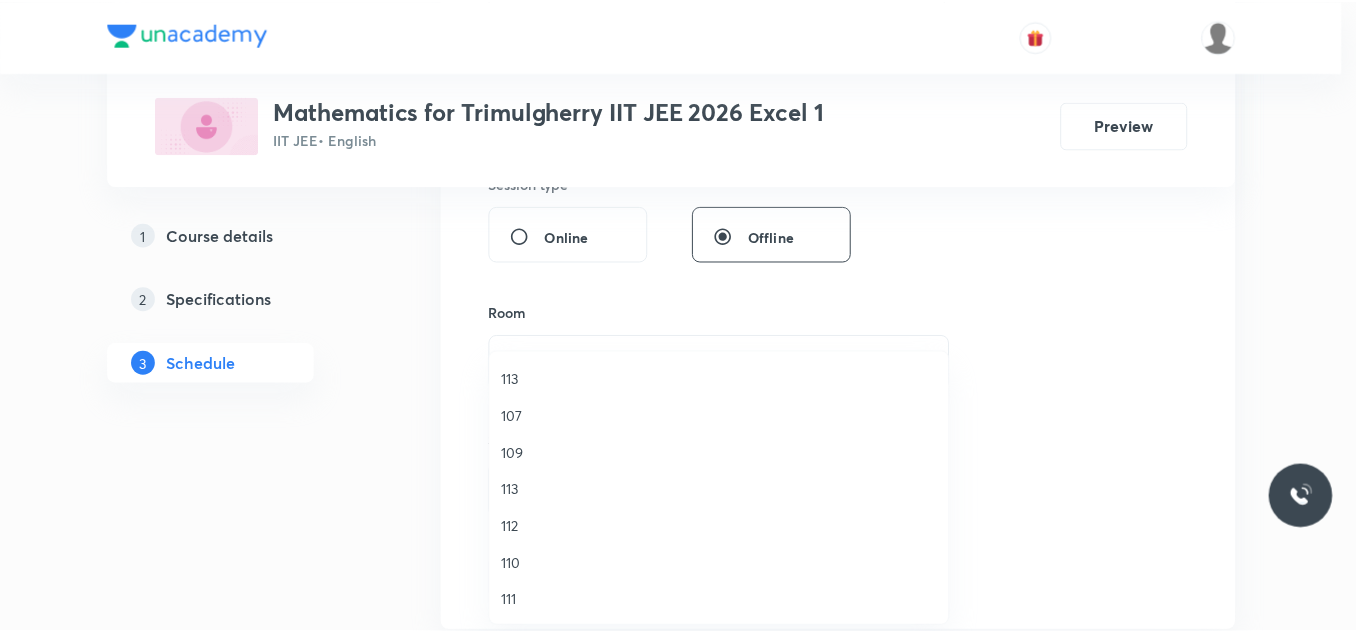 scroll, scrollTop: 371, scrollLeft: 0, axis: vertical 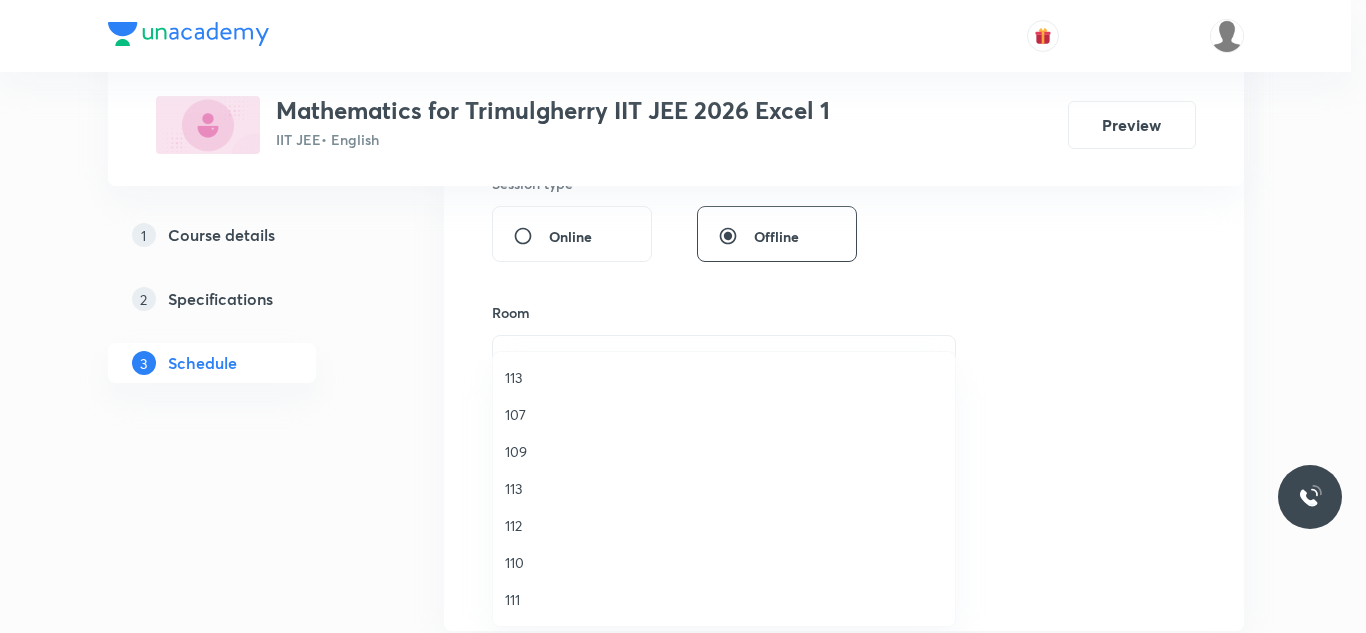 click on "110" at bounding box center [724, 562] 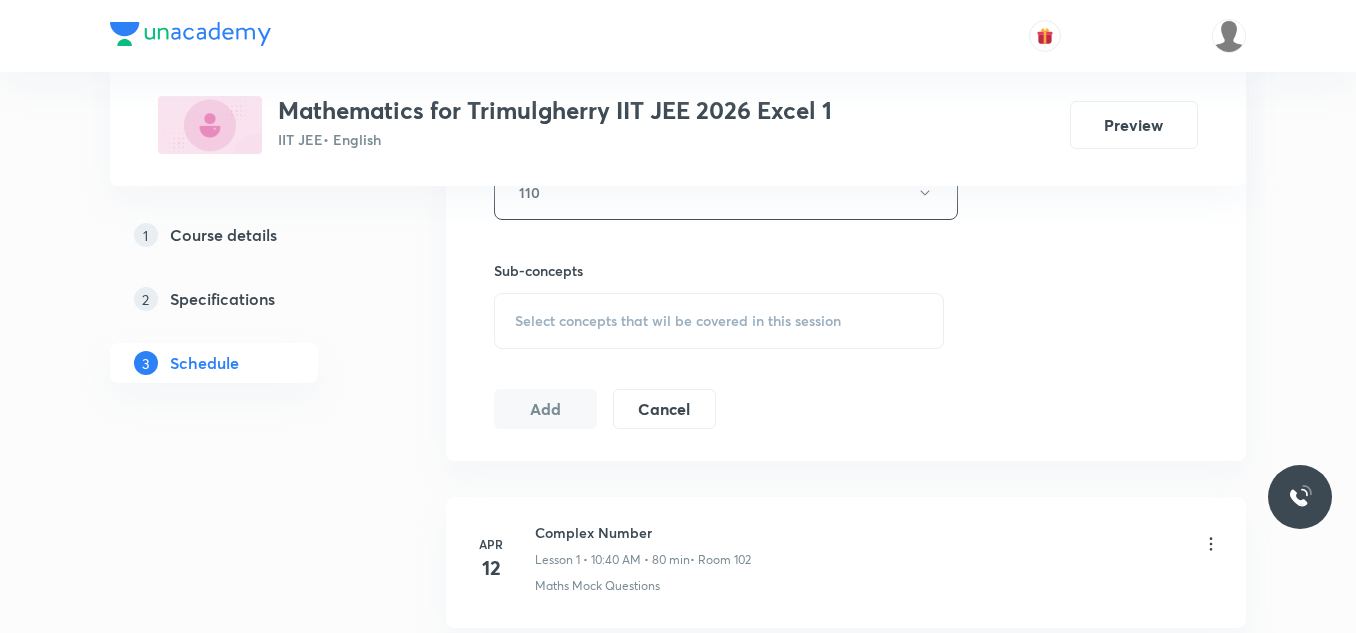 scroll, scrollTop: 1100, scrollLeft: 0, axis: vertical 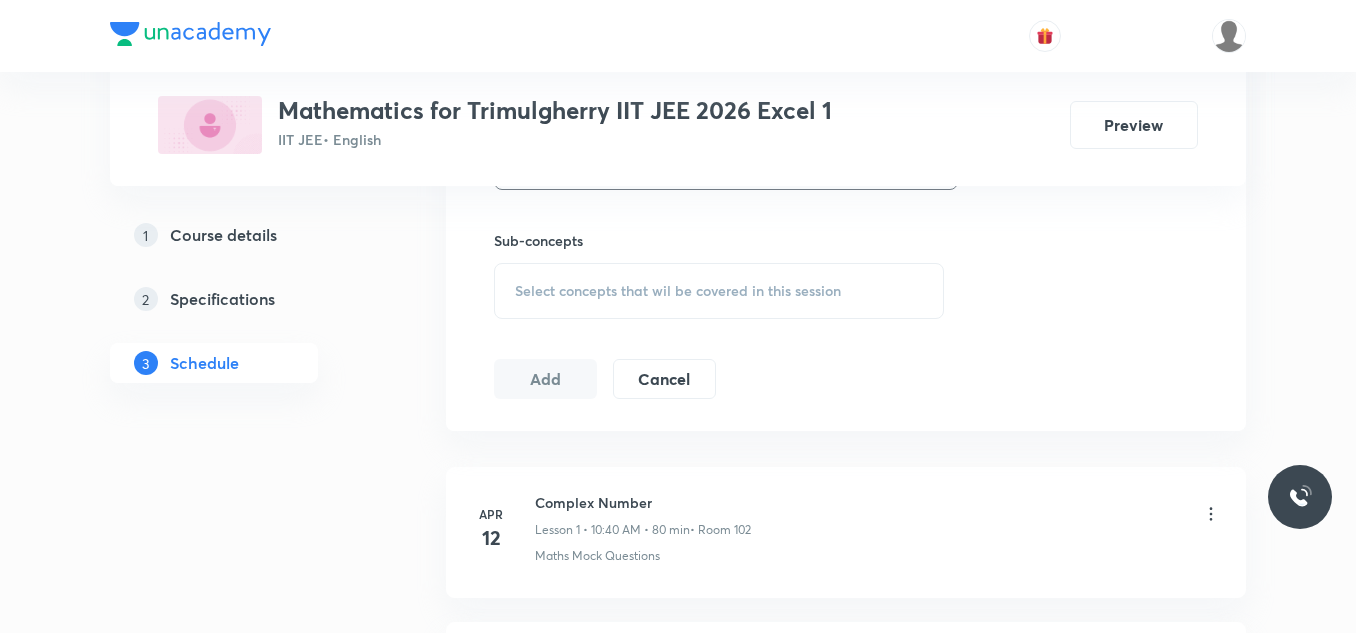 click on "Select concepts that wil be covered in this session" at bounding box center [719, 291] 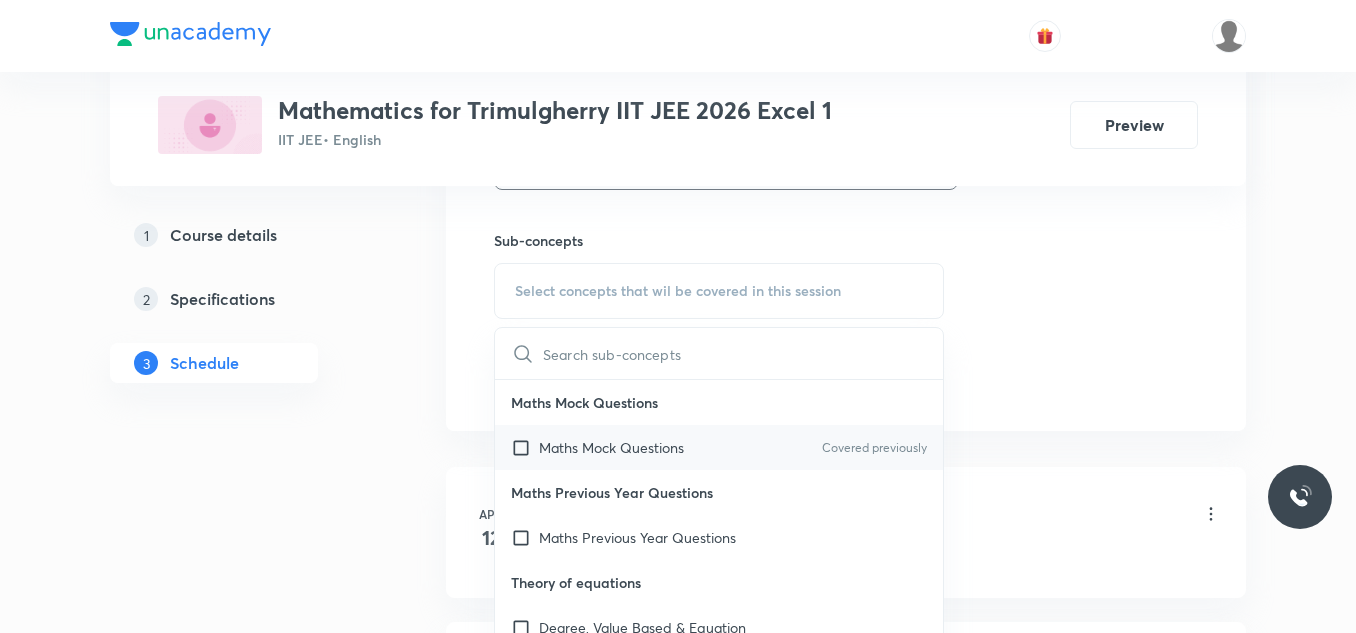 click at bounding box center [525, 447] 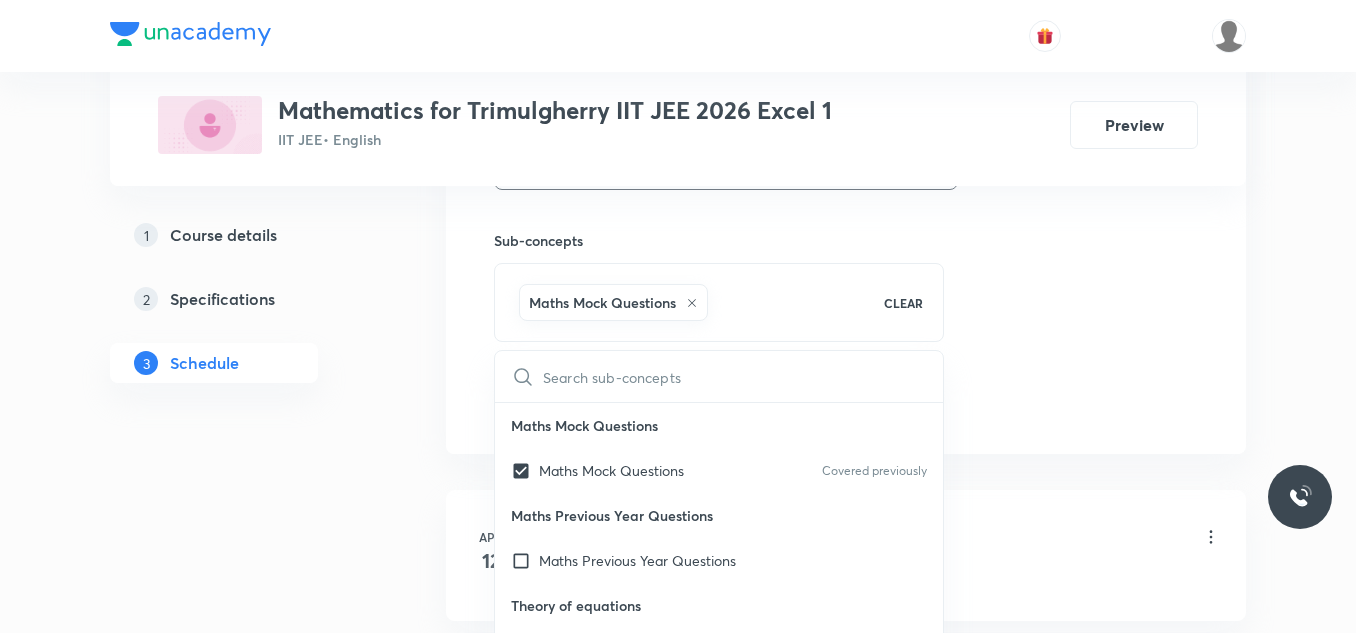 click on "Plus Courses Mathematics for Trimulgherry IIT JEE 2026 Excel 1 IIT JEE  • English Preview 1 Course details 2 Specifications 3 Schedule Schedule 45  classes Session  46 Live class Session title 9/99 HYPERBOLA ​ Schedule for Jul 12, 2025, 12:45 PM ​ Duration (in minutes) 75 ​ Educator Ravindar Bejugam   Session type Online Offline Room 110 Sub-concepts Maths Mock Questions CLEAR ​ Maths Mock Questions Maths Mock Questions Covered previously Maths Previous Year Questions Maths Previous Year Questions Theory of equations Degree, Value Based & Equation Geometrical Meaning of the Zeroes of a Polynomial Location of roots Geometrical meaning of Roots of an equation Points in solving an equation Graph of Quadratic Expression & its Analysis Range of Quadratic Equation Remainder and factor theorems Identity Quadratic equations Common Roots Location of Roots General Equation of Second Degree in Variable x and y Theory of Equations Relation Between Roots and Coefficients Quadratic with Complex Co-efficient Mode" at bounding box center [678, 3302] 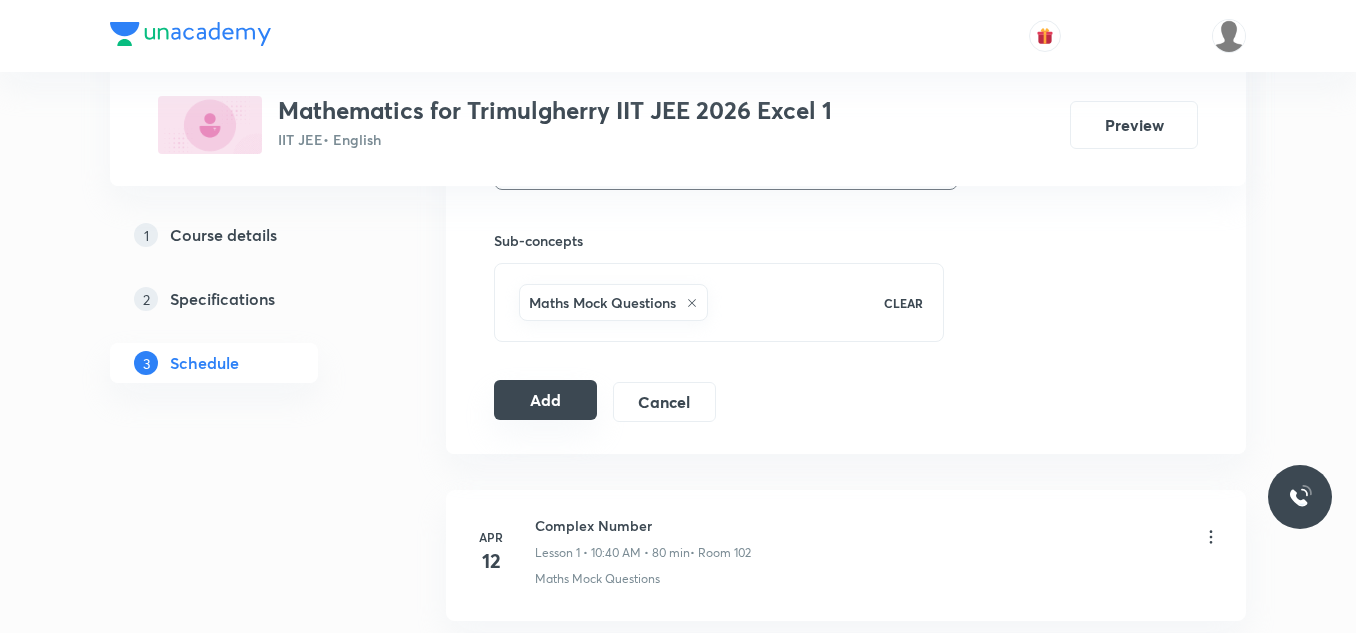 click on "Add" at bounding box center (545, 400) 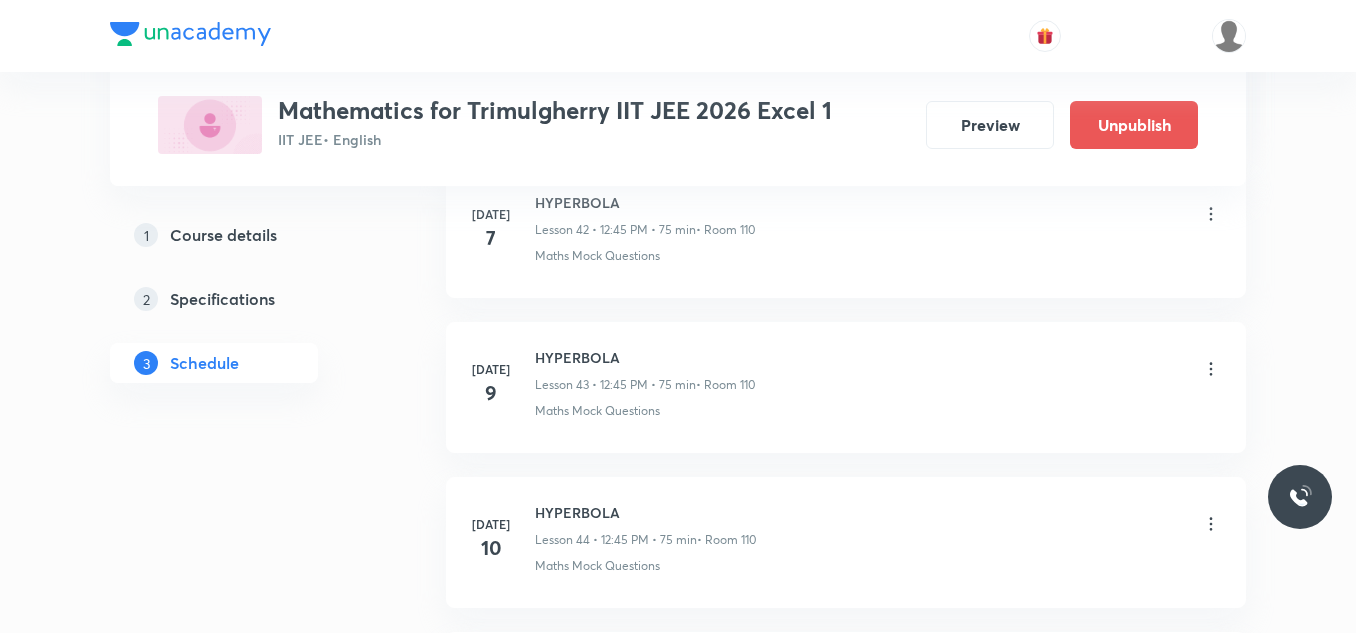 scroll, scrollTop: 7181, scrollLeft: 0, axis: vertical 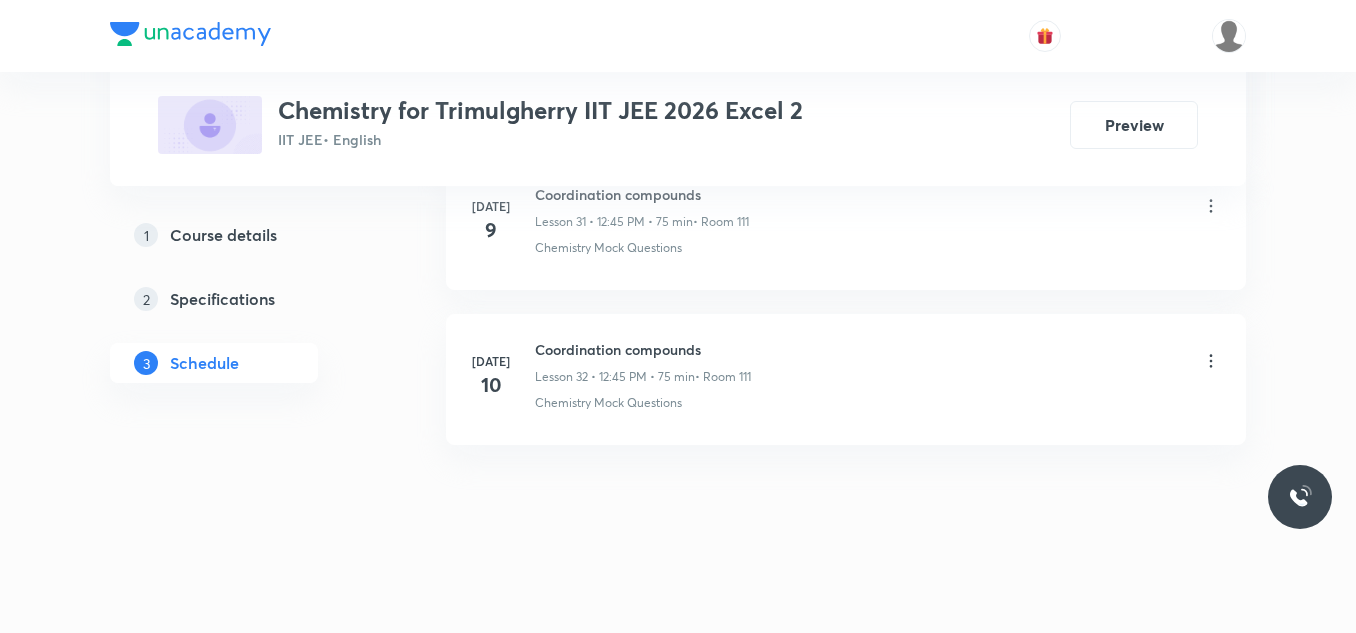 click on "Coordination compounds" at bounding box center [643, 349] 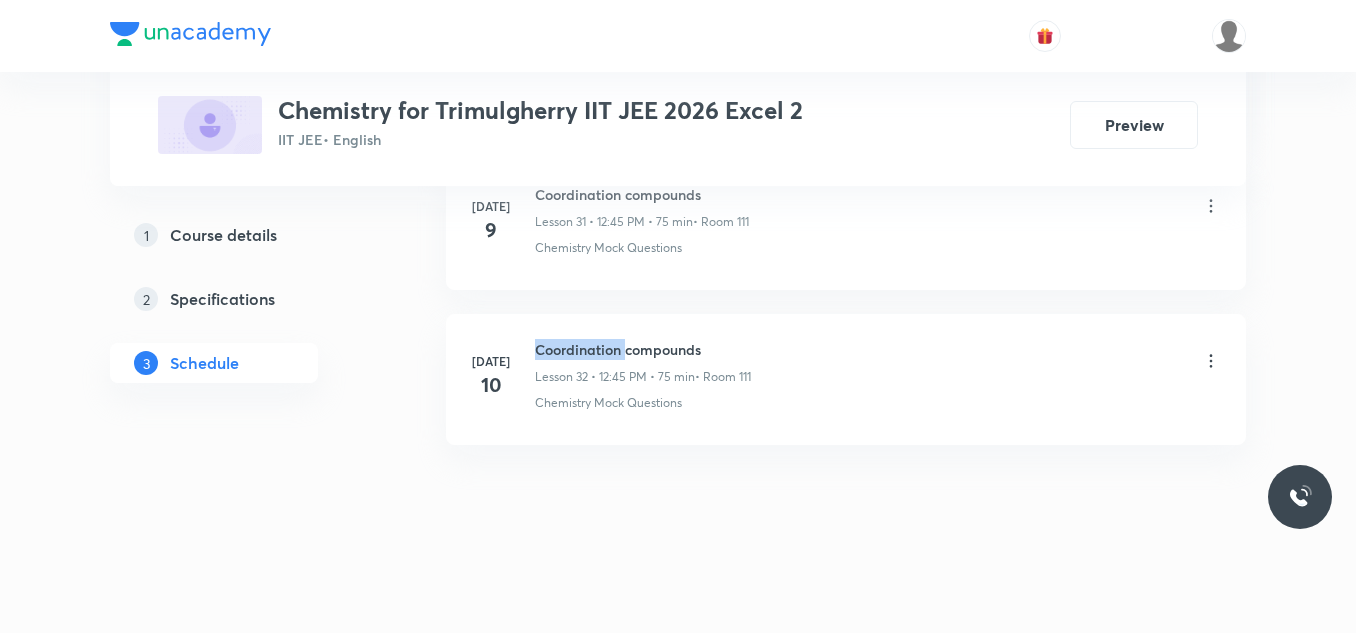 click on "Coordination compounds" at bounding box center [643, 349] 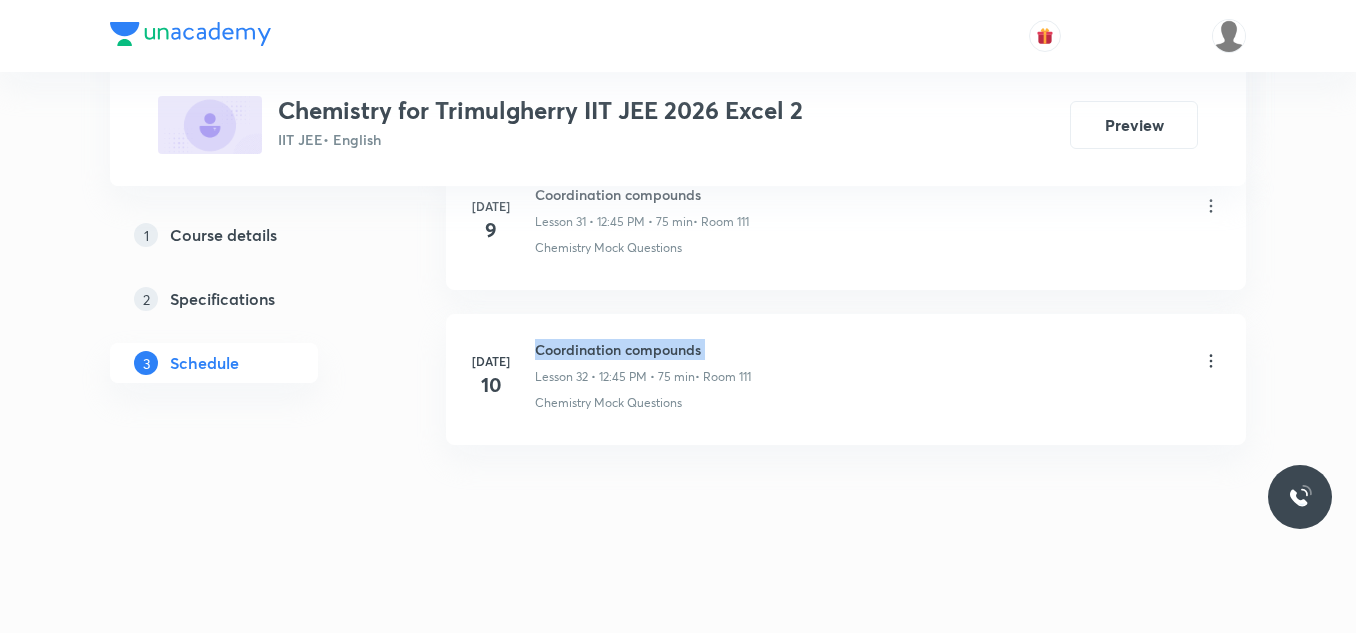 click on "Coordination compounds" at bounding box center (643, 349) 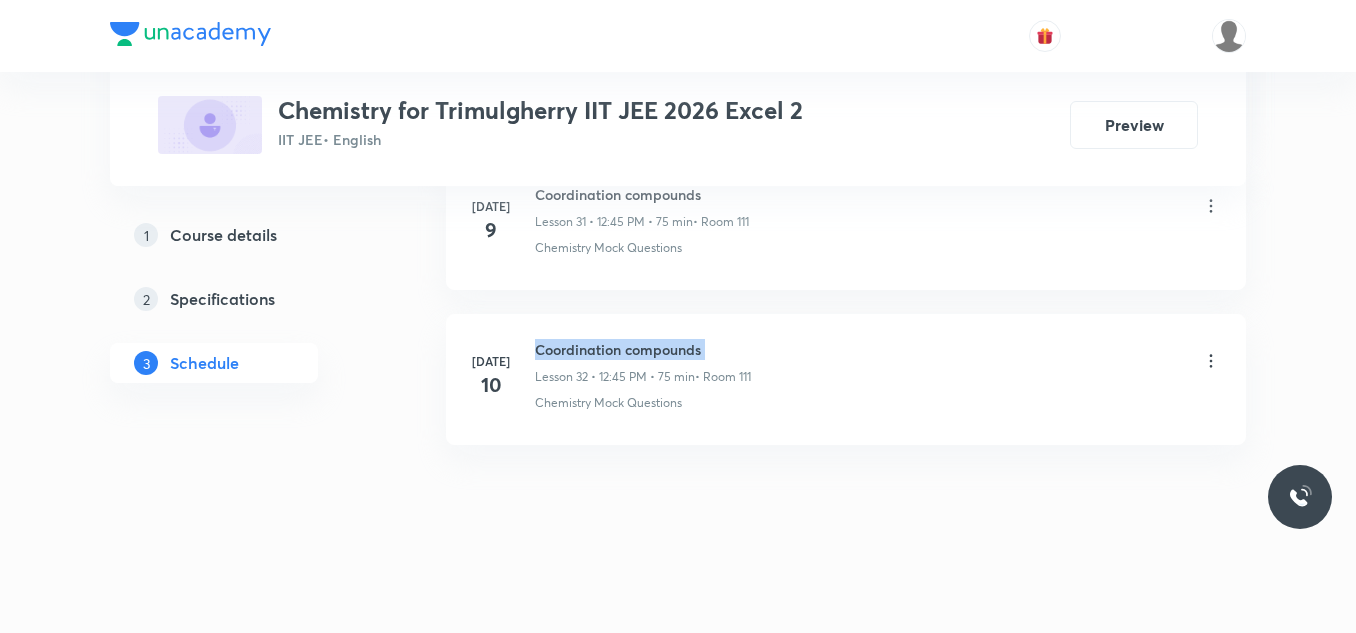 copy on "Coordination compounds" 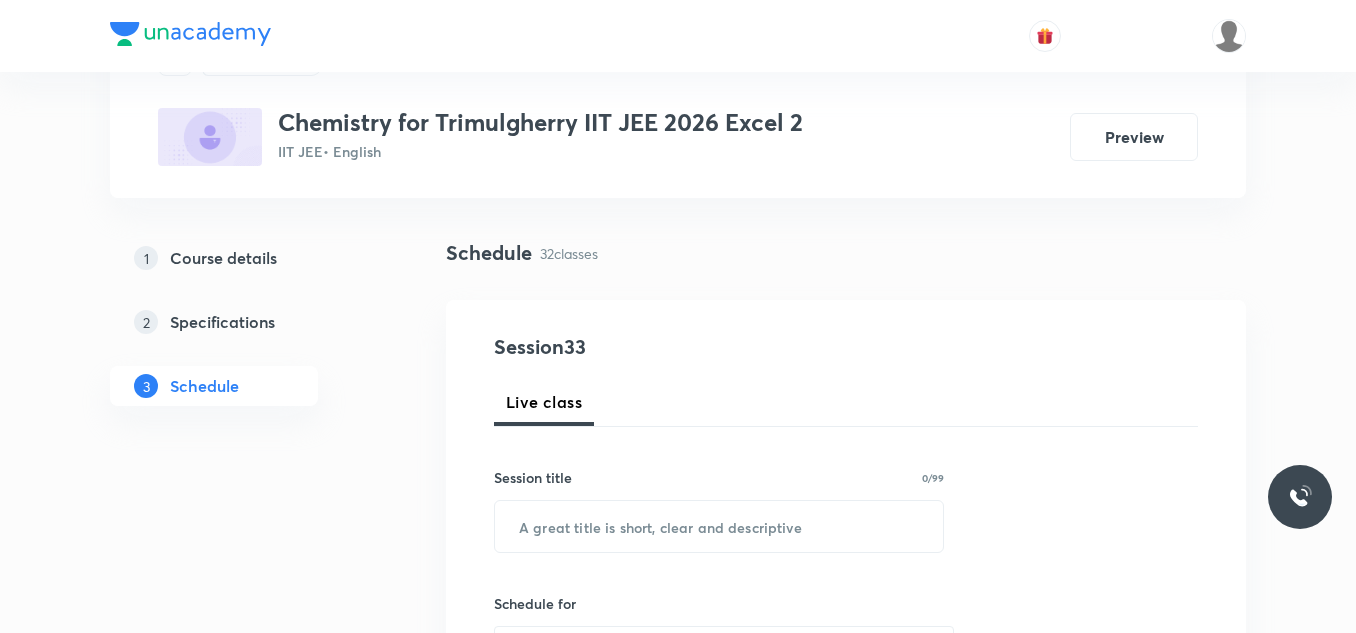 scroll, scrollTop: 300, scrollLeft: 0, axis: vertical 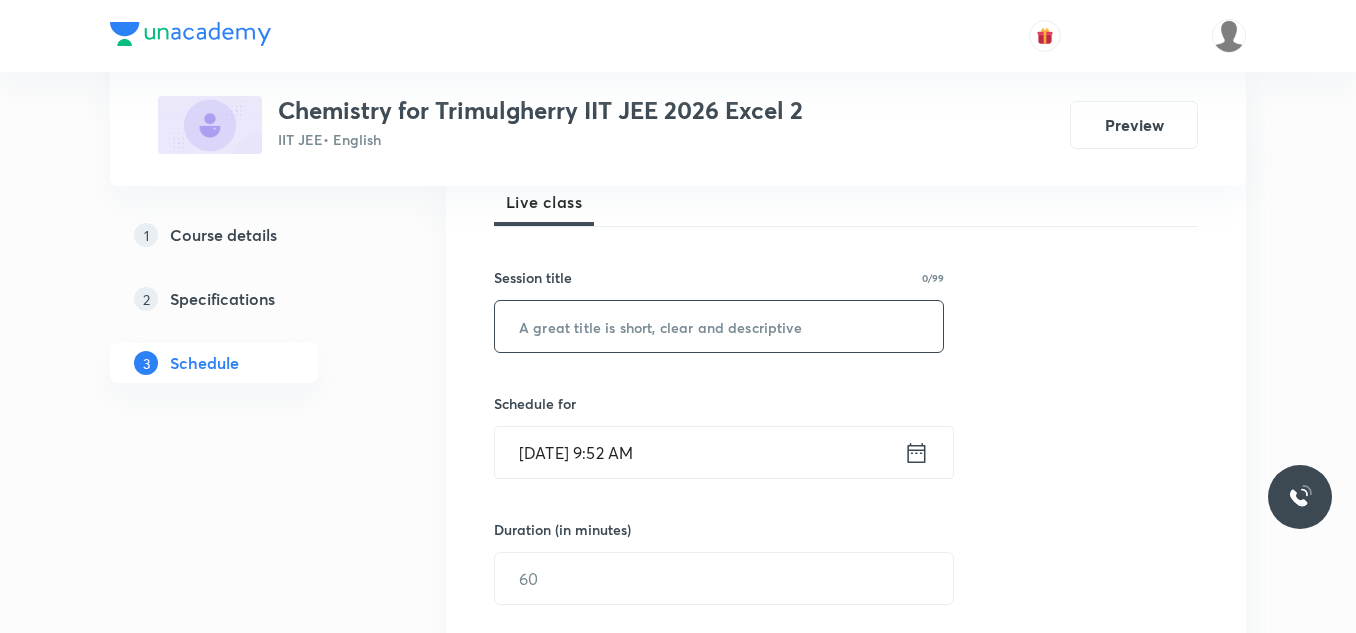 click at bounding box center [719, 326] 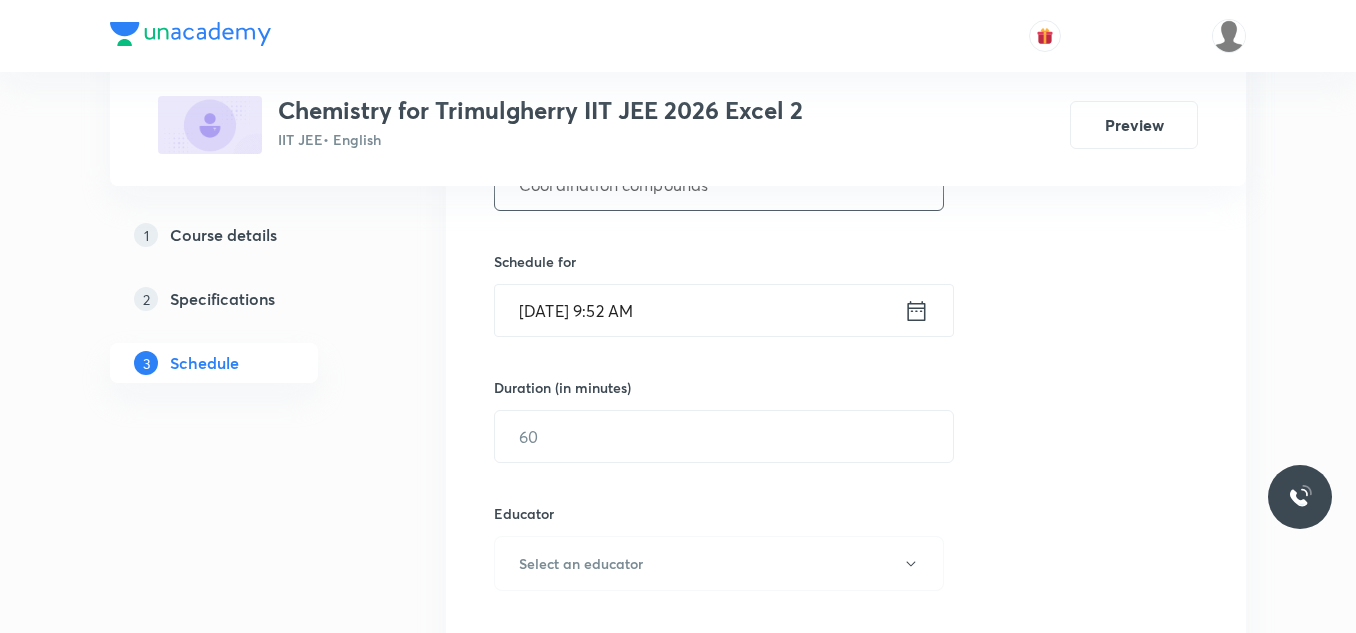 scroll, scrollTop: 500, scrollLeft: 0, axis: vertical 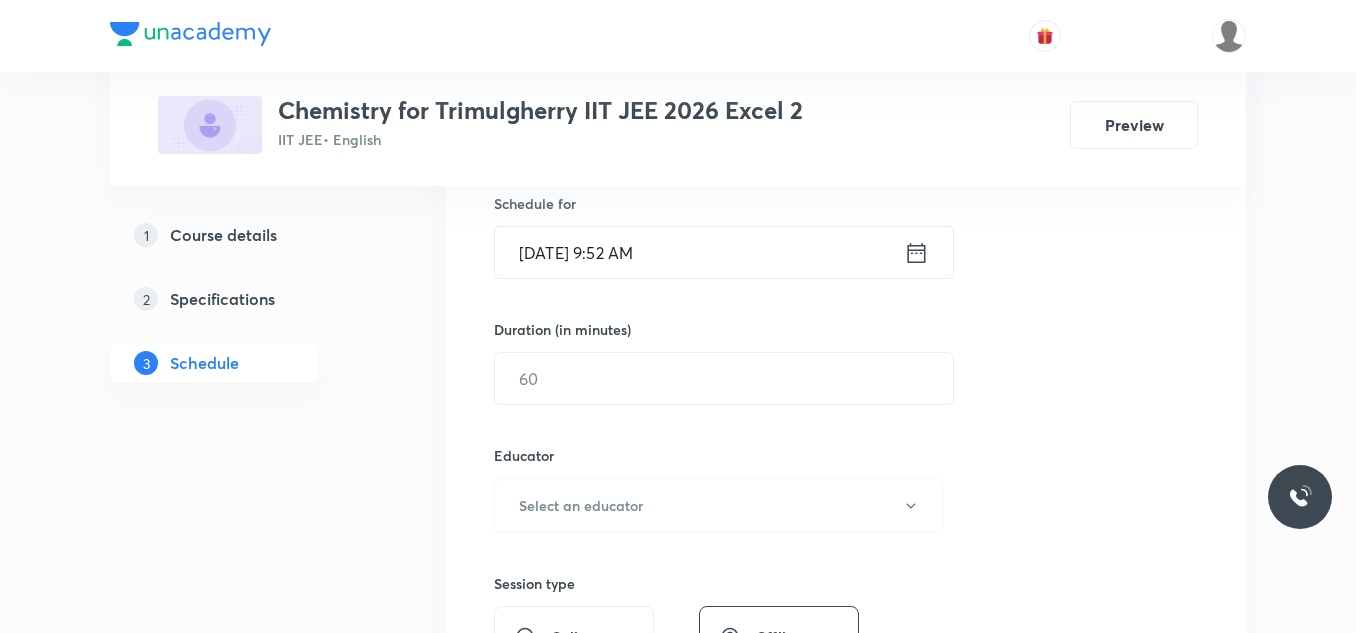 type on "Coordination compounds" 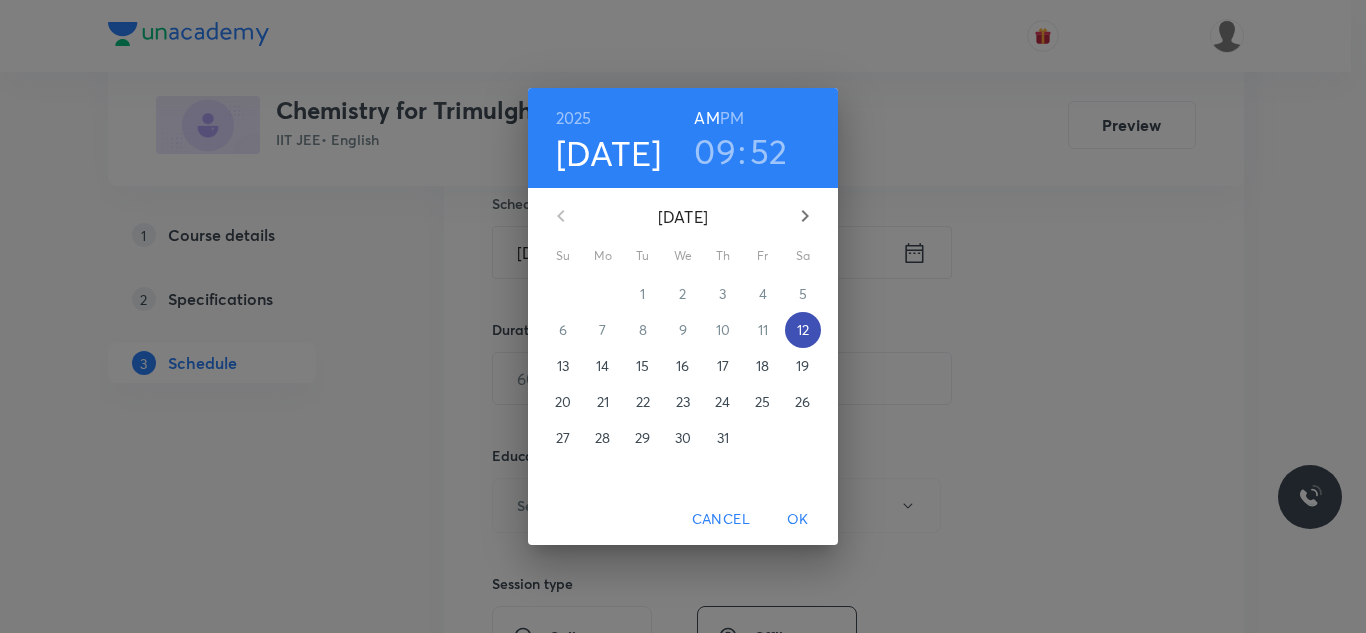 click on "12" at bounding box center [803, 330] 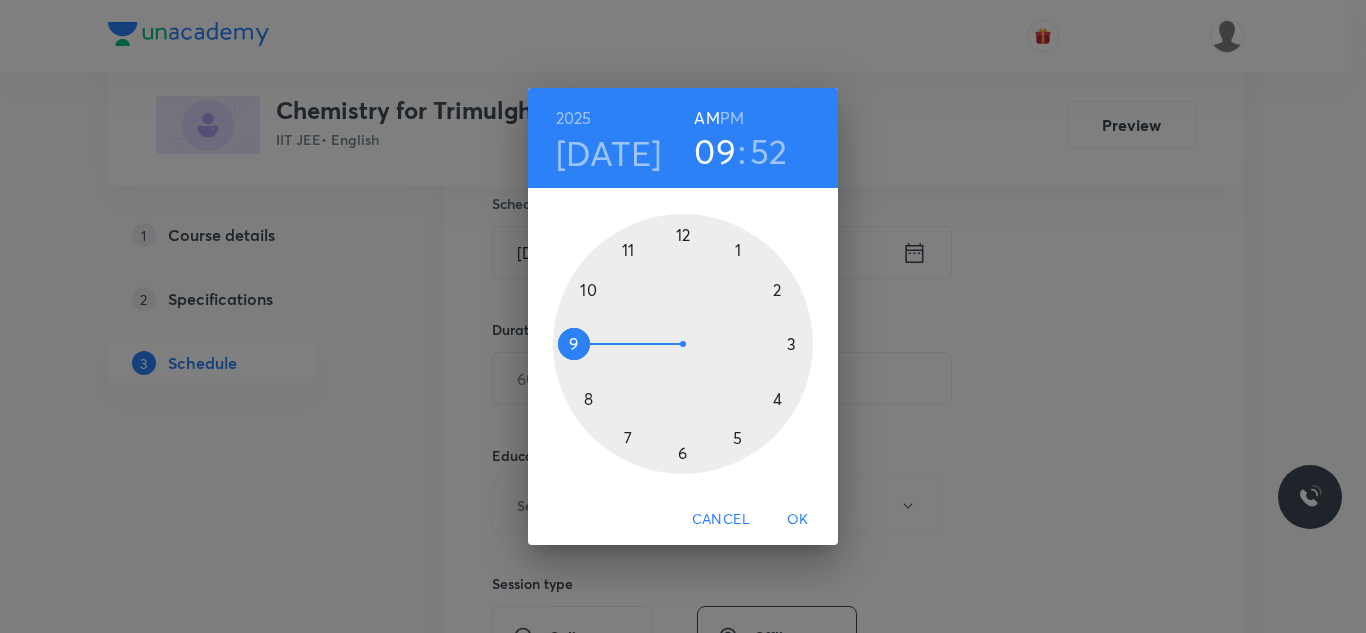 click on "PM" at bounding box center [732, 118] 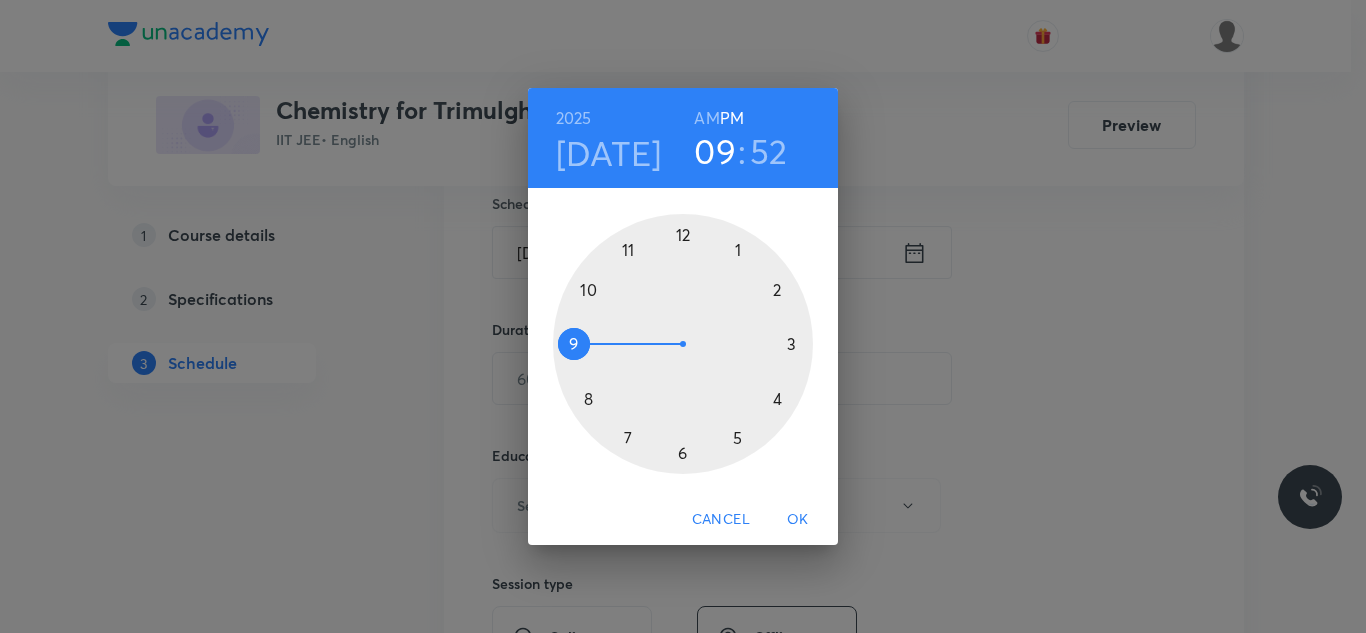 click at bounding box center (683, 344) 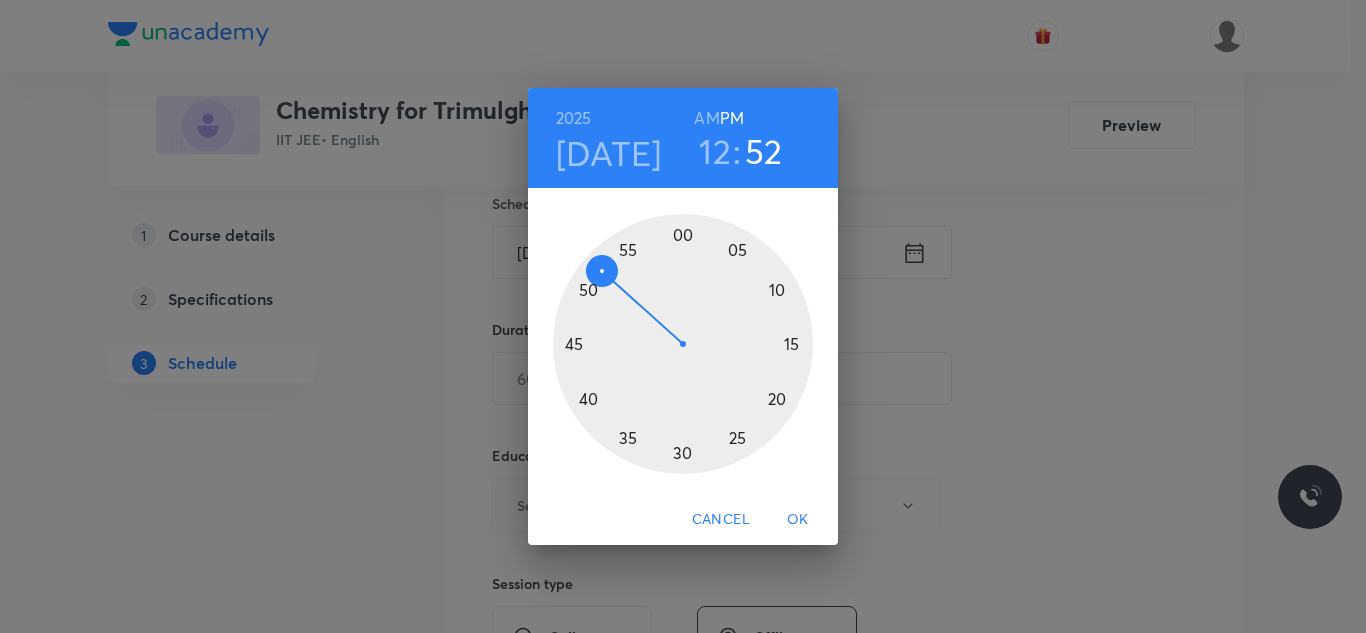 click at bounding box center (683, 344) 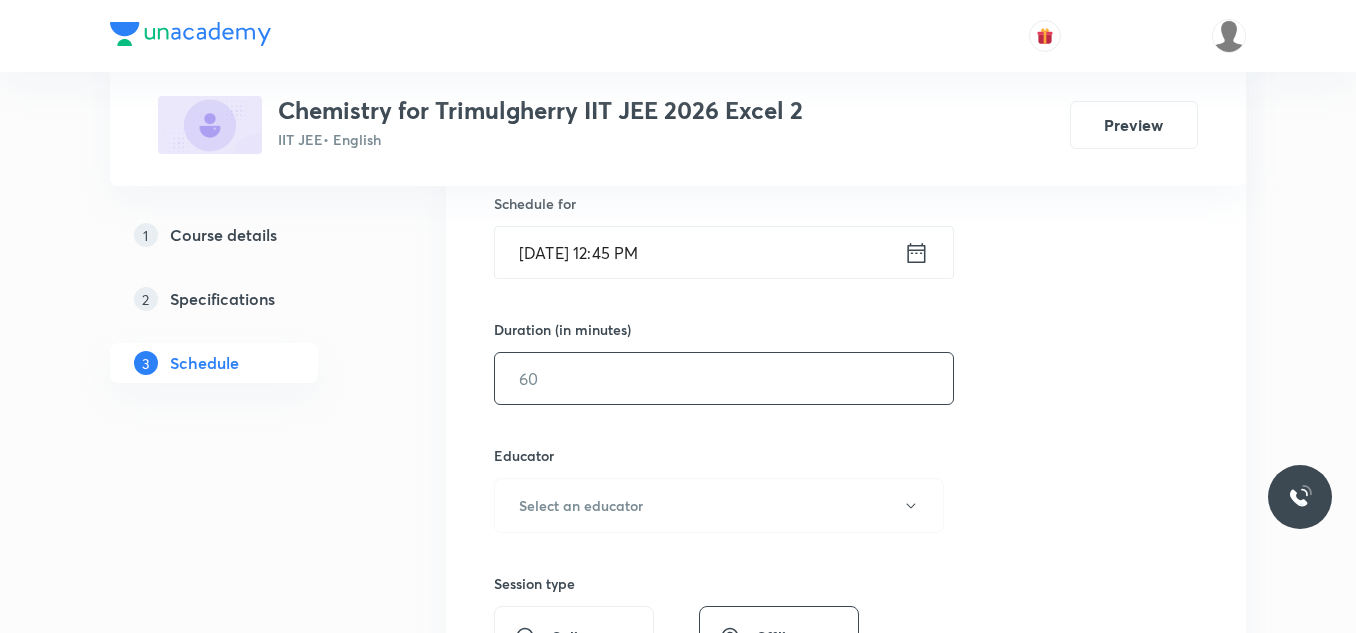click at bounding box center (724, 378) 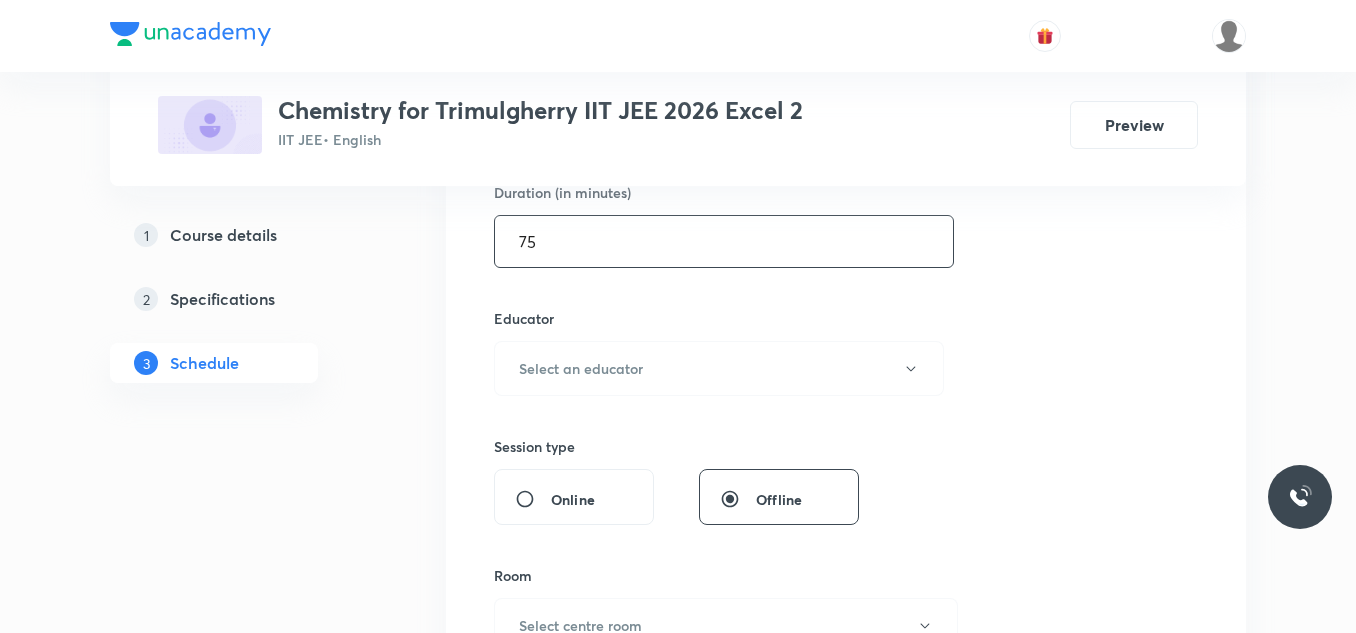 scroll, scrollTop: 700, scrollLeft: 0, axis: vertical 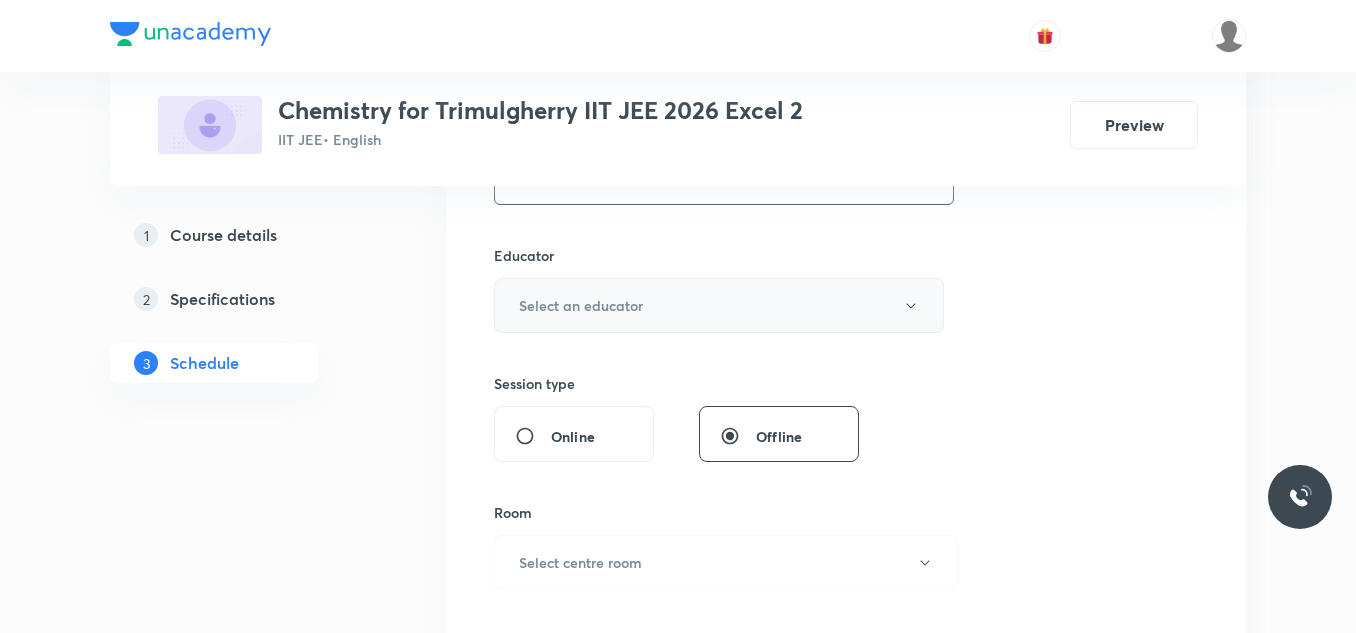 type on "75" 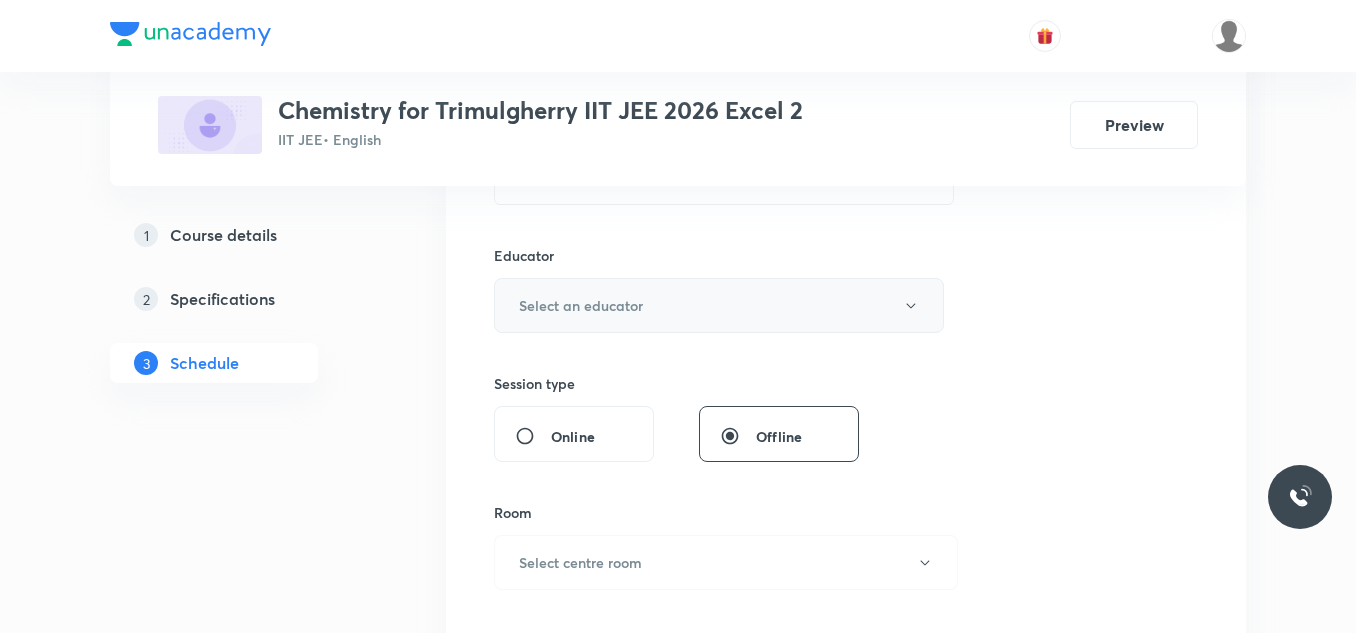 click on "Select an educator" at bounding box center [581, 305] 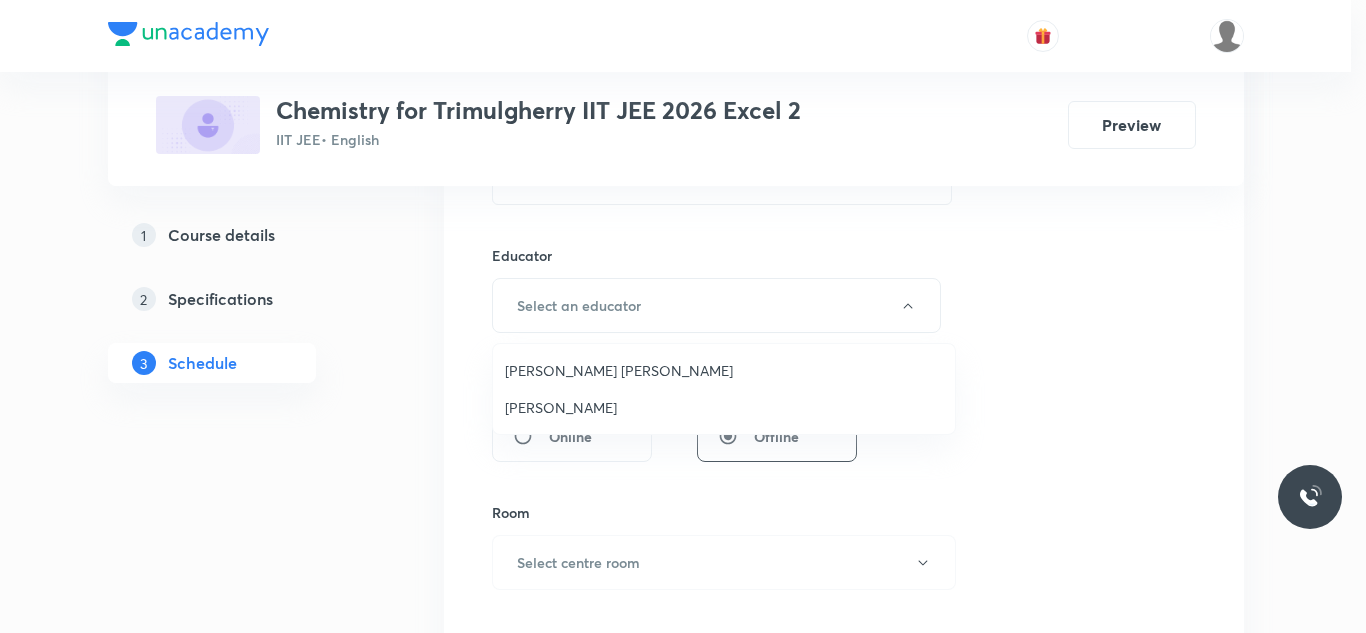 click on "[PERSON_NAME] [PERSON_NAME]" at bounding box center [724, 370] 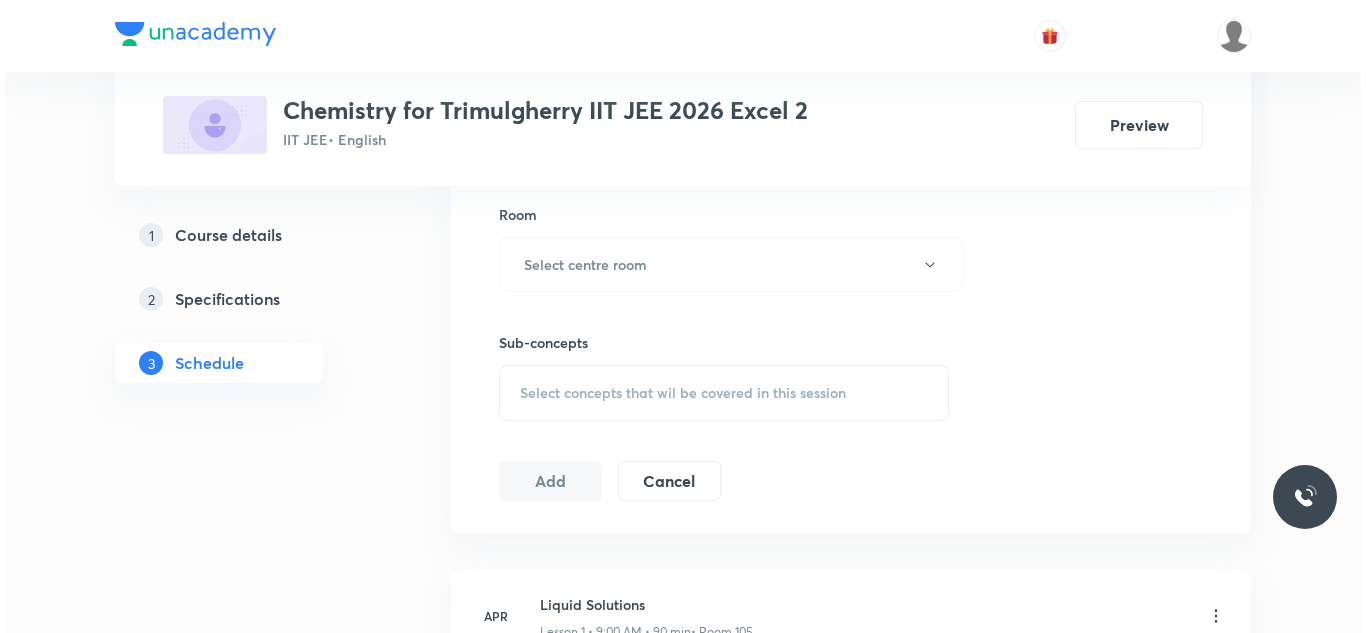 scroll, scrollTop: 1000, scrollLeft: 0, axis: vertical 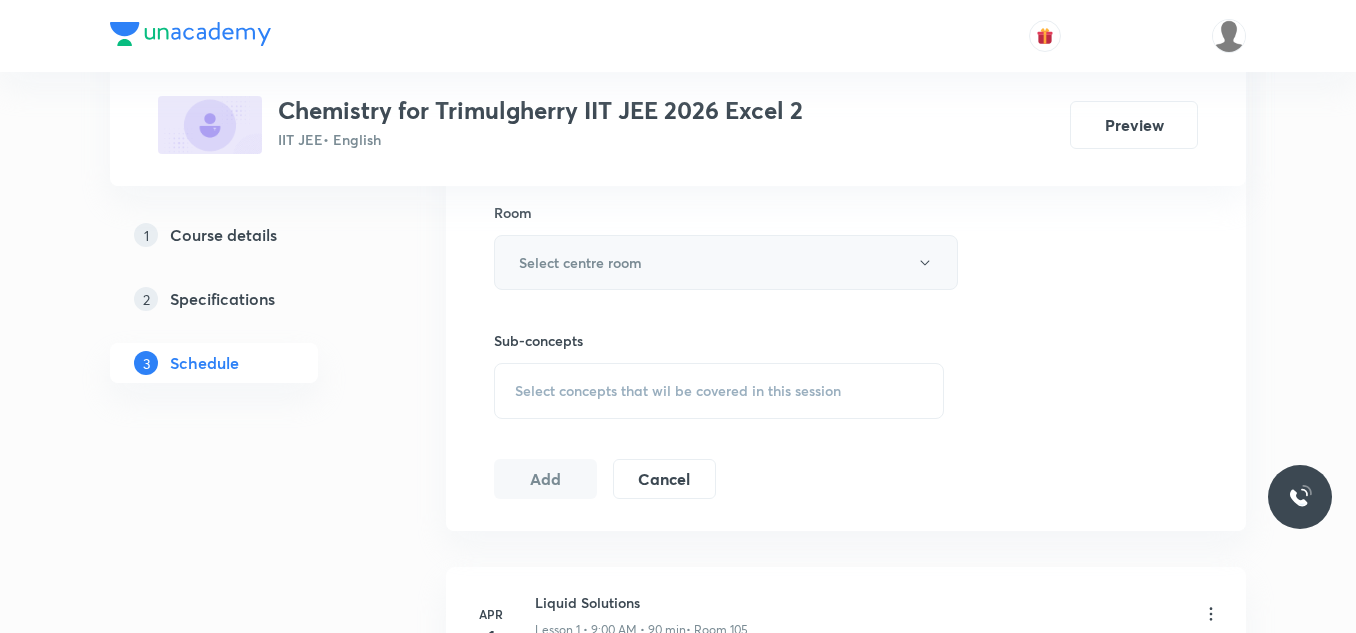 click on "Select centre room" at bounding box center [726, 262] 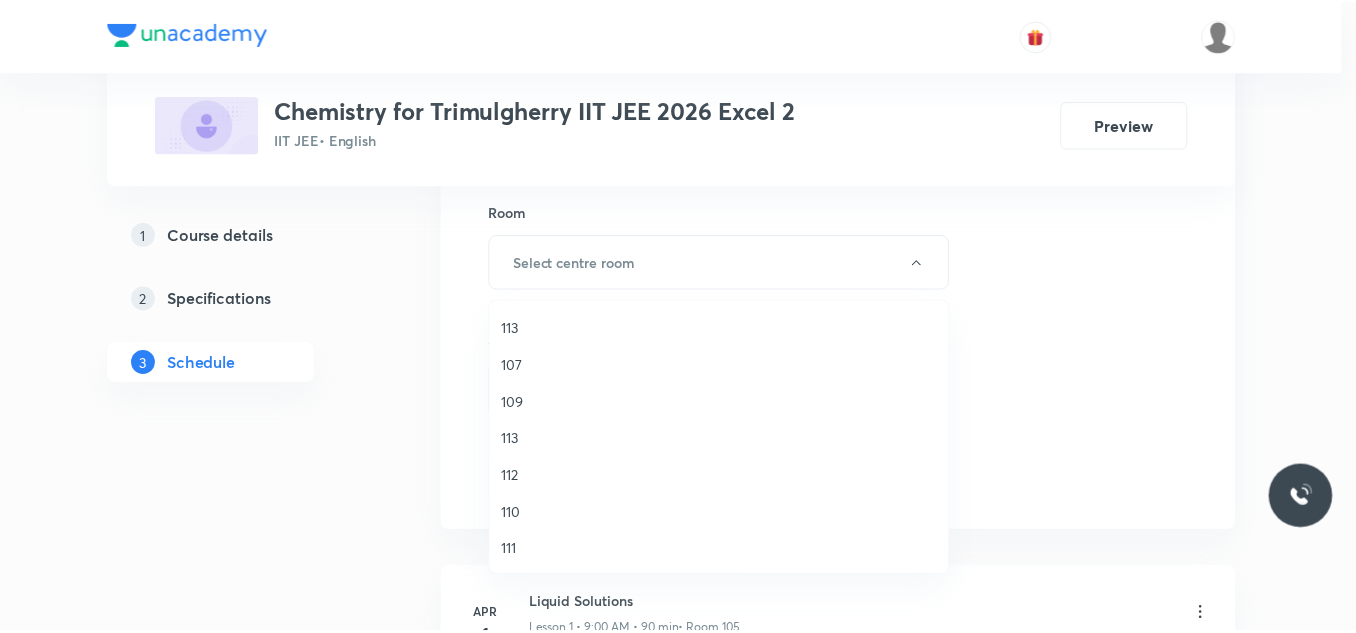 scroll, scrollTop: 371, scrollLeft: 0, axis: vertical 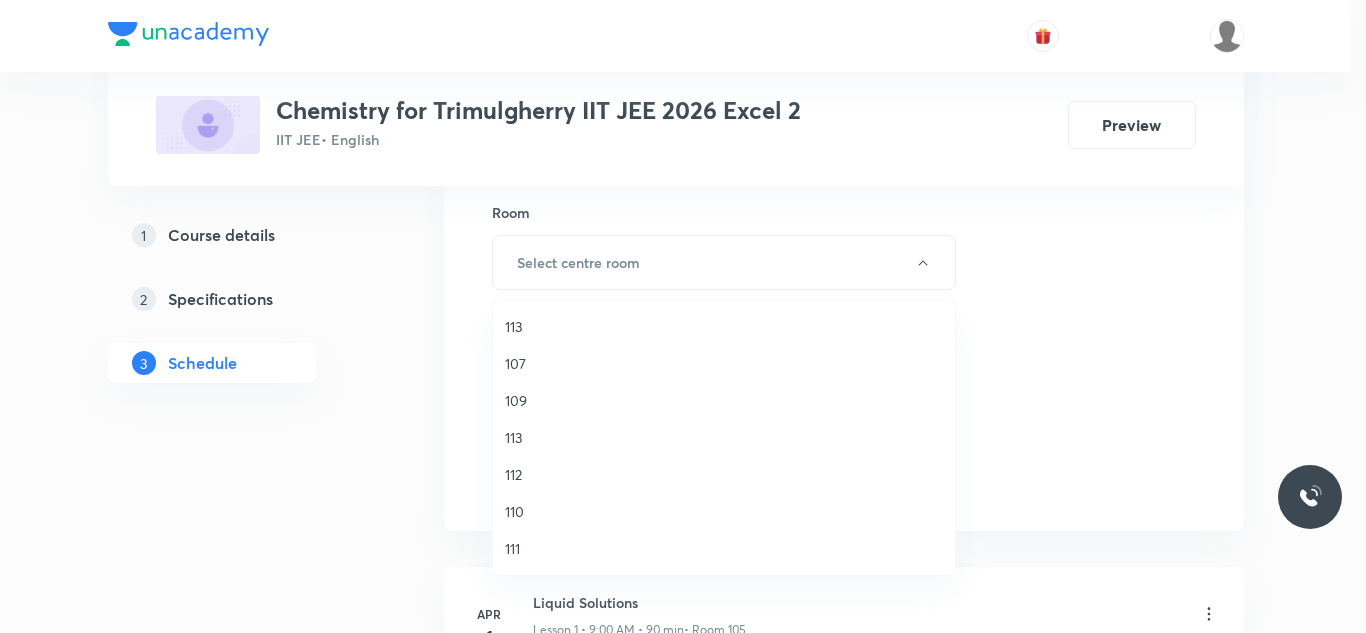 click on "111" at bounding box center [724, 548] 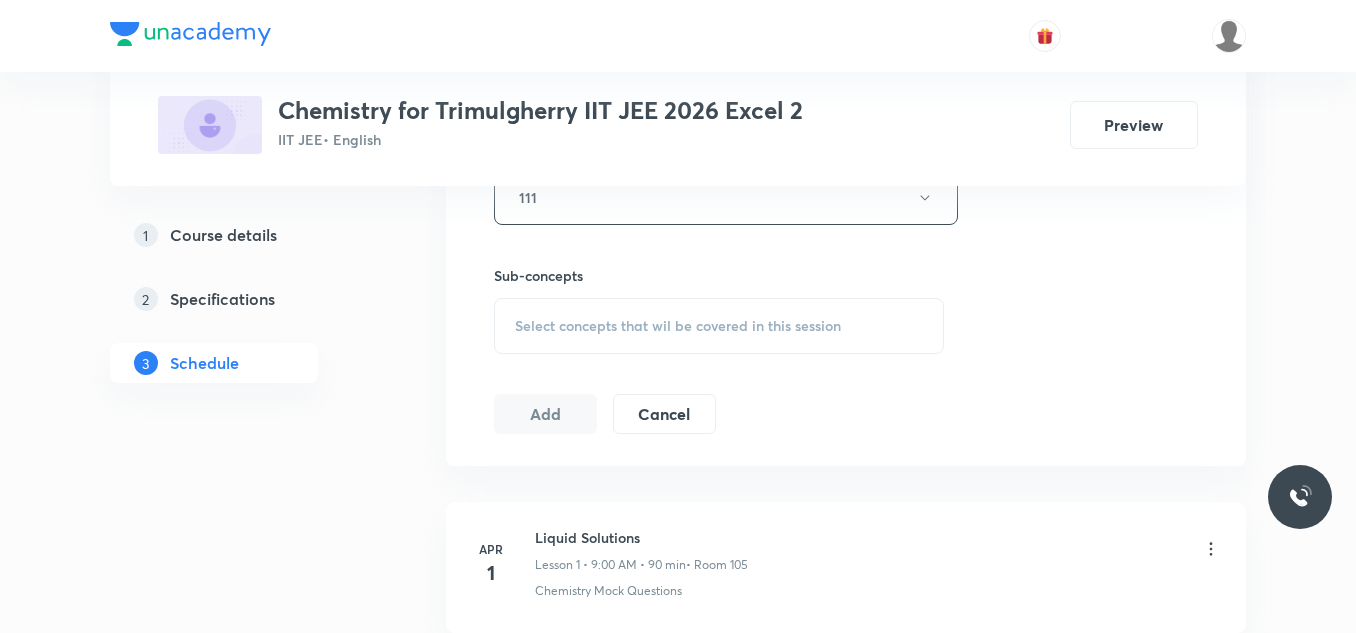 scroll, scrollTop: 1100, scrollLeft: 0, axis: vertical 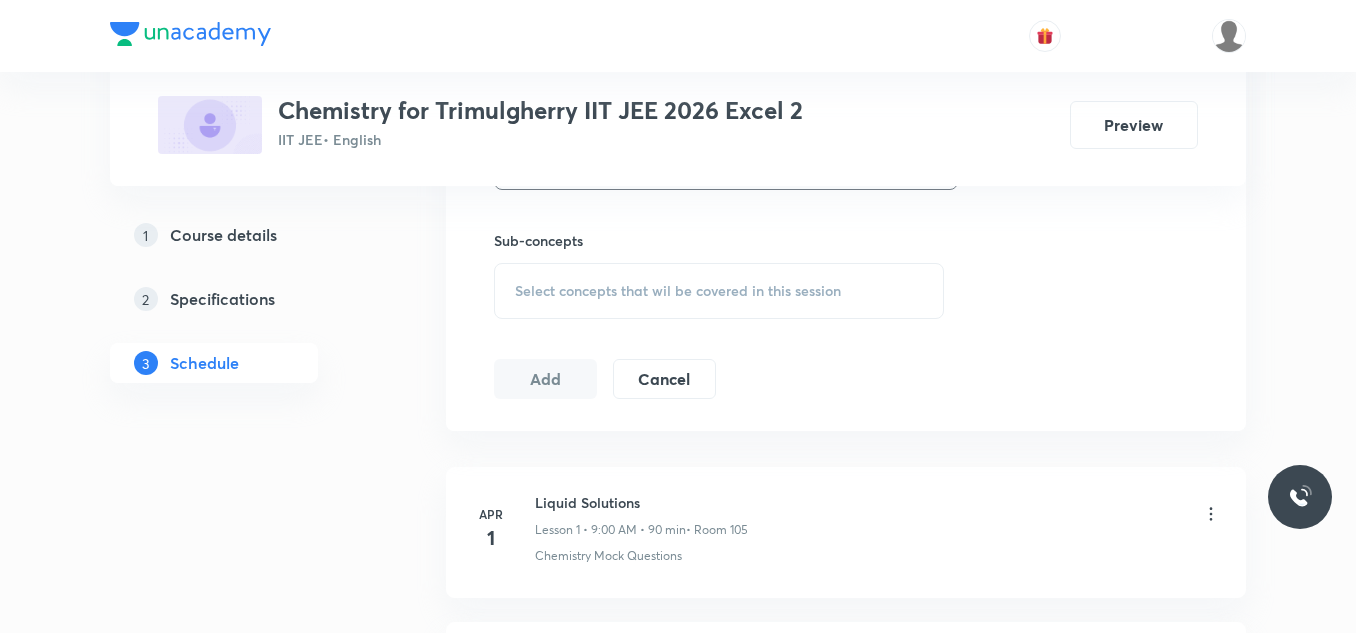 click on "Select concepts that wil be covered in this session" at bounding box center [678, 291] 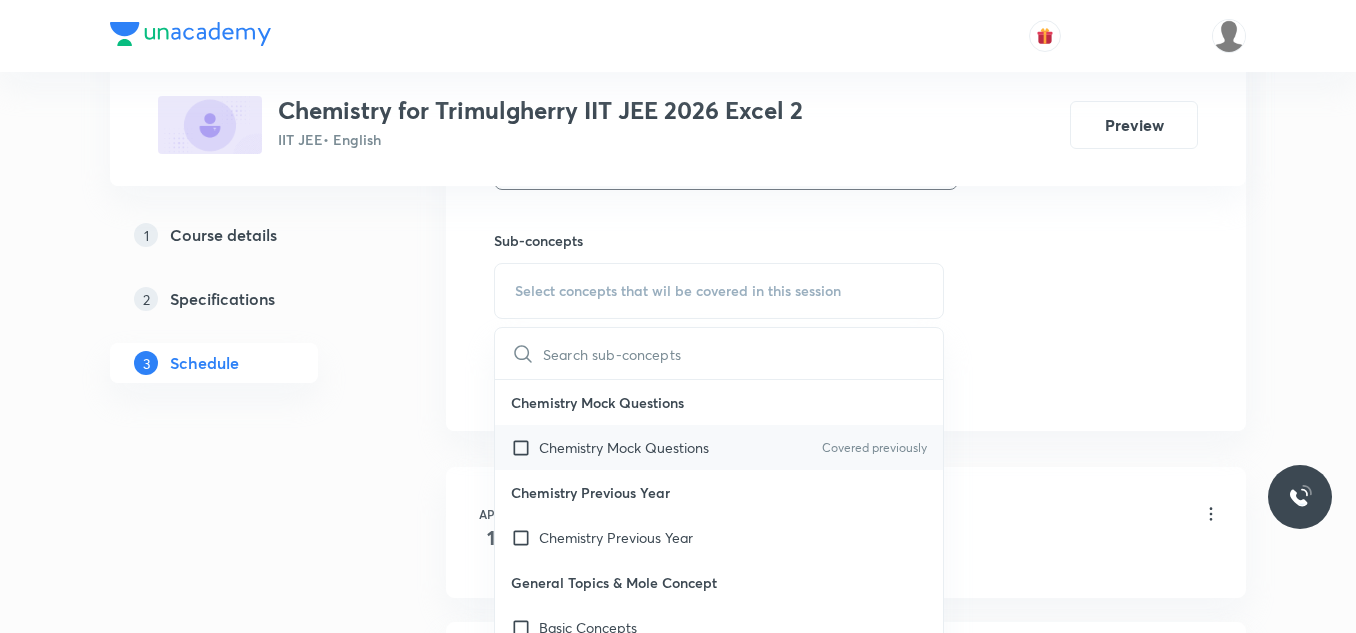 click at bounding box center (525, 447) 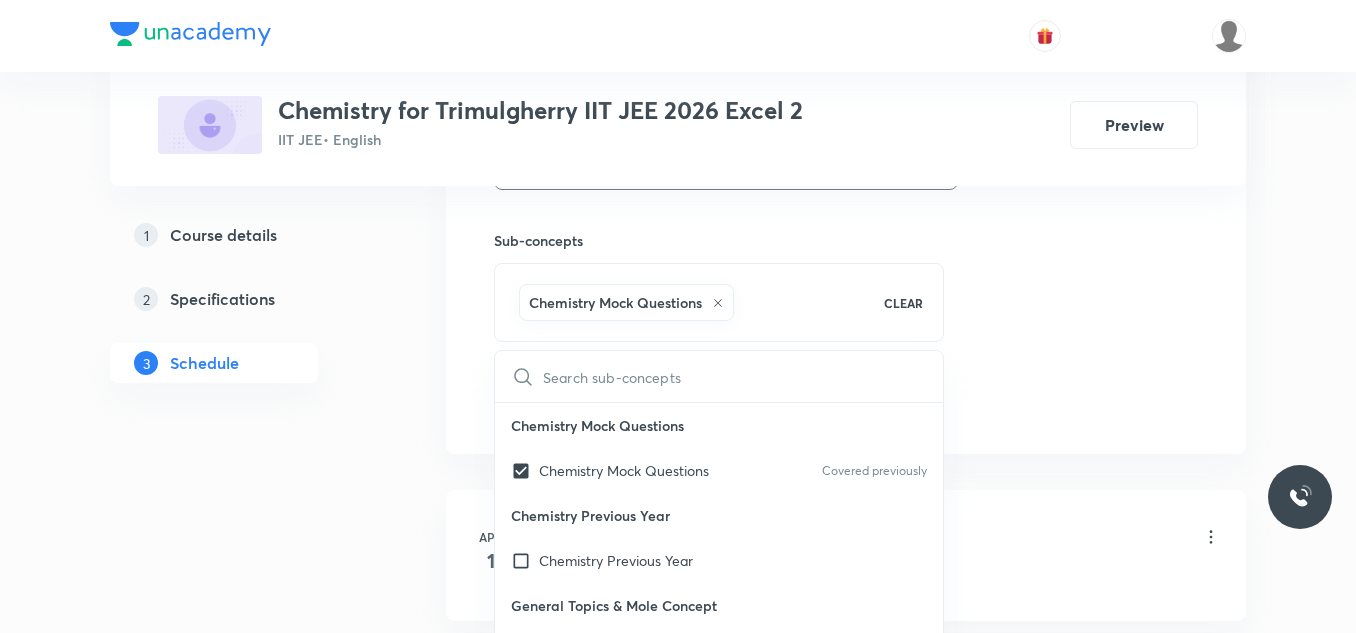 click on "Plus Courses Chemistry for Trimulgherry IIT JEE 2026 Excel 2 IIT JEE  • English Preview 1 Course details 2 Specifications 3 Schedule Schedule 32  classes Session  33 Live class Session title 22/99 Coordination compounds ​ Schedule for Jul 12, 2025, 12:45 PM ​ Duration (in minutes) 75 ​ Educator Mekala Santhosh Kumar   Session type Online Offline Room 111 Sub-concepts Chemistry Mock Questions CLEAR ​ Chemistry Mock Questions Chemistry Mock Questions Covered previously Chemistry Previous Year Chemistry Previous Year General Topics & Mole Concept Basic Concepts Basic Introduction Percentage Composition Stoichiometry Principle of Atom Conservation (POAC) Relation between Stoichiometric Quantities Application of Mole Concept: Gravimetric Analysis Different Laws Formula and Composition Concentration Terms Some basic concepts of Chemistry Atomic Structure Discovery Of Electron Some Prerequisites of Physics Discovery Of Protons And Neutrons Atomic Models and Theories  Nature of Waves Photoelectric Effect 1" at bounding box center (678, 2295) 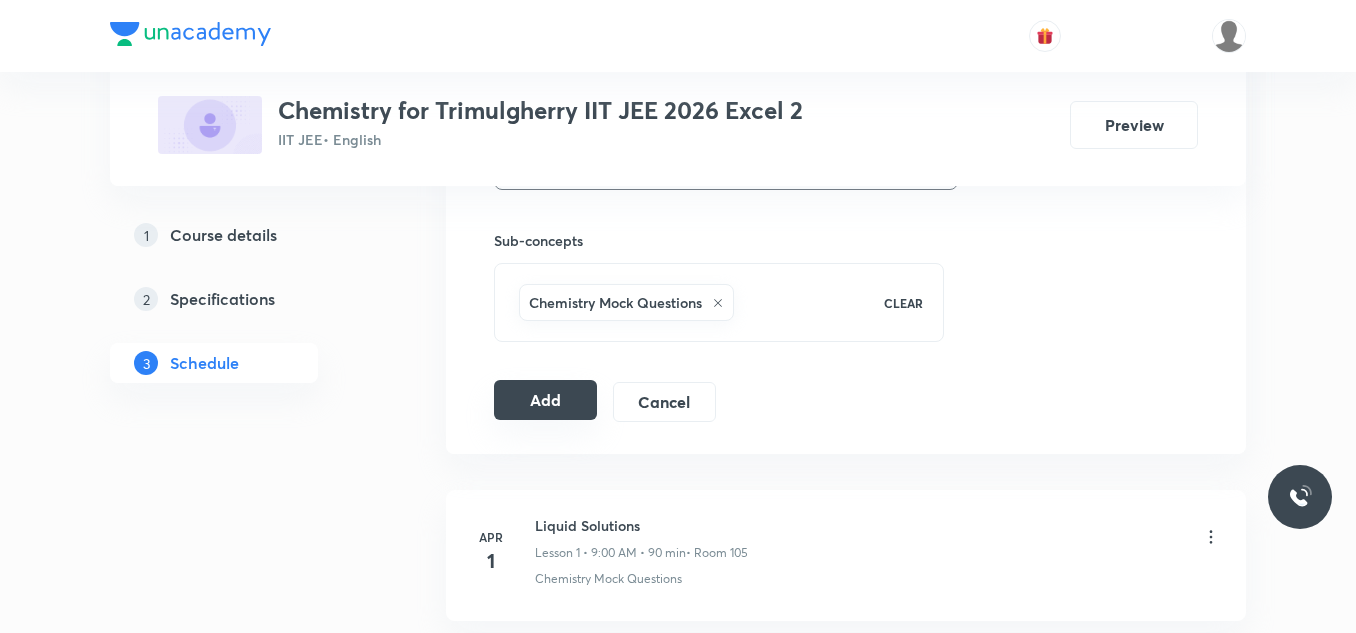 click on "Add" at bounding box center [545, 400] 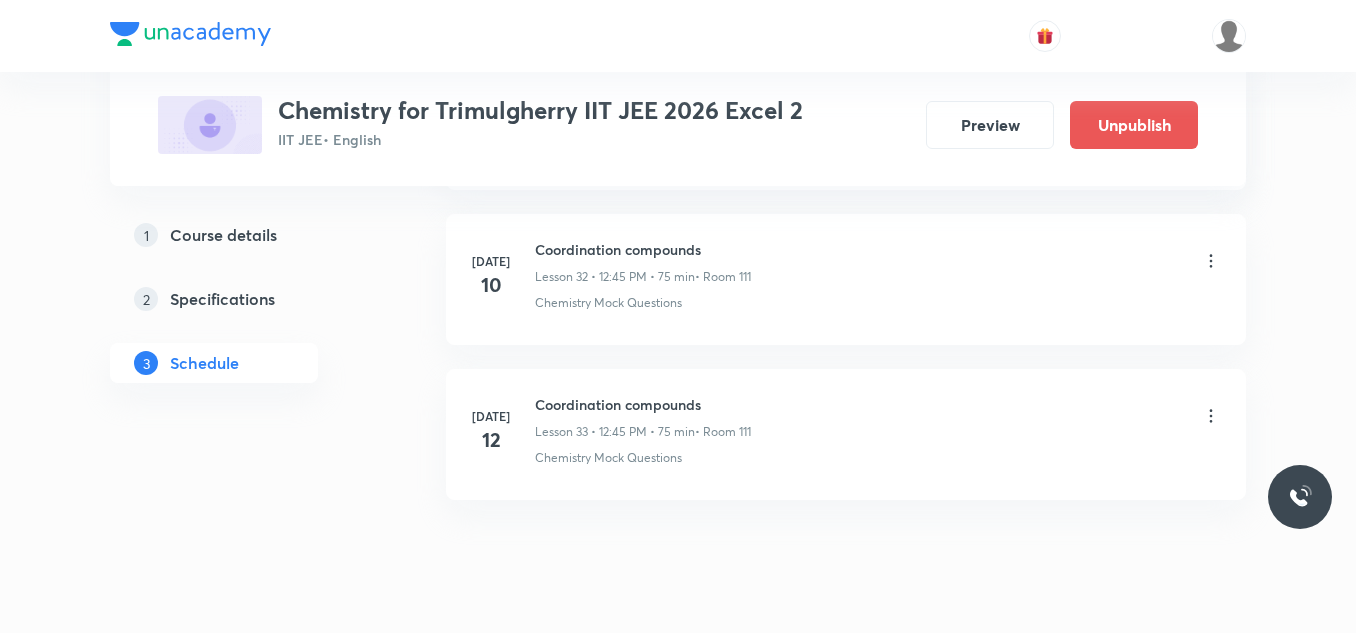 scroll, scrollTop: 5166, scrollLeft: 0, axis: vertical 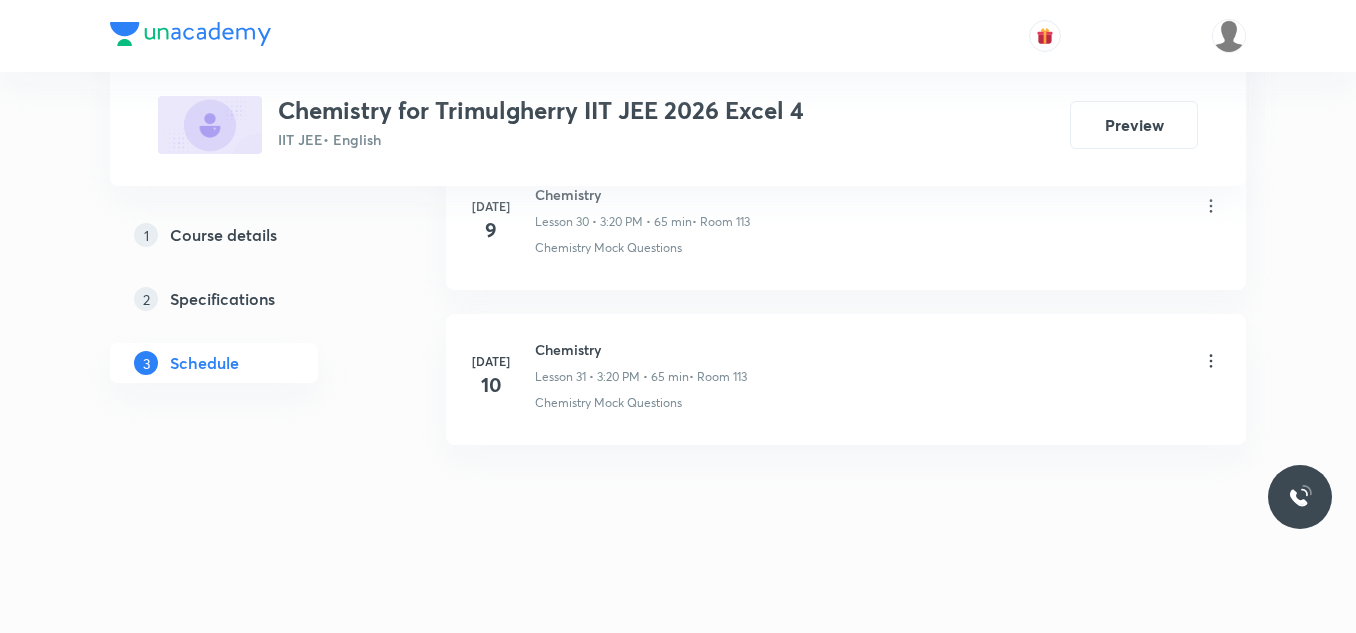 click on "Chemistry" at bounding box center (641, 349) 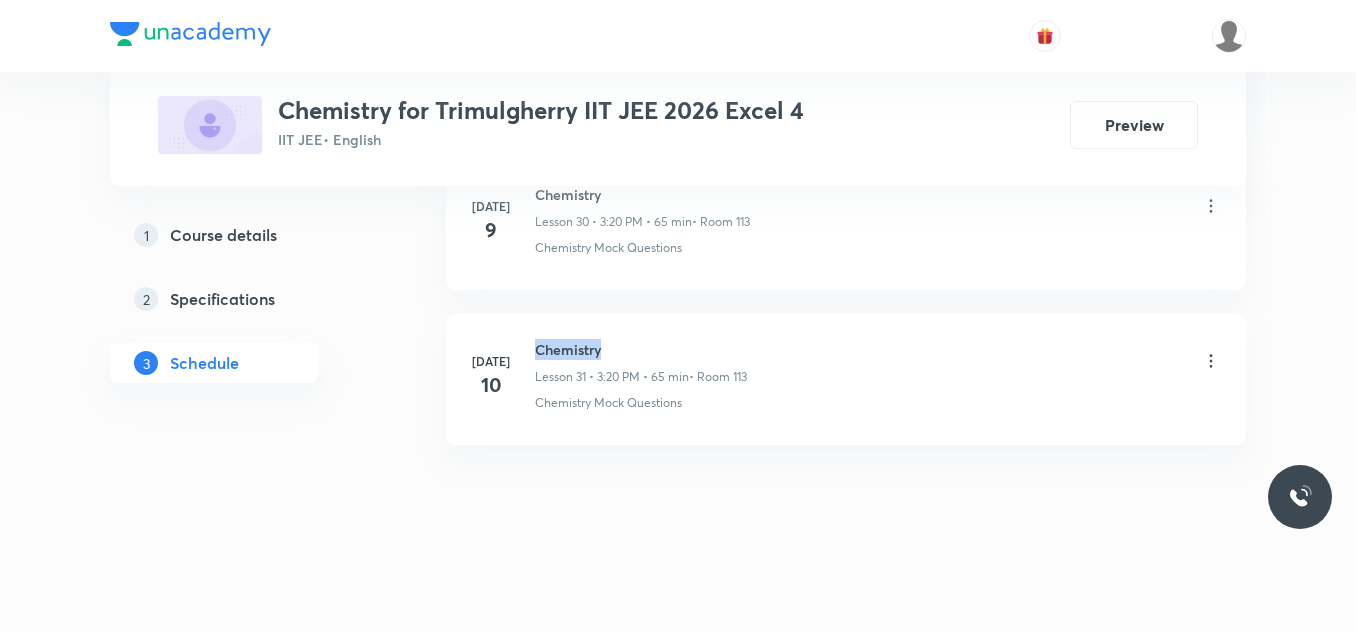click on "Chemistry" at bounding box center (641, 349) 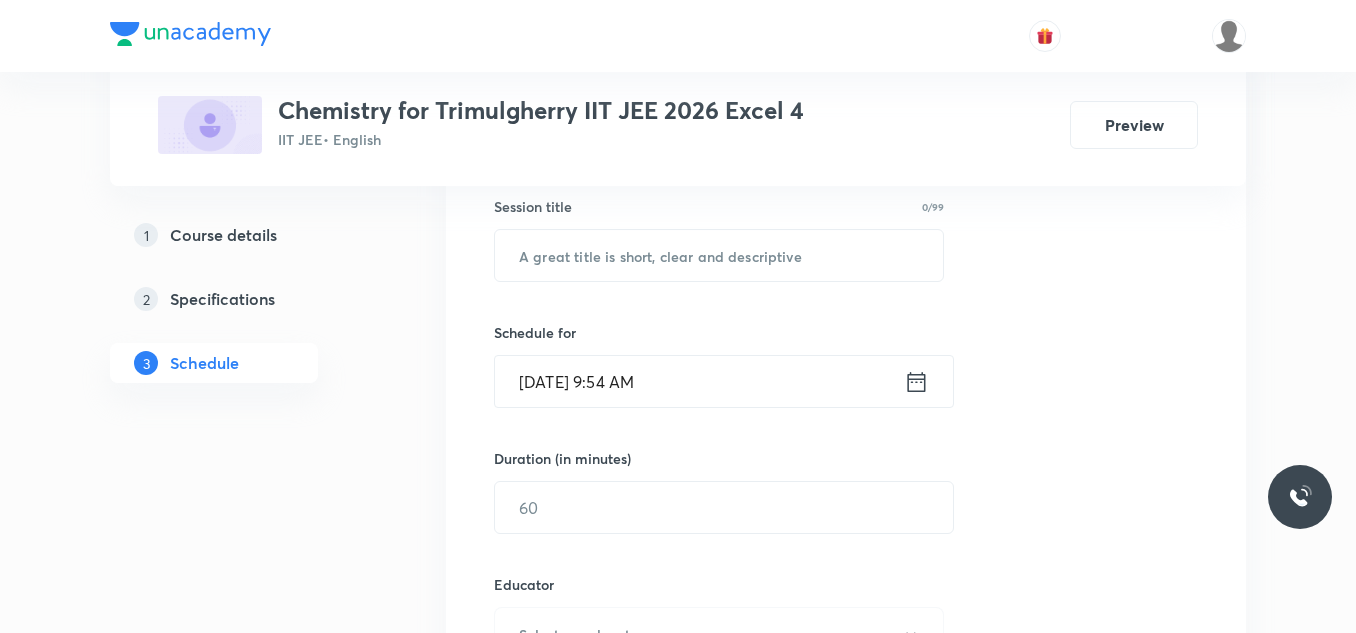 scroll, scrollTop: 400, scrollLeft: 0, axis: vertical 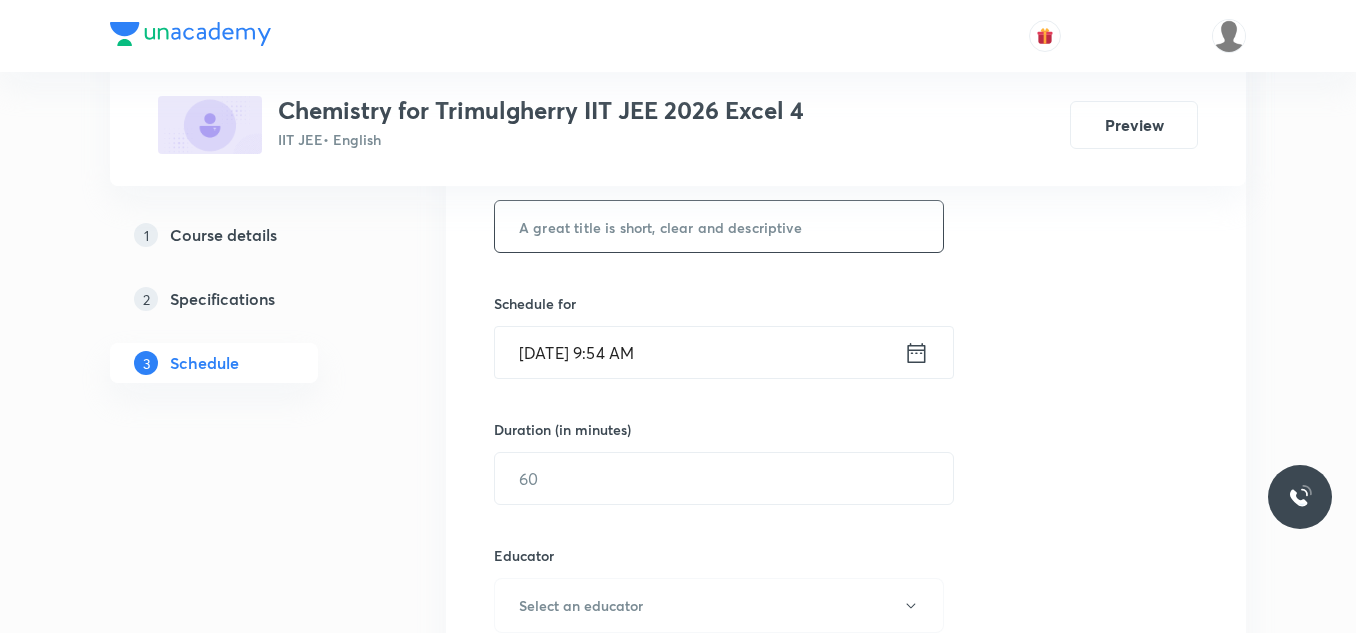 click at bounding box center (719, 226) 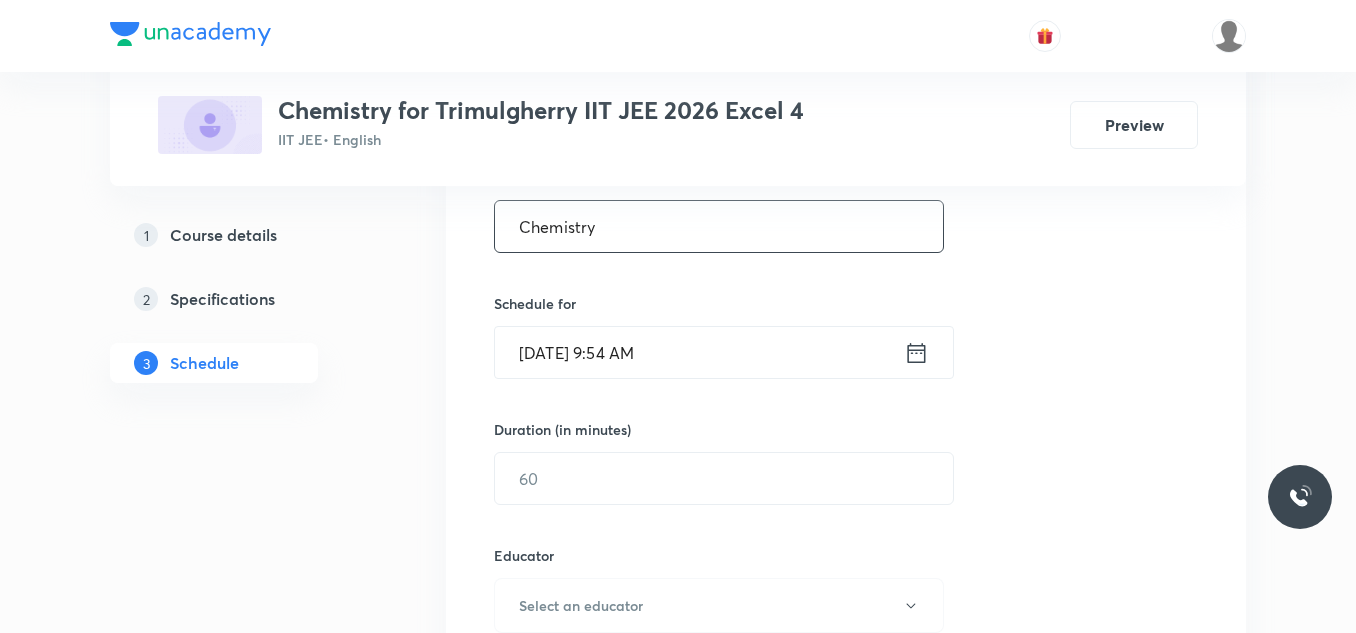 scroll, scrollTop: 500, scrollLeft: 0, axis: vertical 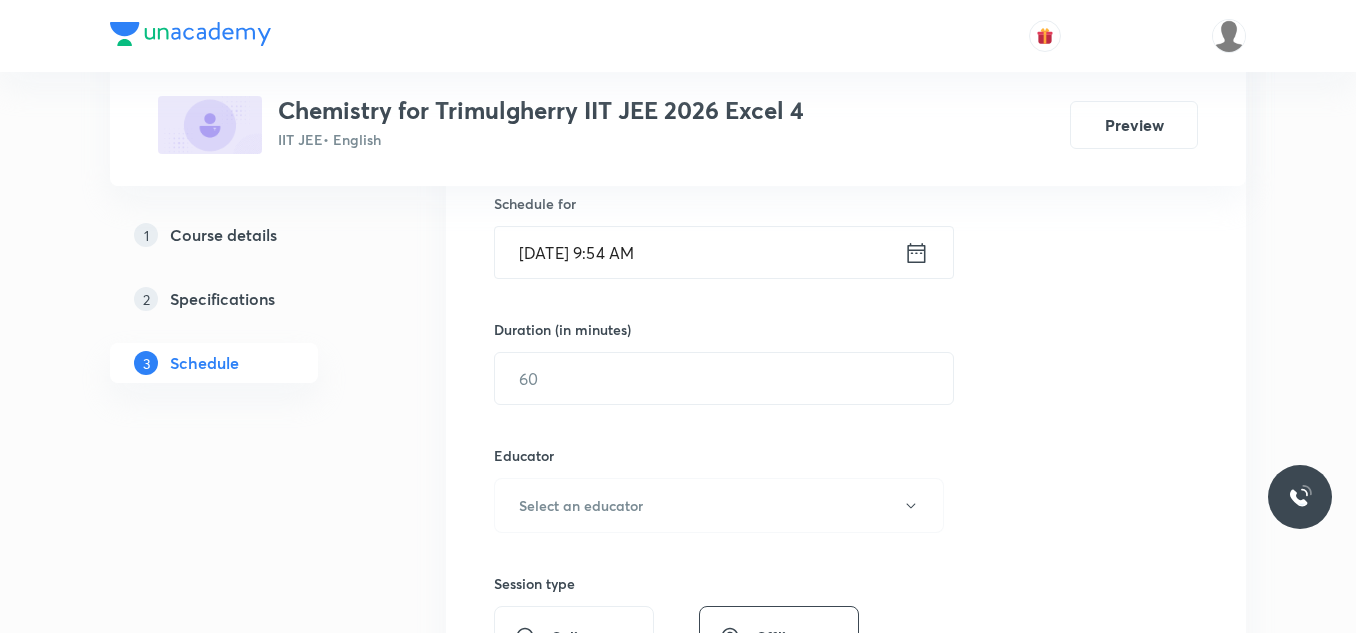 type on "Chemistry" 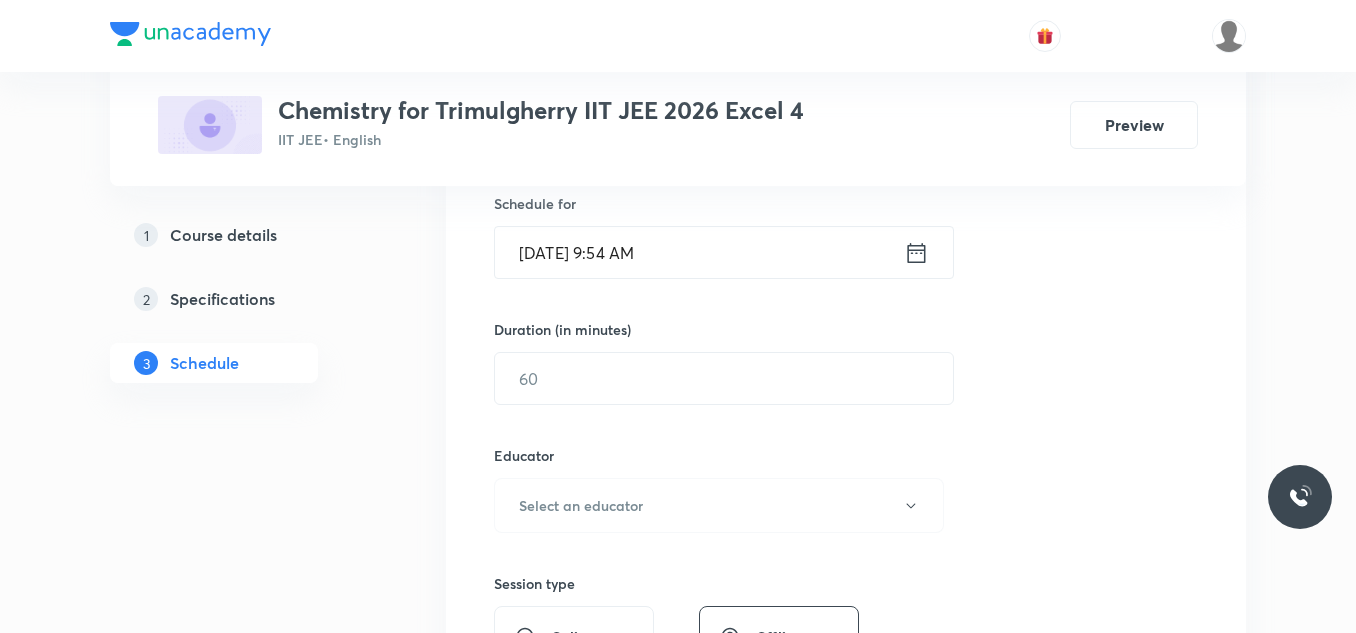 click 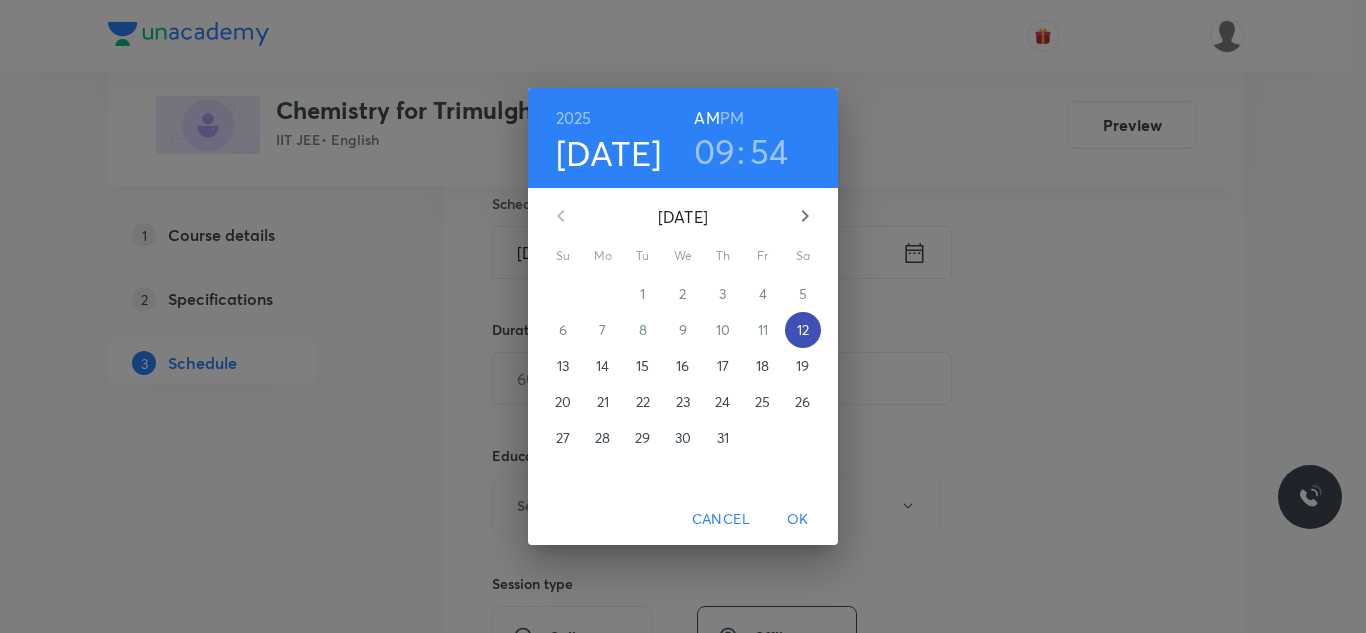 click on "12" at bounding box center [803, 330] 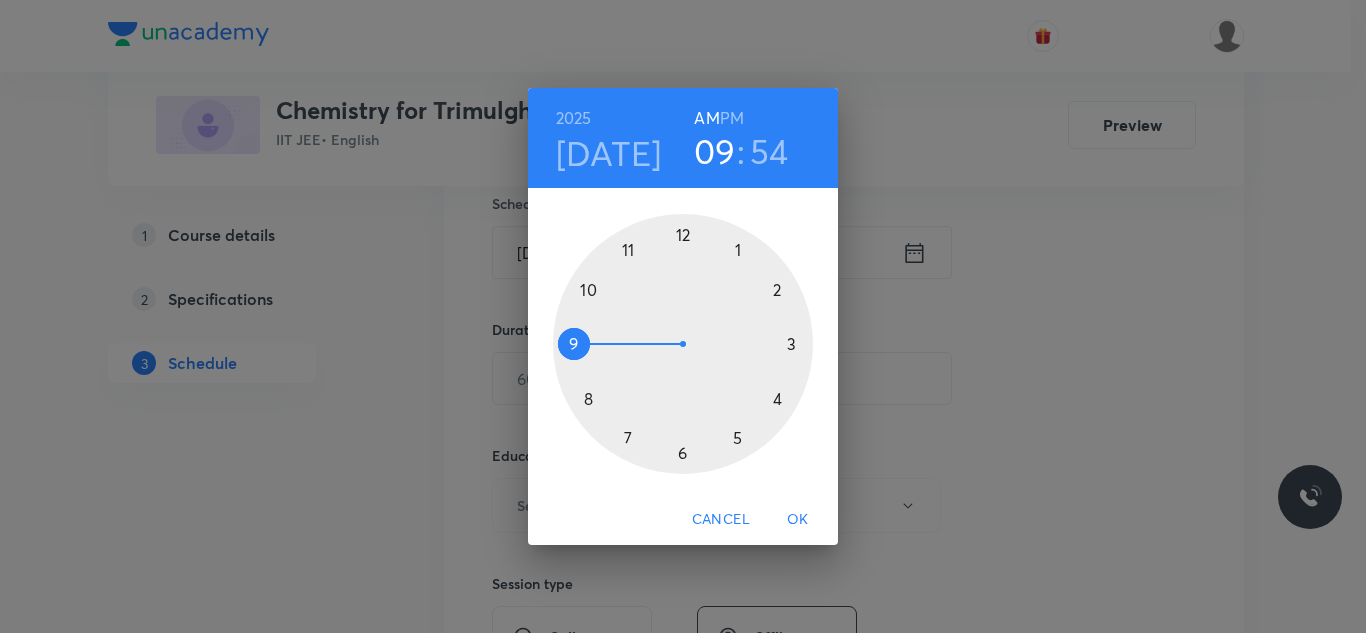 click on "[DATE] 09 : 54 AM PM" at bounding box center (683, 138) 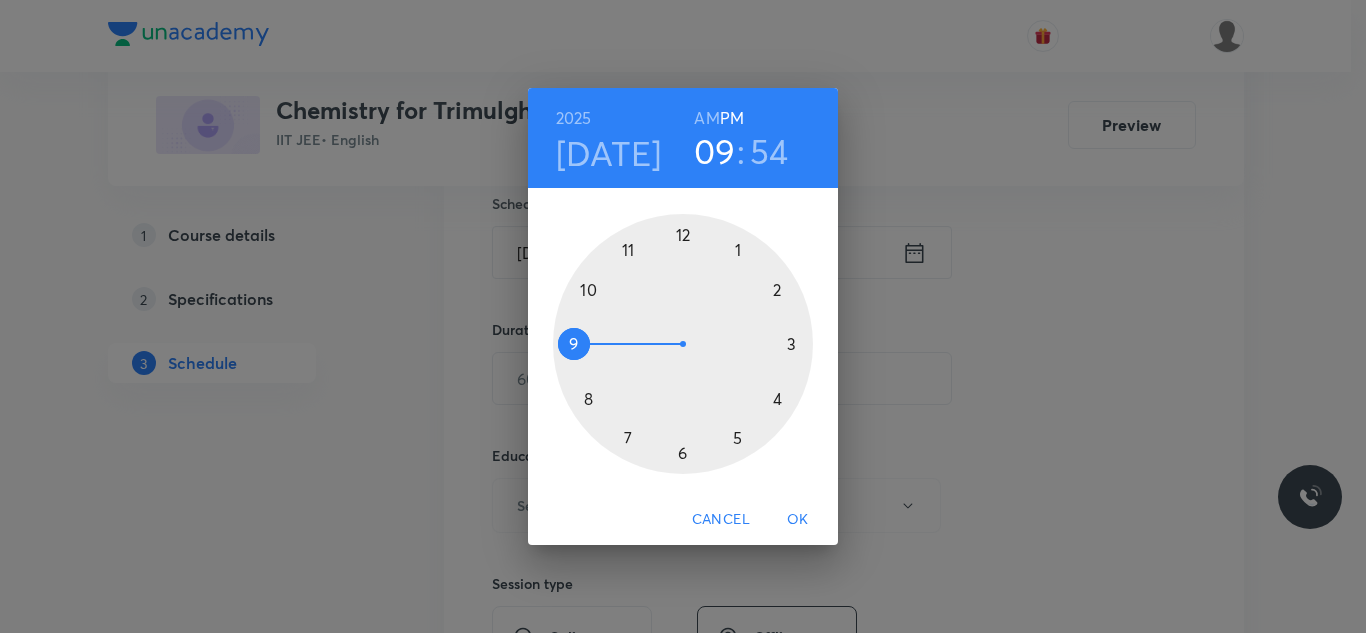 click at bounding box center (683, 344) 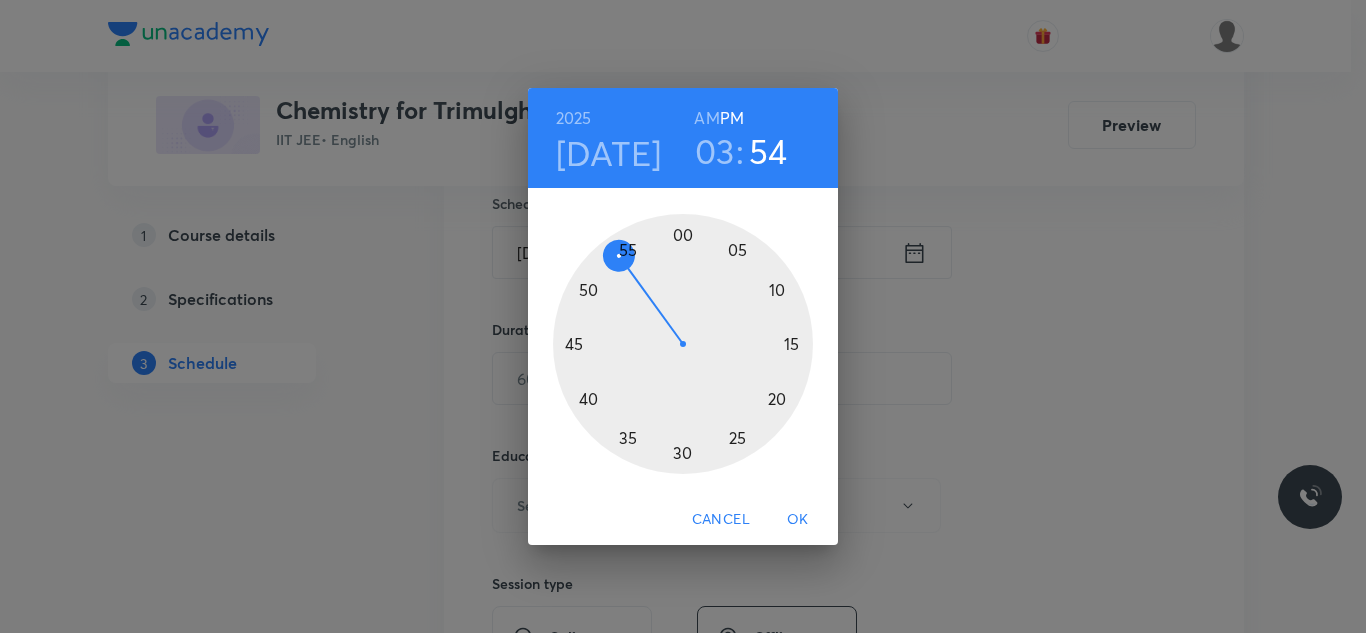 click at bounding box center (683, 344) 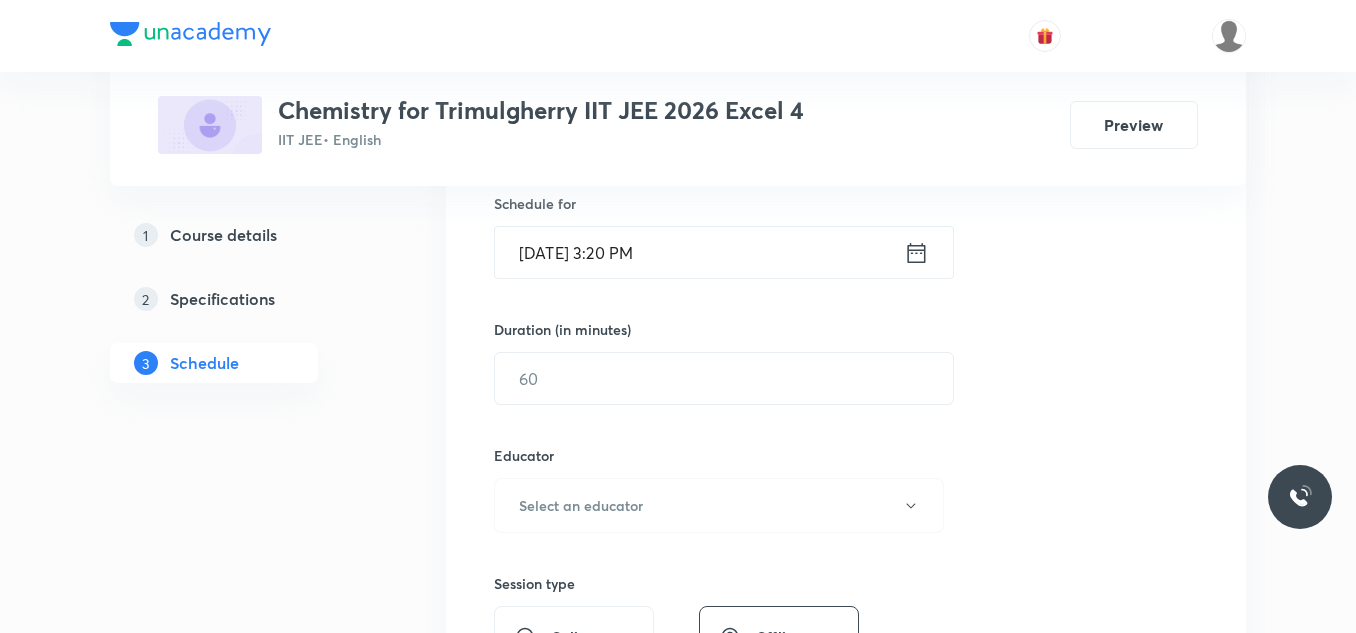 scroll, scrollTop: 600, scrollLeft: 0, axis: vertical 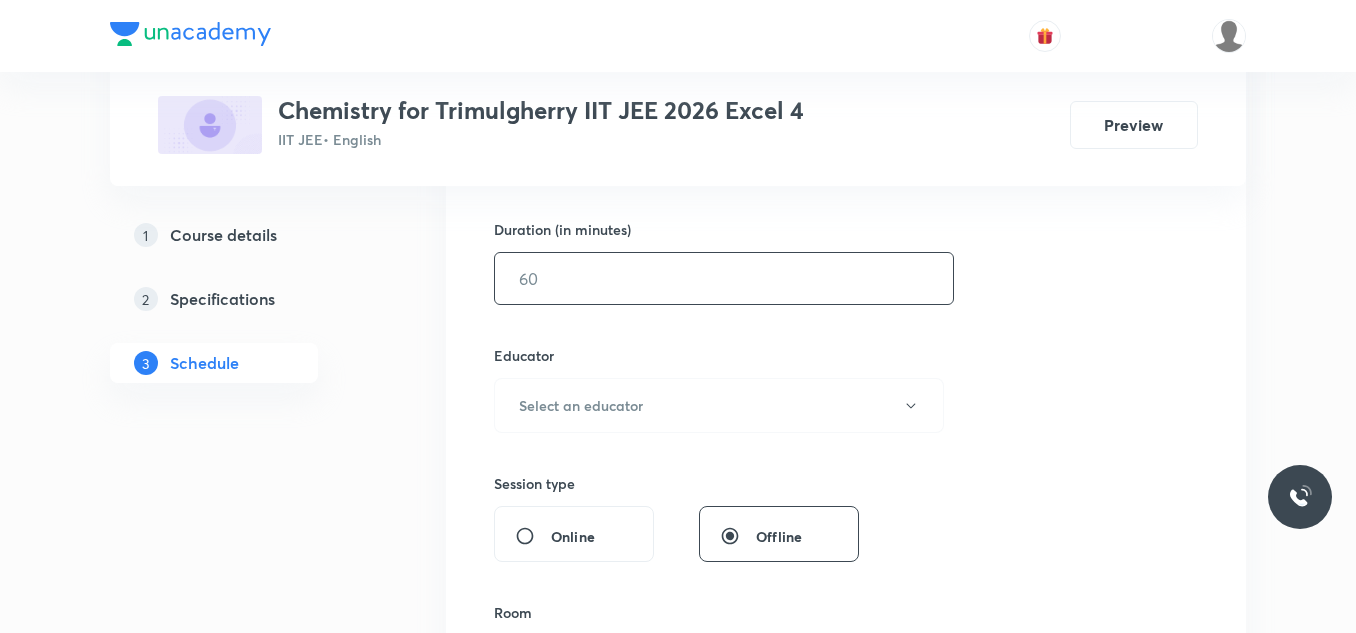 click at bounding box center (724, 278) 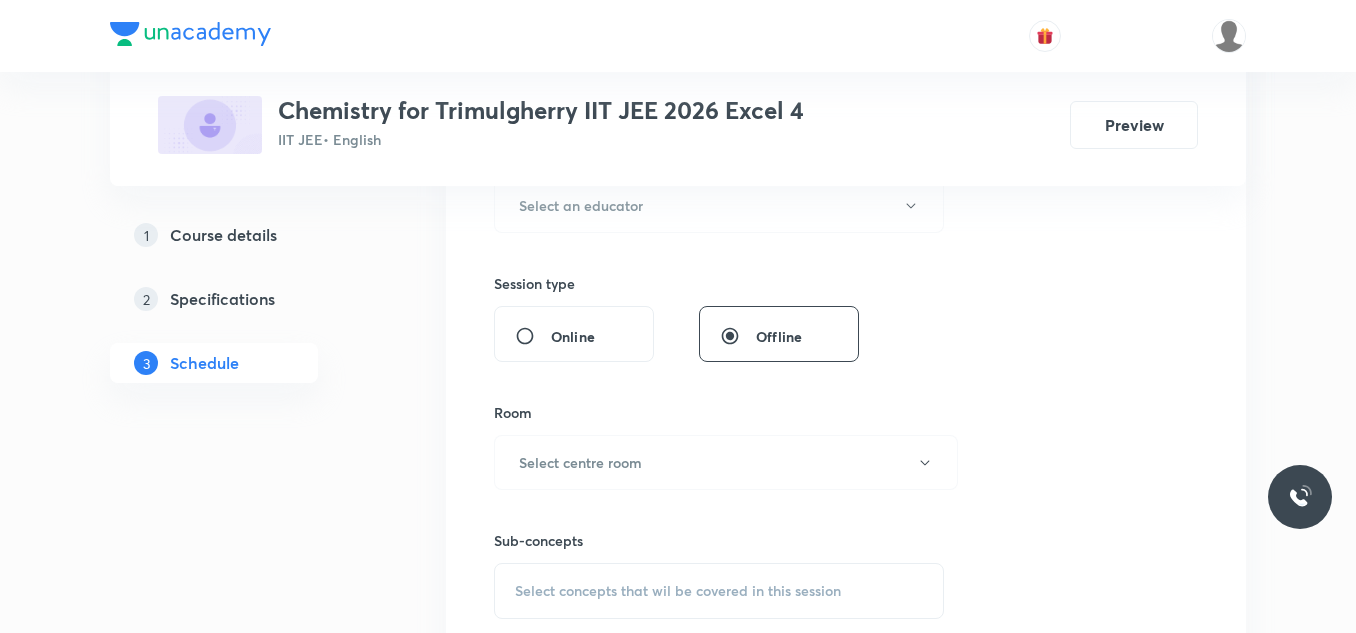 scroll, scrollTop: 700, scrollLeft: 0, axis: vertical 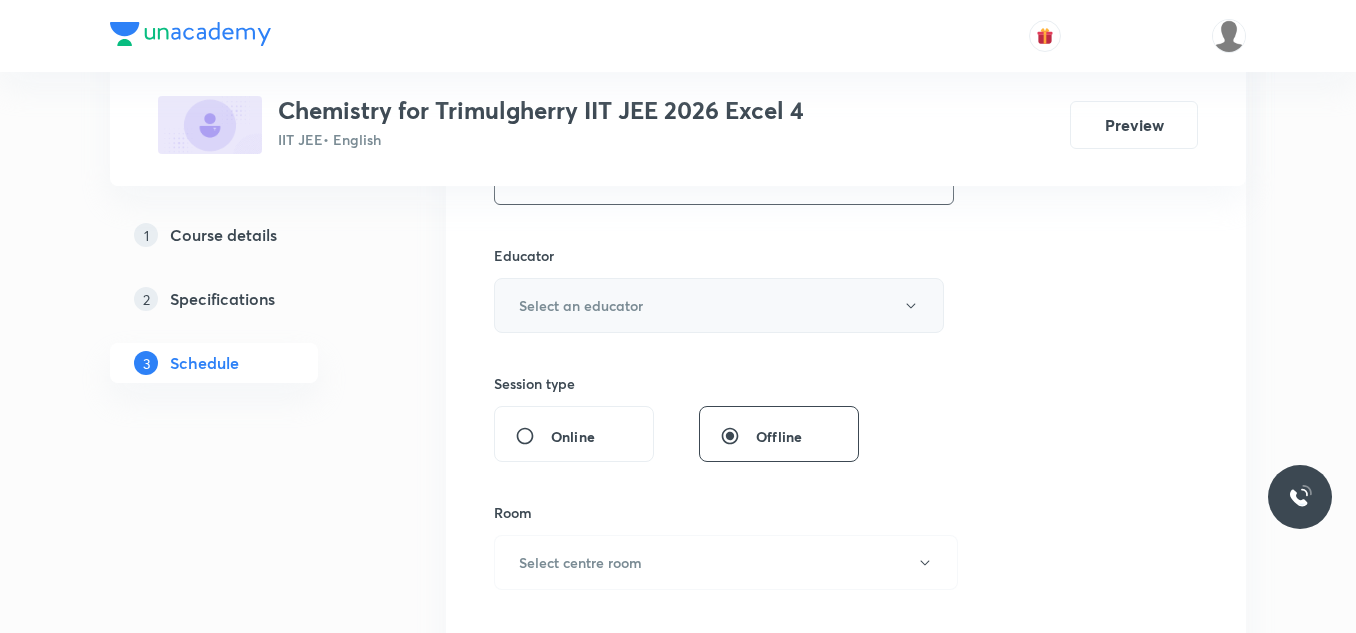 type on "65" 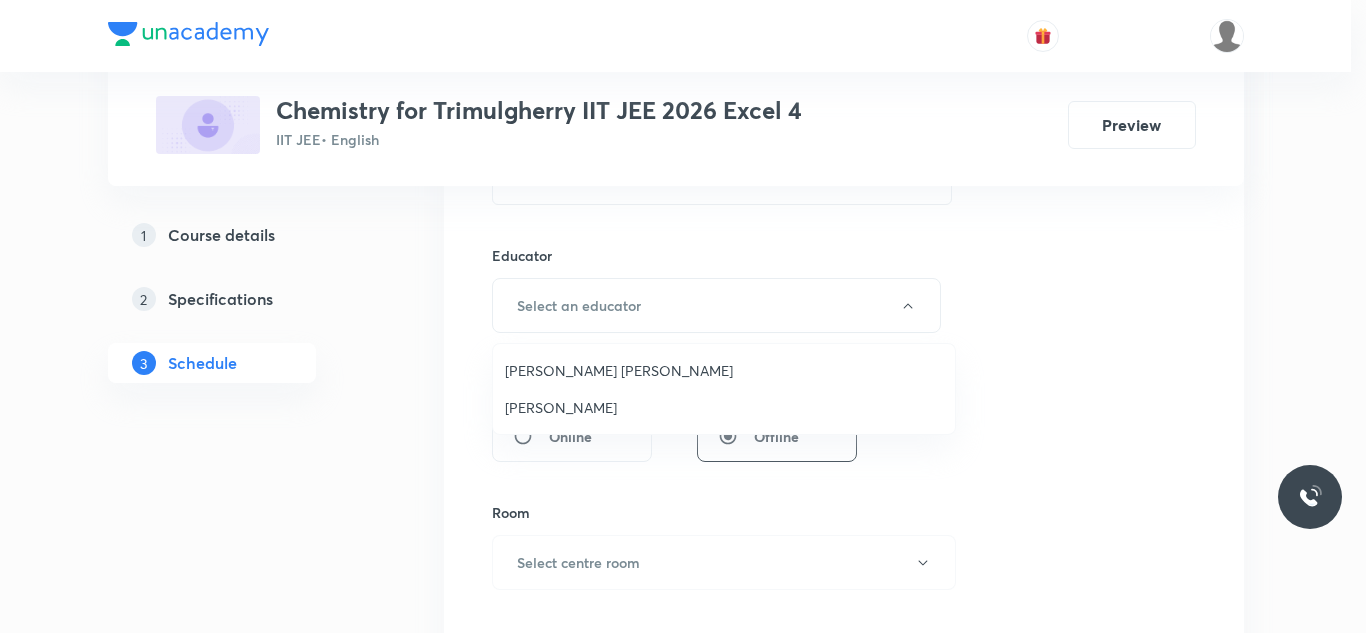 click at bounding box center (683, 316) 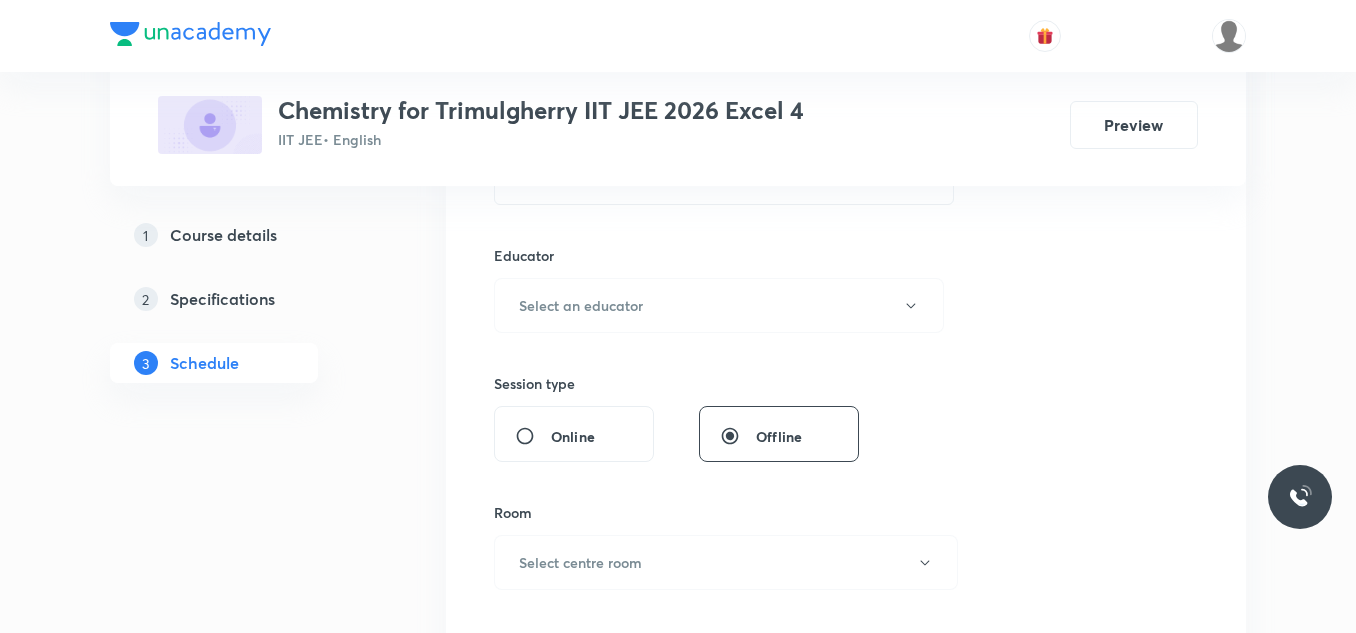 click on "Course details" at bounding box center (223, 235) 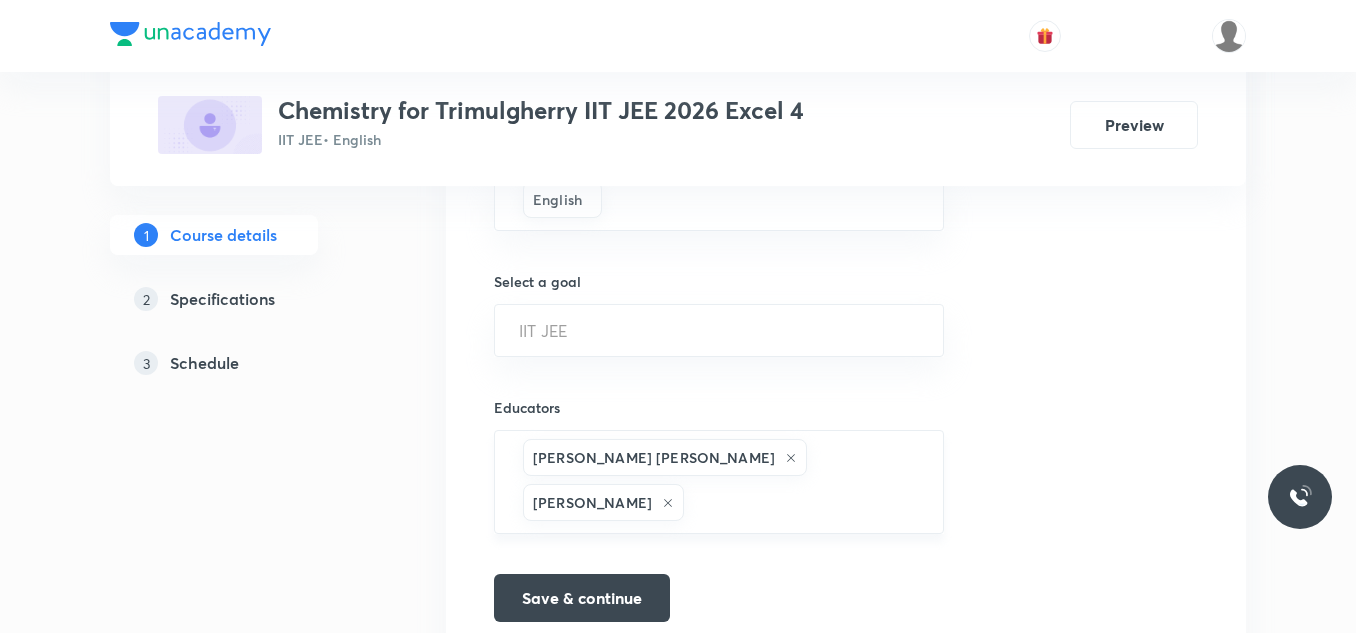 scroll, scrollTop: 1388, scrollLeft: 0, axis: vertical 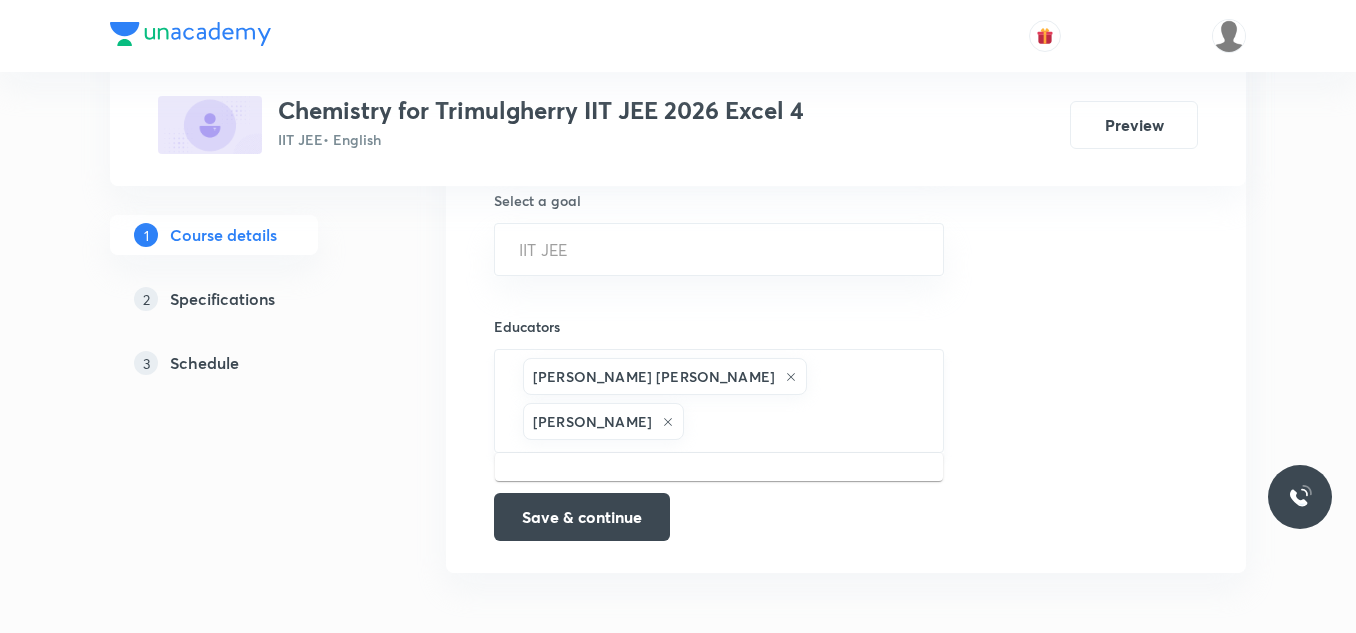 click at bounding box center (803, 421) 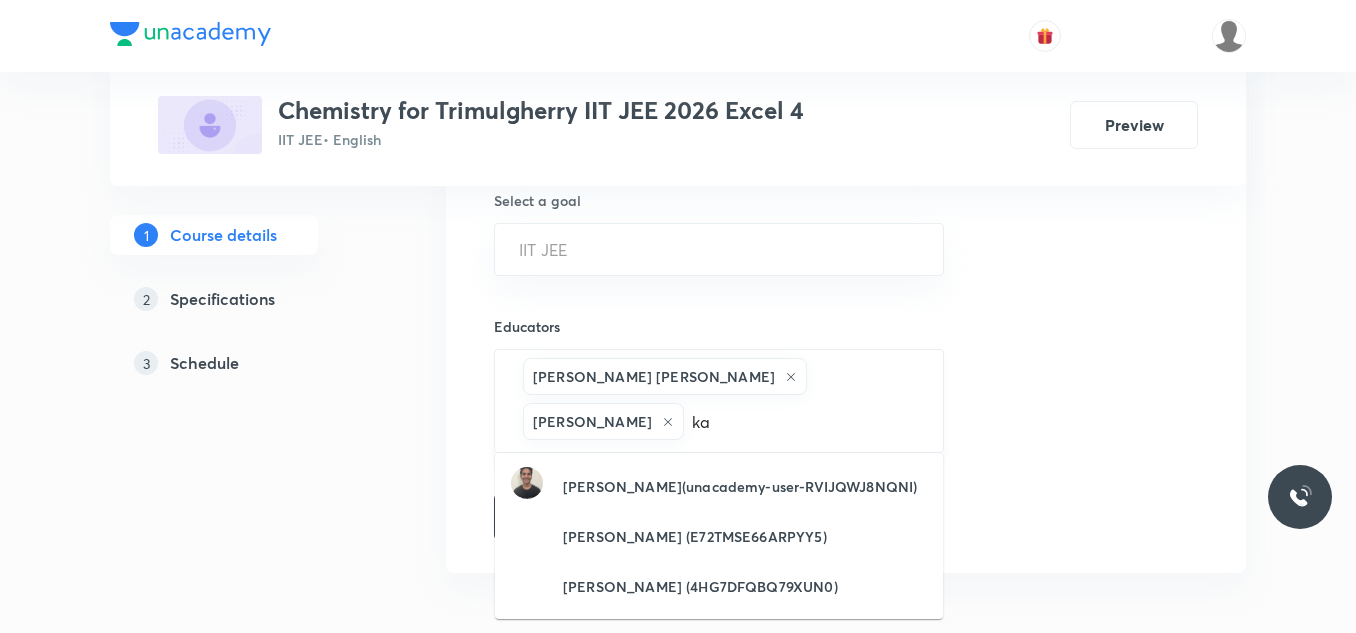 type on "k" 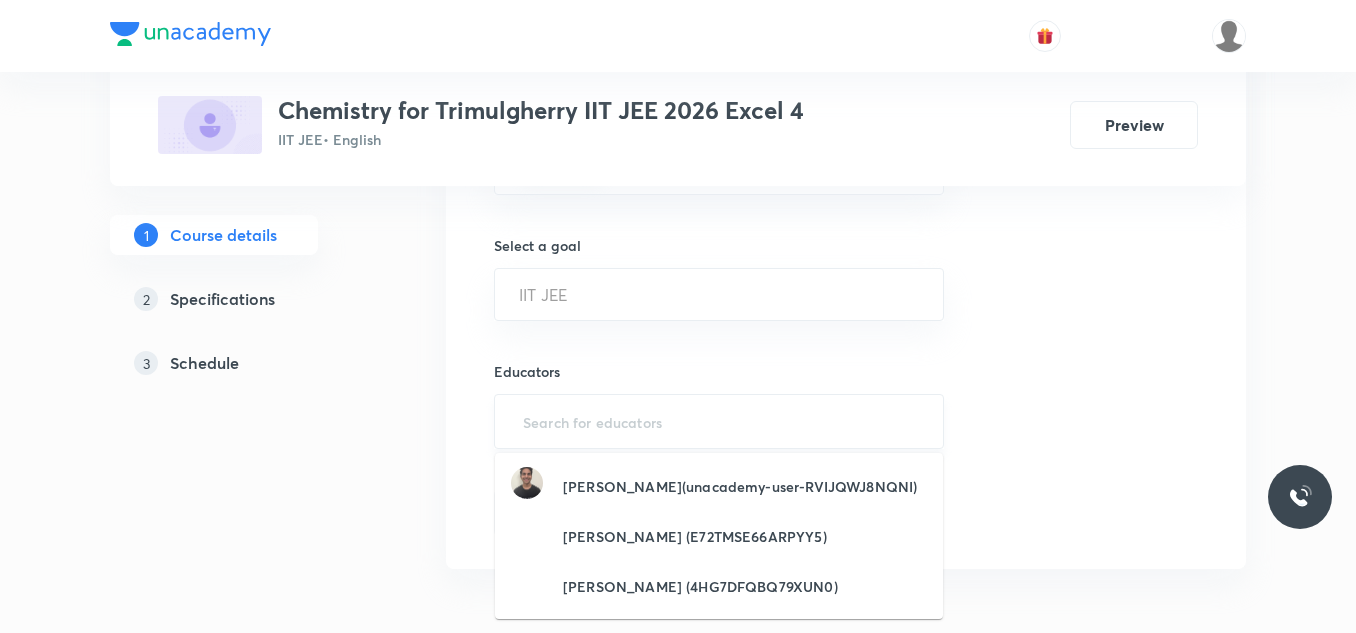scroll, scrollTop: 1343, scrollLeft: 0, axis: vertical 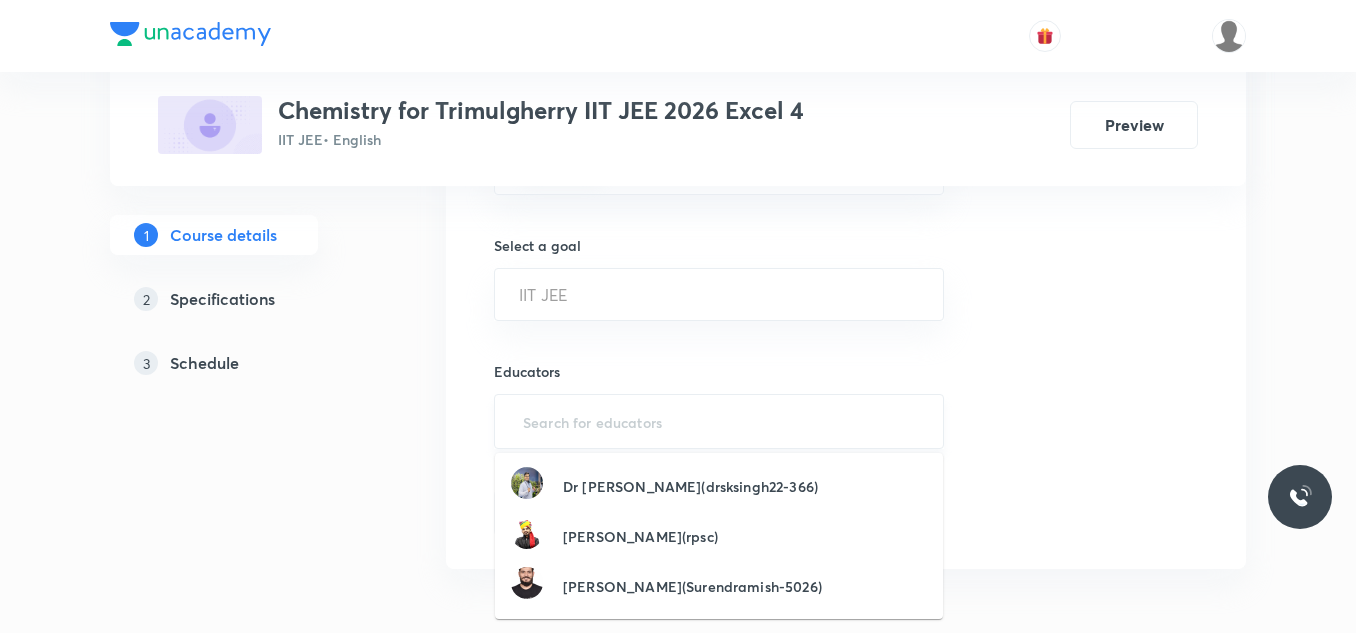 click at bounding box center [719, 421] 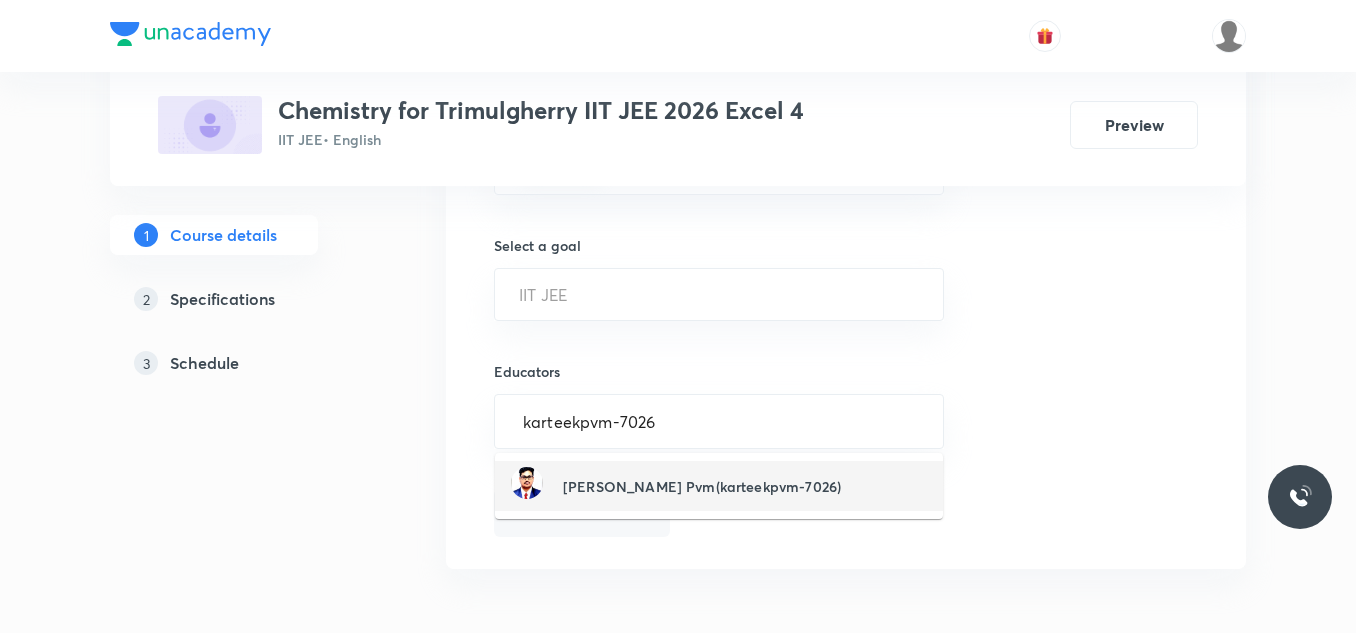 click on "Karteek Pvm(karteekpvm-7026)" at bounding box center (702, 486) 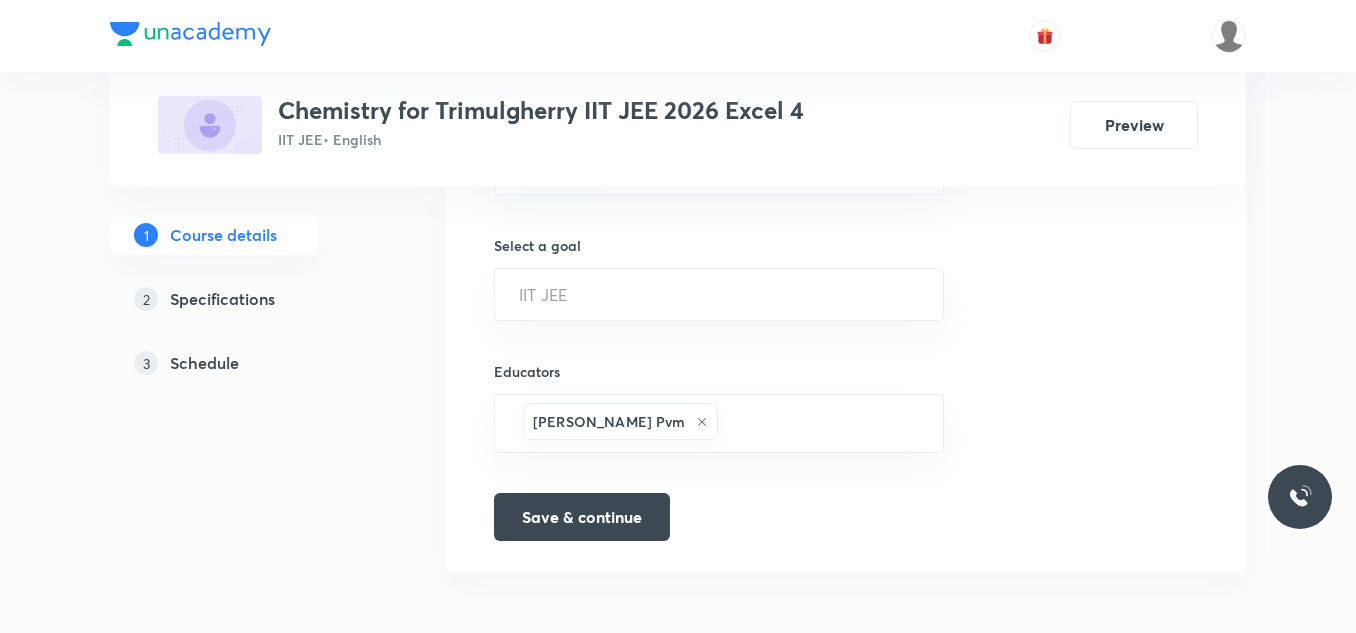 scroll, scrollTop: 1347, scrollLeft: 0, axis: vertical 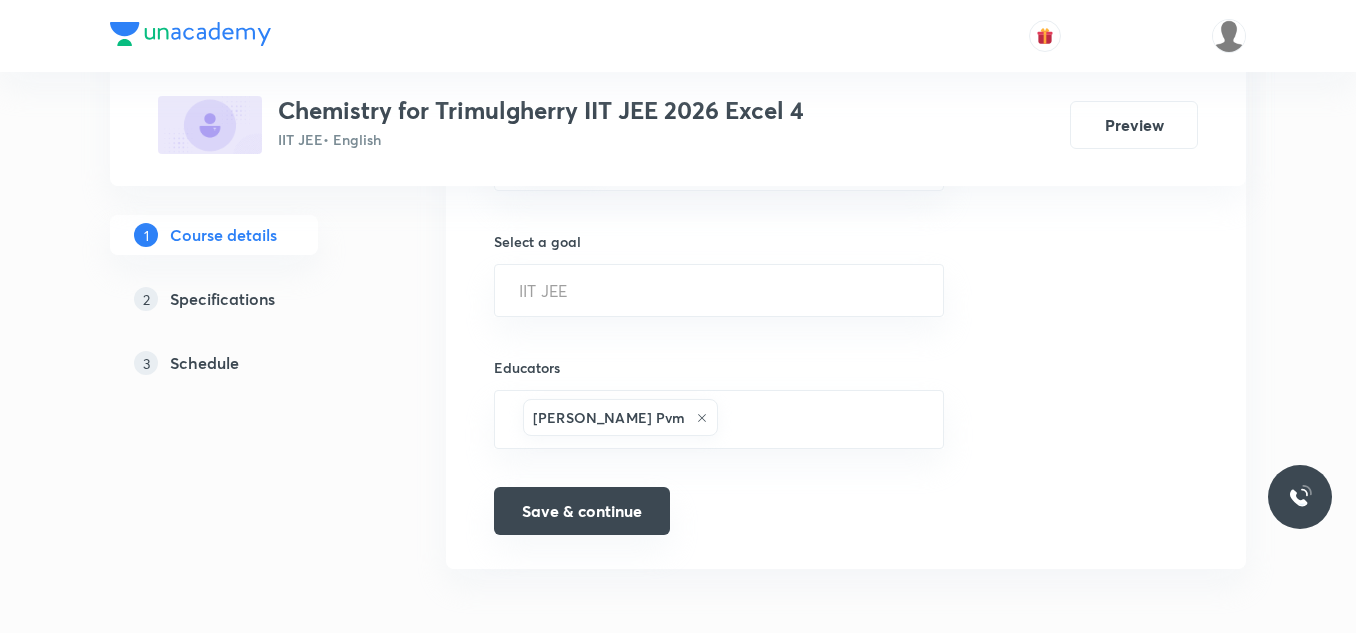 click on "Save & continue" at bounding box center [582, 511] 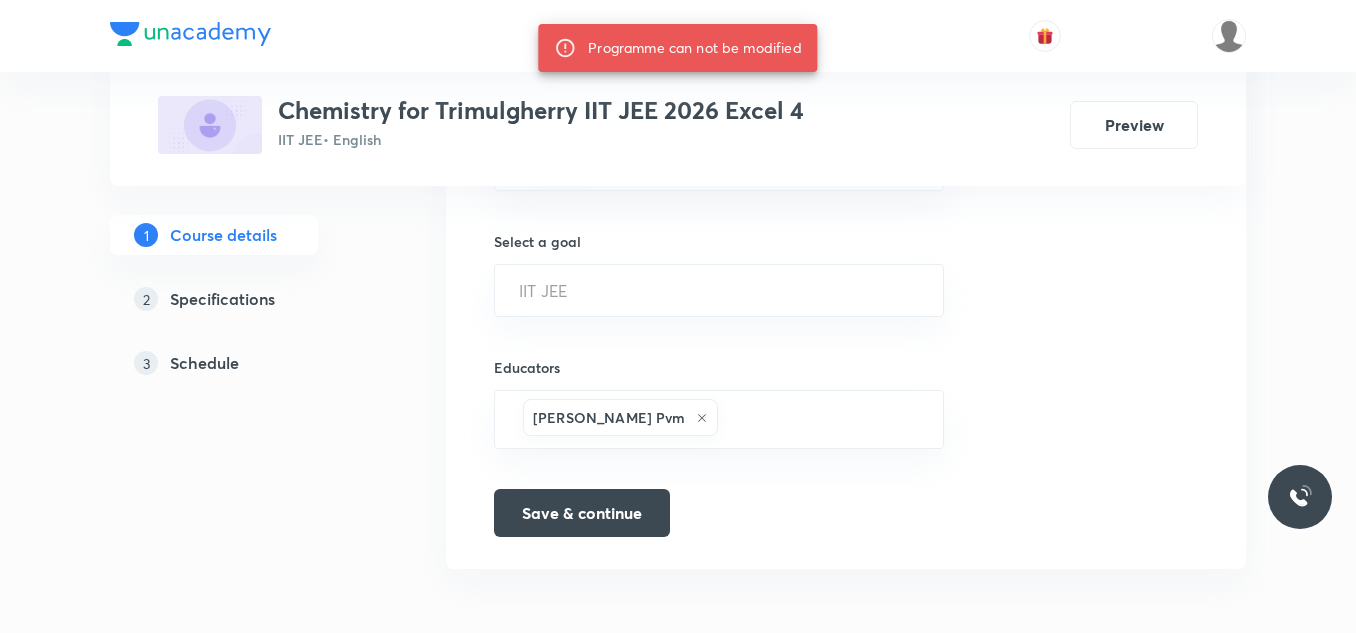 click on "Schedule" at bounding box center (204, 363) 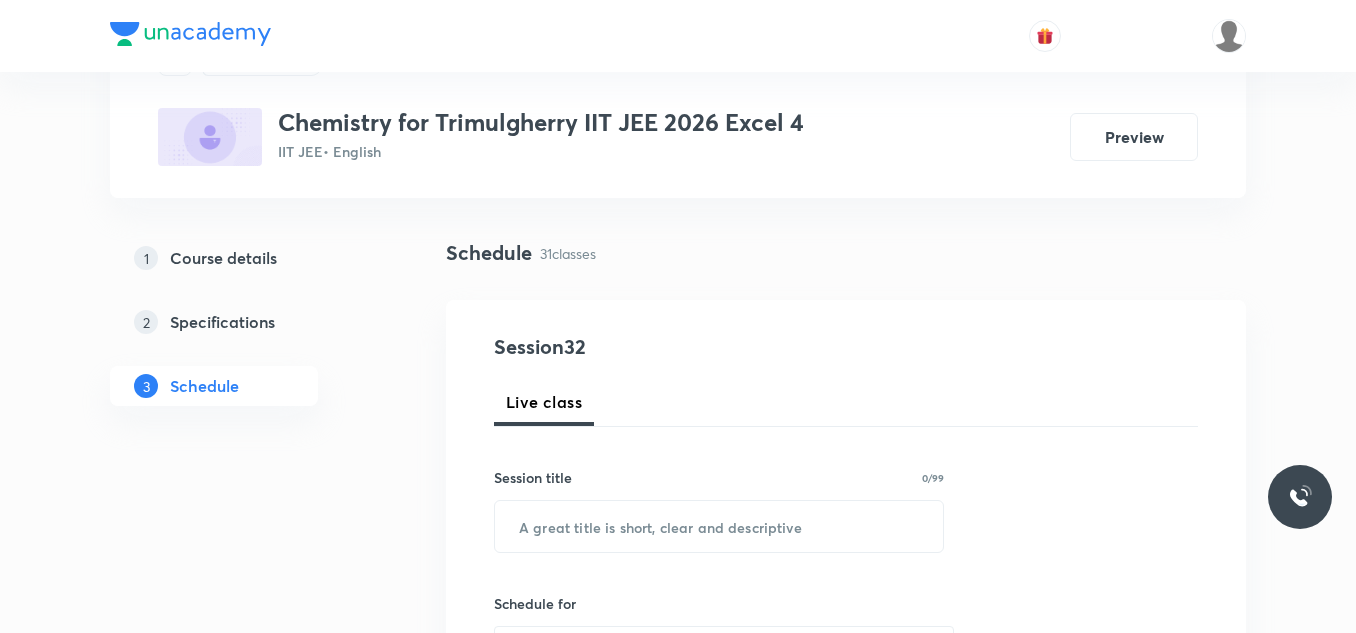 scroll, scrollTop: 200, scrollLeft: 0, axis: vertical 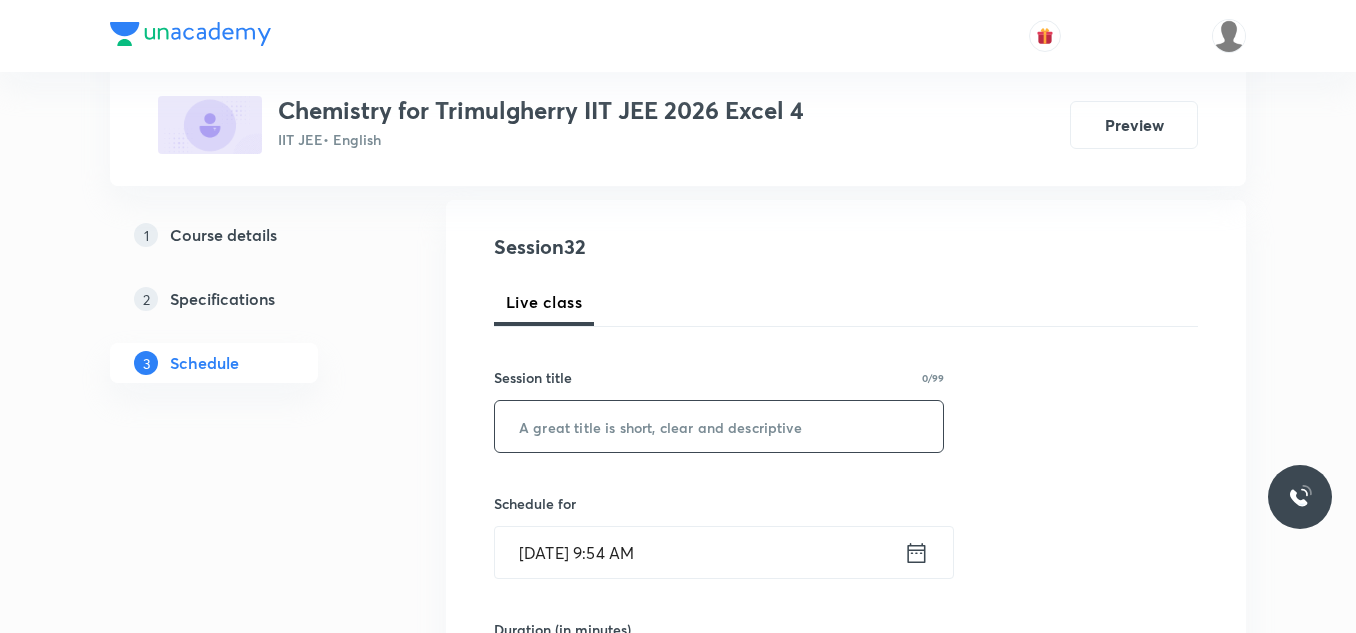 click at bounding box center [719, 426] 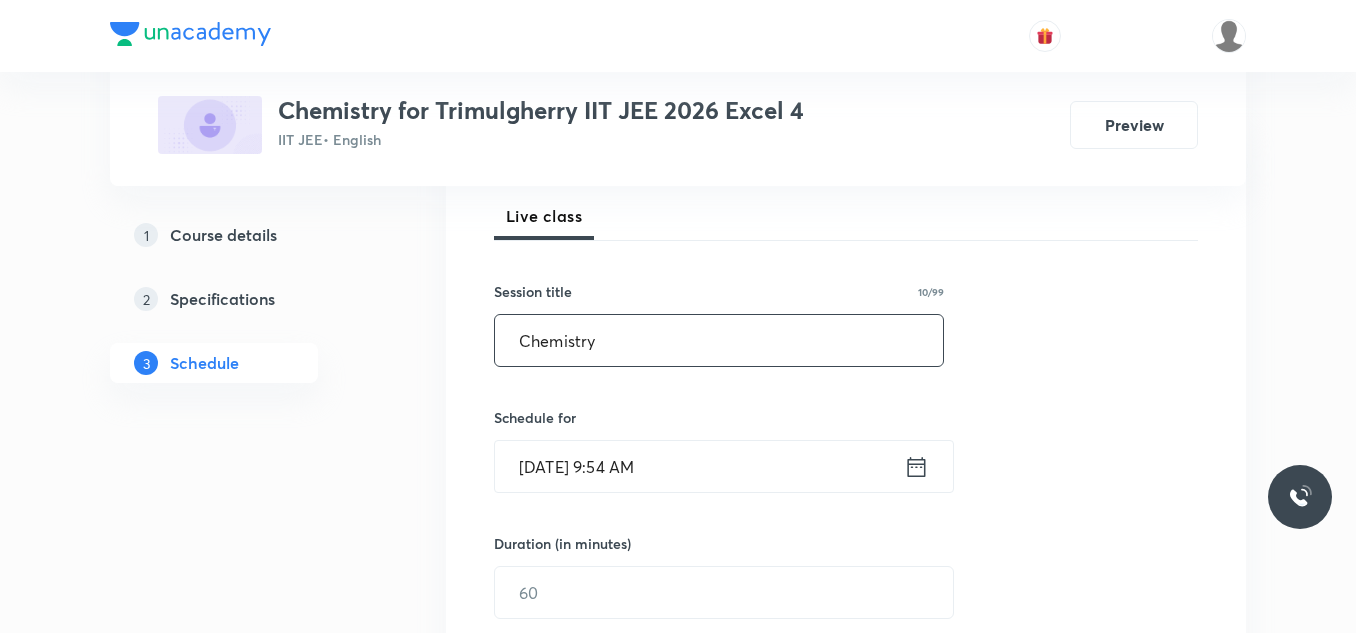 scroll, scrollTop: 400, scrollLeft: 0, axis: vertical 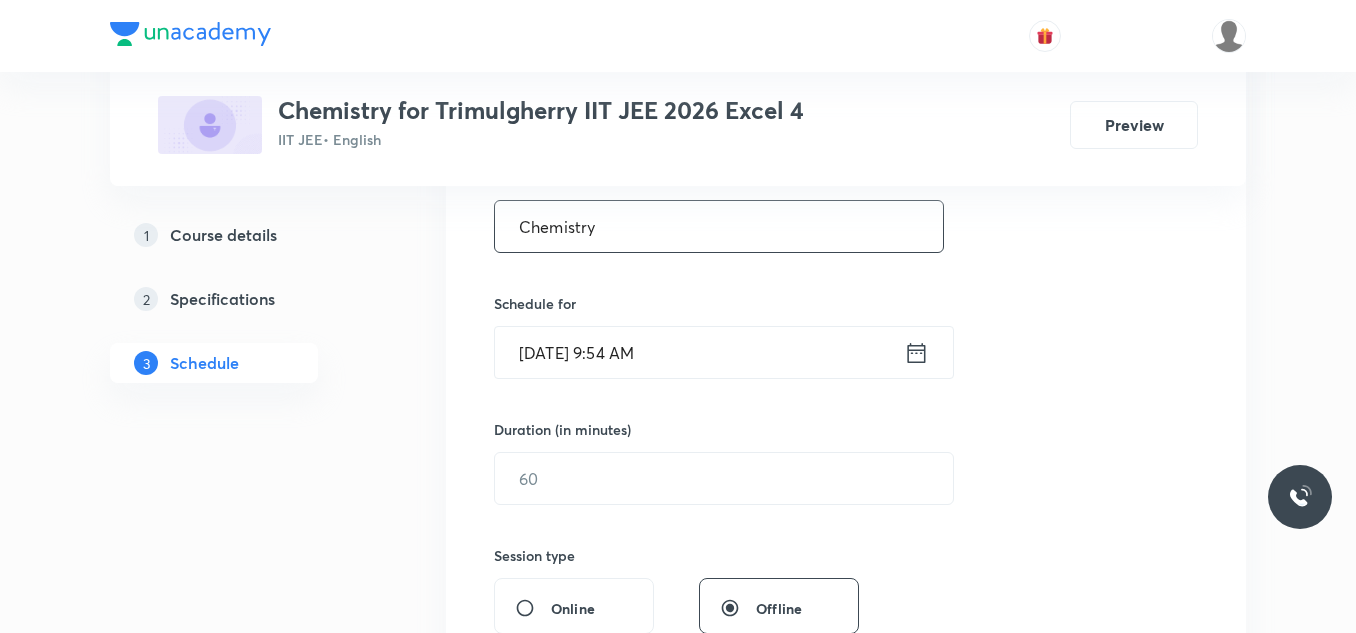 type on "Chemistry" 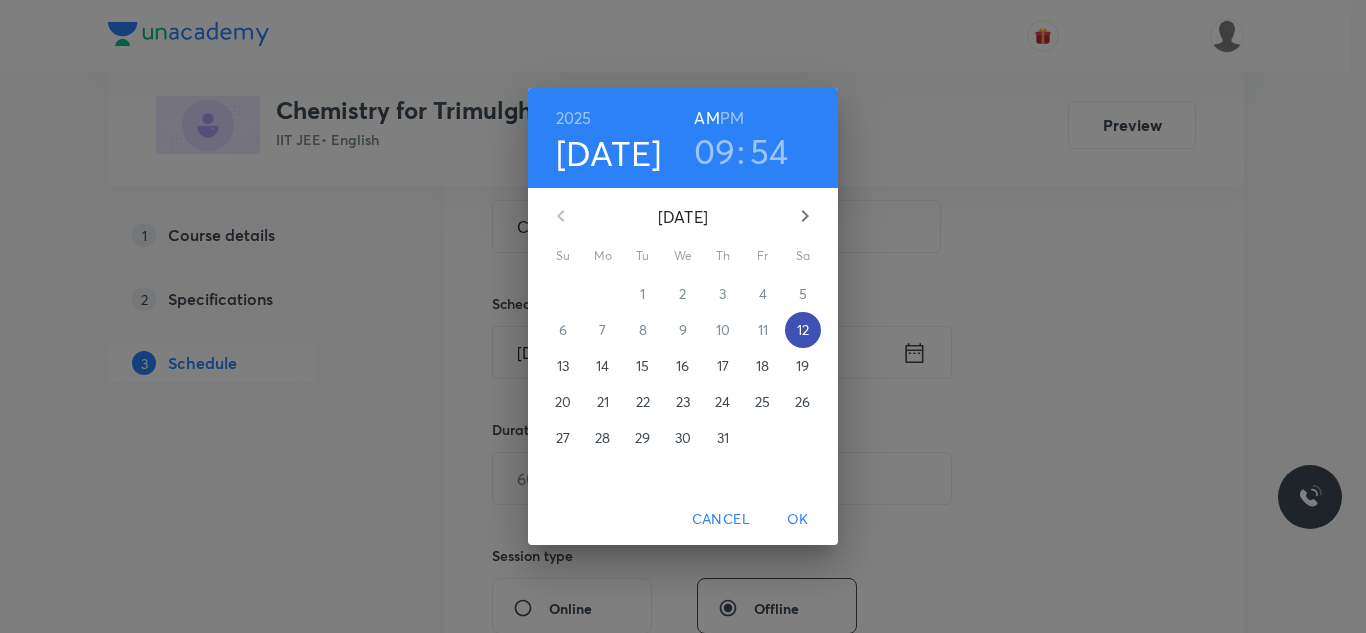click on "12" at bounding box center (803, 330) 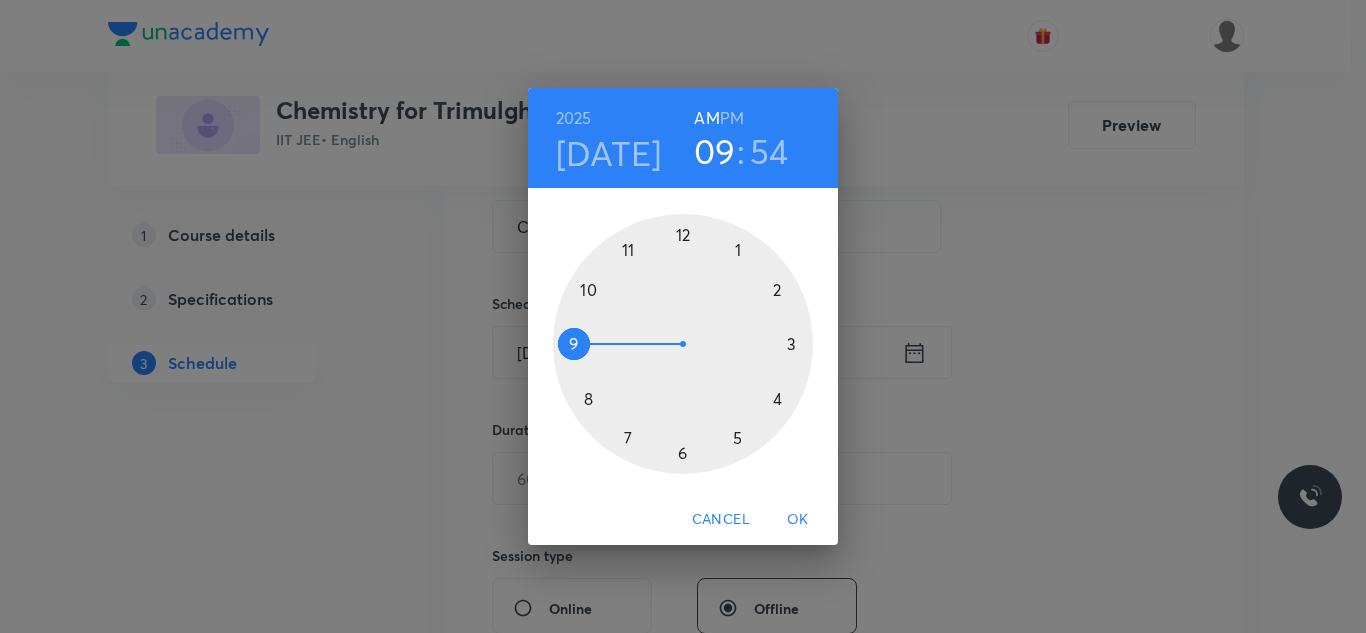 click on "PM" at bounding box center (732, 118) 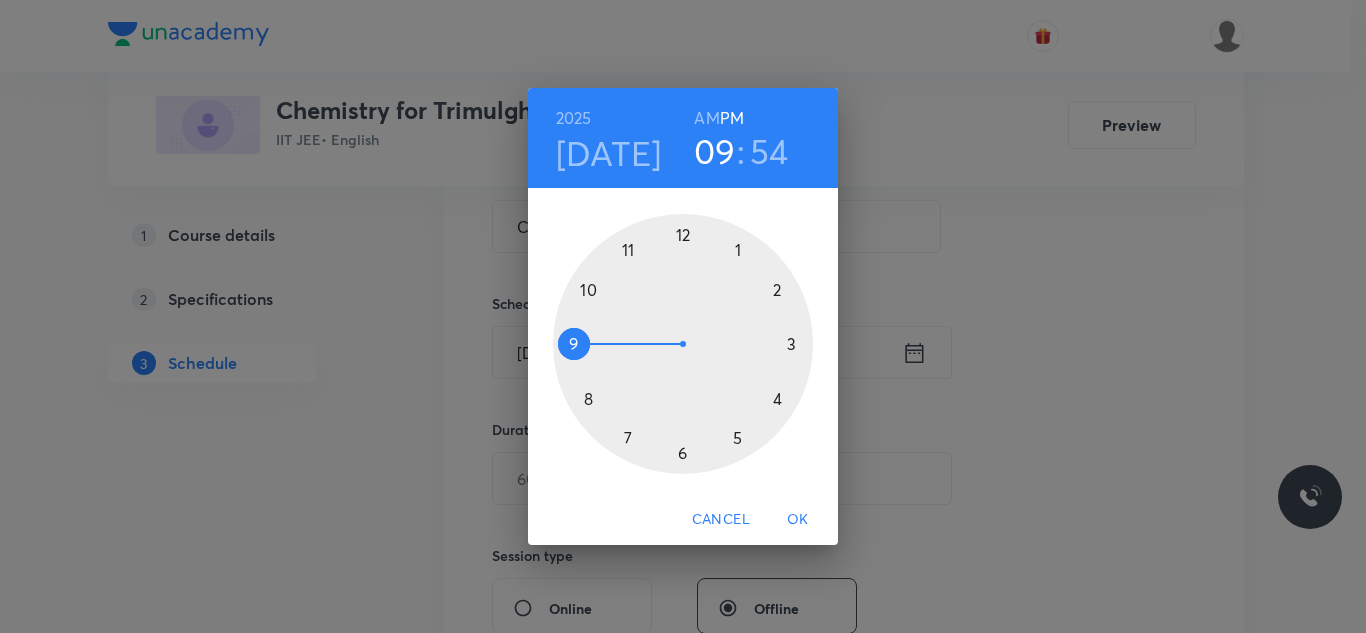 click at bounding box center (683, 344) 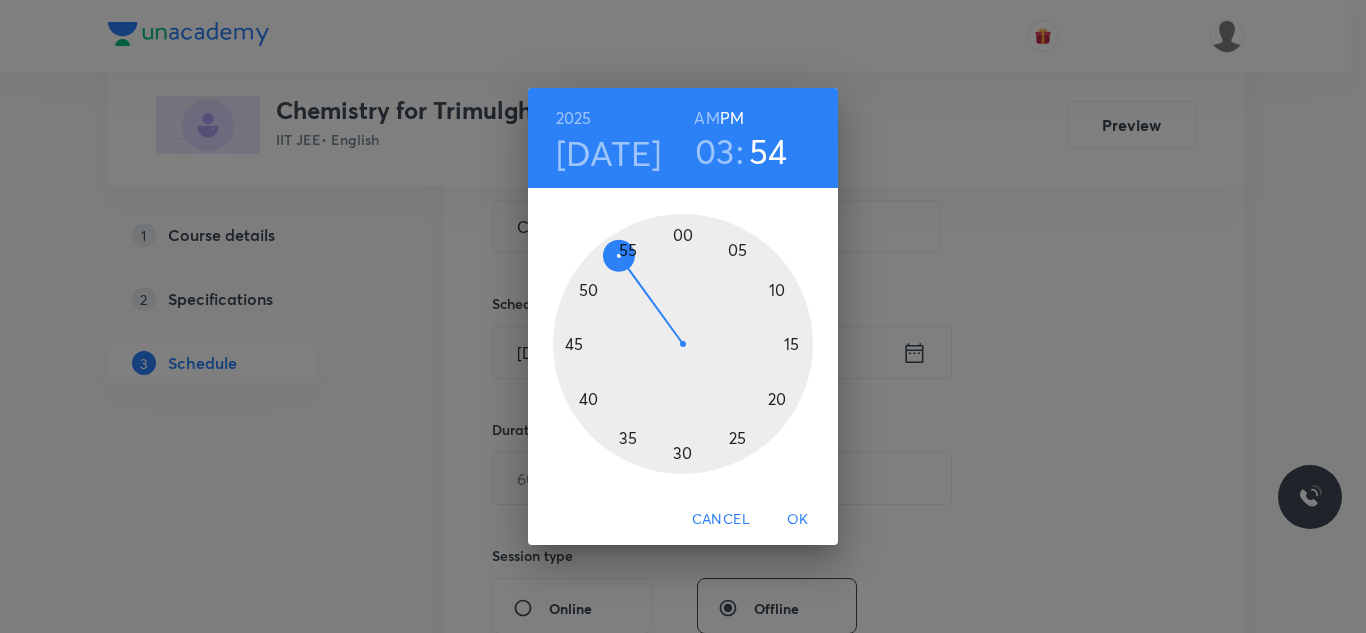 click at bounding box center [683, 344] 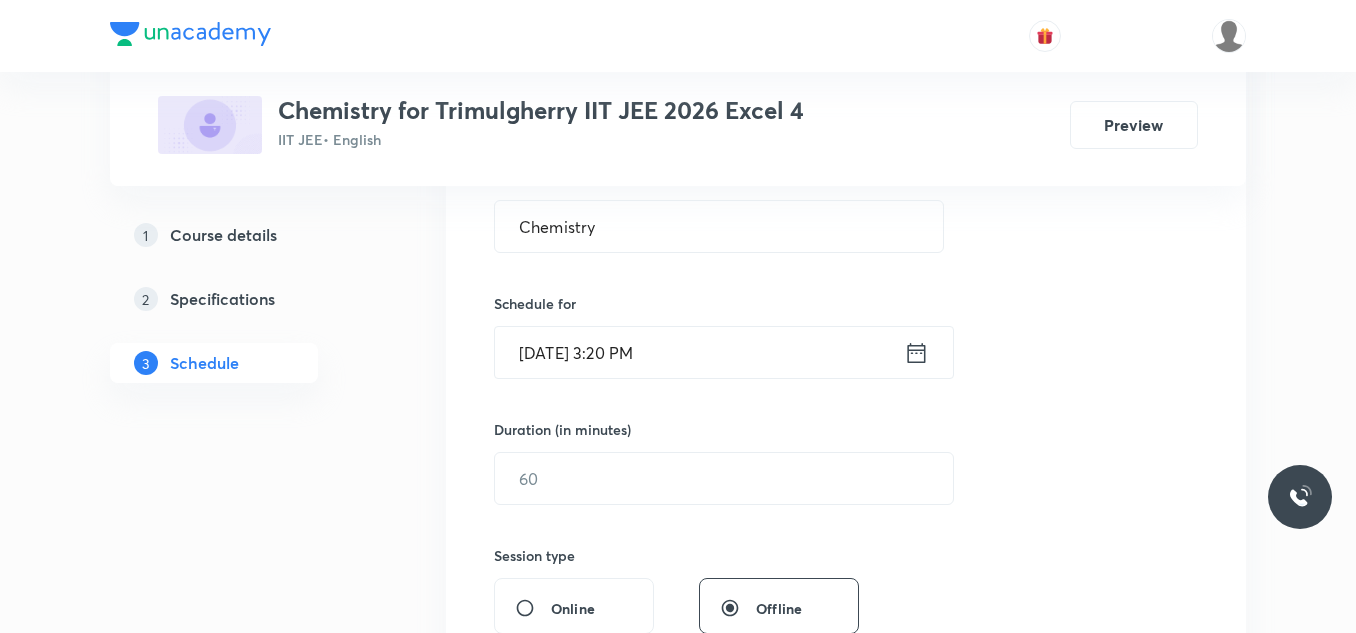 scroll, scrollTop: 500, scrollLeft: 0, axis: vertical 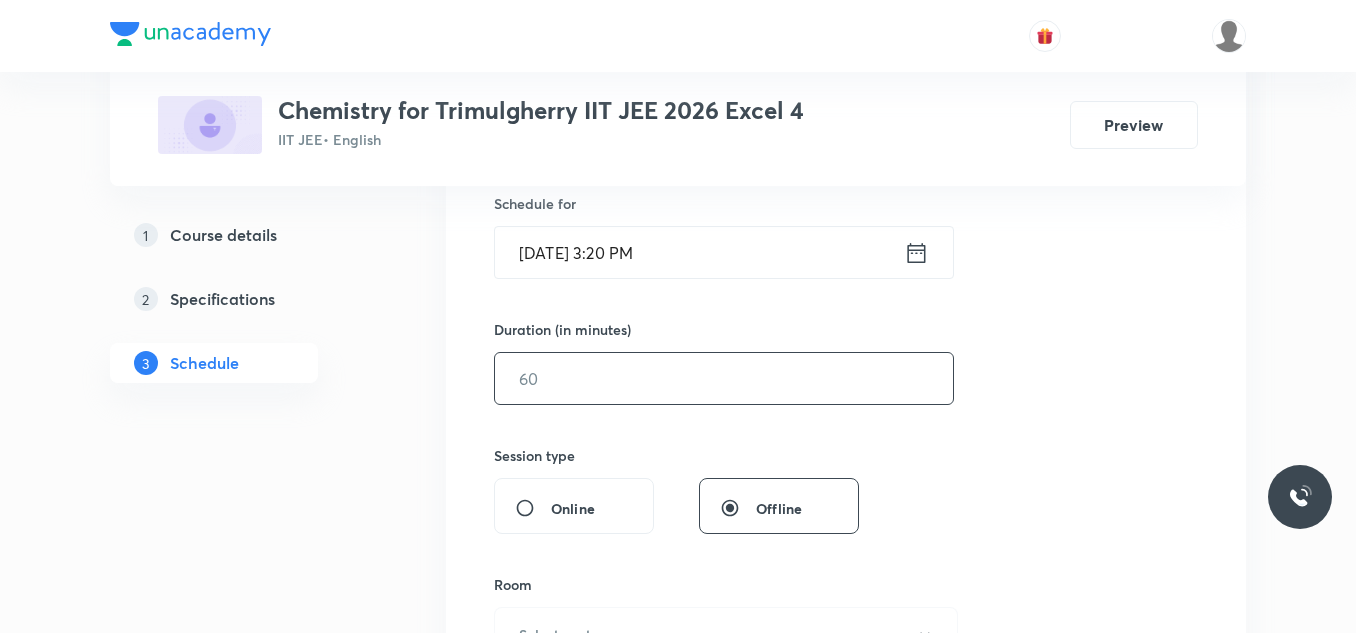 click at bounding box center (724, 378) 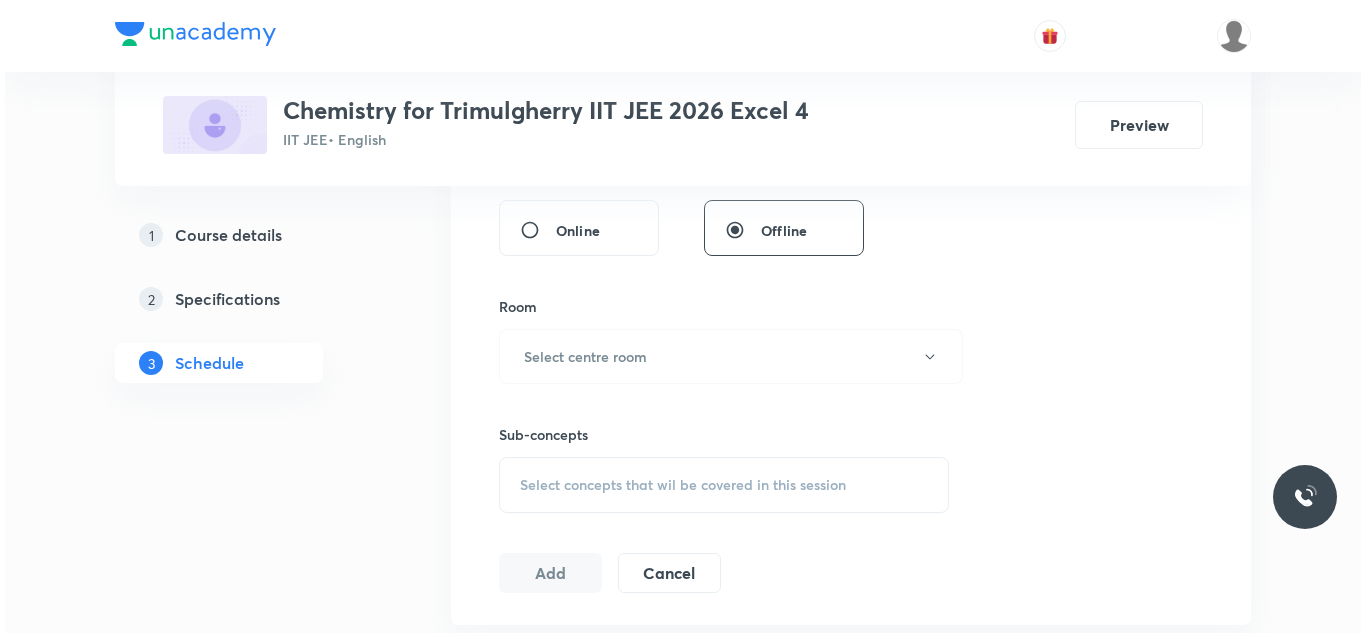 scroll, scrollTop: 800, scrollLeft: 0, axis: vertical 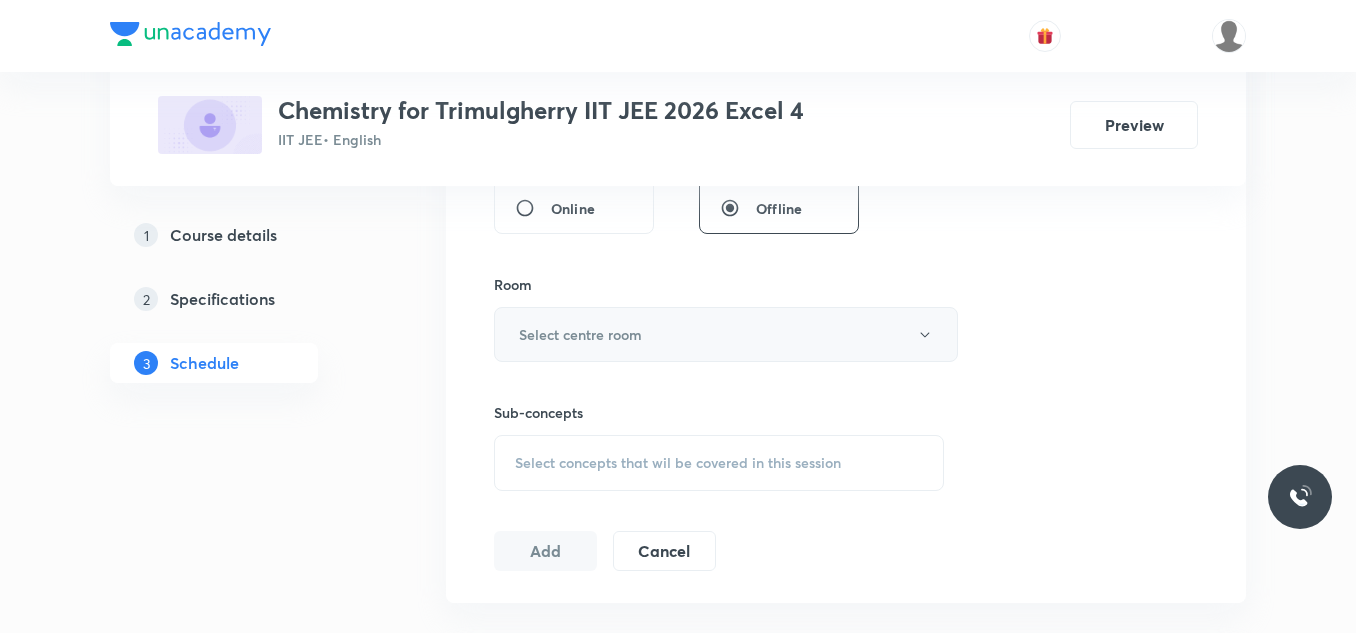 type on "65" 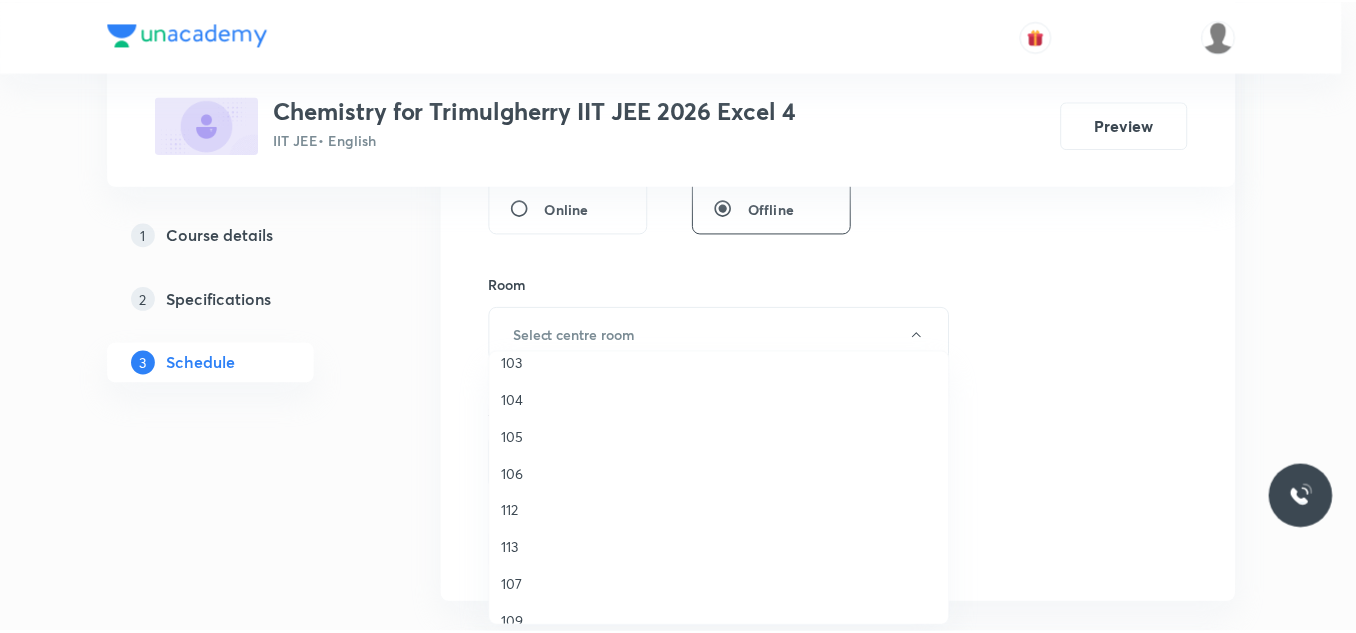 scroll, scrollTop: 300, scrollLeft: 0, axis: vertical 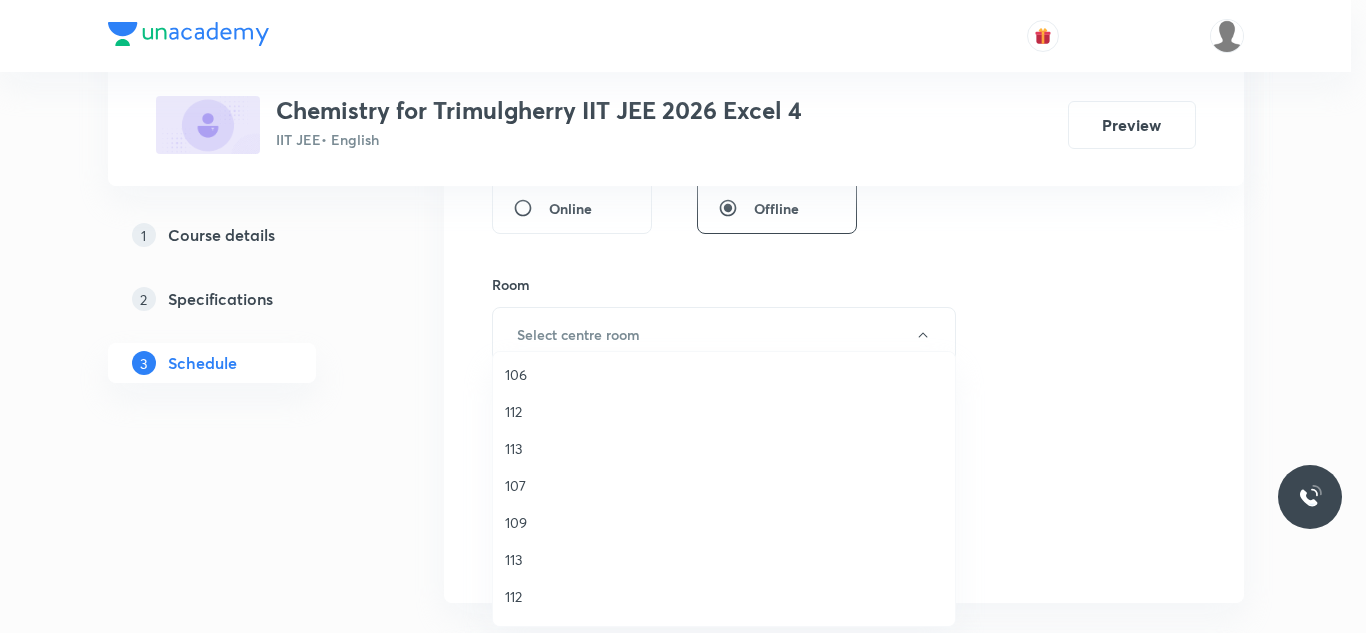 click on "113" at bounding box center [724, 448] 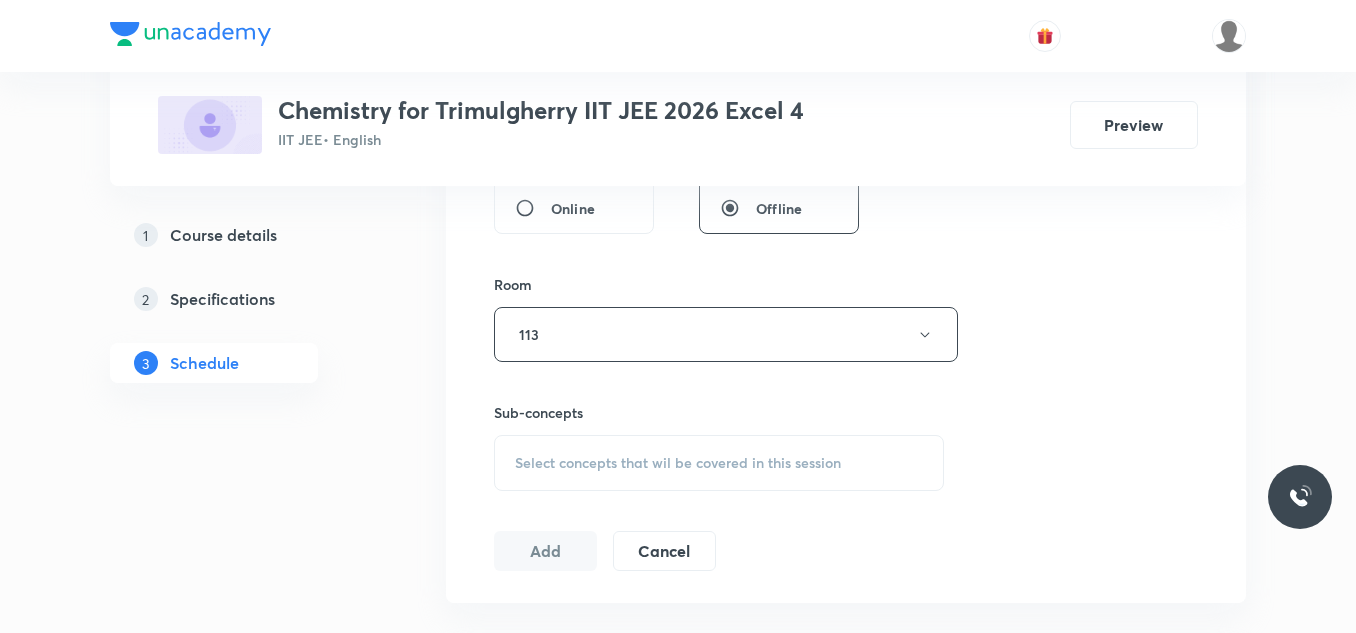 scroll, scrollTop: 900, scrollLeft: 0, axis: vertical 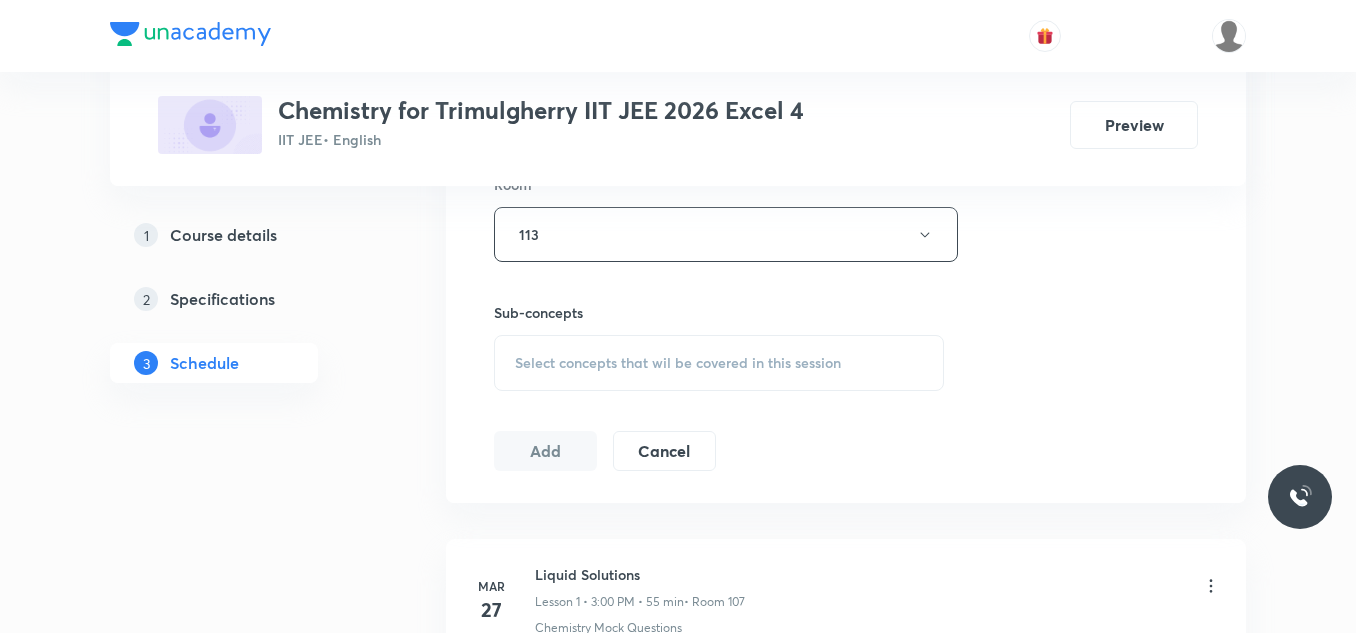 click on "Select concepts that wil be covered in this session" at bounding box center (678, 363) 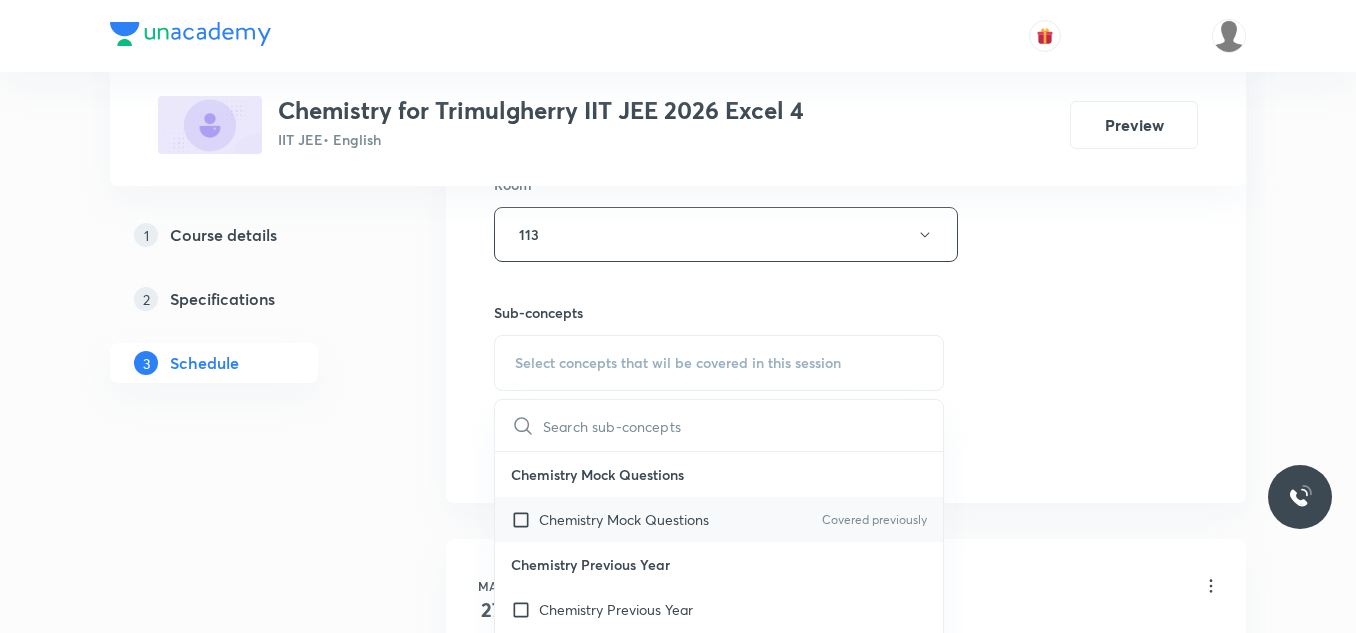 click at bounding box center (525, 519) 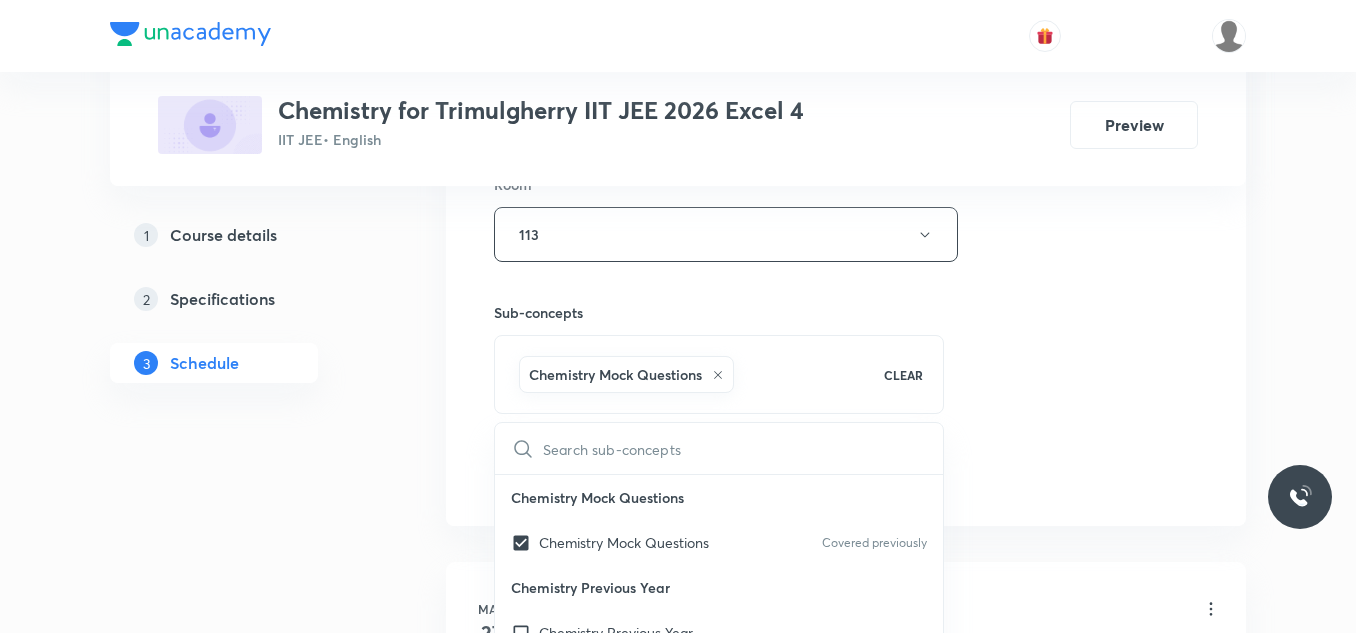 click on "1 Course details 2 Specifications 3 Schedule" at bounding box center [246, 2466] 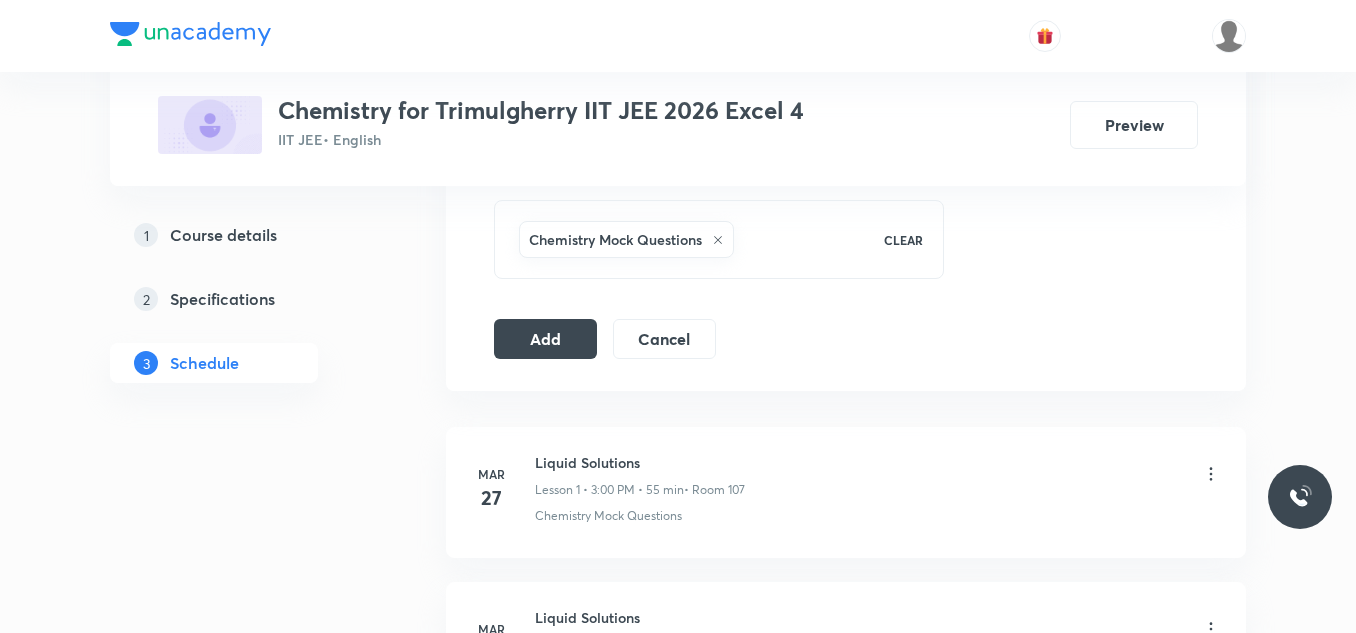scroll, scrollTop: 1000, scrollLeft: 0, axis: vertical 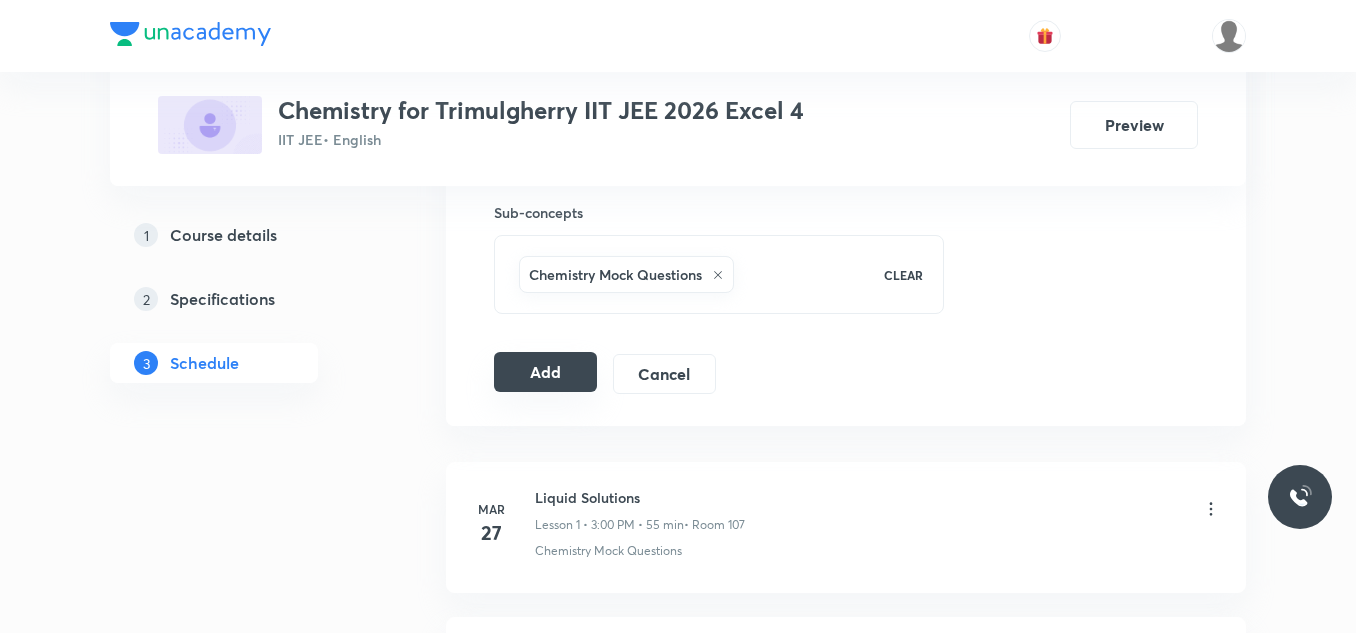 click on "Add" at bounding box center [545, 372] 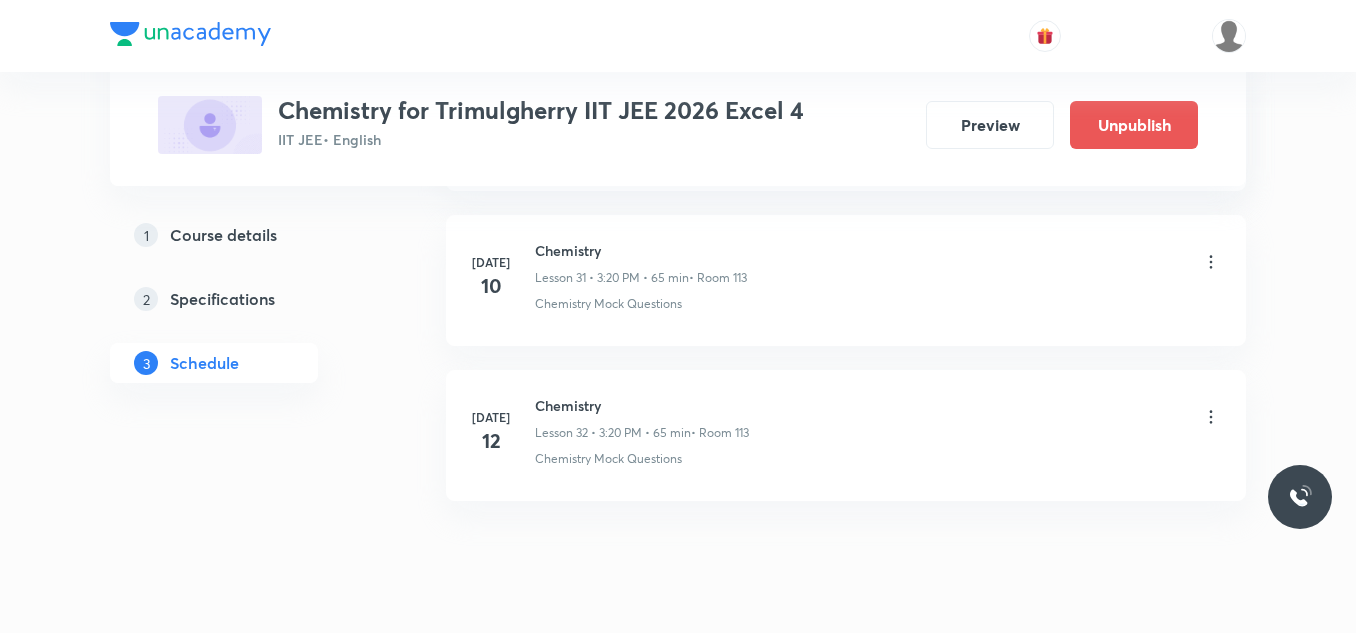 scroll, scrollTop: 4956, scrollLeft: 0, axis: vertical 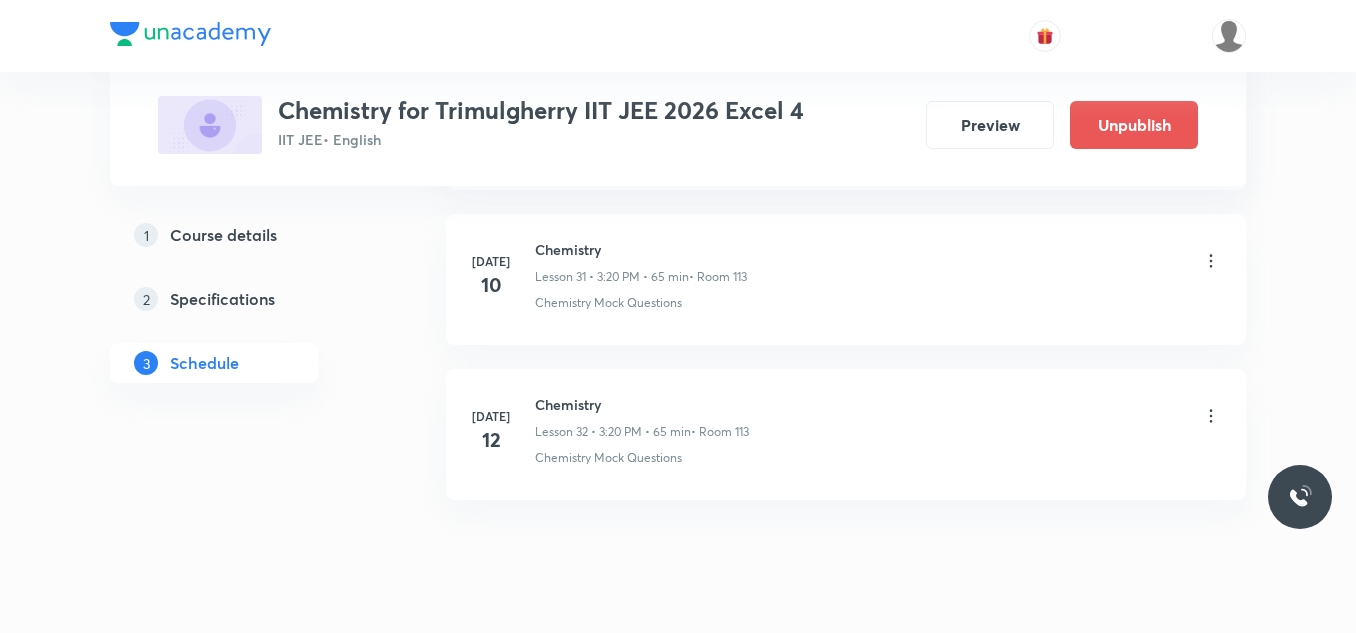 click on "Course details" at bounding box center (223, 235) 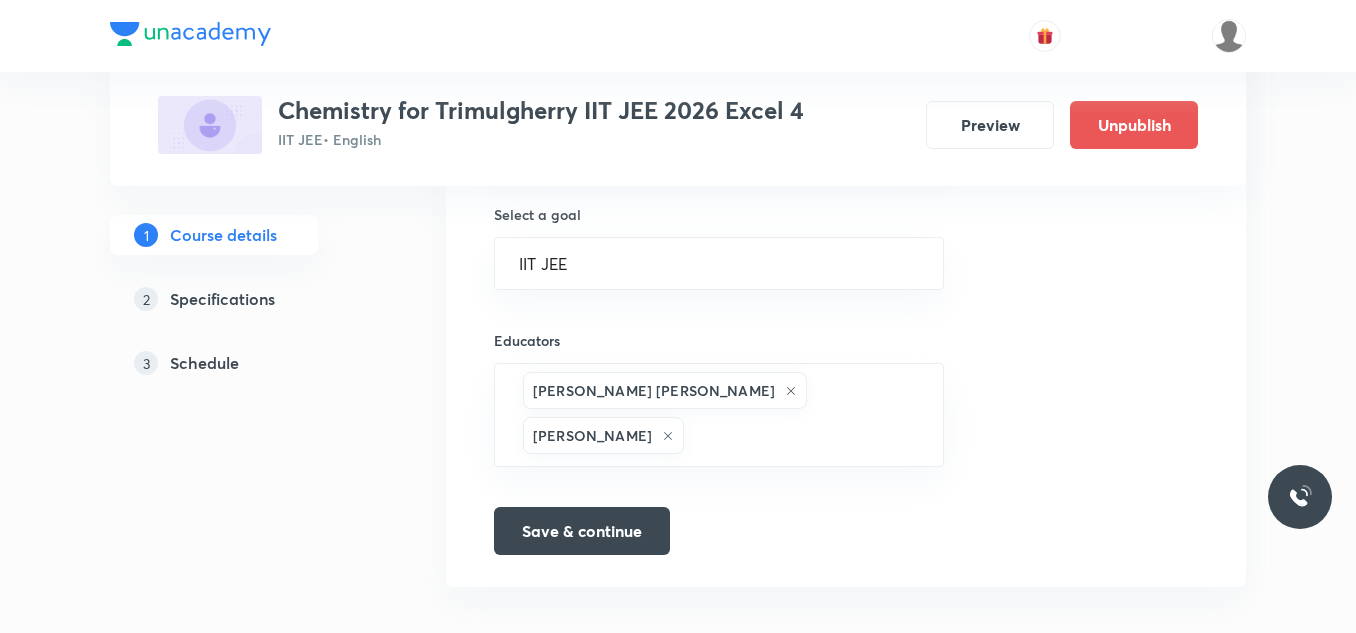 scroll, scrollTop: 1388, scrollLeft: 0, axis: vertical 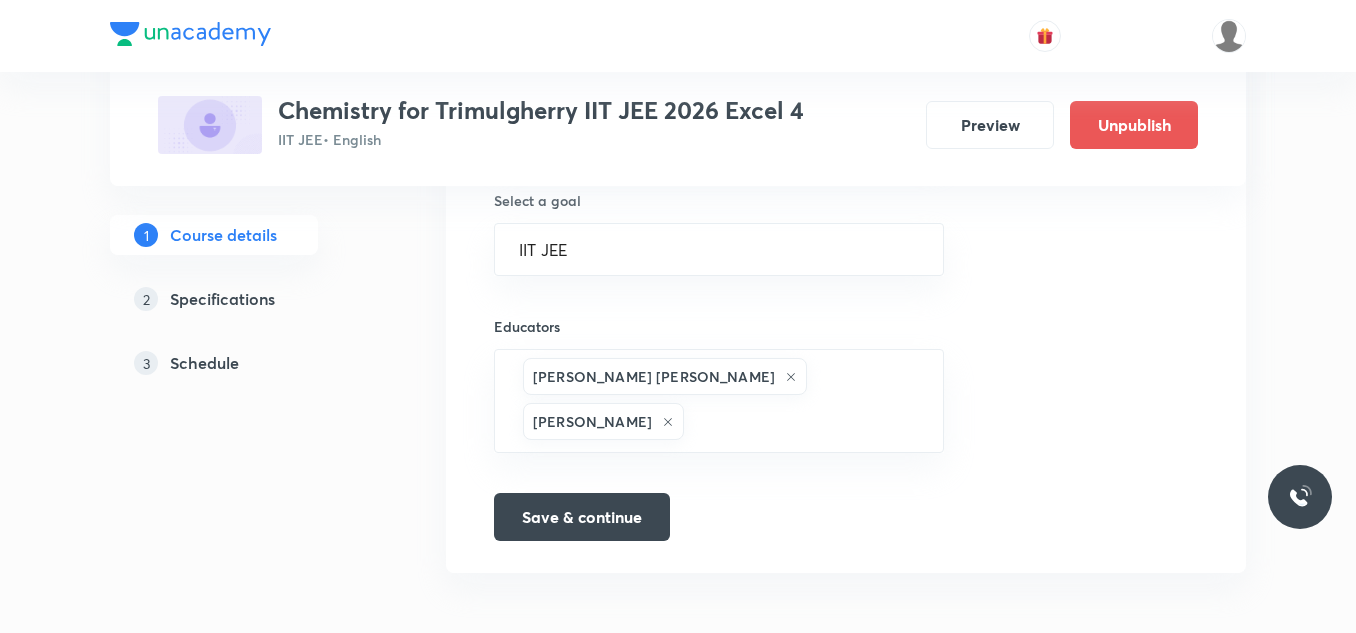 click on "Schedule" at bounding box center [204, 363] 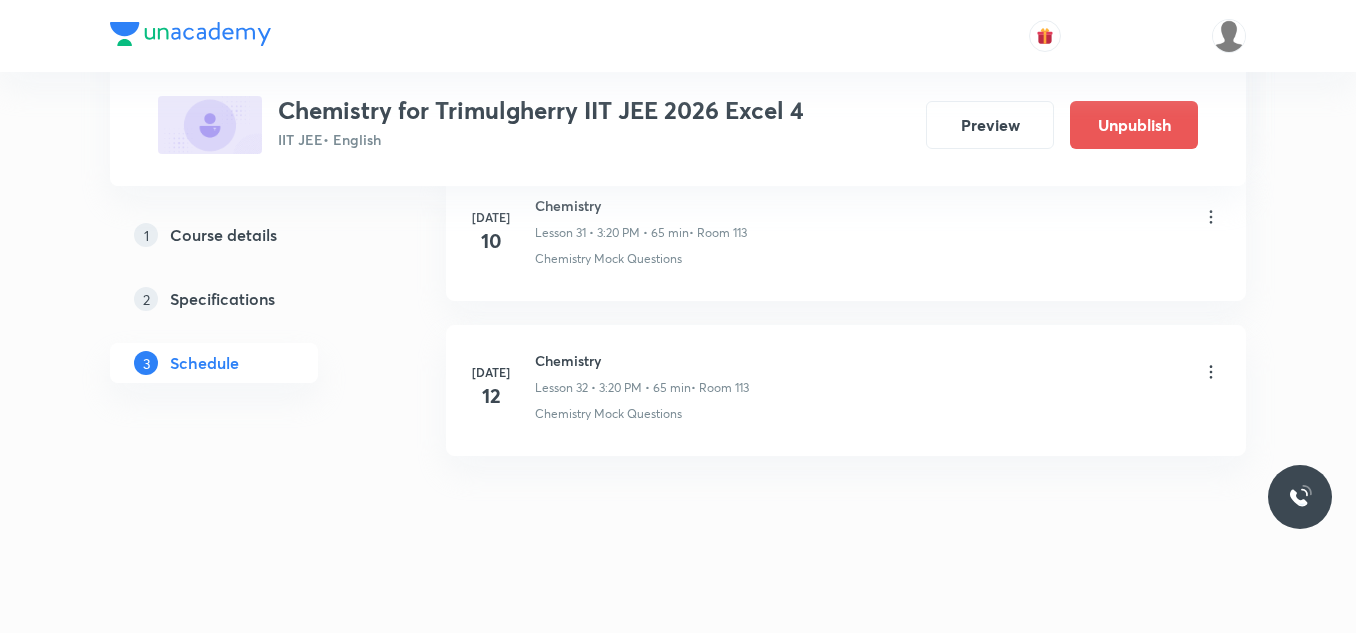 scroll, scrollTop: 5011, scrollLeft: 0, axis: vertical 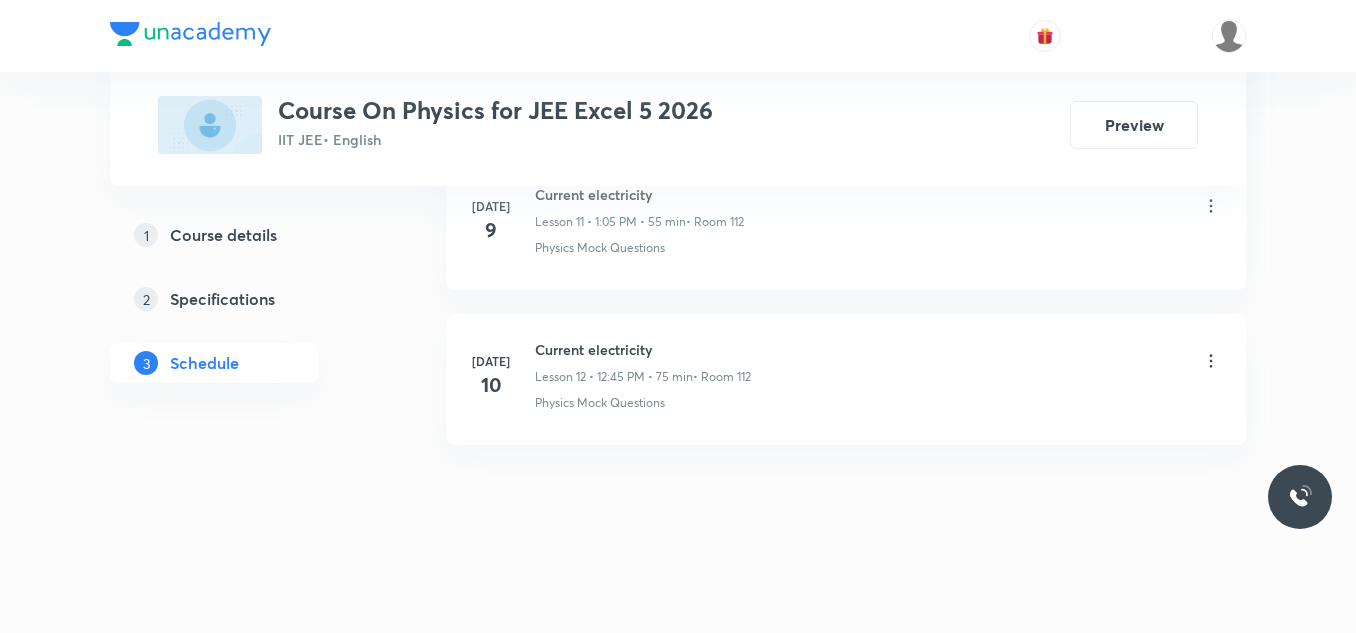 click on "Current electricity" at bounding box center [643, 349] 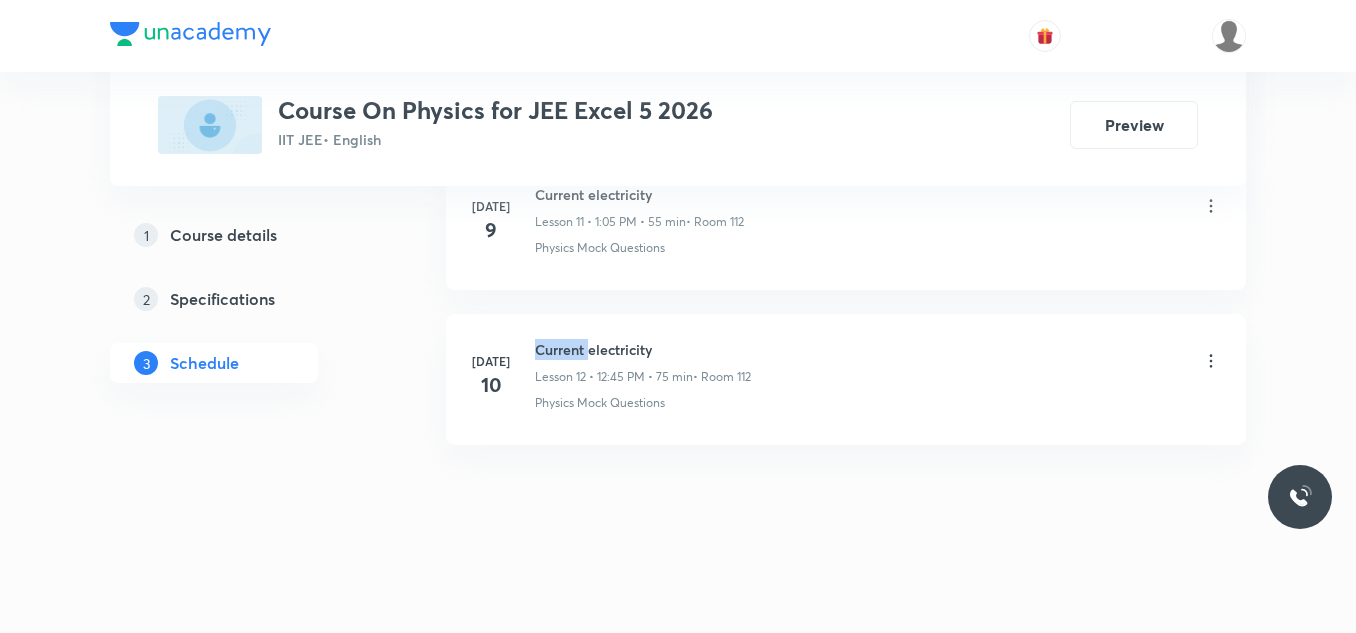 click on "Current electricity" at bounding box center (643, 349) 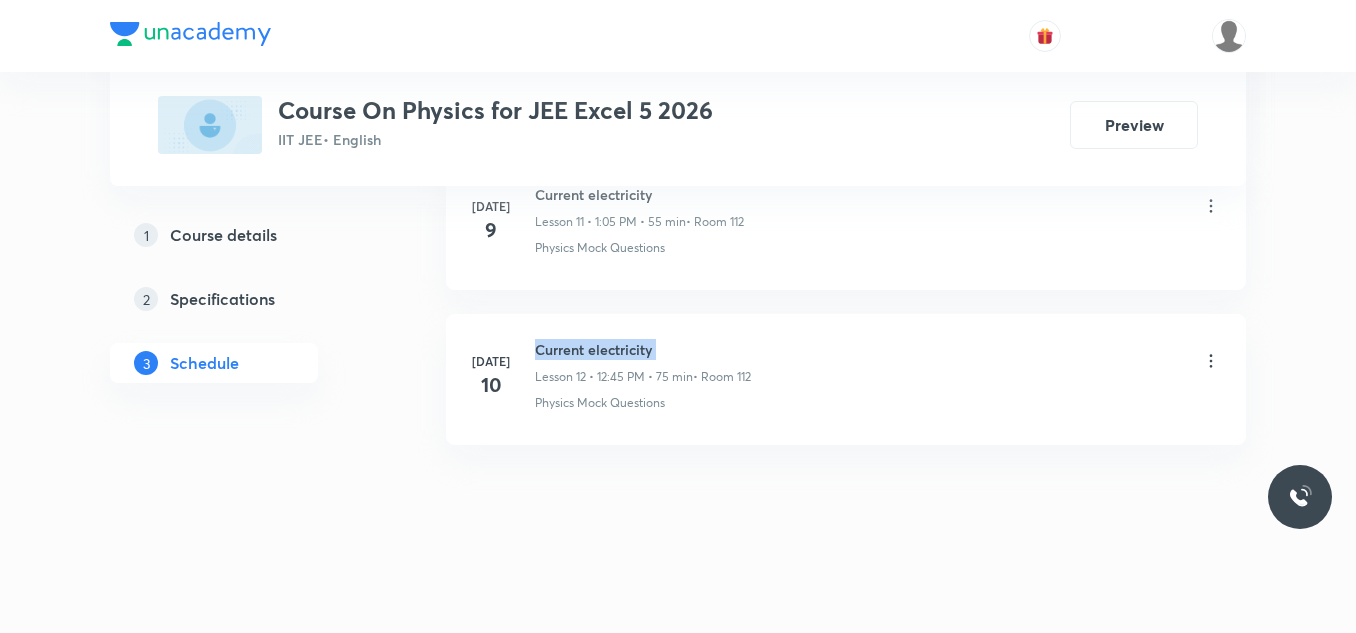 click on "Current electricity" at bounding box center (643, 349) 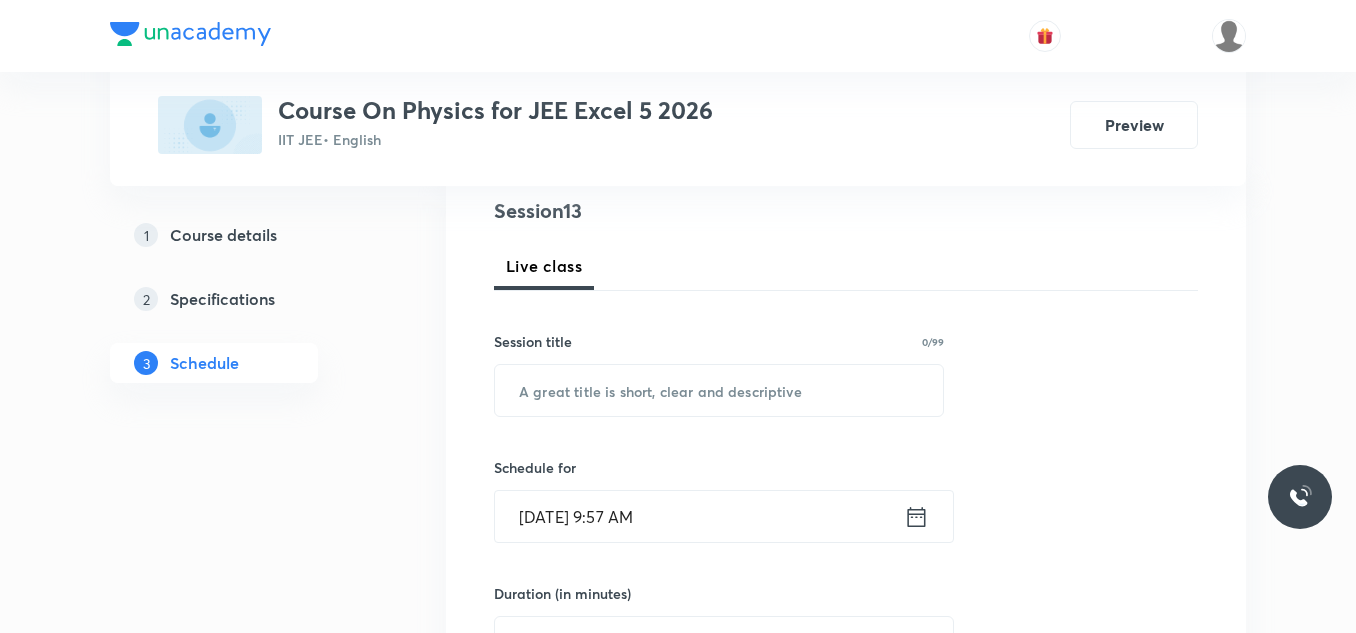 scroll, scrollTop: 230, scrollLeft: 0, axis: vertical 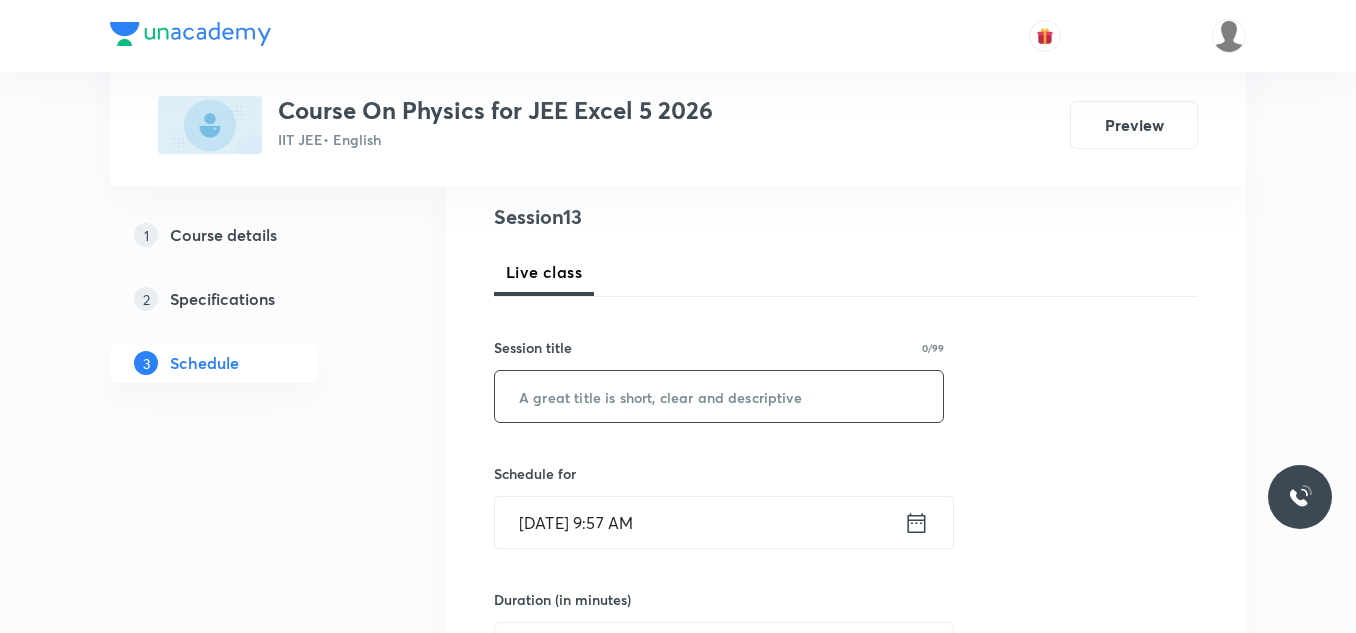 click at bounding box center [719, 396] 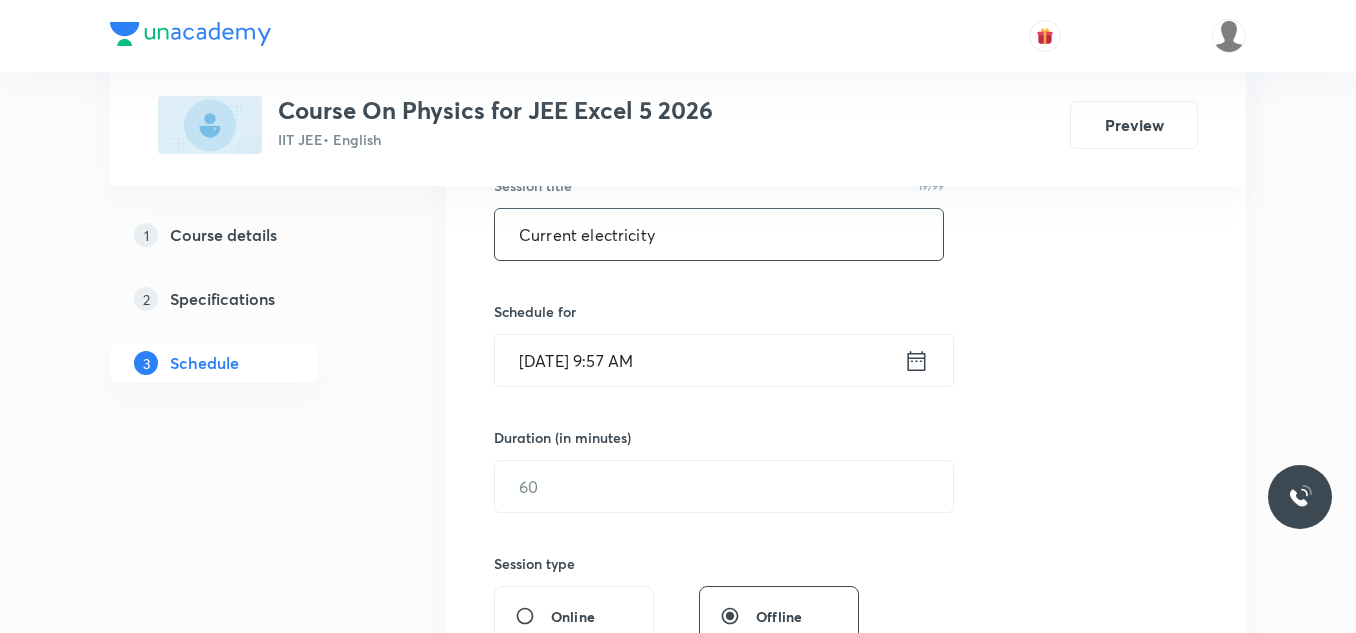 scroll, scrollTop: 430, scrollLeft: 0, axis: vertical 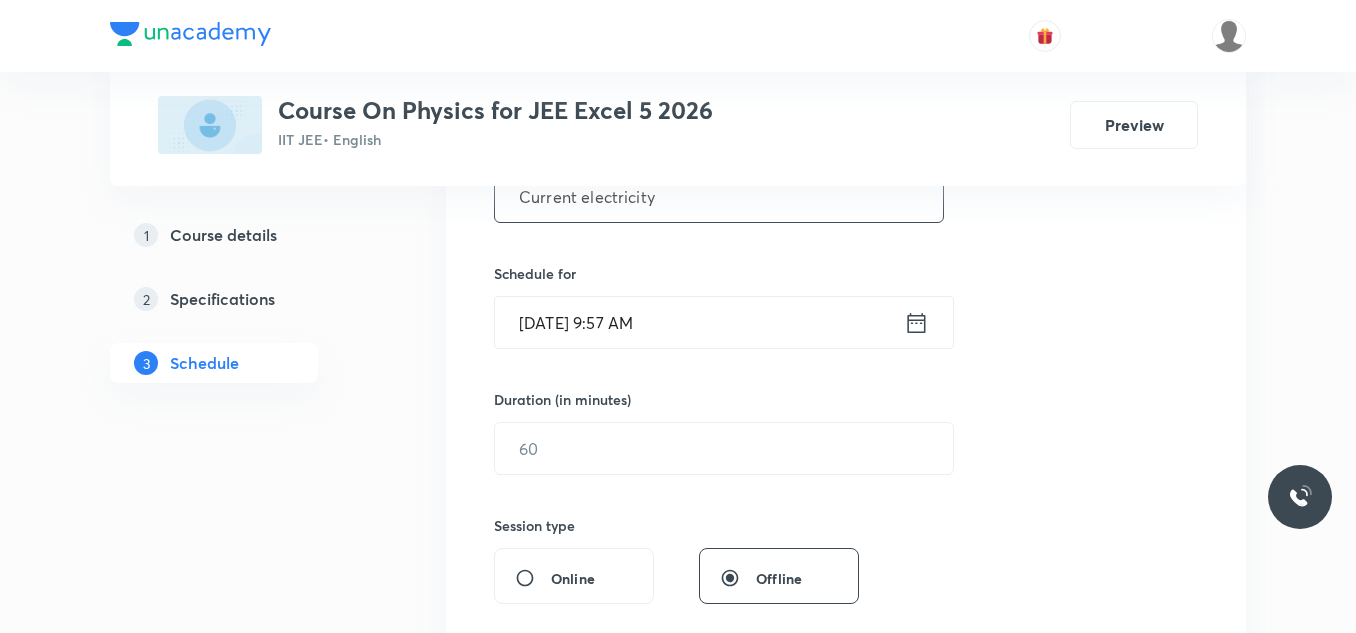 type on "Current electricity" 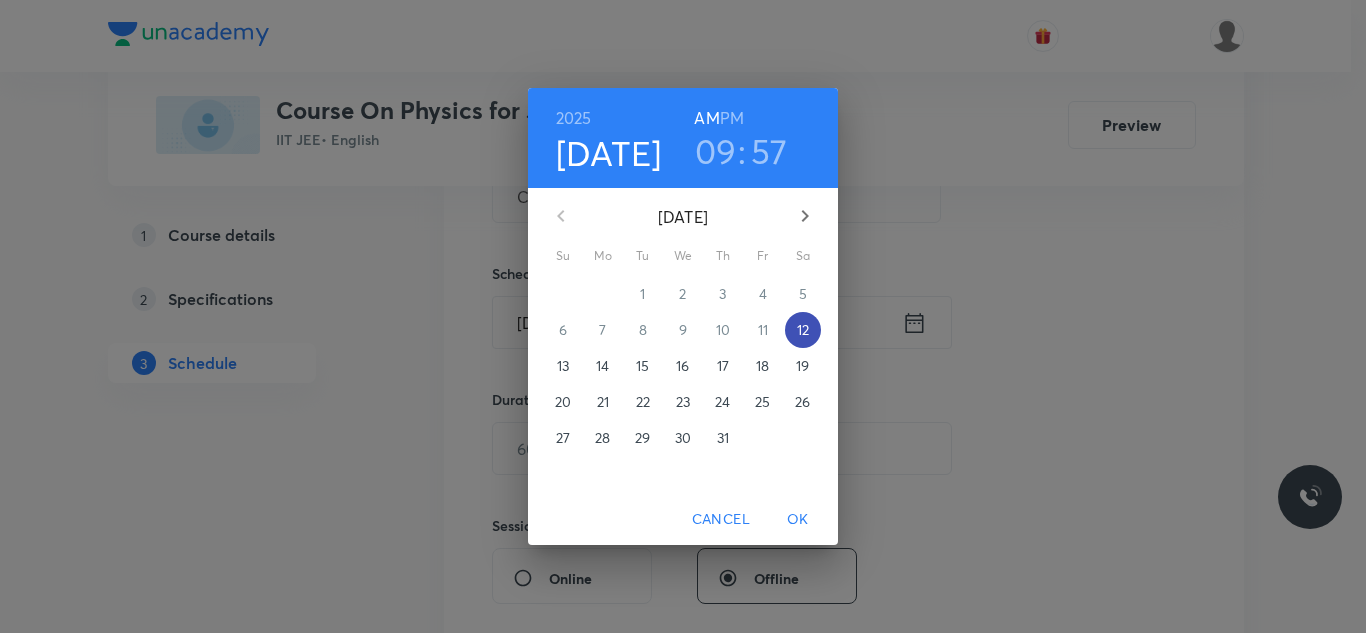 click on "12" at bounding box center (803, 330) 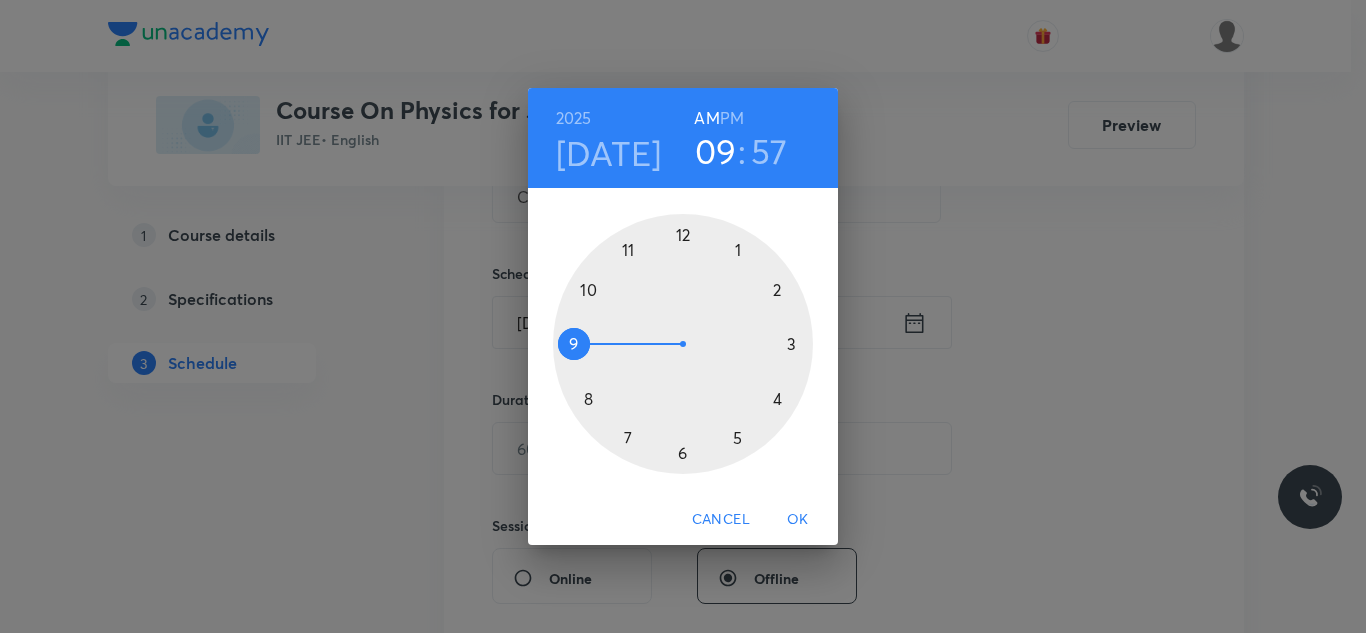 click on "PM" at bounding box center (732, 118) 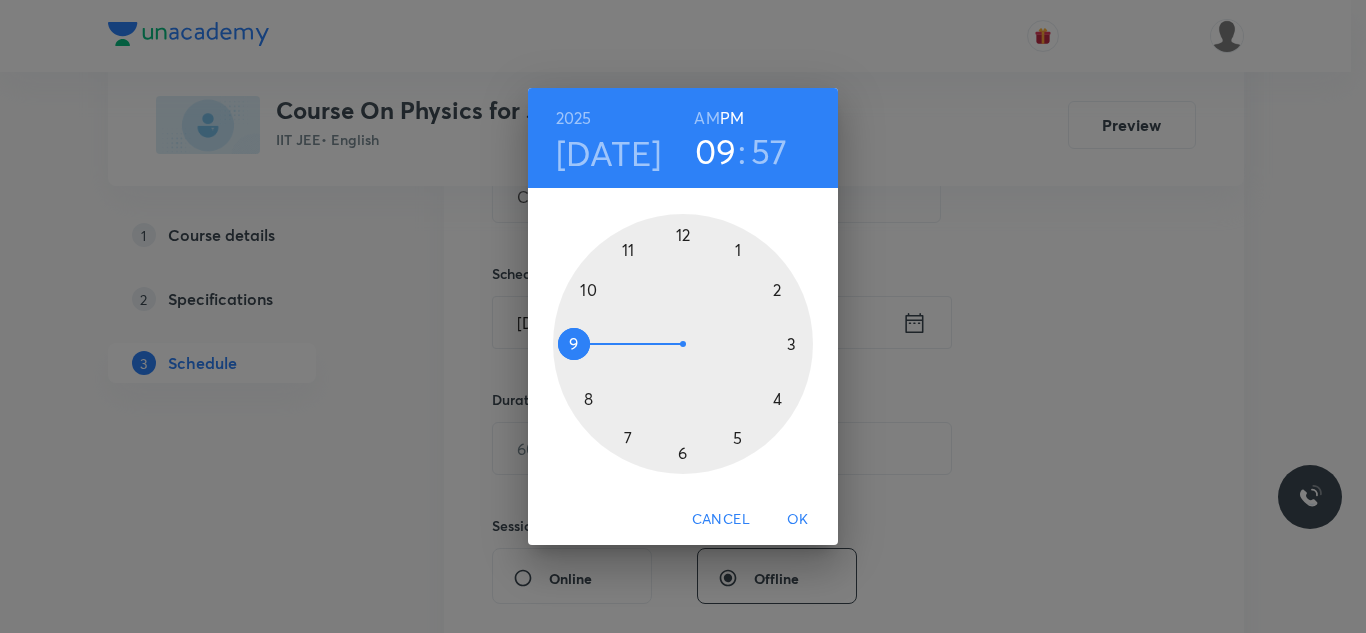 click at bounding box center [683, 344] 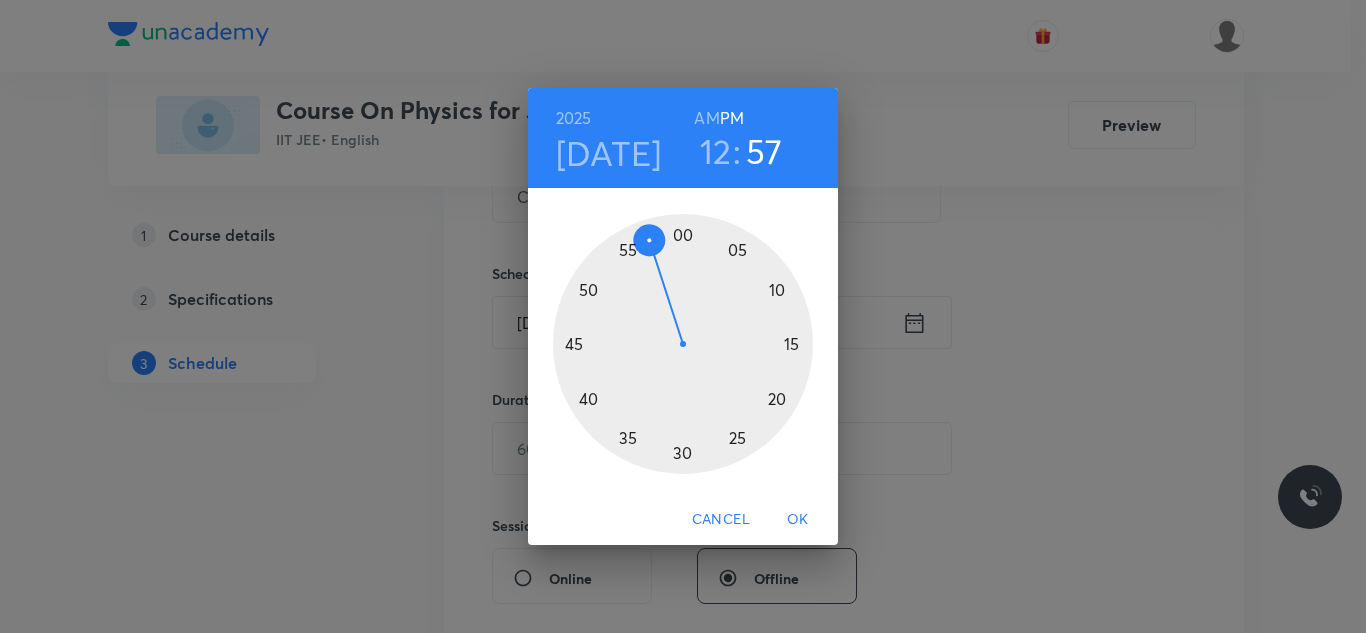 click at bounding box center [683, 344] 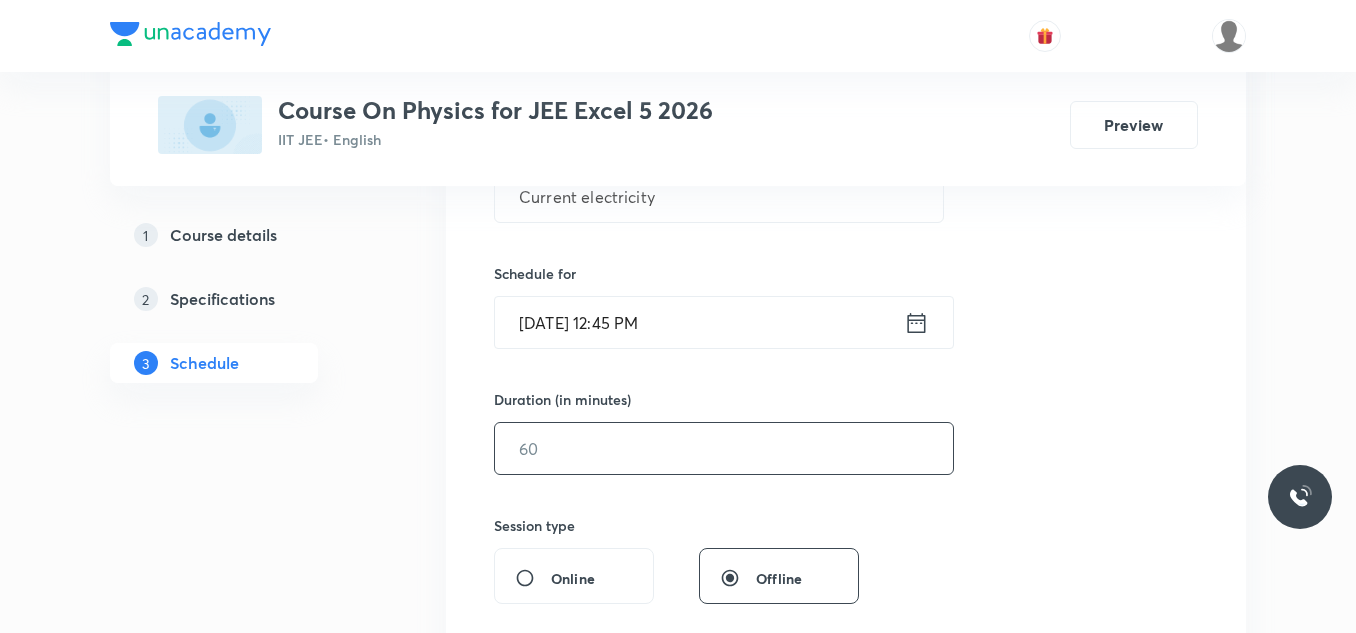 click at bounding box center (724, 448) 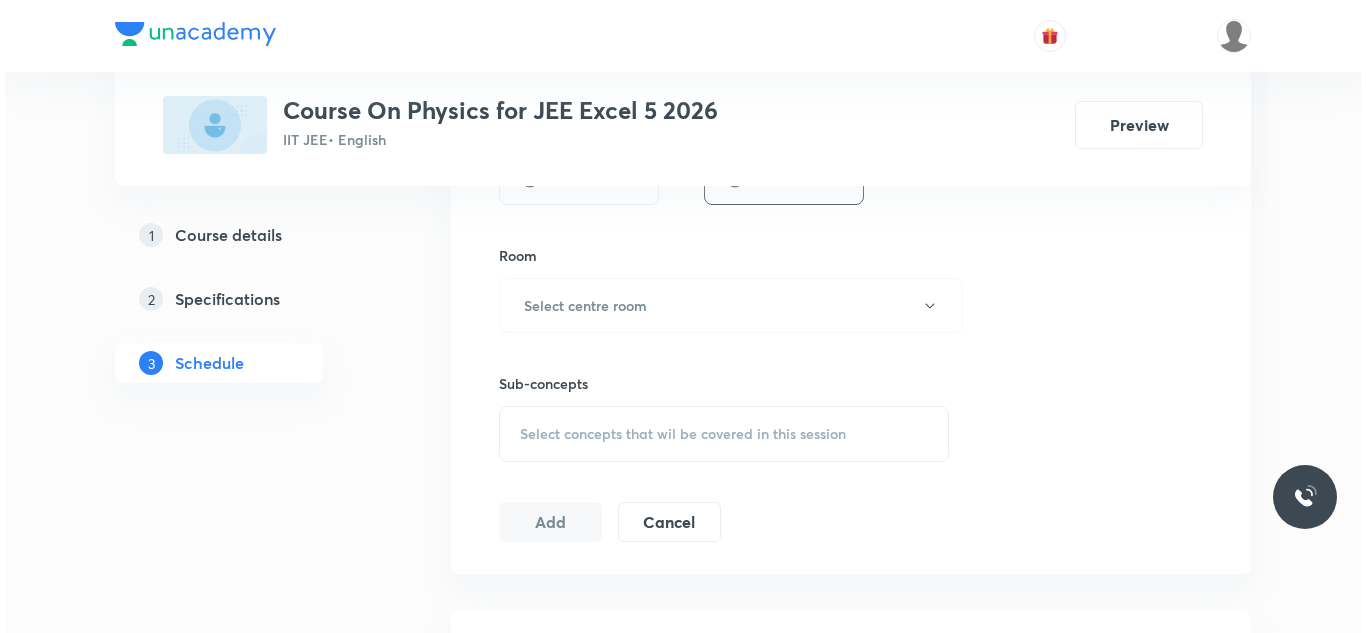 scroll, scrollTop: 830, scrollLeft: 0, axis: vertical 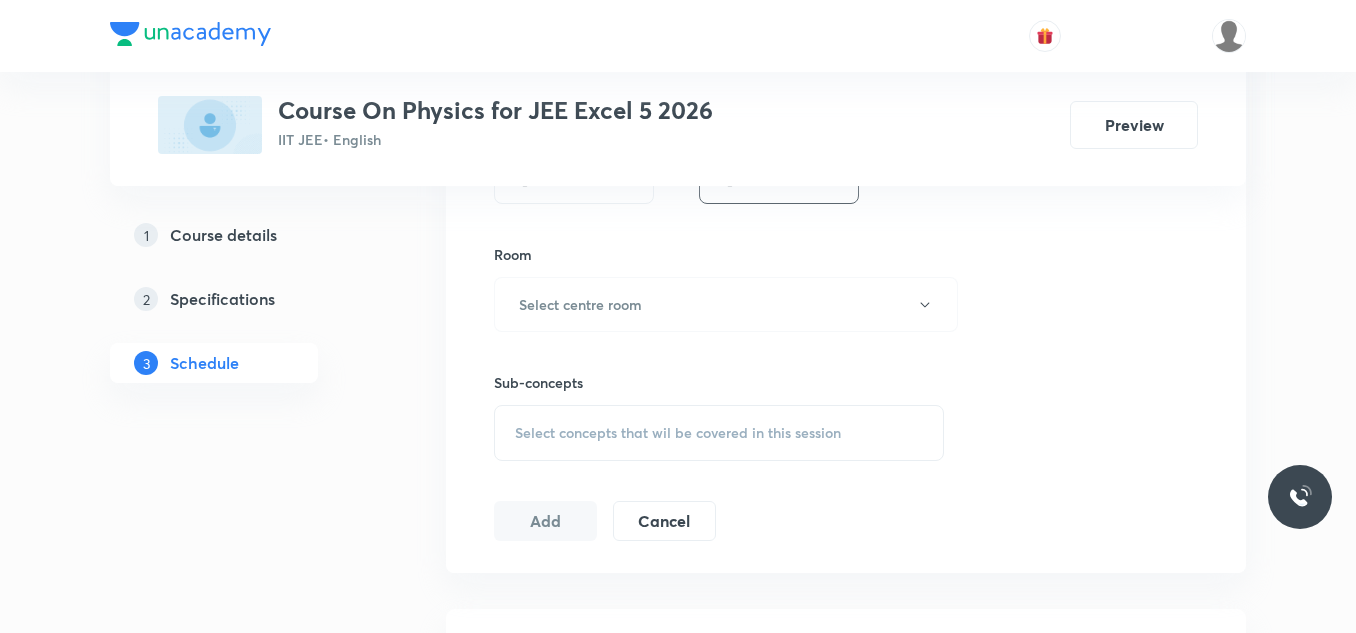 type on "75" 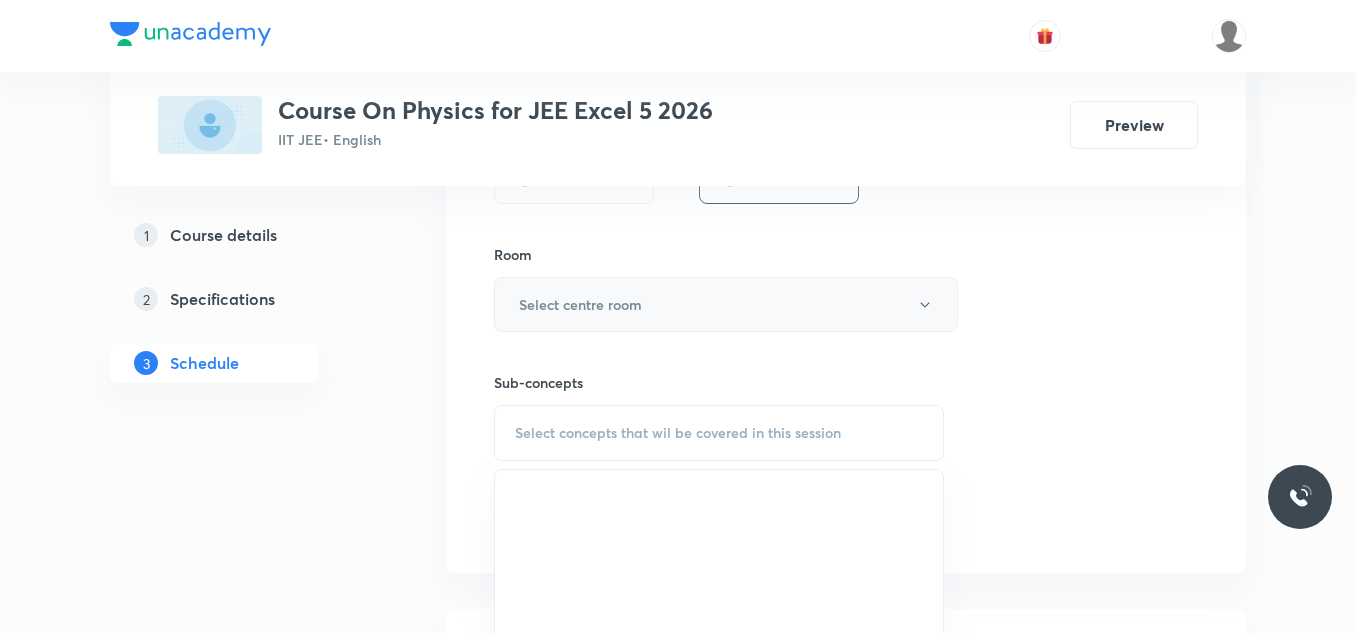 click on "Select centre room" at bounding box center [580, 304] 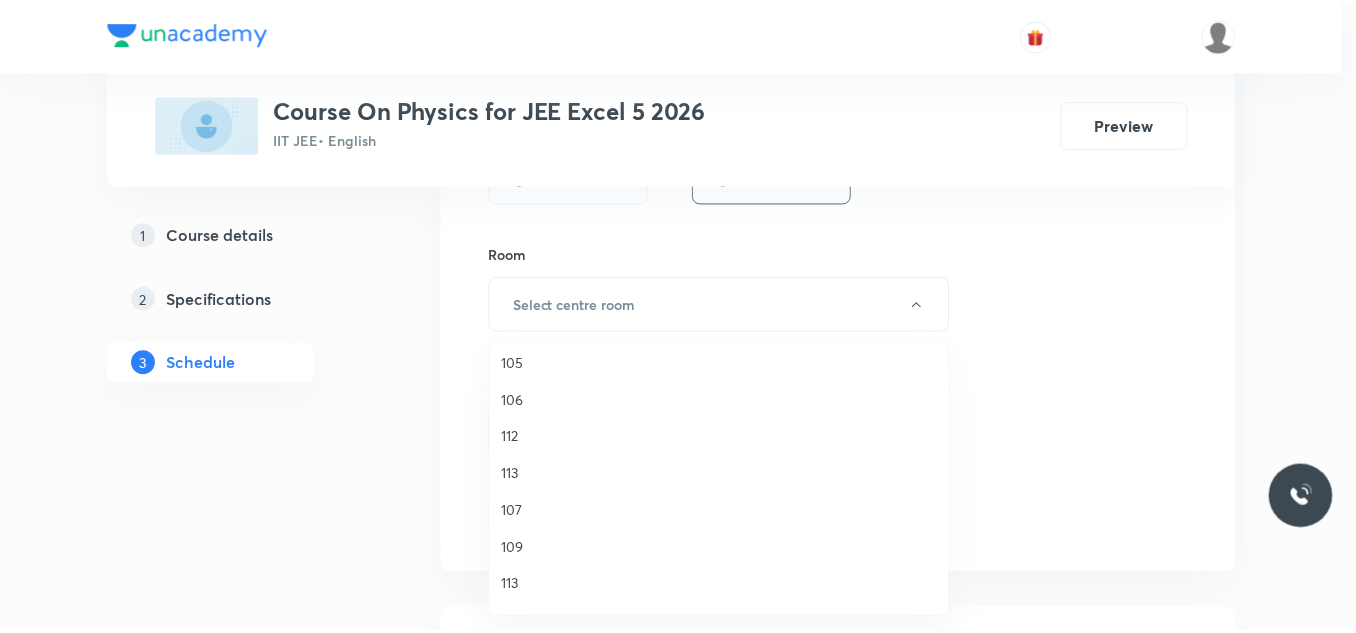 scroll, scrollTop: 300, scrollLeft: 0, axis: vertical 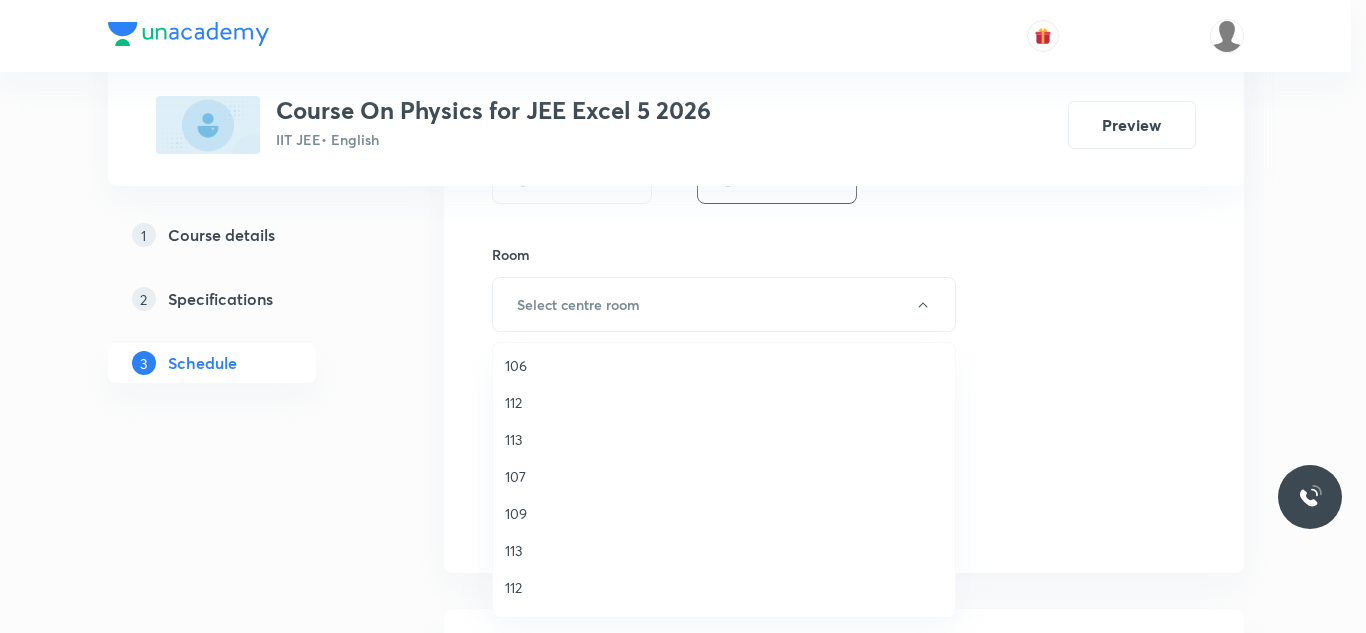 click on "112" at bounding box center (724, 402) 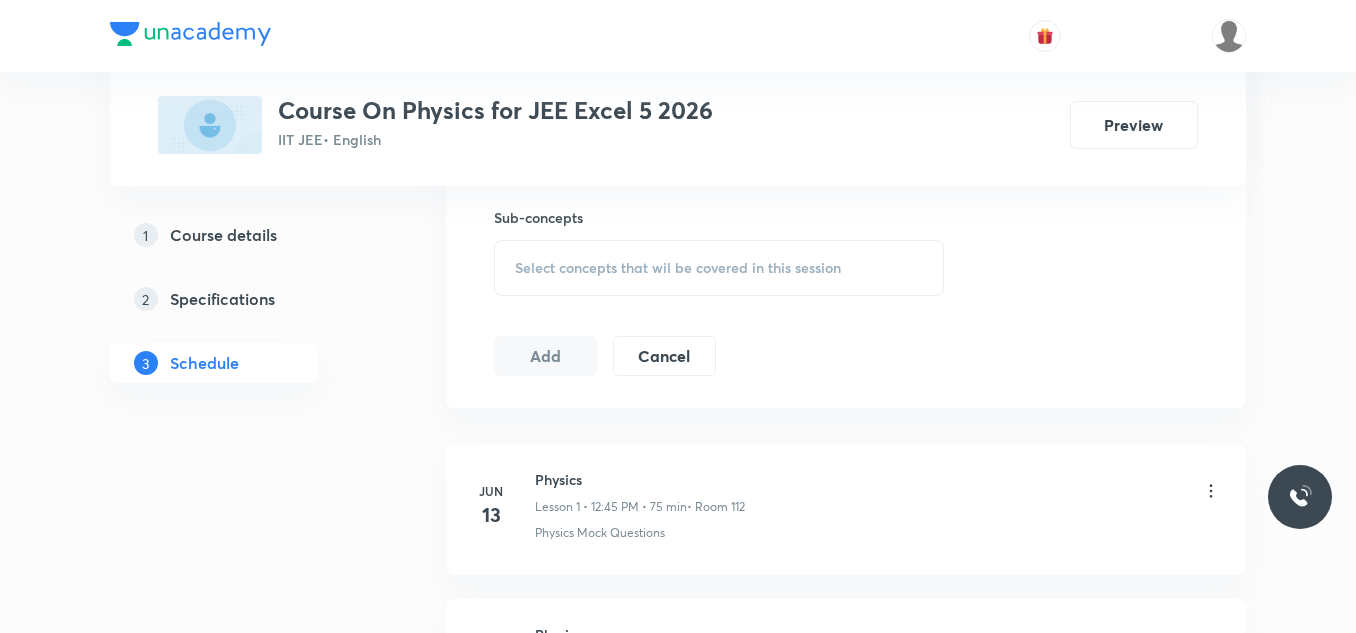 scroll, scrollTop: 1030, scrollLeft: 0, axis: vertical 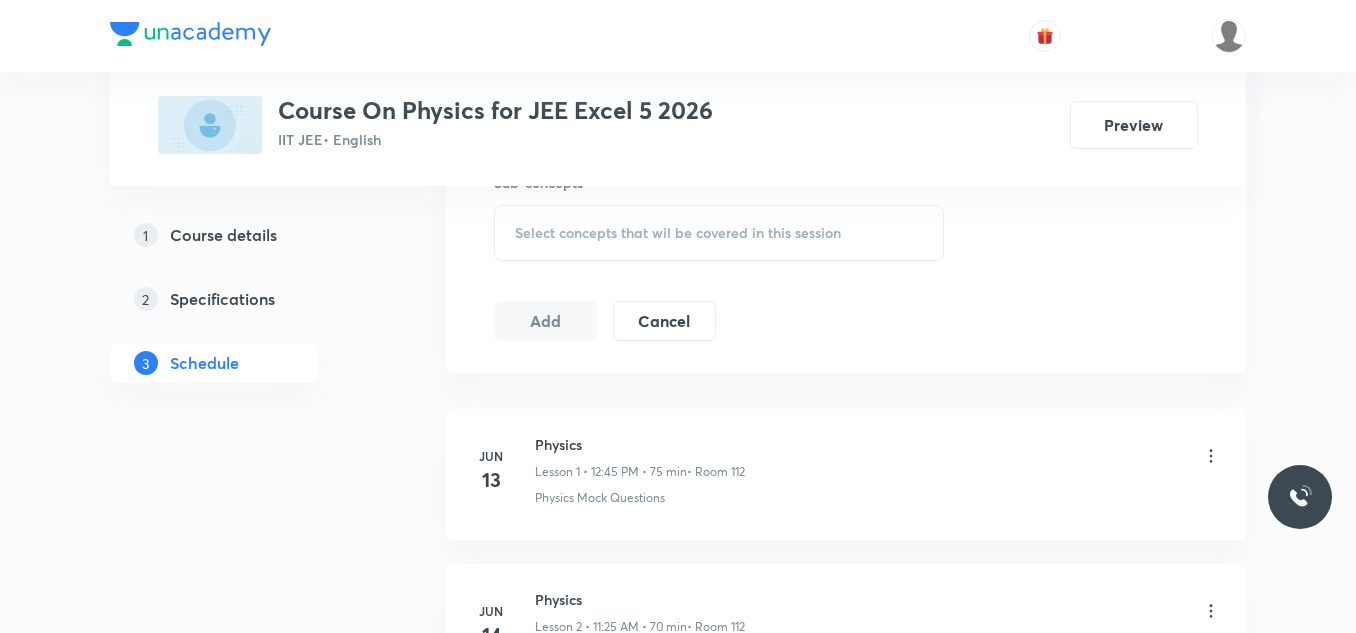 click on "Select concepts that wil be covered in this session" at bounding box center [678, 233] 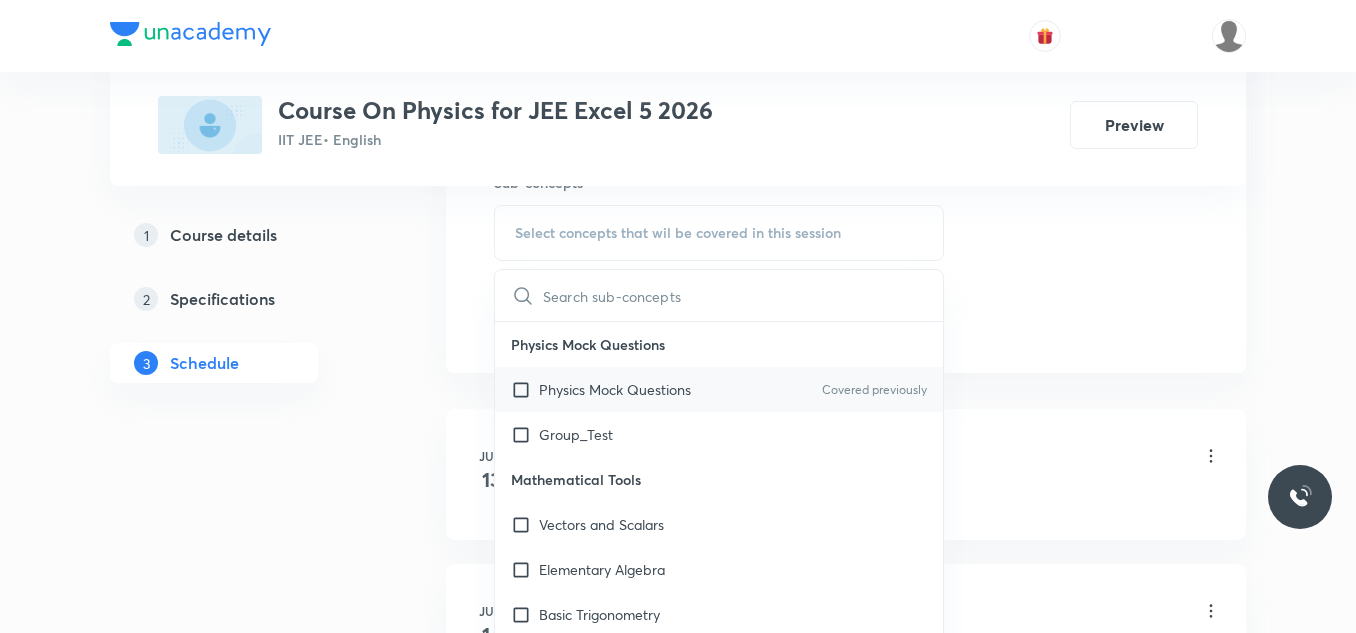 click at bounding box center (525, 389) 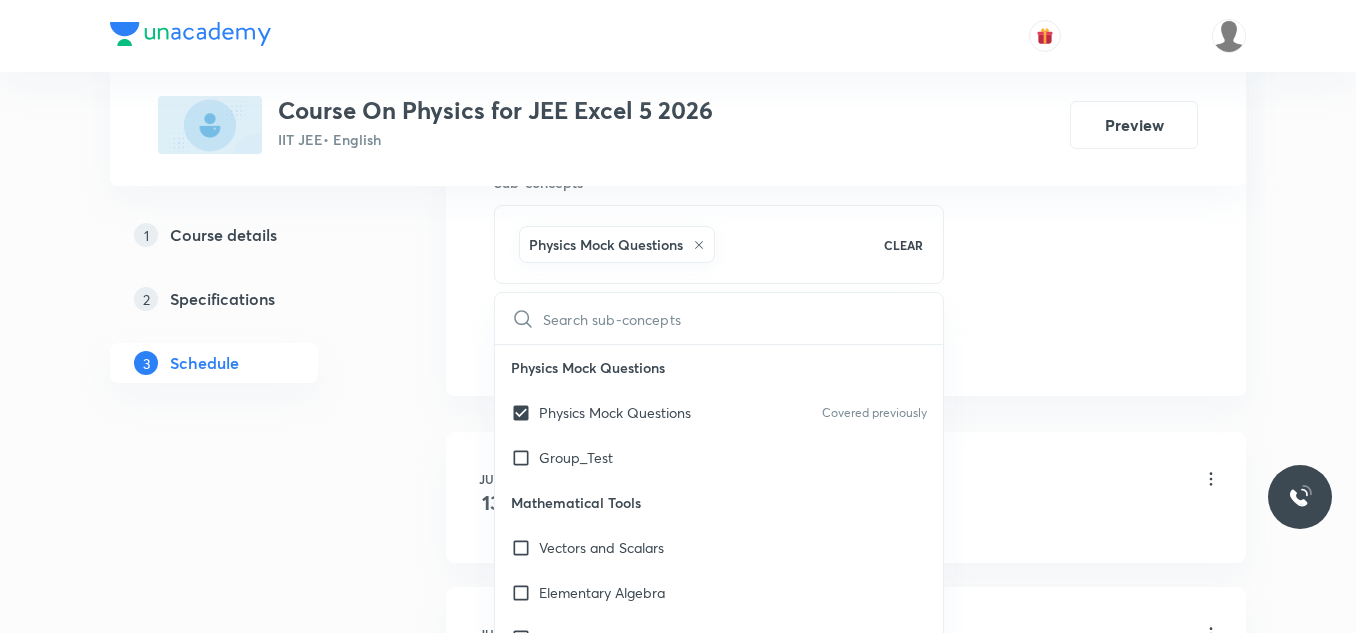 click on "Plus Courses Course On Physics for JEE Excel 5 2026 IIT JEE  • English Preview 1 Course details 2 Specifications 3 Schedule Schedule 12  classes Session  13 Live class Session title 19/99 Current electricity ​ Schedule for Jul 12, 2025, 12:45 PM ​ Duration (in minutes) 75 ​   Session type Online Offline Room 112 Sub-concepts Physics Mock Questions CLEAR ​ Physics Mock Questions Physics Mock Questions Covered previously Group_Test Mathematical Tools Vectors and Scalars  Elementary Algebra Basic Trigonometry Addition of Vectors 2D and 3D Geometry Representation of Vector  Components of a Vector Functions Unit Vectors Differentiation Integration Rectangular Components of a Vector in Three Dimensions Position Vector Use of Differentiation & Integration in One Dimensional Motion Displacement Vector Derivatives of Equations of Motion by Calculus Vectors Product of Two Vectors Differentiation: Basic Formula and Rule Definite Integration and Area Under The Curve Maxima and Minima Chain Rule Cross Product 13" at bounding box center (678, 751) 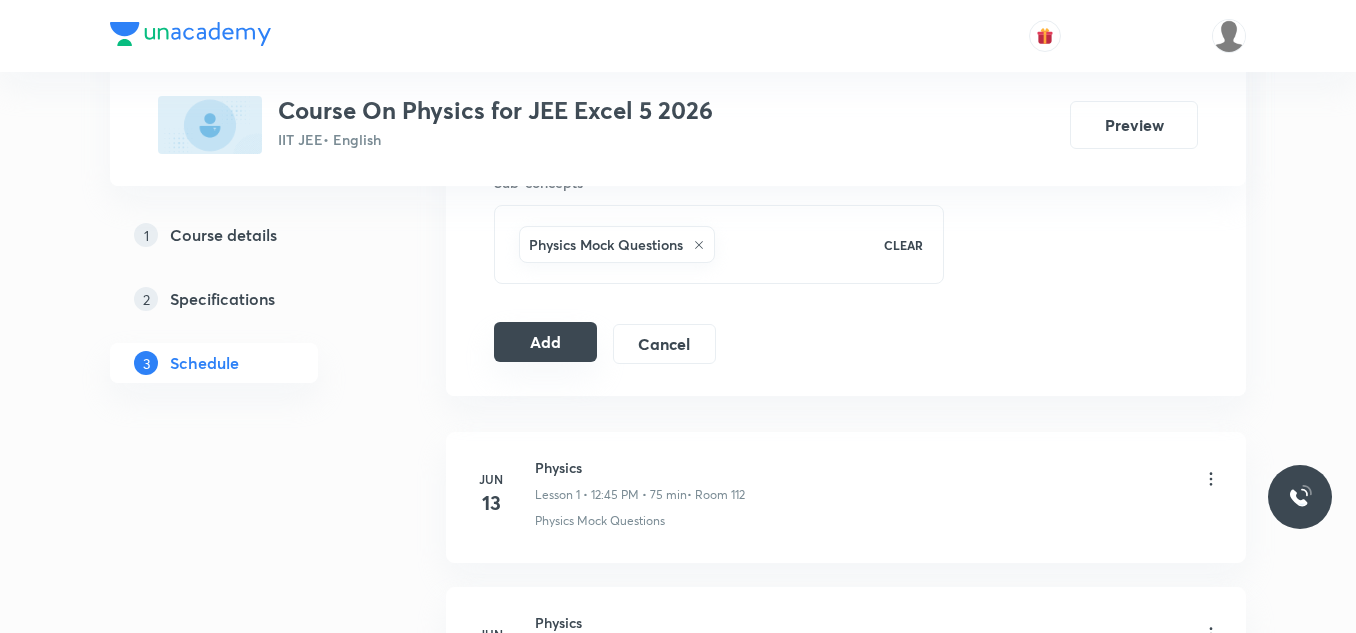 click on "Add" at bounding box center (545, 342) 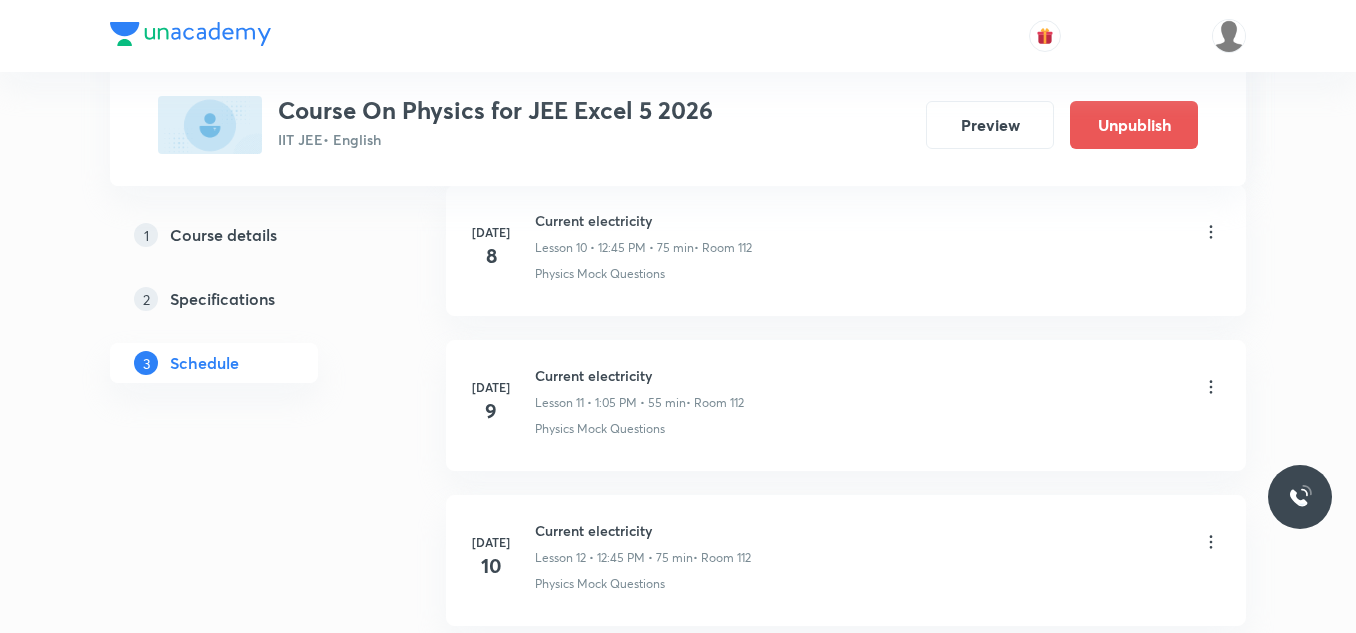 scroll, scrollTop: 2066, scrollLeft: 0, axis: vertical 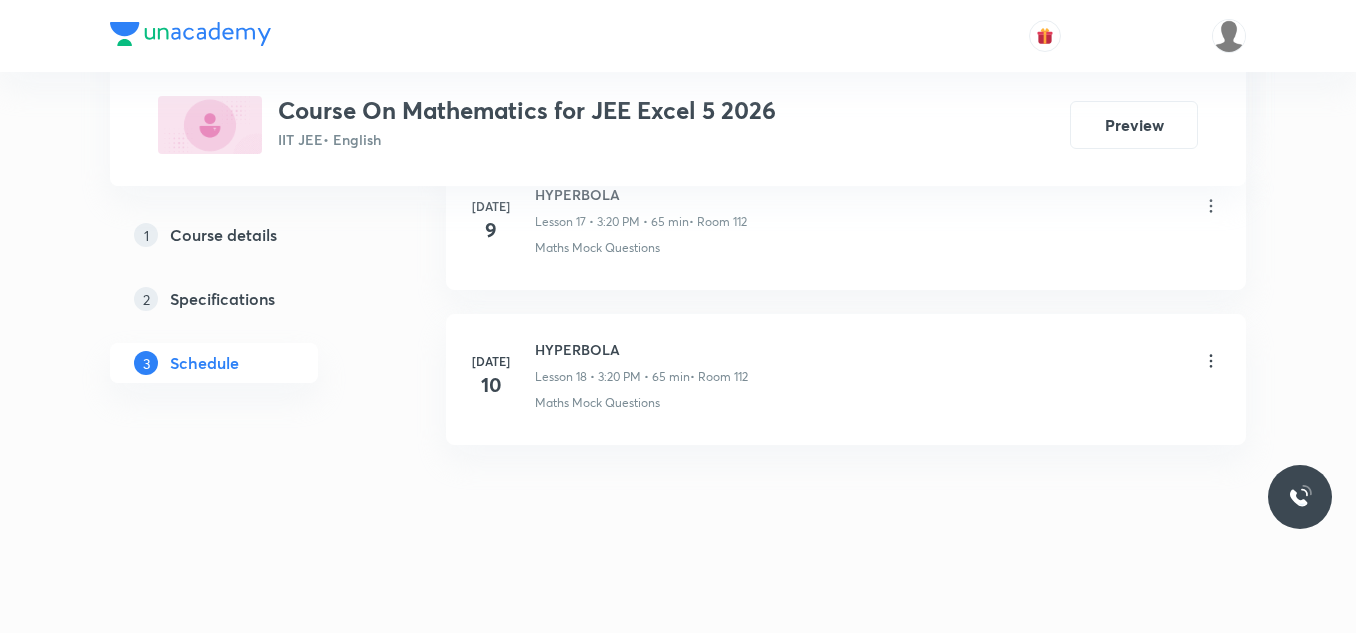 click on "HYPERBOLA" at bounding box center [641, 349] 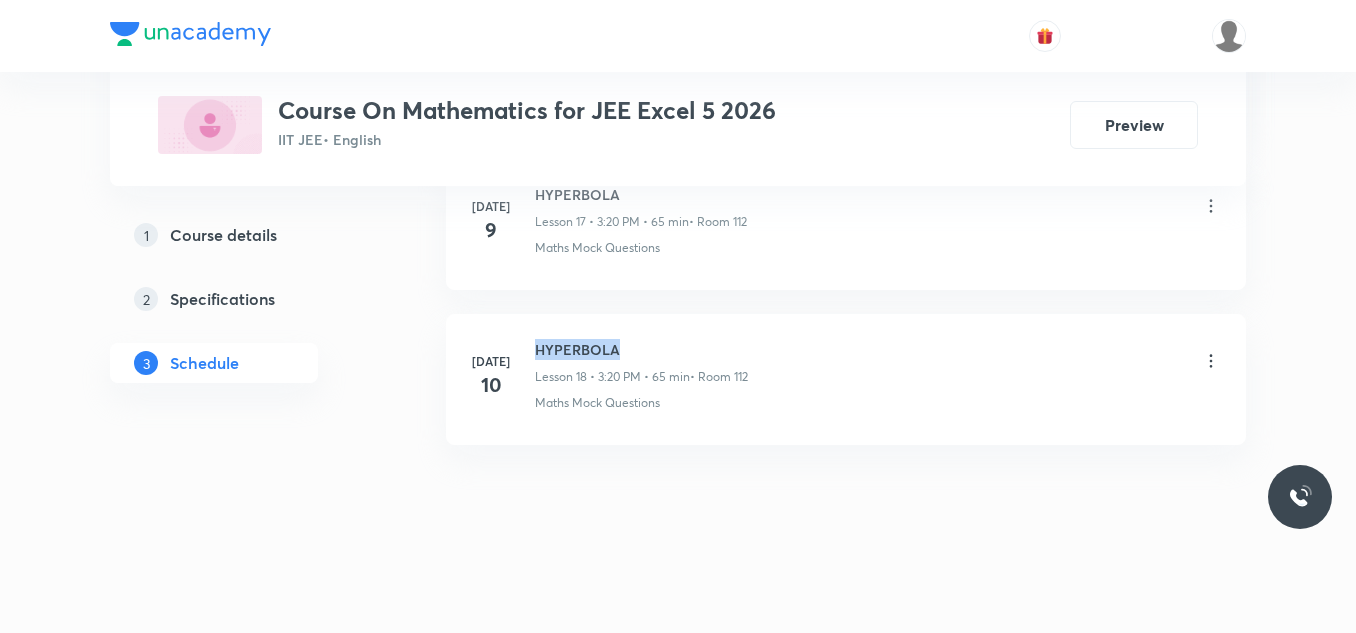 click on "HYPERBOLA" at bounding box center (641, 349) 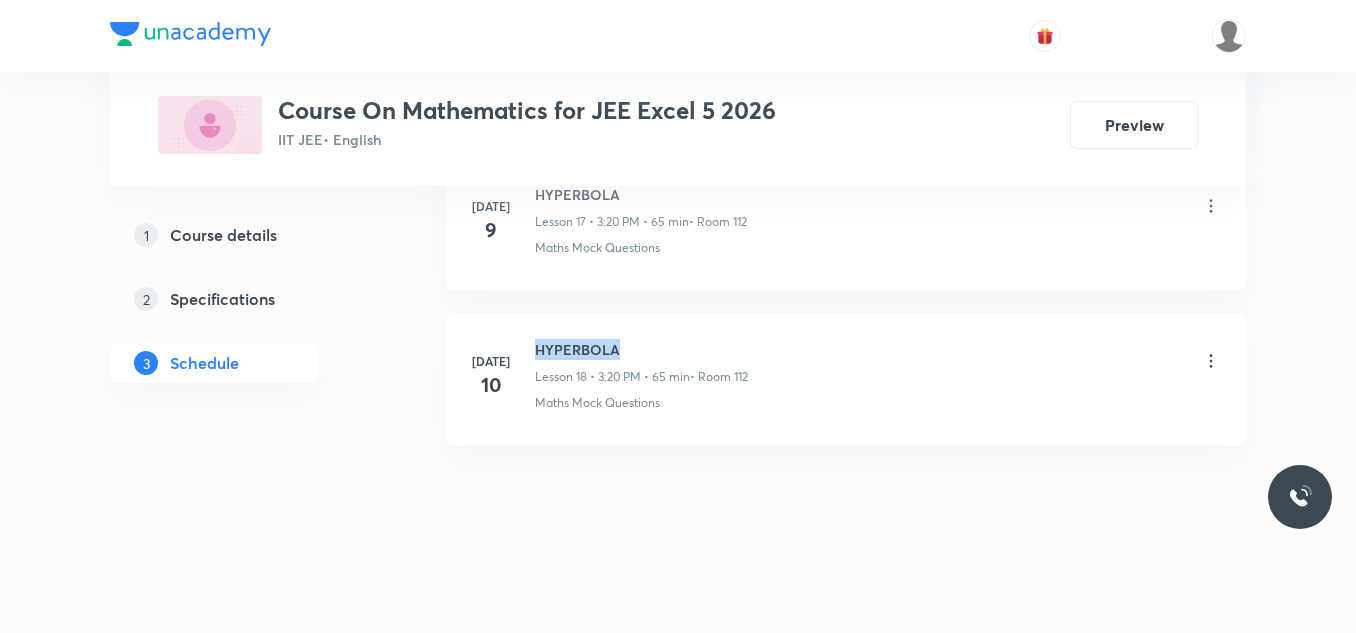 copy on "HYPERBOLA" 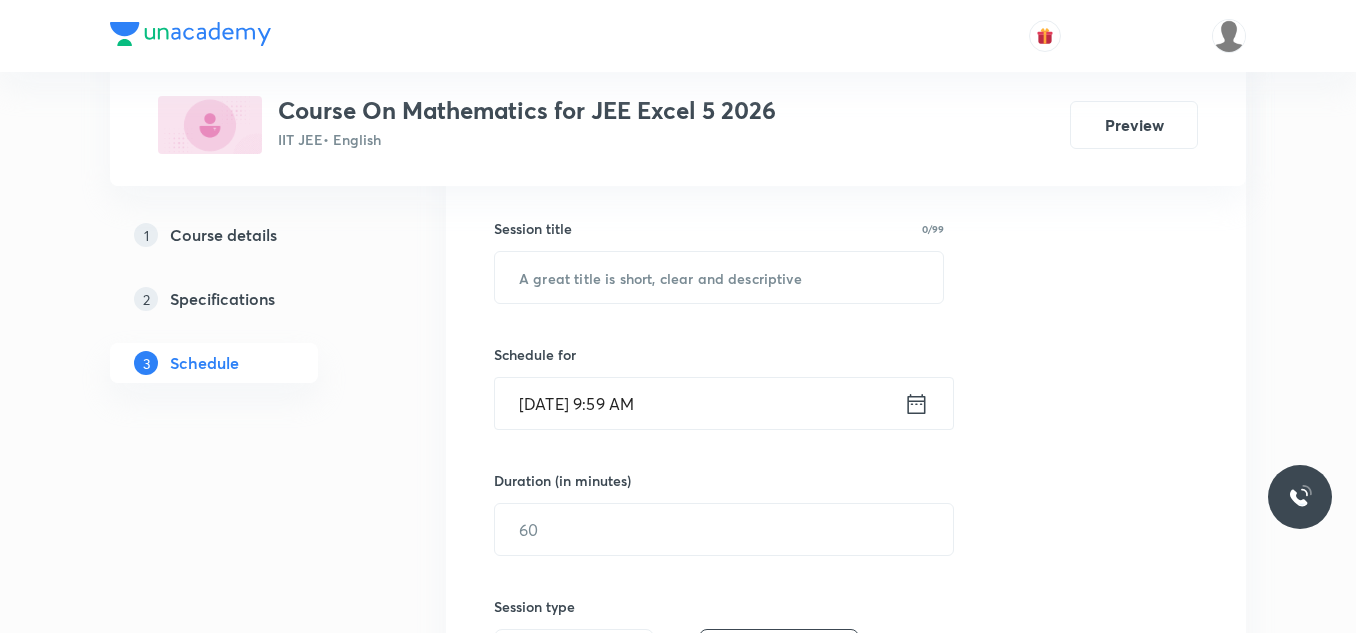 scroll, scrollTop: 360, scrollLeft: 0, axis: vertical 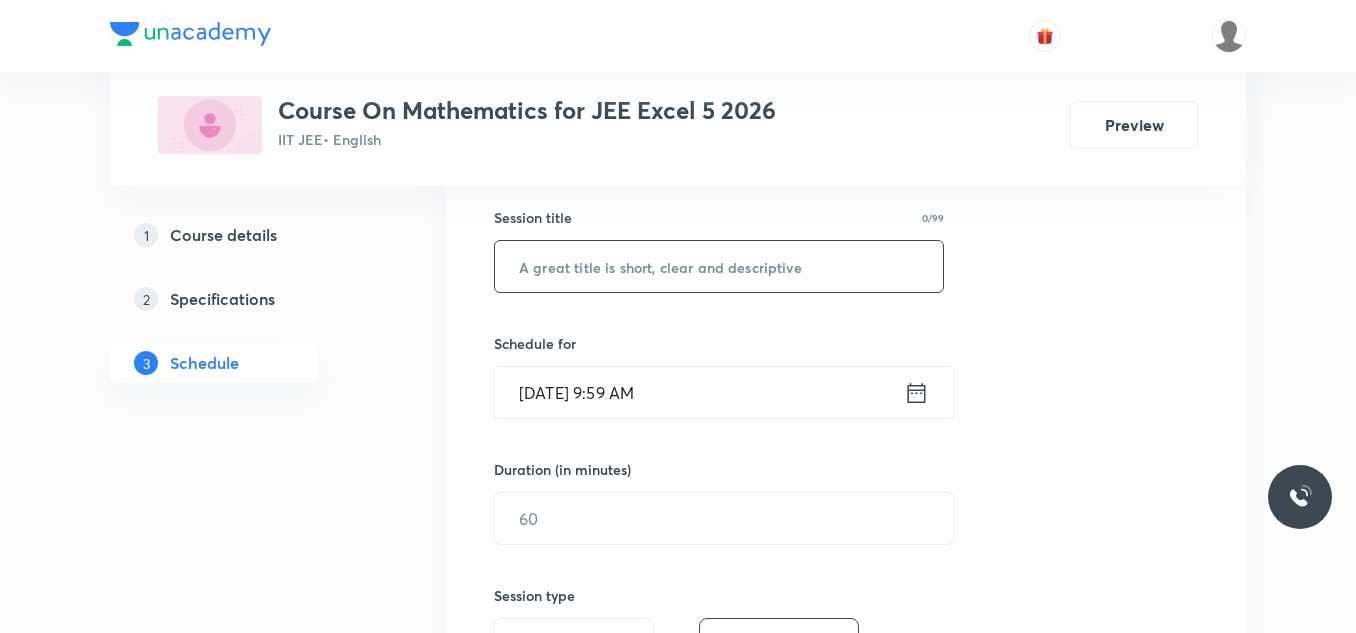 click at bounding box center [719, 266] 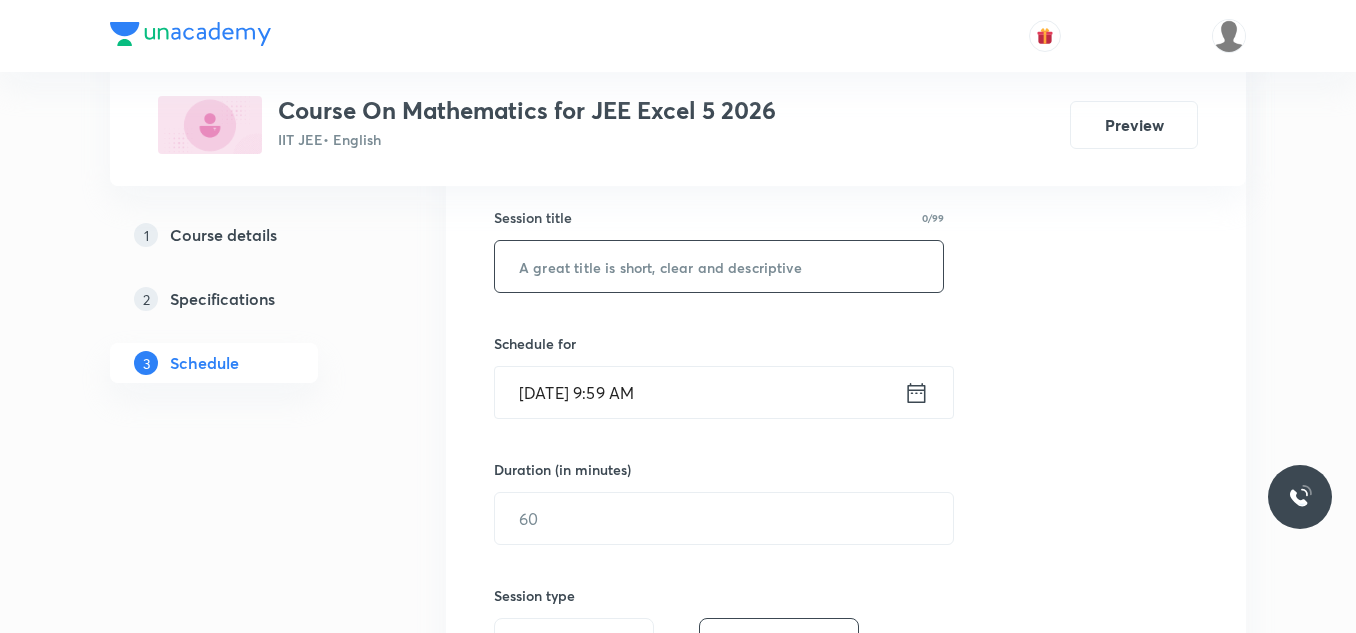 paste on "HYPERBOLA" 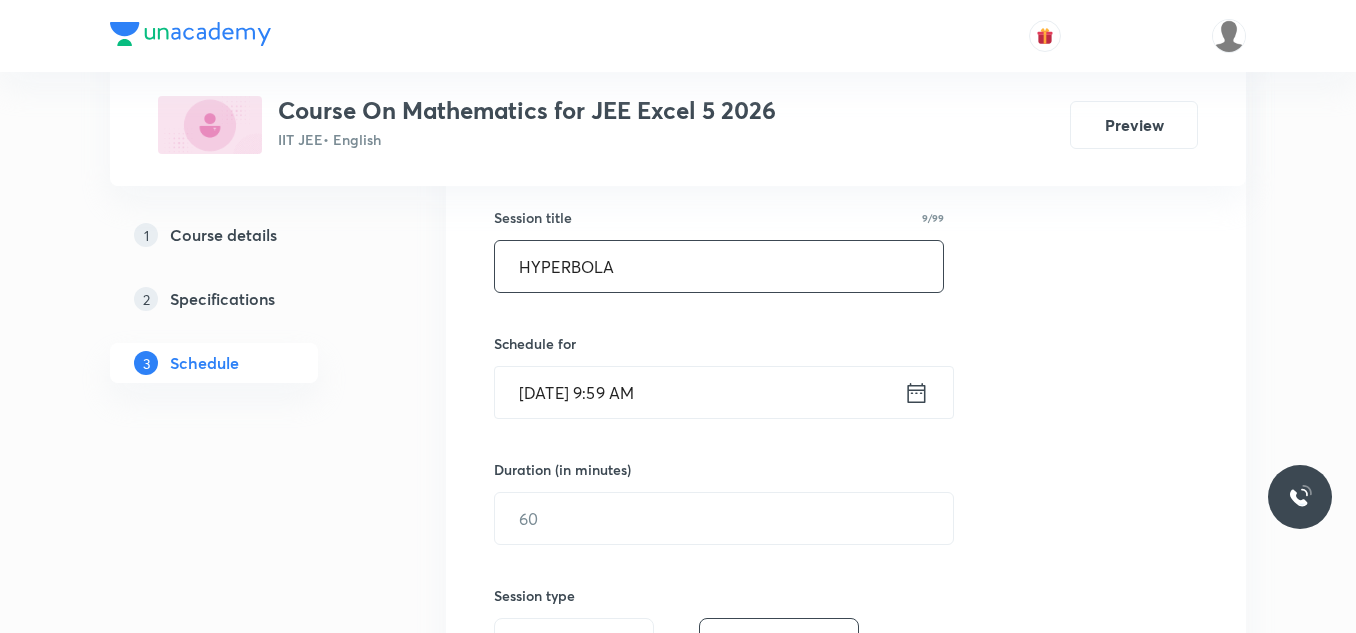 type on "HYPERBOLA" 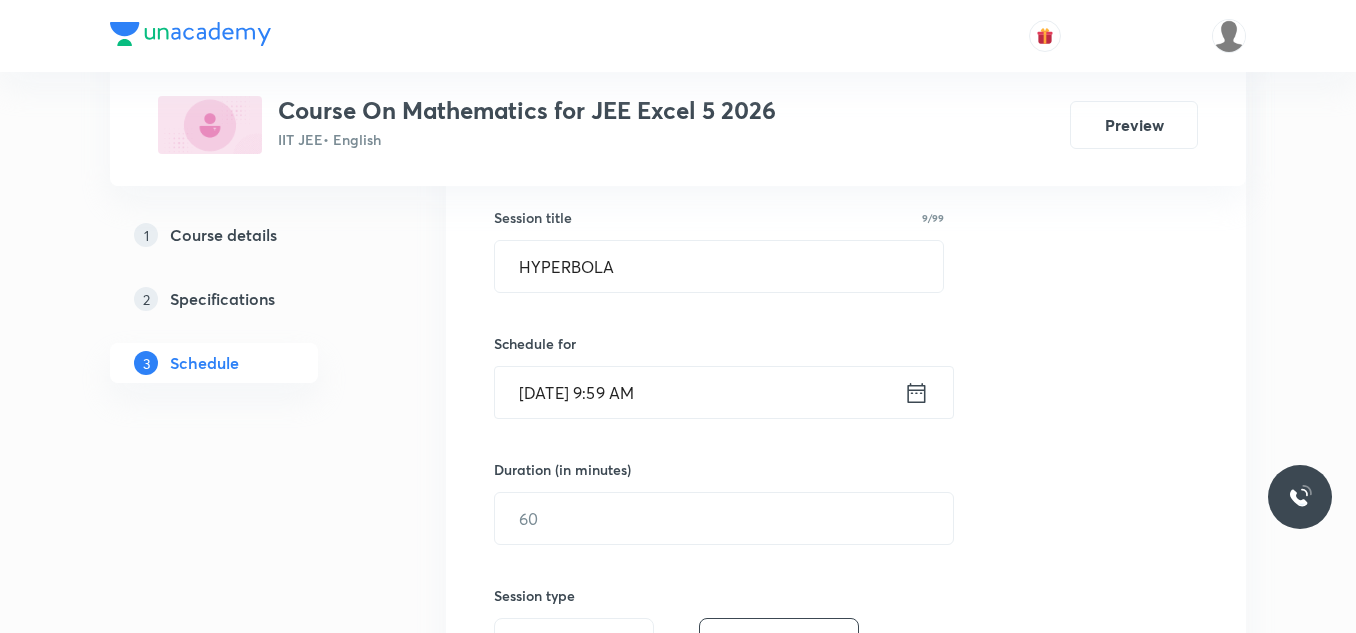 click 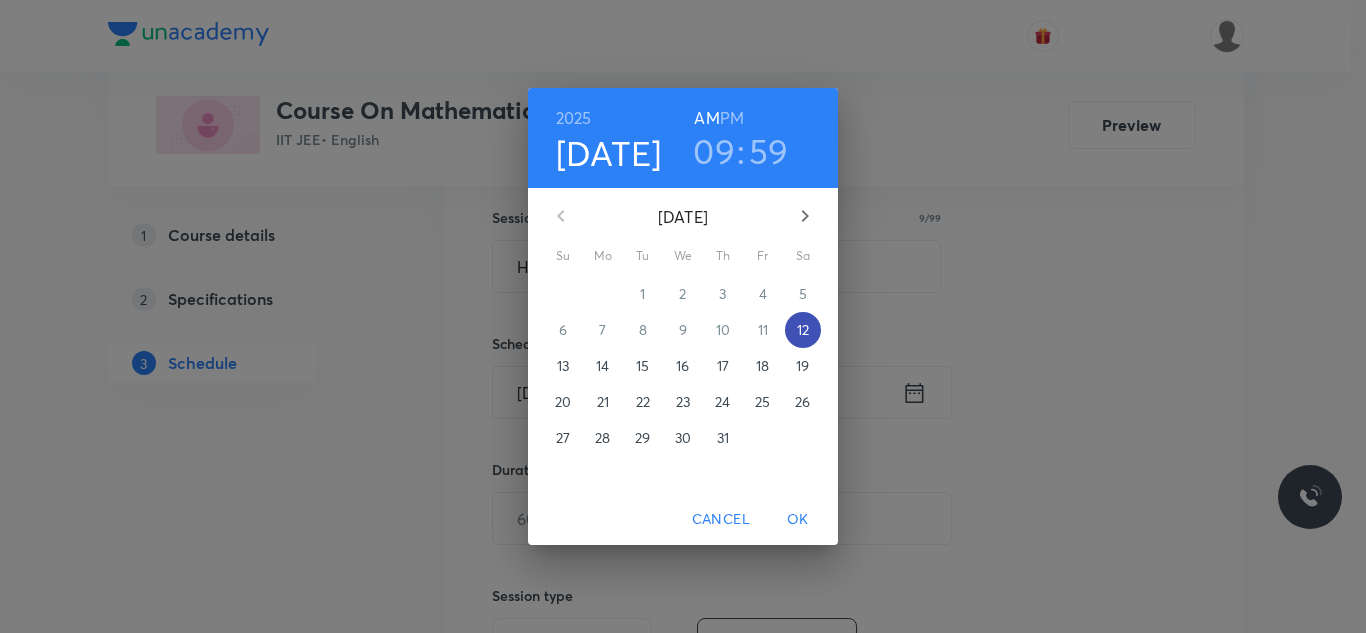 click on "12" at bounding box center [803, 330] 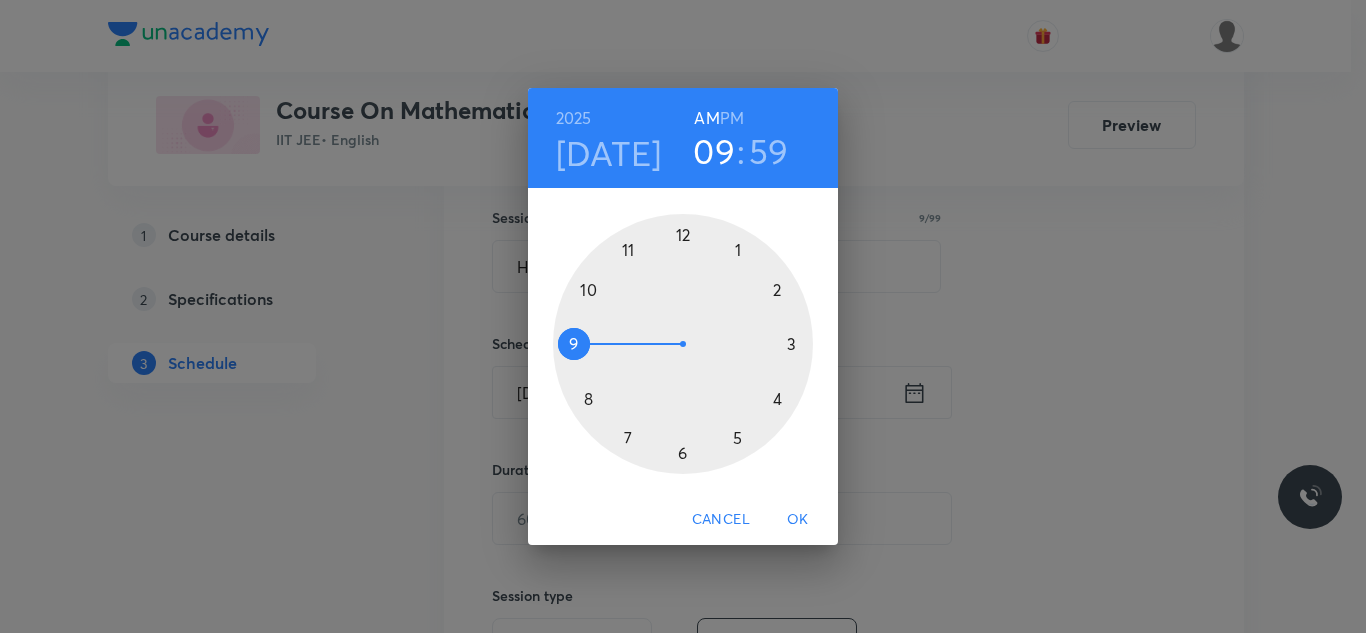 click on "PM" at bounding box center [732, 118] 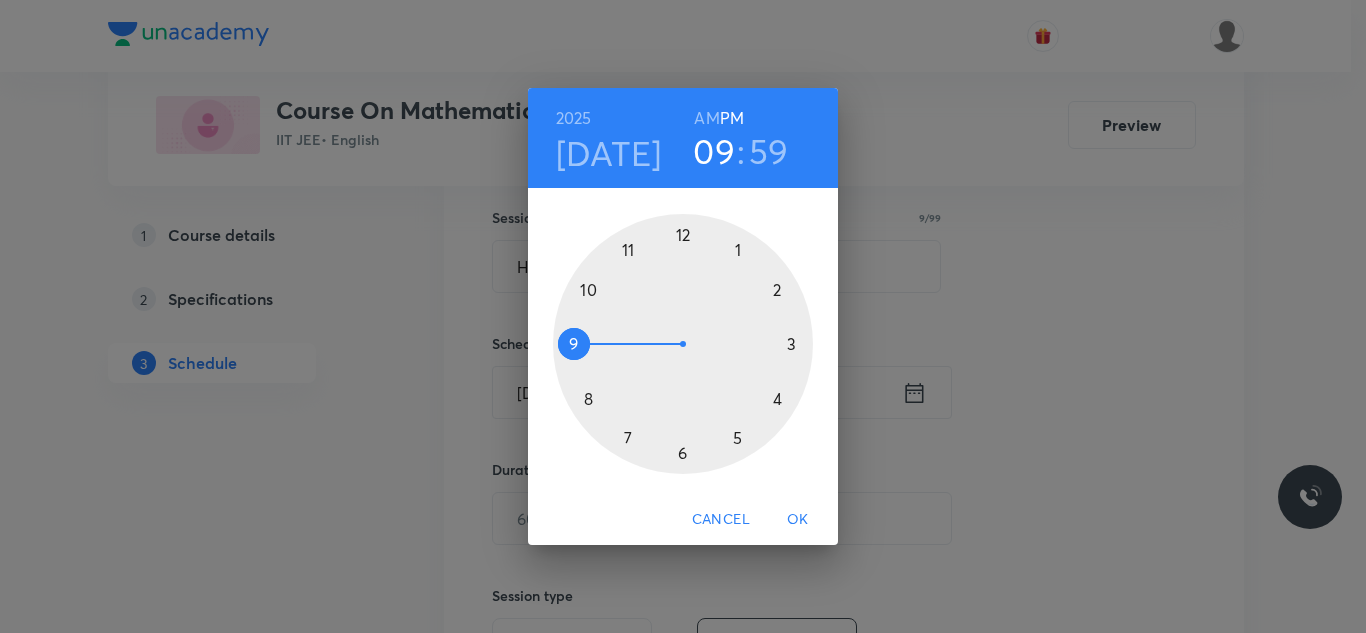 click at bounding box center (683, 344) 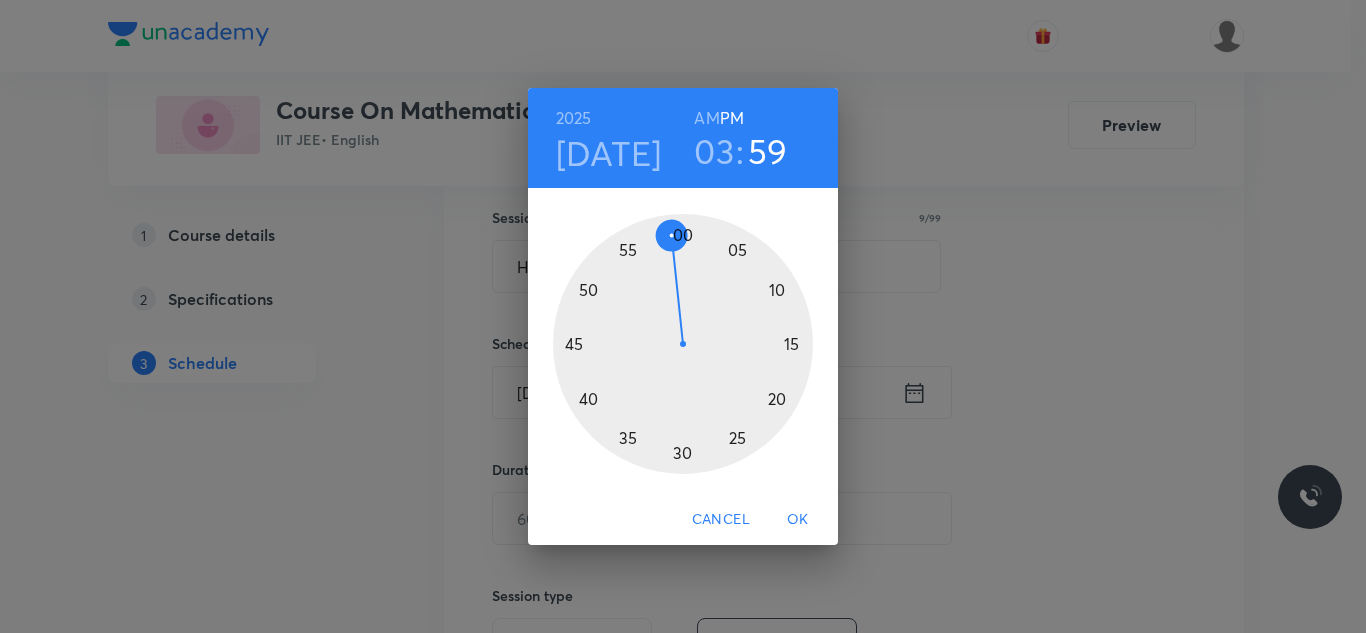 click at bounding box center (683, 344) 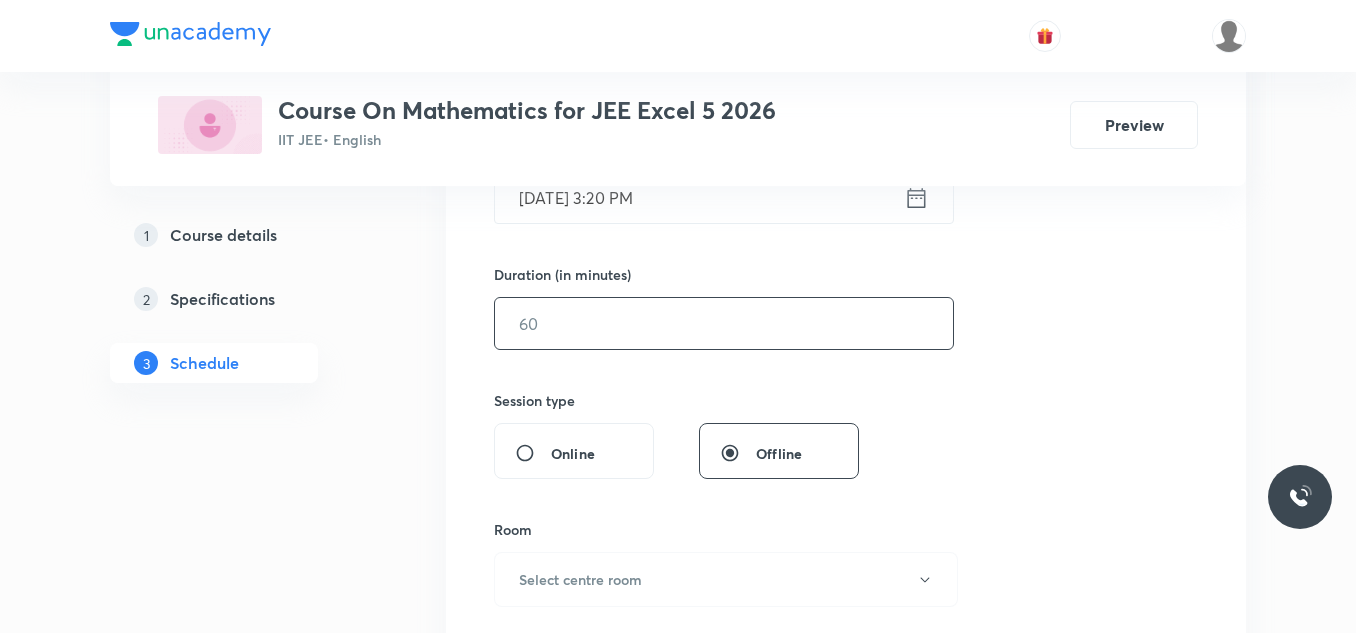 scroll, scrollTop: 560, scrollLeft: 0, axis: vertical 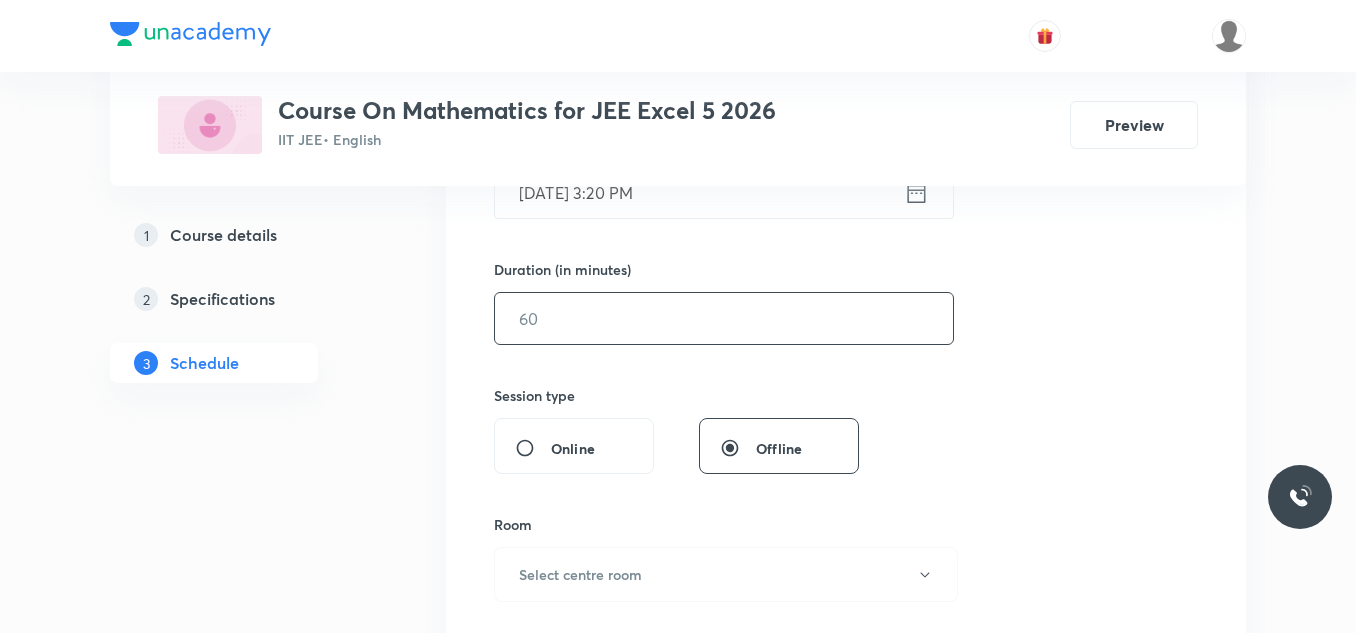 click at bounding box center [724, 318] 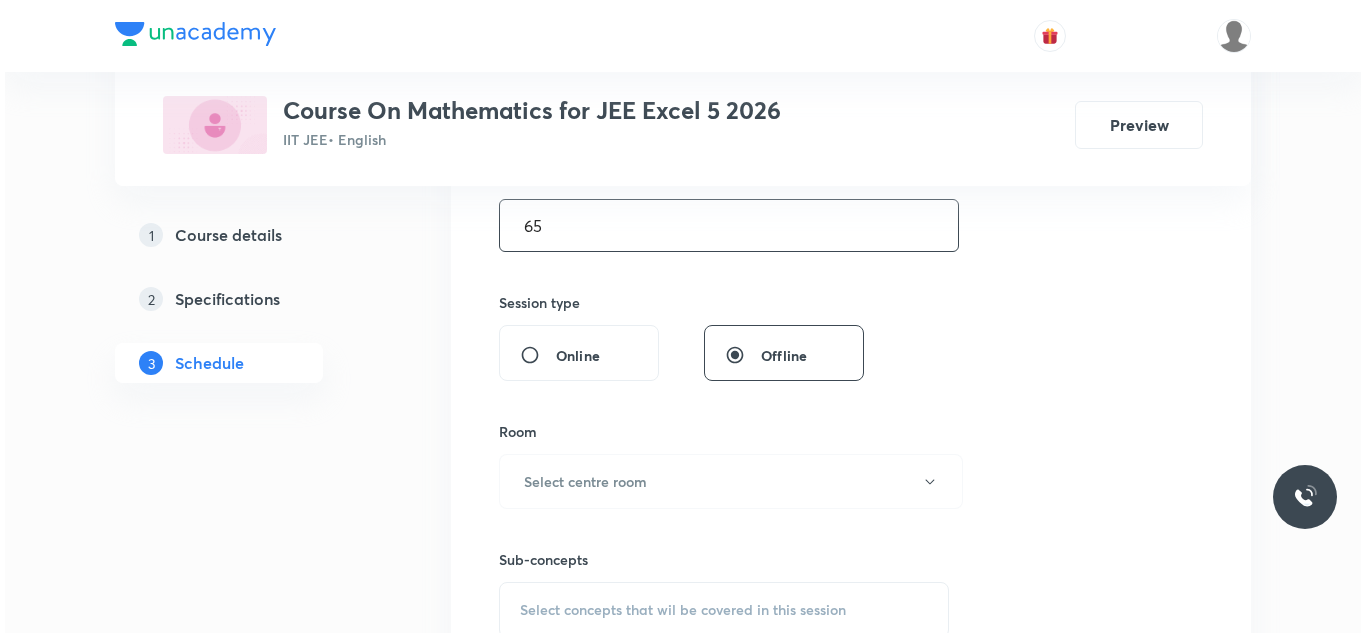 scroll, scrollTop: 860, scrollLeft: 0, axis: vertical 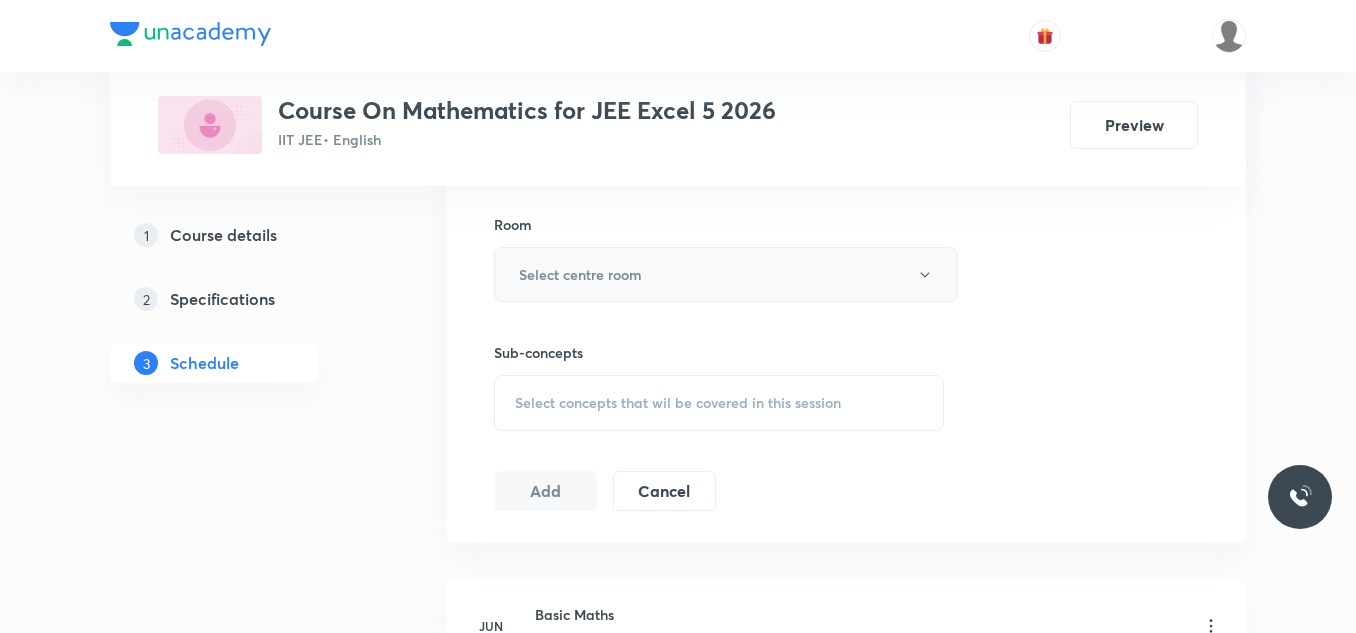 type on "65" 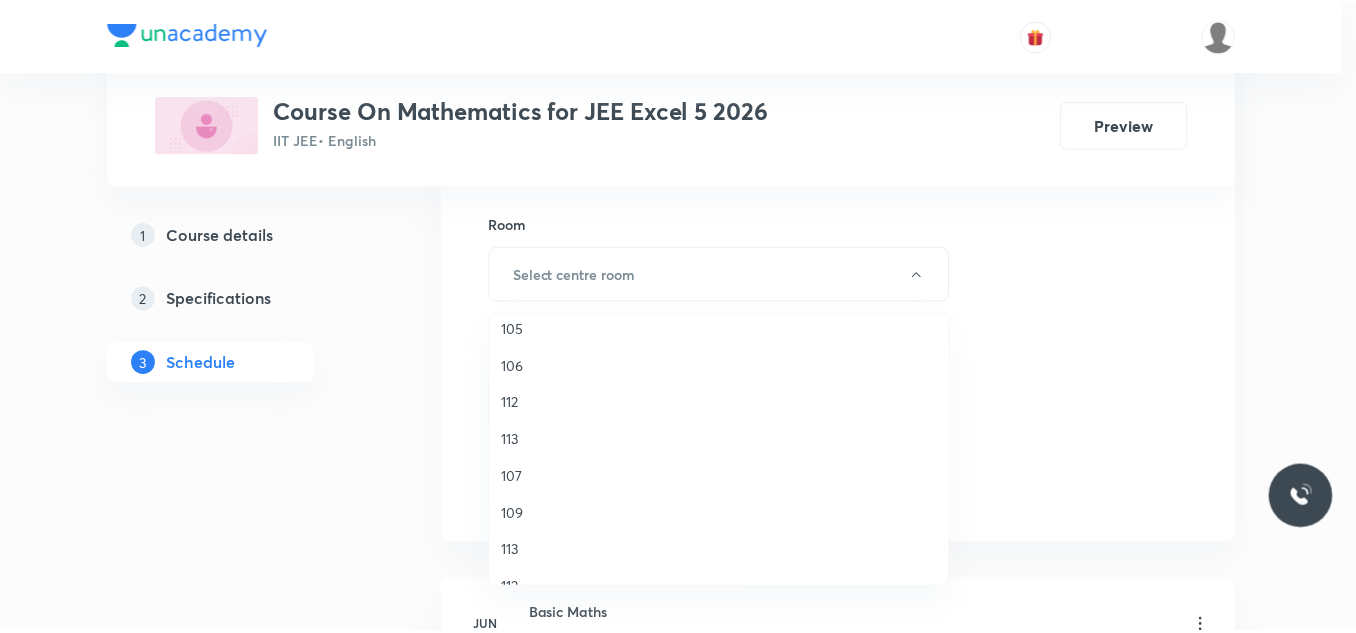 scroll, scrollTop: 300, scrollLeft: 0, axis: vertical 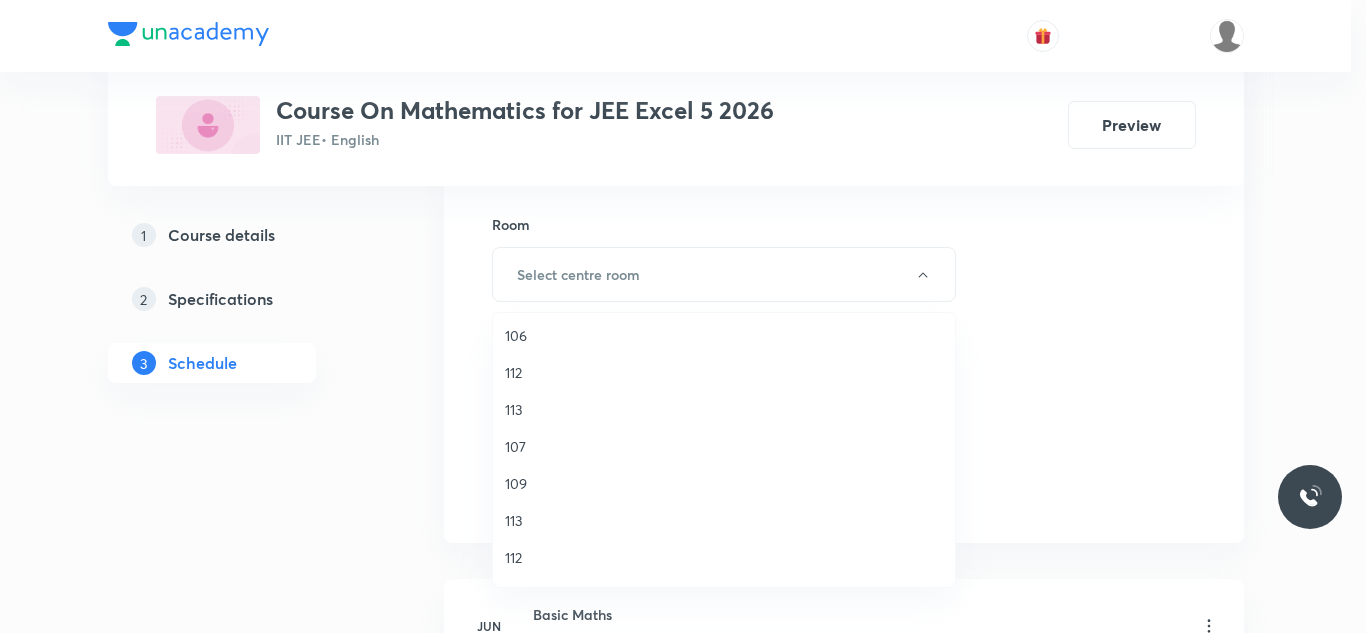 click on "112" at bounding box center (724, 372) 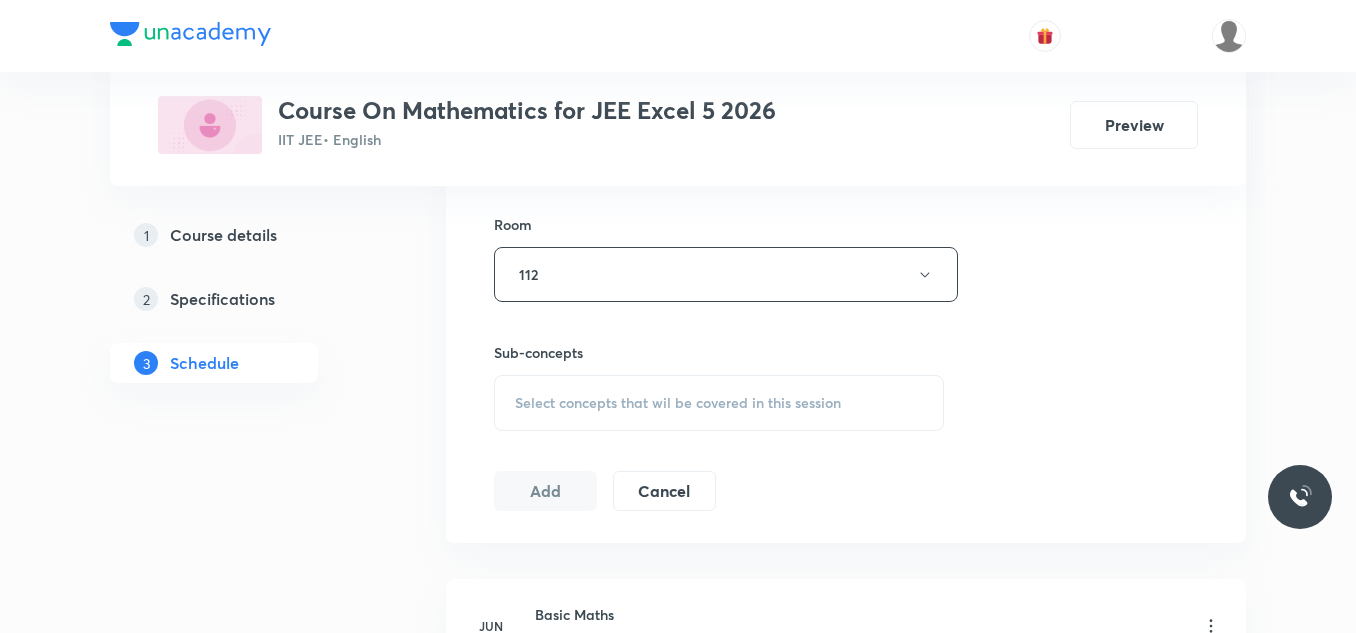 click on "Select concepts that wil be covered in this session" at bounding box center [678, 403] 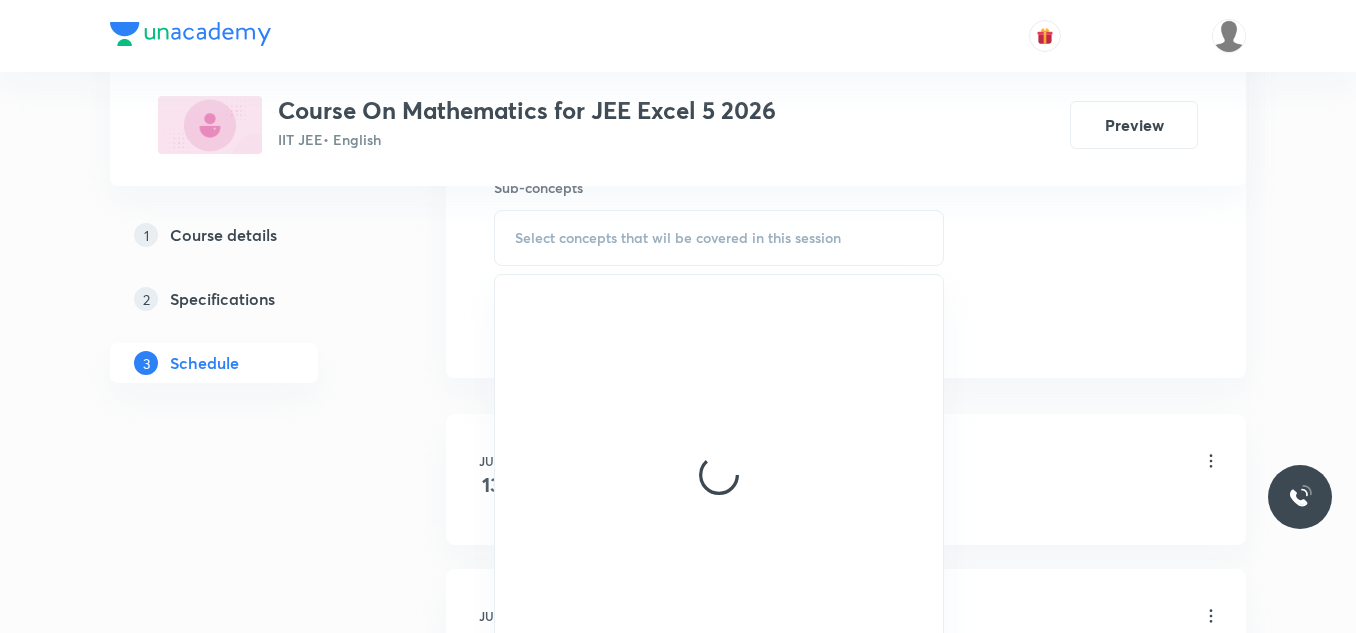 scroll, scrollTop: 1060, scrollLeft: 0, axis: vertical 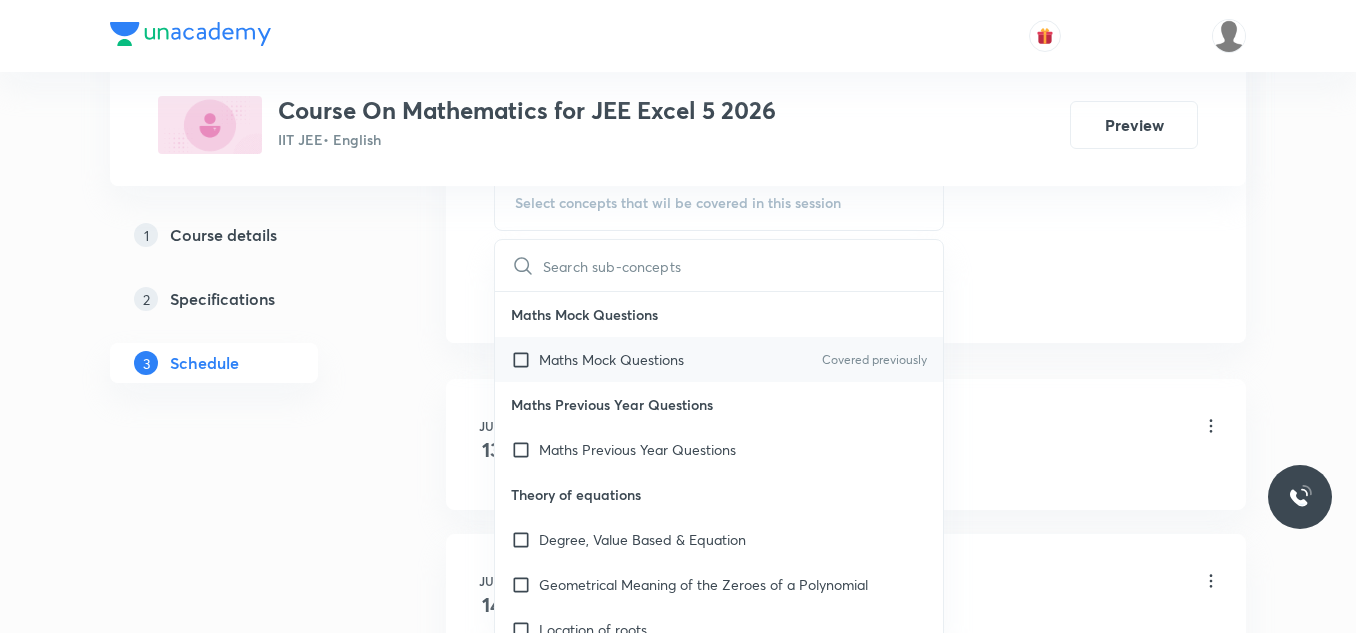 click at bounding box center (525, 359) 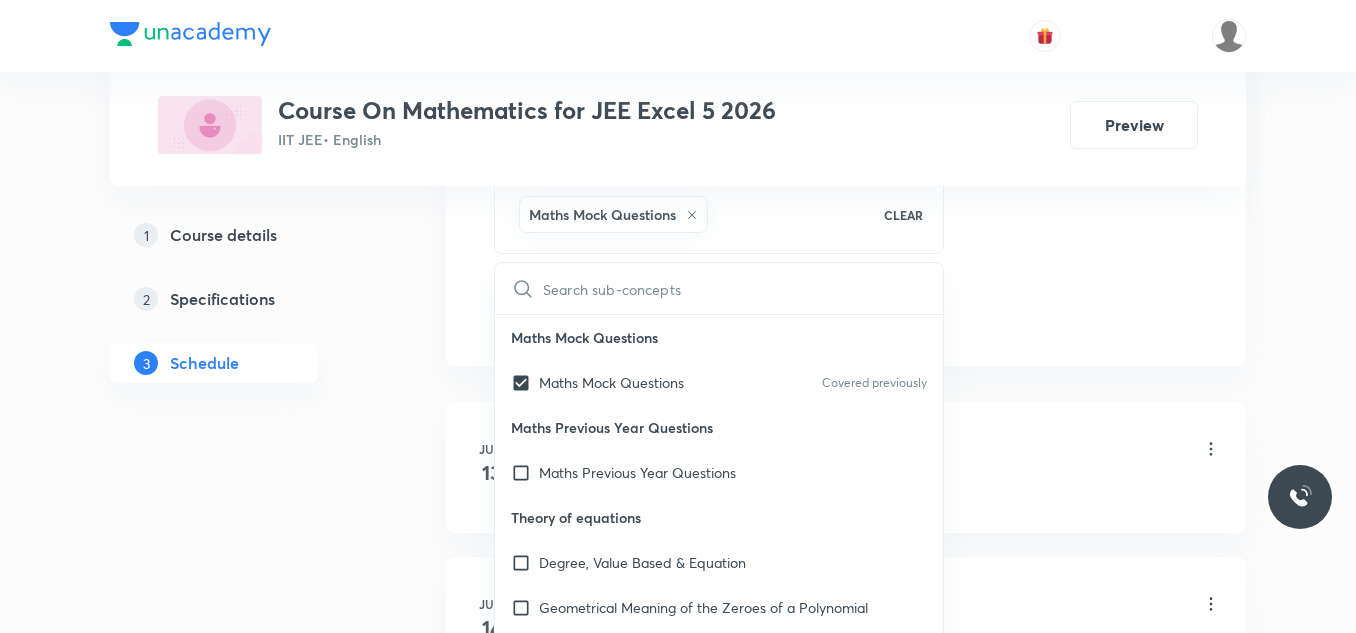 click on "Plus Courses Course On Mathematics for JEE Excel 5 2026 IIT JEE  • English Preview 1 Course details 2 Specifications 3 Schedule Schedule 18  classes Session  19 Live class Session title 9/99 HYPERBOLA ​ Schedule for Jul 12, 2025, 3:20 PM ​ Duration (in minutes) 65 ​   Session type Online Offline Room 112 Sub-concepts Maths Mock Questions CLEAR ​ Maths Mock Questions Maths Mock Questions Covered previously Maths Previous Year Questions Maths Previous Year Questions Theory of equations Degree, Value Based & Equation Geometrical Meaning of the Zeroes of a Polynomial Location of roots Geometrical meaning of Roots of an equation Points in solving an equation Graph of Quadratic Expression & its Analysis Range of Quadratic Equation Remainder and factor theorems Identity Quadratic equations Common Roots Location of Roots General Equation of Second Degree in Variable x and y Theory of Equations Relation Between Roots and Coefficients Nature of Roots: Real, Imaginary, and Integer Quadratic Inequality Series 1" at bounding box center [678, 1186] 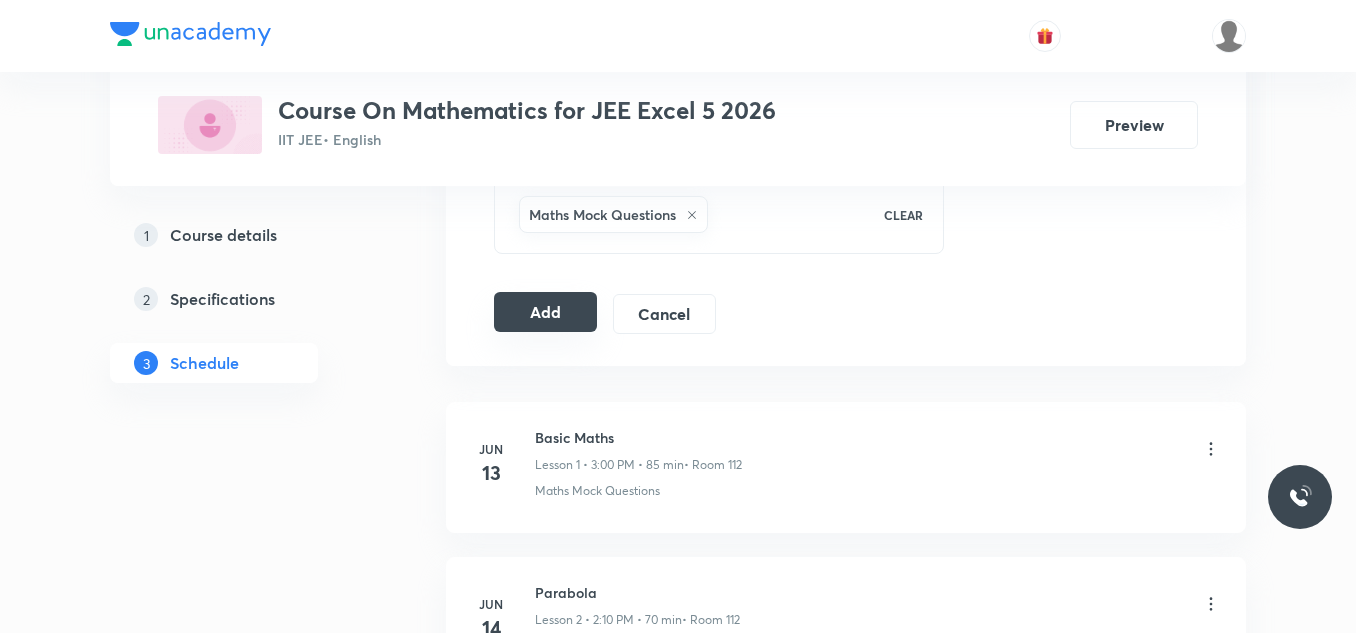 click on "Add" at bounding box center (545, 312) 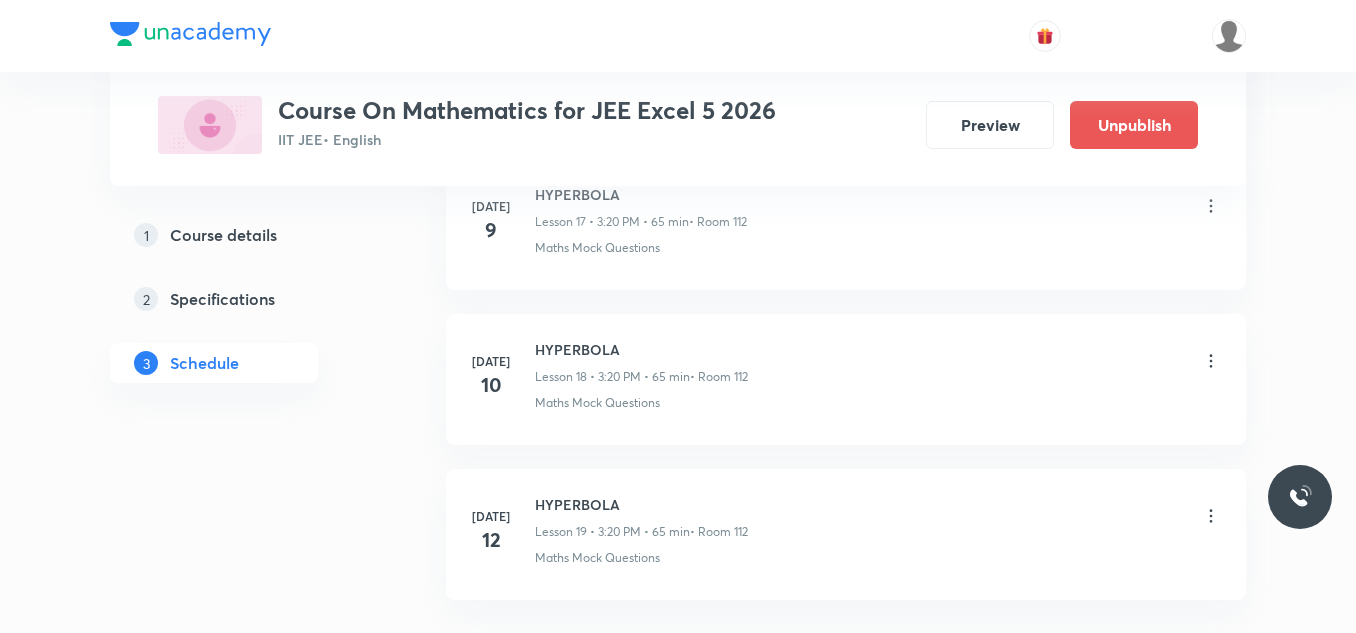 scroll, scrollTop: 2996, scrollLeft: 0, axis: vertical 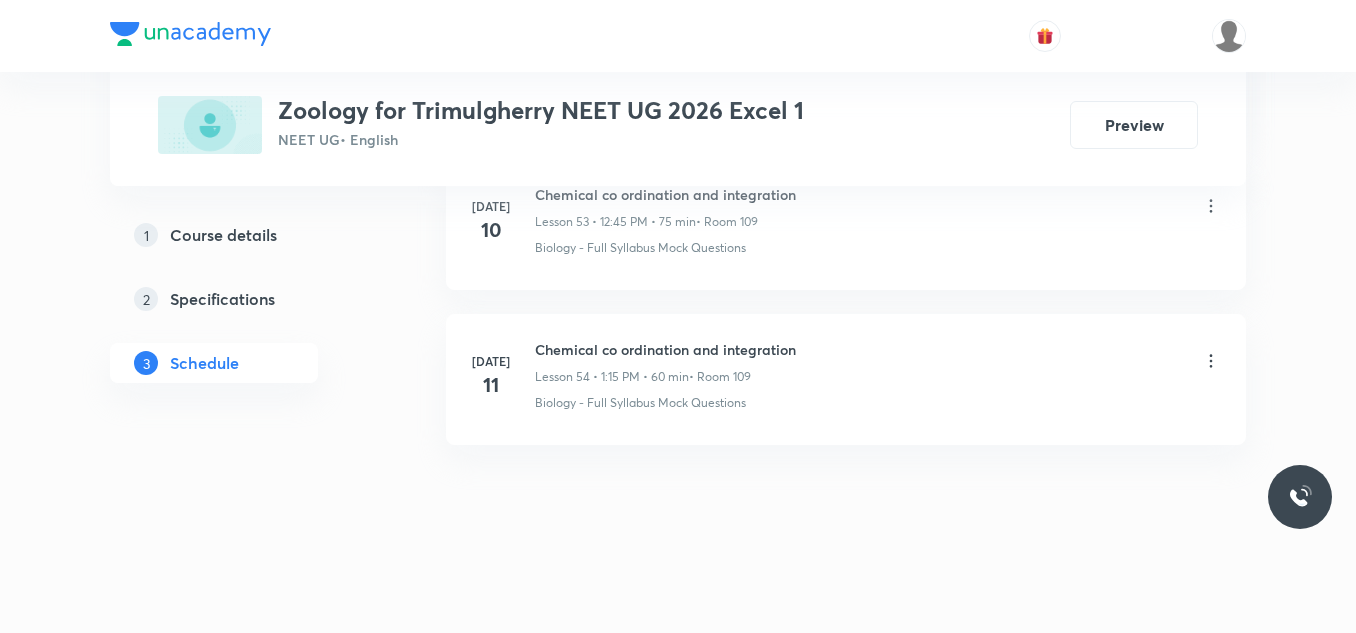 click on "Chemical co ordination and integration" at bounding box center [665, 349] 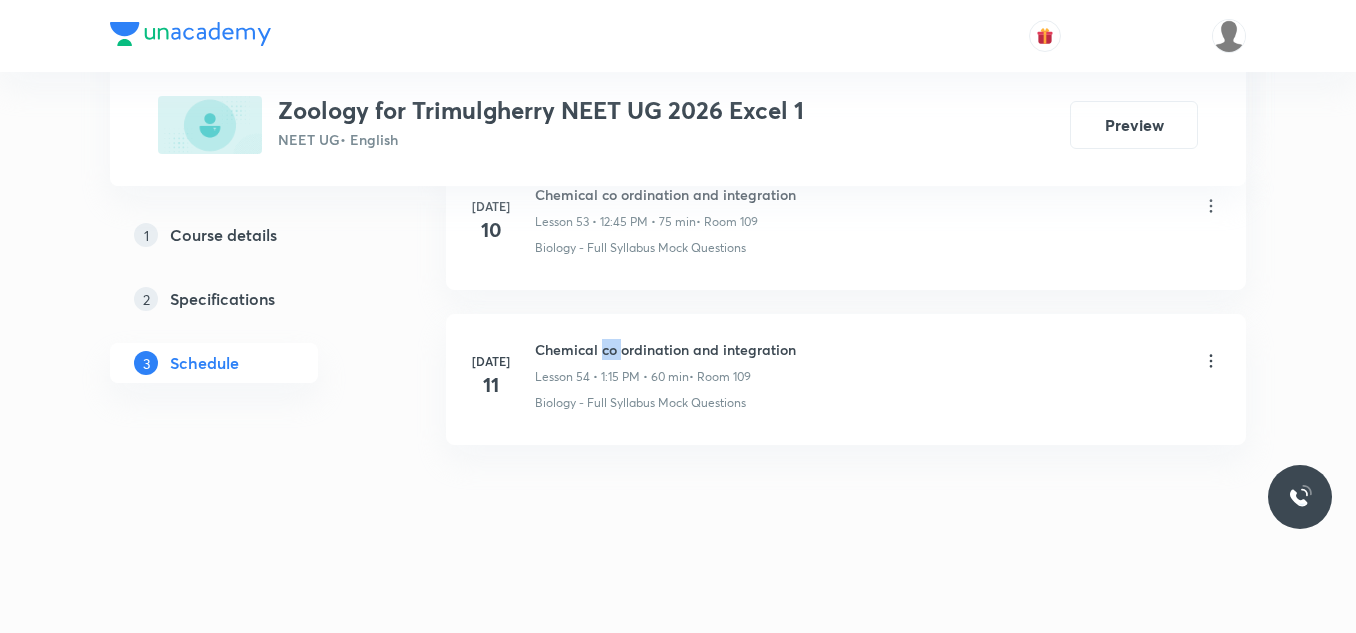 click on "Chemical co ordination and integration" at bounding box center (665, 349) 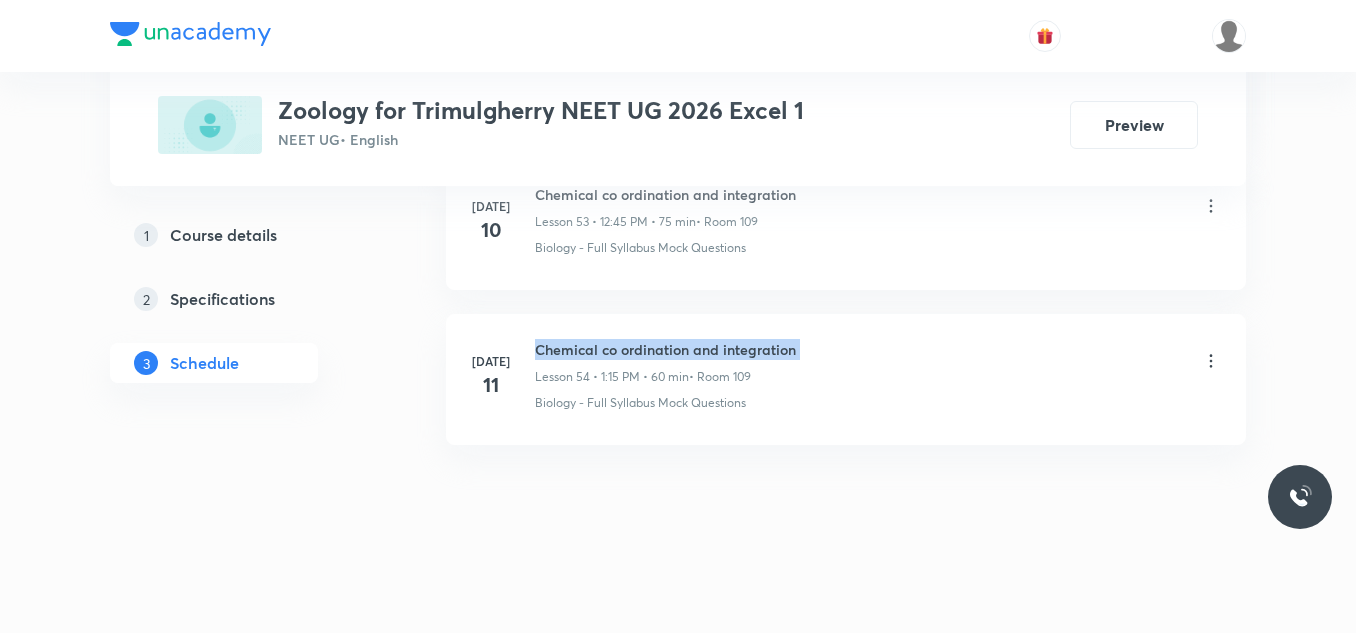 click on "Chemical co ordination and integration" at bounding box center [665, 349] 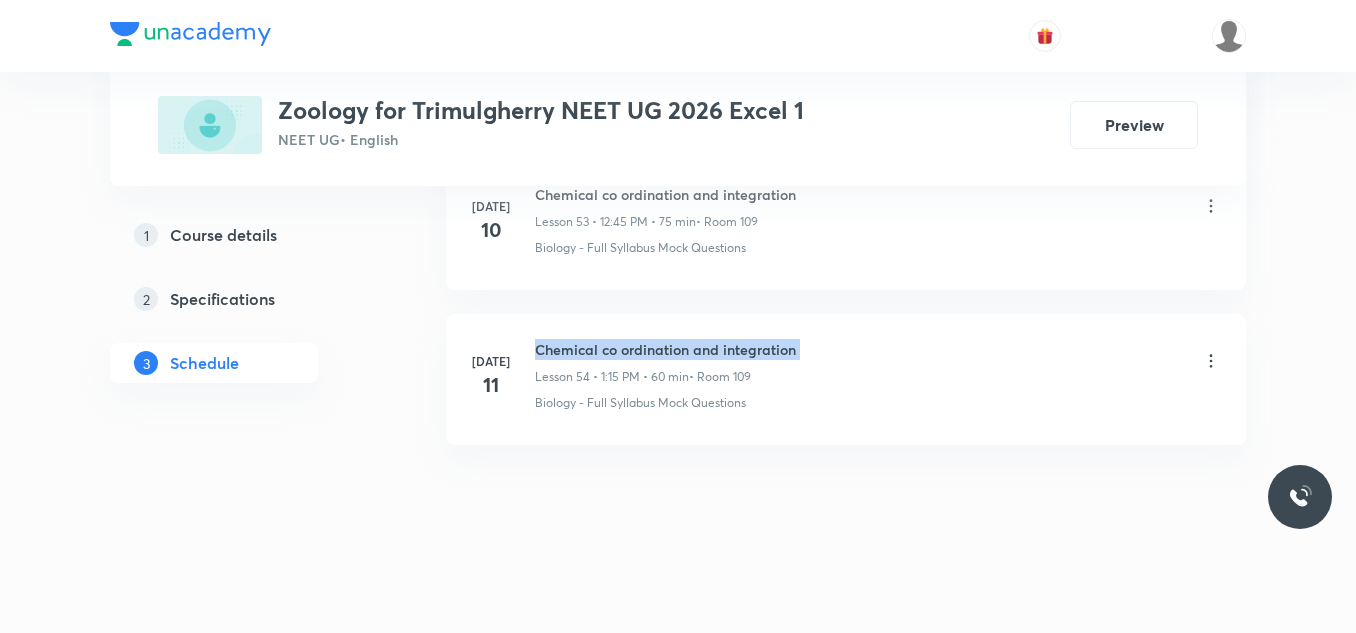 click on "Chemical co ordination and integration" at bounding box center (665, 349) 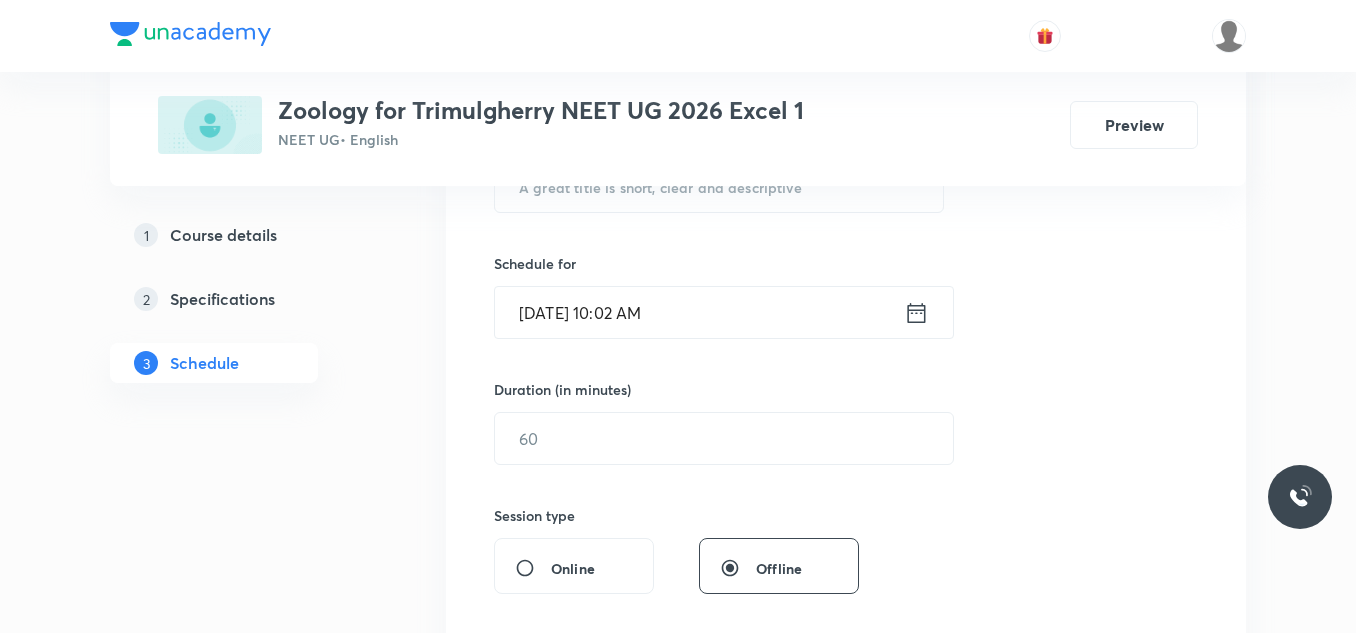 scroll, scrollTop: 340, scrollLeft: 0, axis: vertical 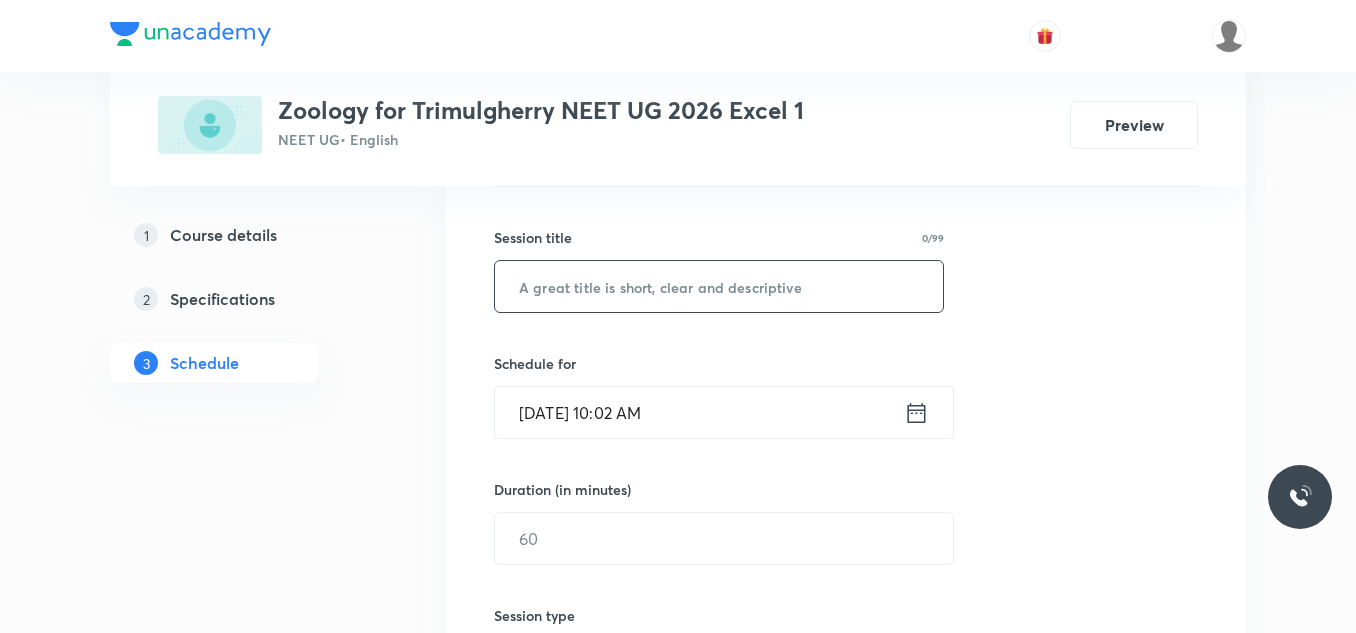 click at bounding box center (719, 286) 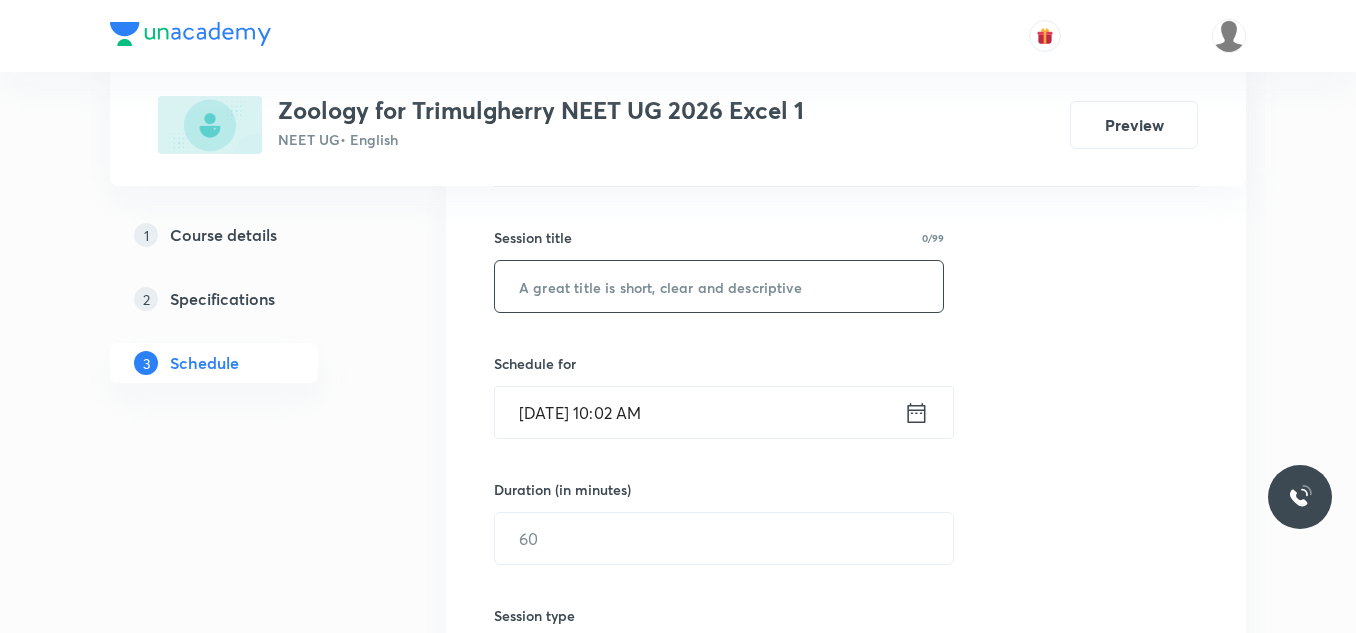 paste on "Chemical co ordination and integration" 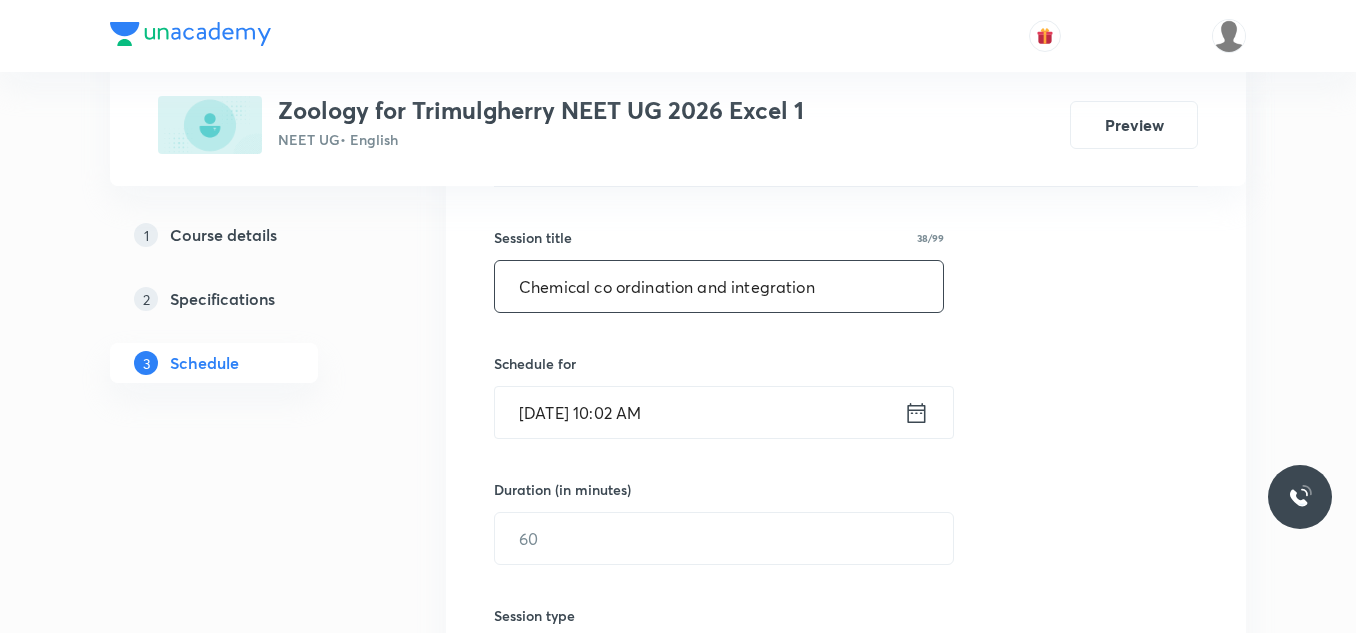 type on "Chemical co ordination and integration" 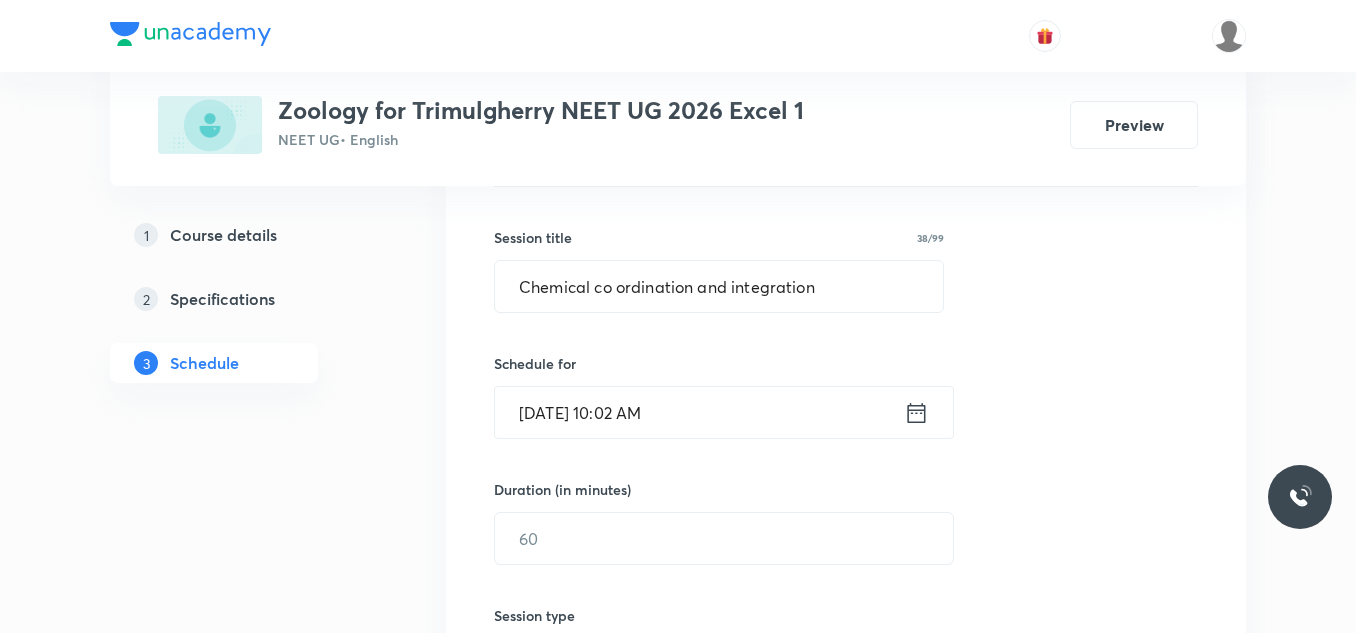 click 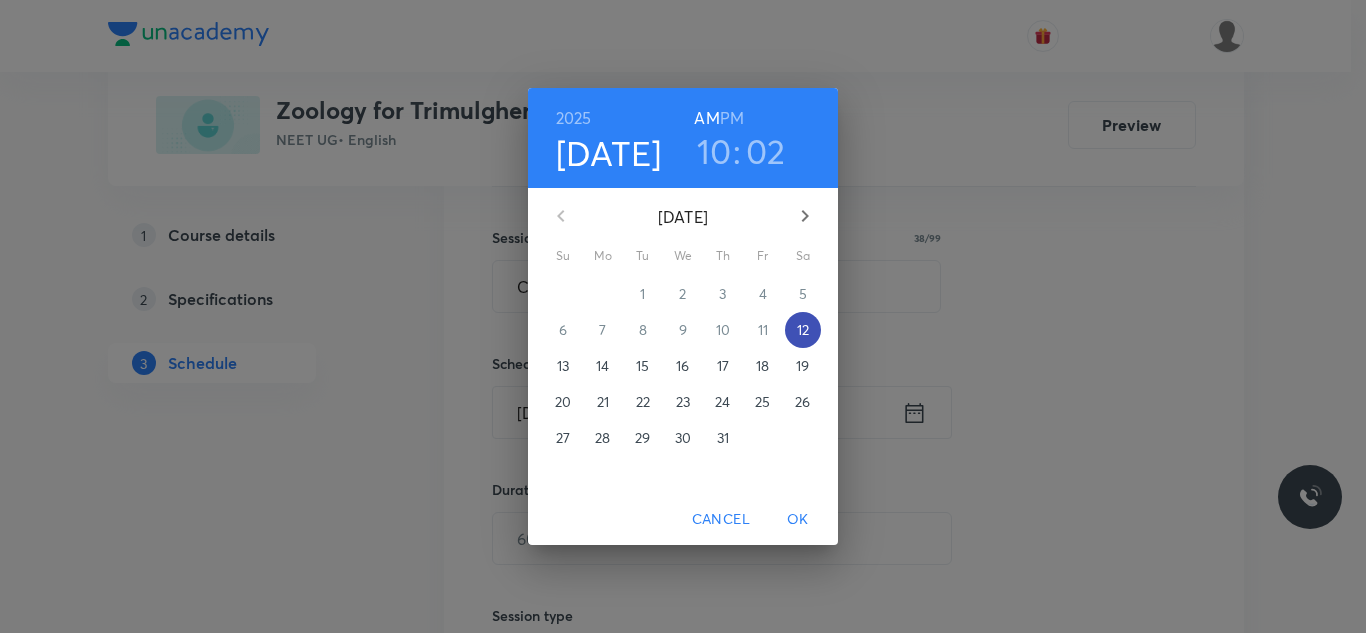 click on "12" at bounding box center (803, 330) 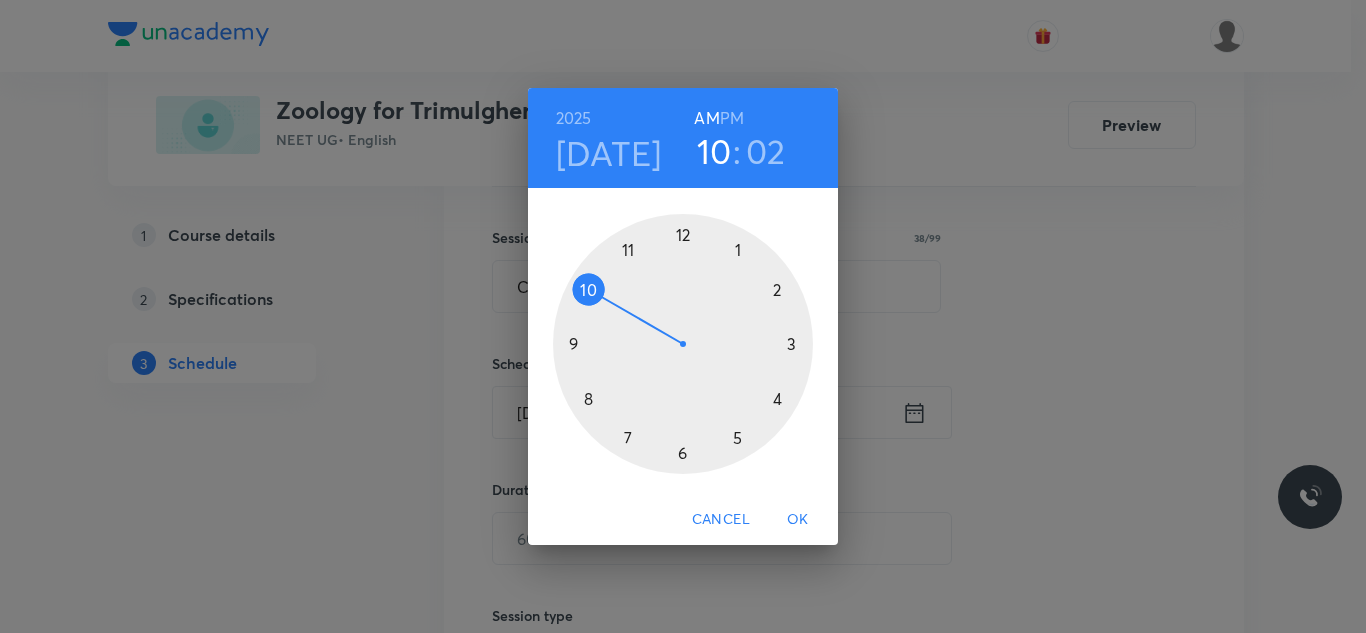 click on "PM" at bounding box center [732, 118] 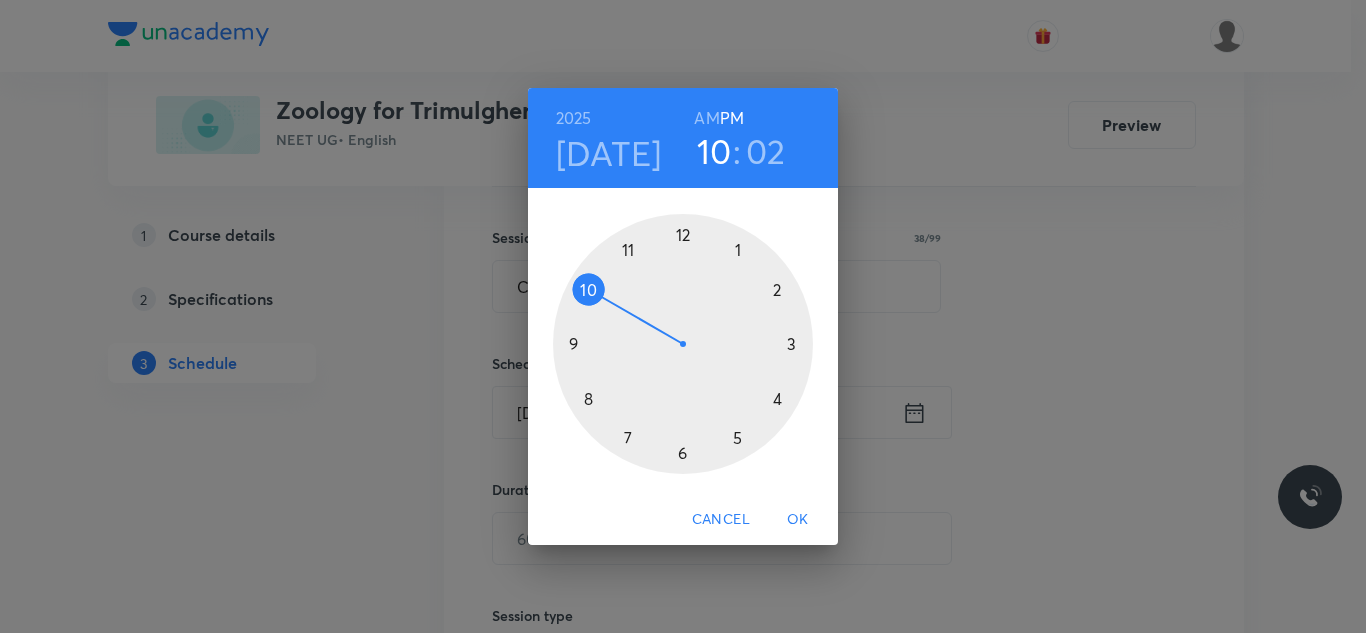 click at bounding box center (683, 344) 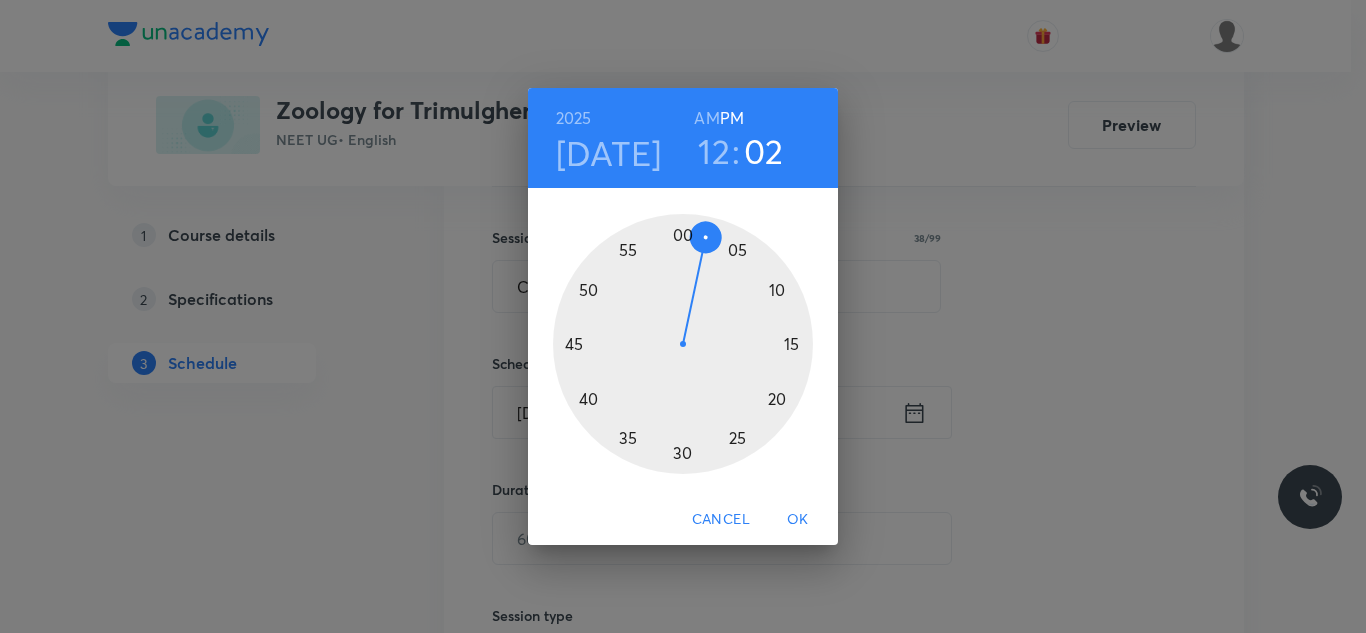 click at bounding box center [683, 344] 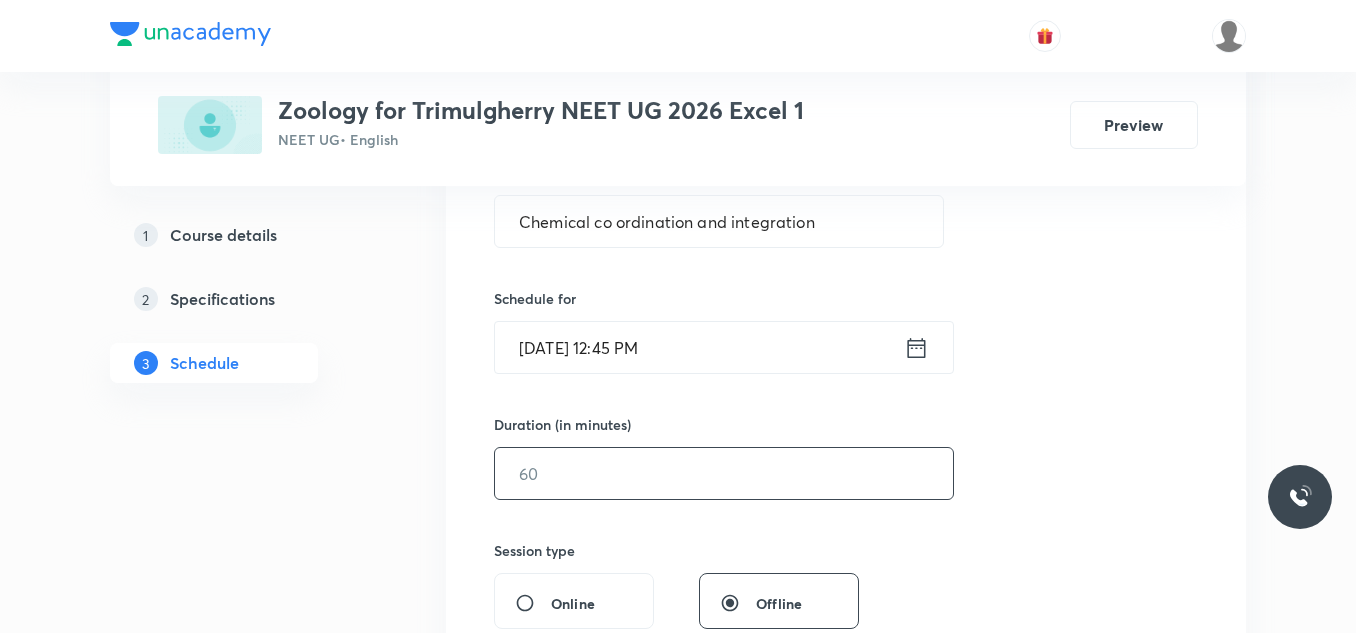 scroll, scrollTop: 440, scrollLeft: 0, axis: vertical 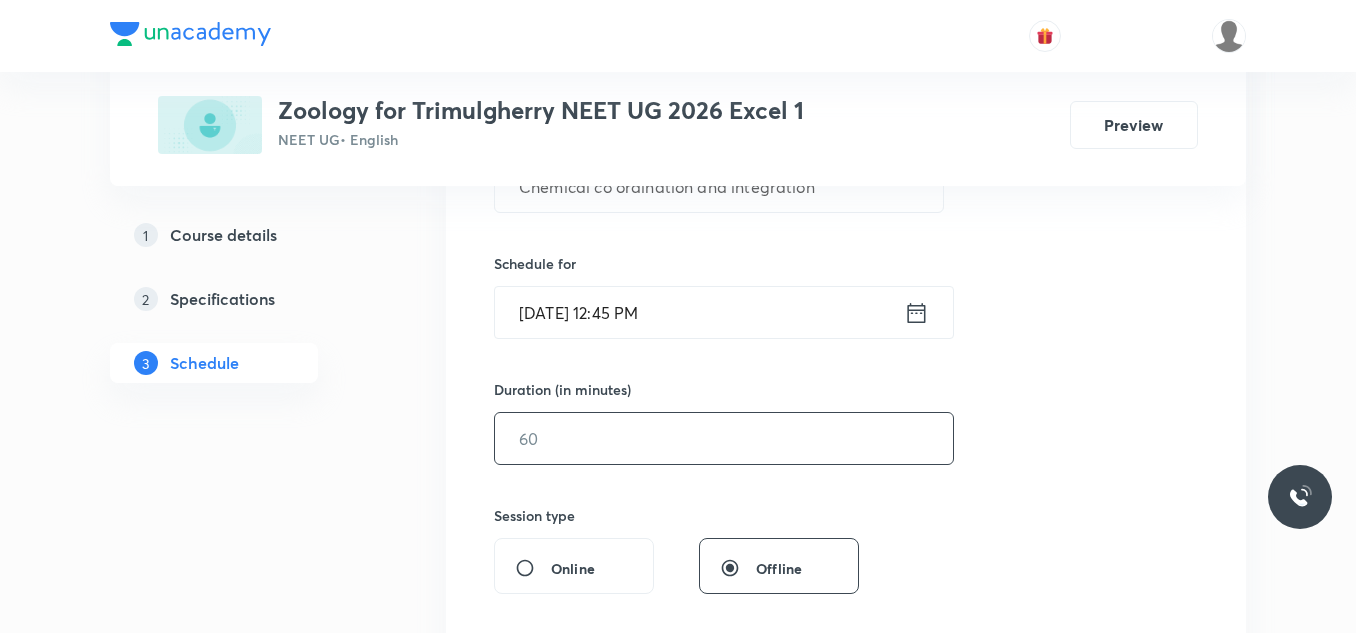 click at bounding box center [724, 438] 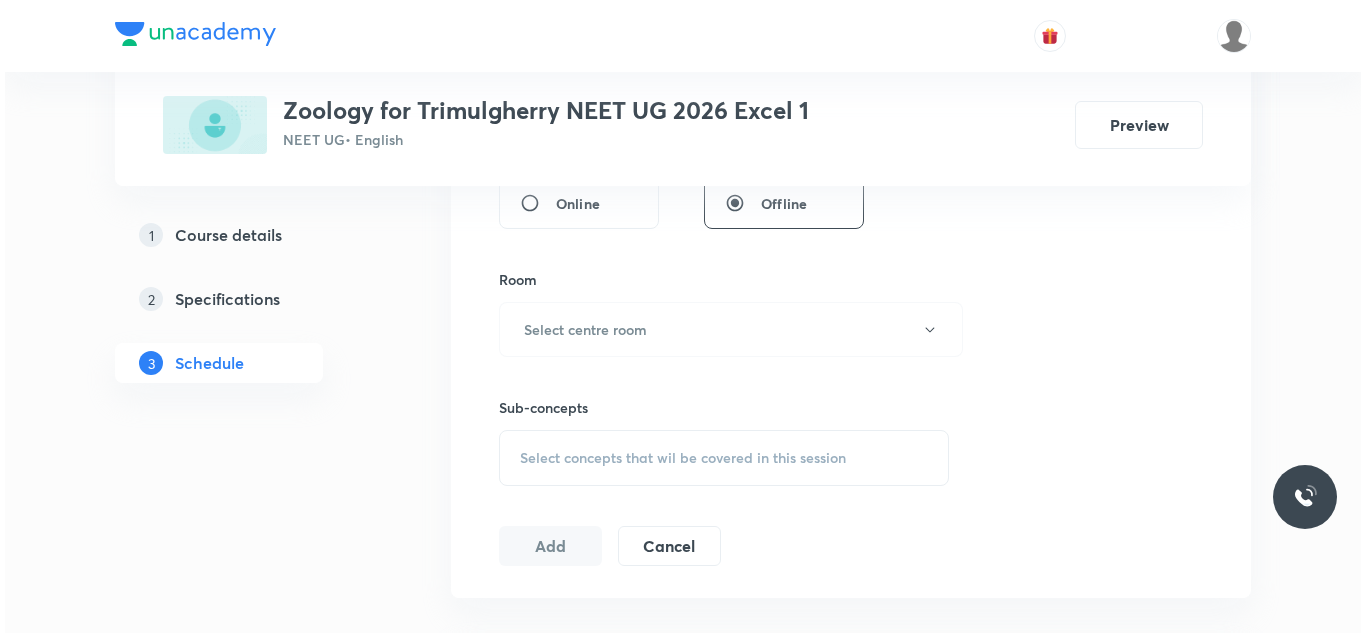 scroll, scrollTop: 840, scrollLeft: 0, axis: vertical 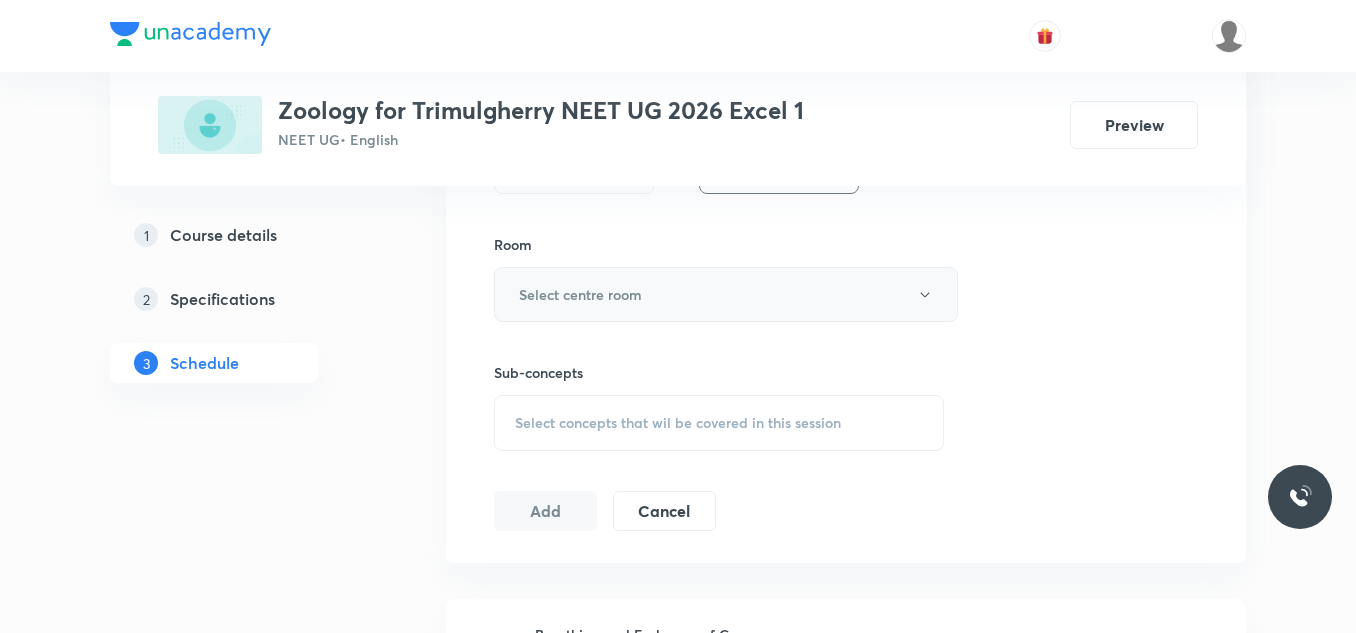 type on "75" 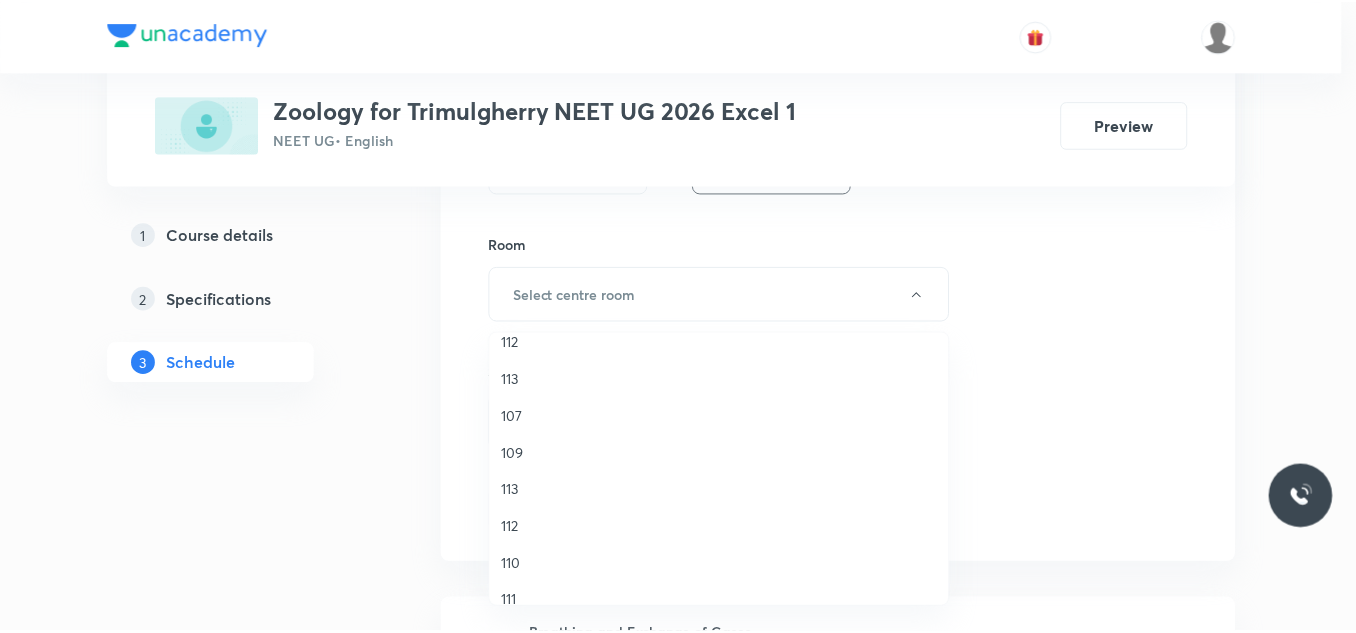 scroll, scrollTop: 371, scrollLeft: 0, axis: vertical 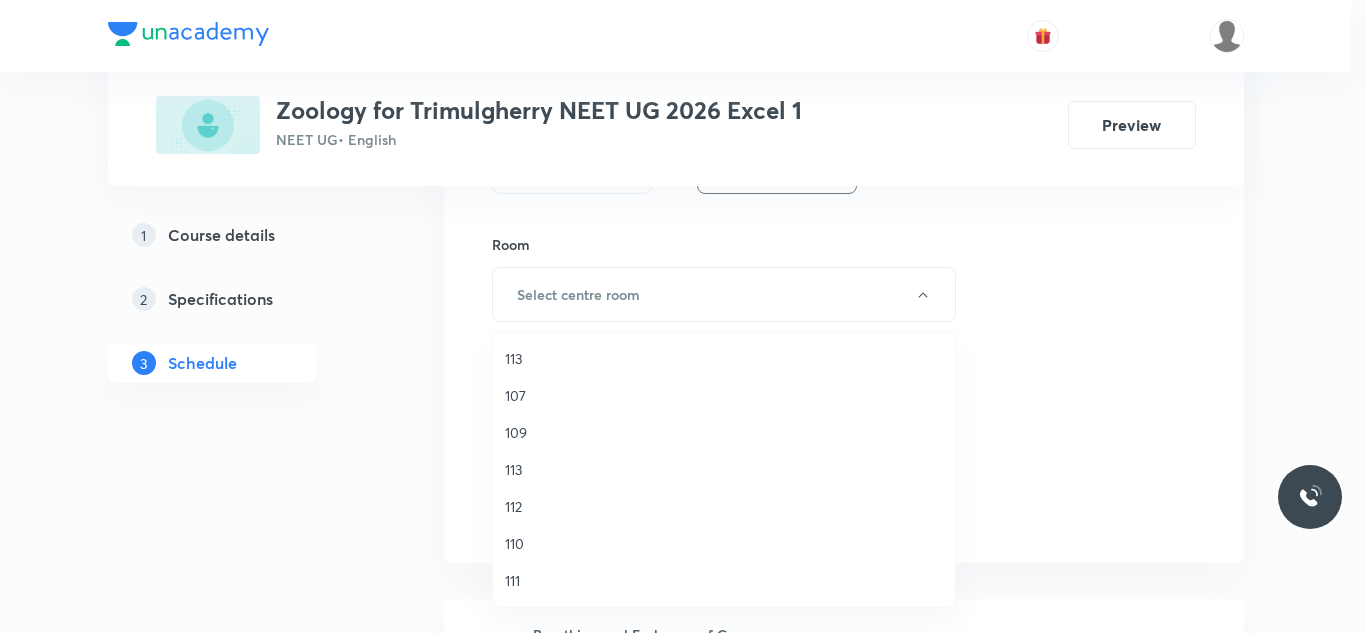 click on "109" at bounding box center (724, 432) 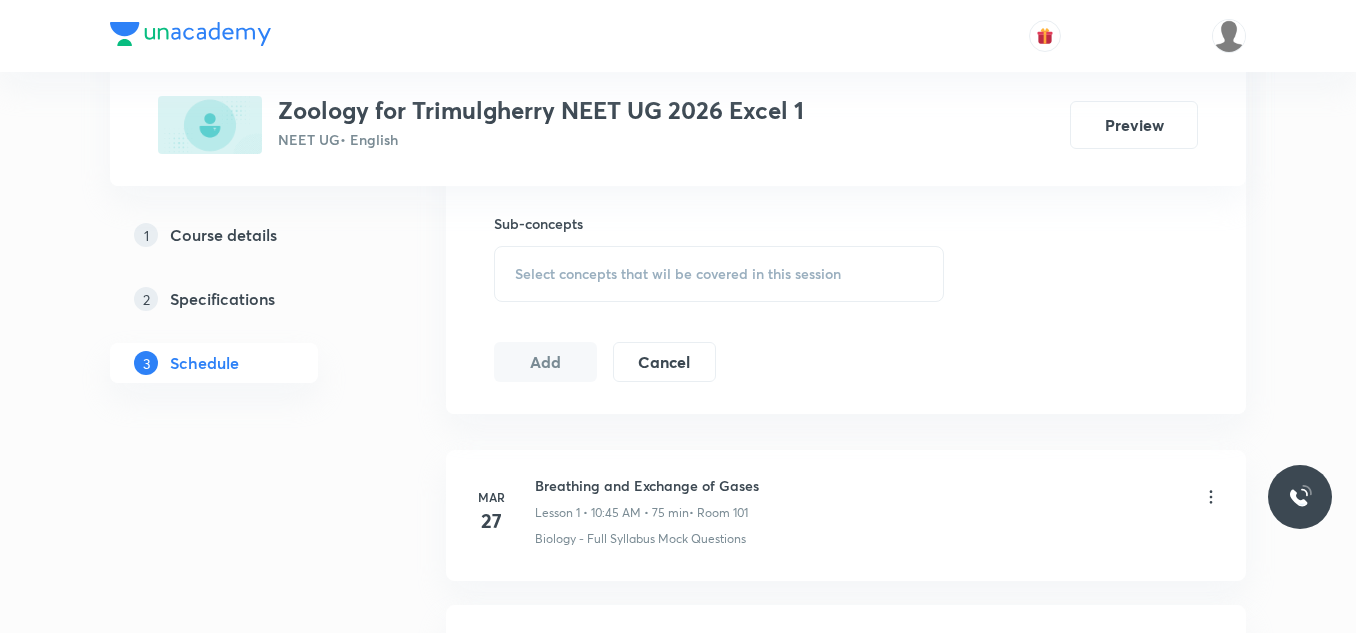 scroll, scrollTop: 940, scrollLeft: 0, axis: vertical 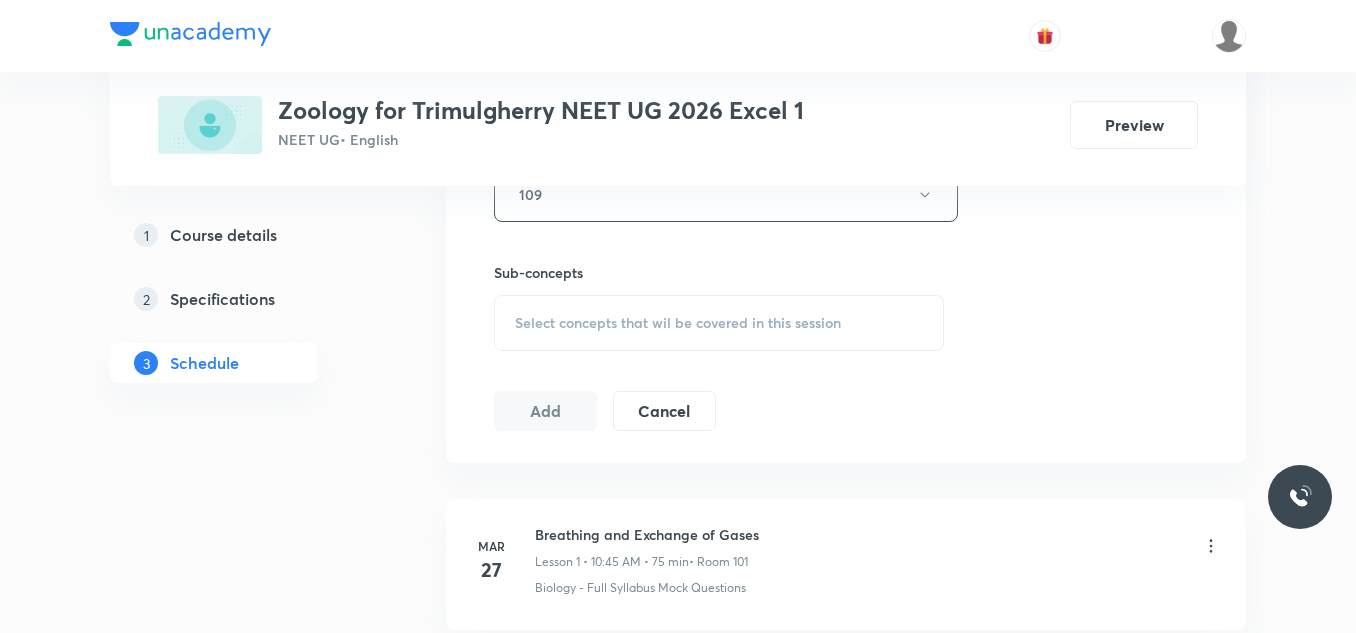 click on "Select concepts that wil be covered in this session" at bounding box center (678, 323) 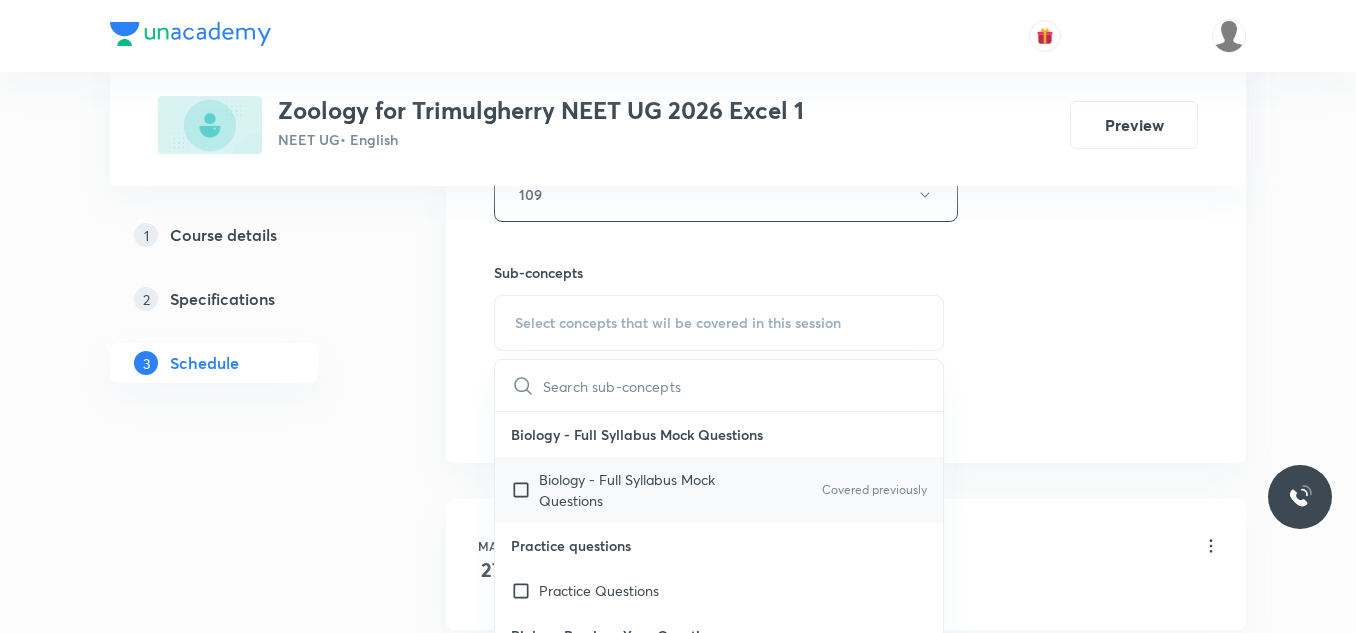click at bounding box center (525, 490) 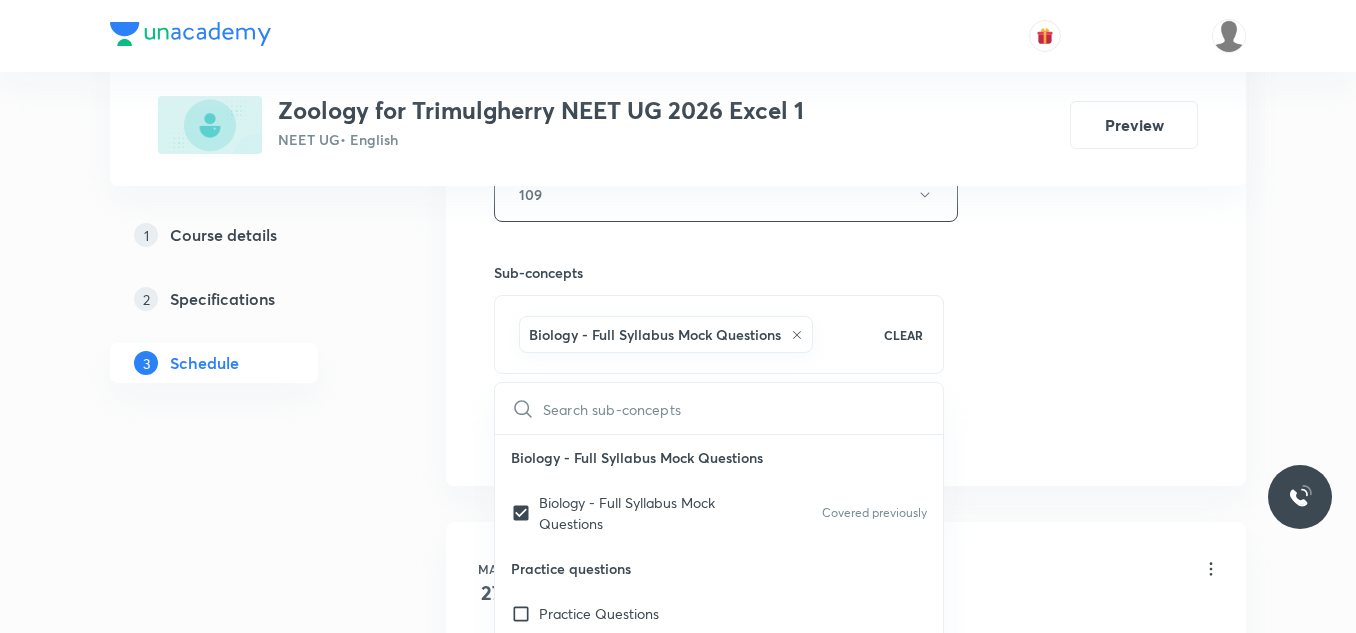 click on "Schedule 54  classes Session  55 Live class Session title 38/99 Chemical co ordination and integration ​ Schedule for Jul 12, 2025, 12:45 PM ​ Duration (in minutes) 75 ​   Session type Online Offline Room 109 Sub-concepts Biology - Full Syllabus Mock Questions CLEAR ​ Biology - Full Syllabus Mock Questions Biology - Full Syllabus Mock Questions Covered previously Practice questions Practice Questions Biology Previous Year Questions Maths Previous Year Questions Living World What Is Living? Diversity In The Living World Systematics Types Of Taxonomy Fundamental Components Of Taxonomy Taxonomic Categories Taxonomical Aids The Three Domains Of Life Biological Nomenclature  Biological Classification System Of Classification Kingdom Monera Kingdom Protista Kingdom Fungi Kingdom Plantae Kingdom Animalia Linchens Mycorrhiza Virus Prions Viroids Plant Kingdom Algae Bryophytes Pteridophytes Gymnosperms Angiosperms Animal Kingdom Basics Of Classification Classification Of Animals Animal Kingdom Animal Diversity" at bounding box center [846, 4209] 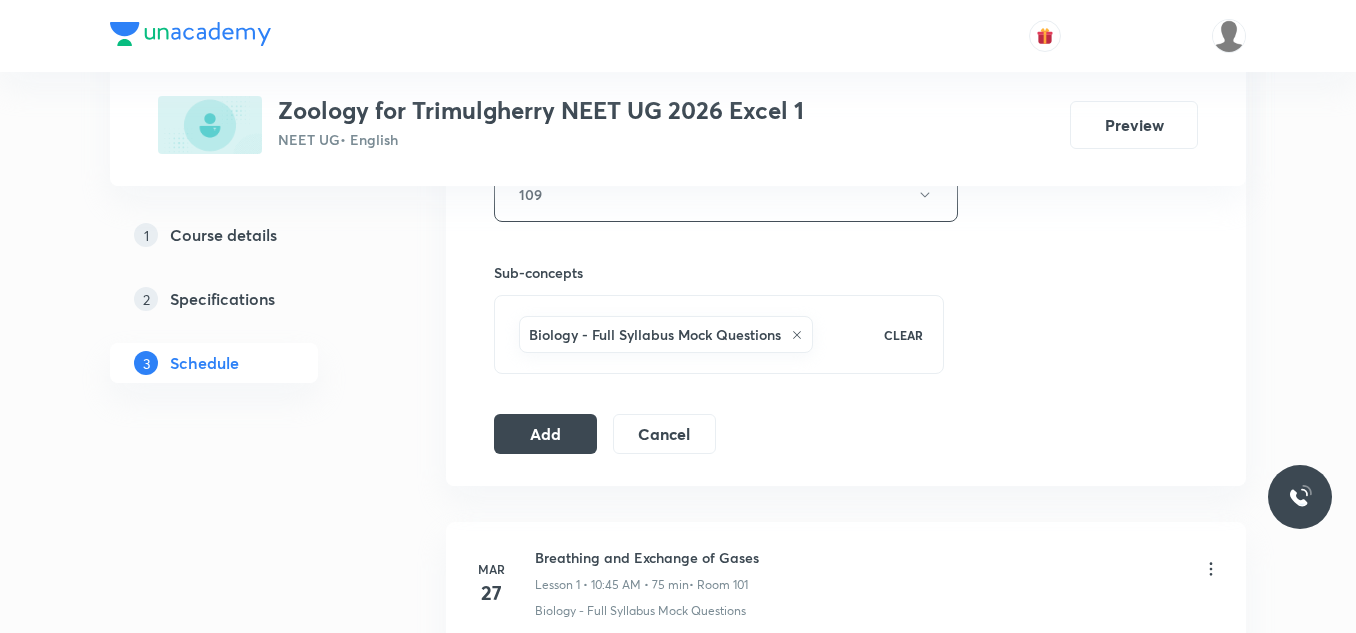 click on "Session  55 Live class Session title 38/99 Chemical co ordination and integration ​ Schedule for Jul 12, 2025, 12:45 PM ​ Duration (in minutes) 75 ​   Session type Online Offline Room 109 Sub-concepts Biology - Full Syllabus Mock Questions CLEAR Add Cancel" at bounding box center (846, -27) 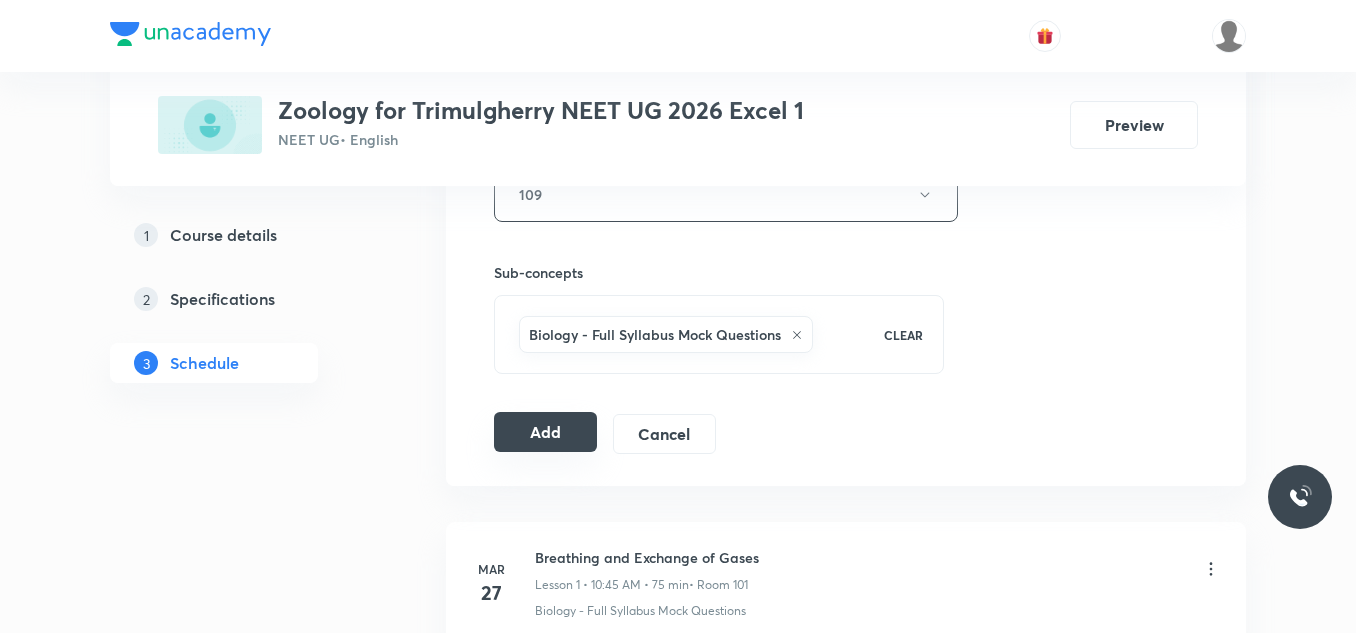 click on "Add" at bounding box center [545, 432] 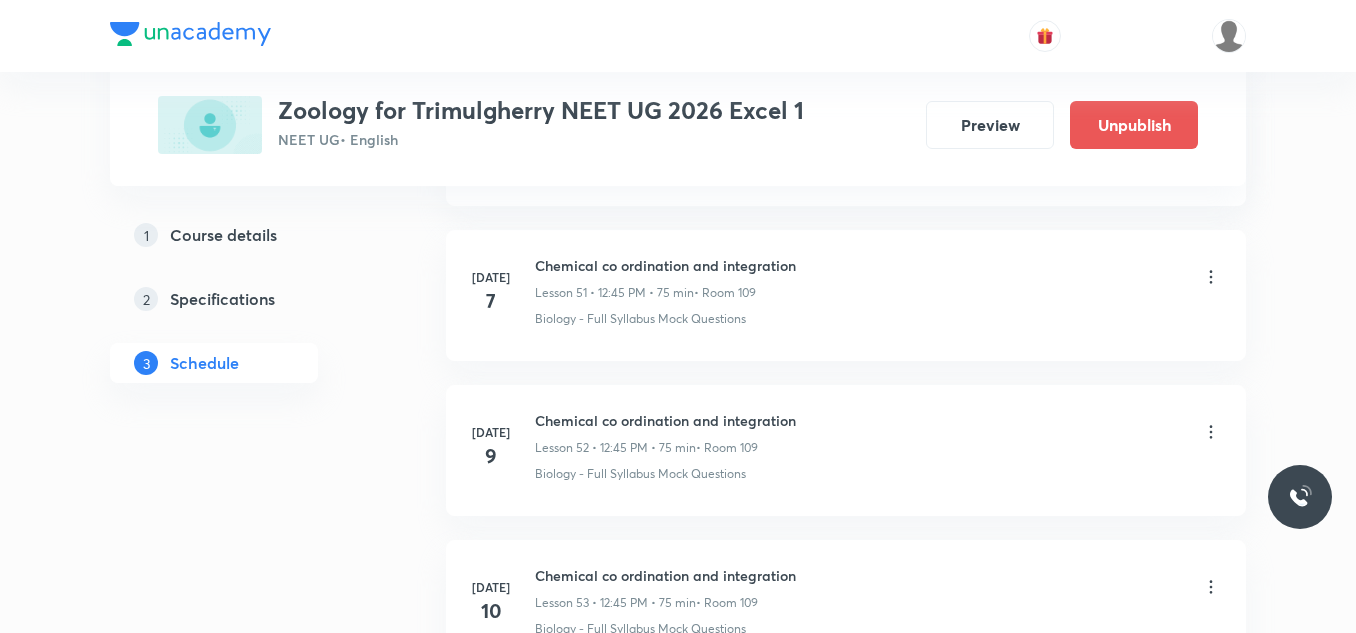 scroll, scrollTop: 8576, scrollLeft: 0, axis: vertical 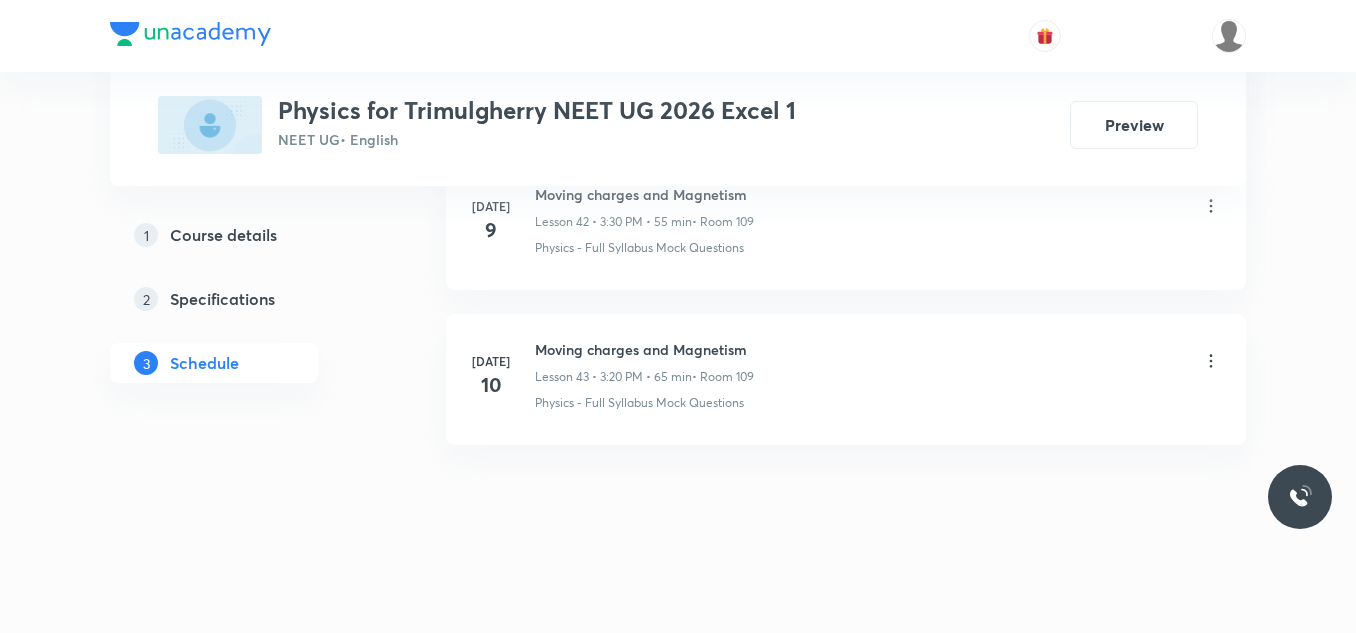 click on "Moving charges and Magnetism" at bounding box center [644, 349] 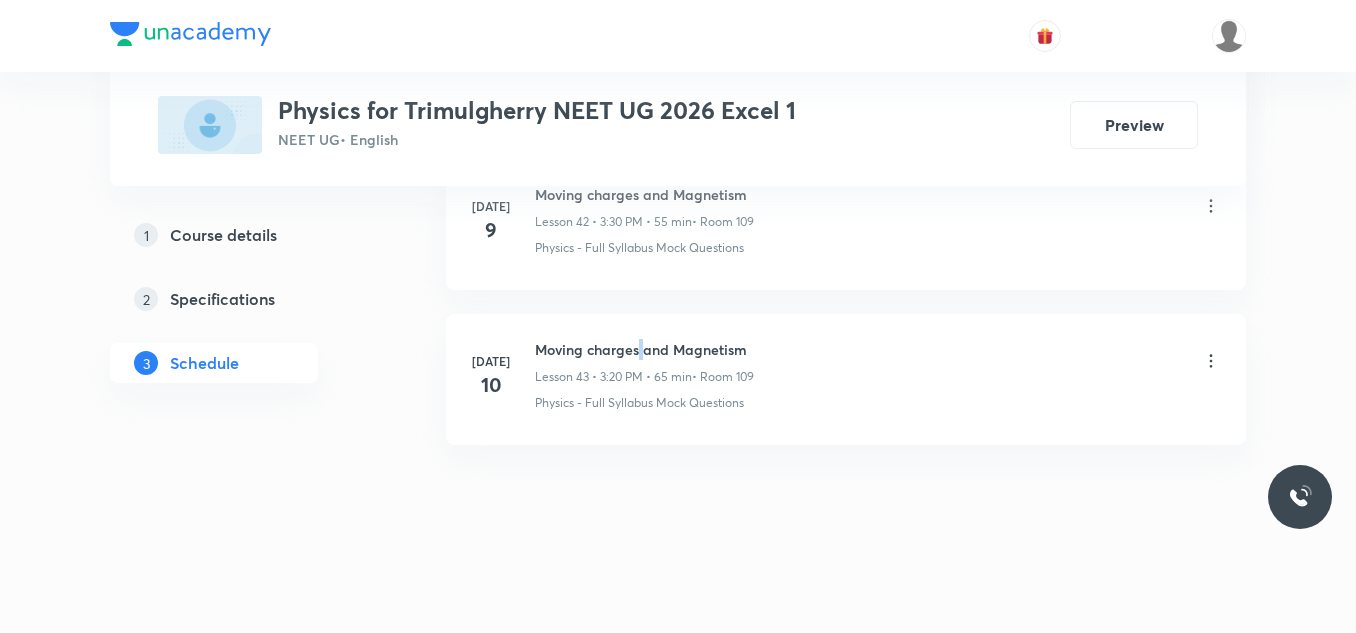 click on "Moving charges and Magnetism" at bounding box center (644, 349) 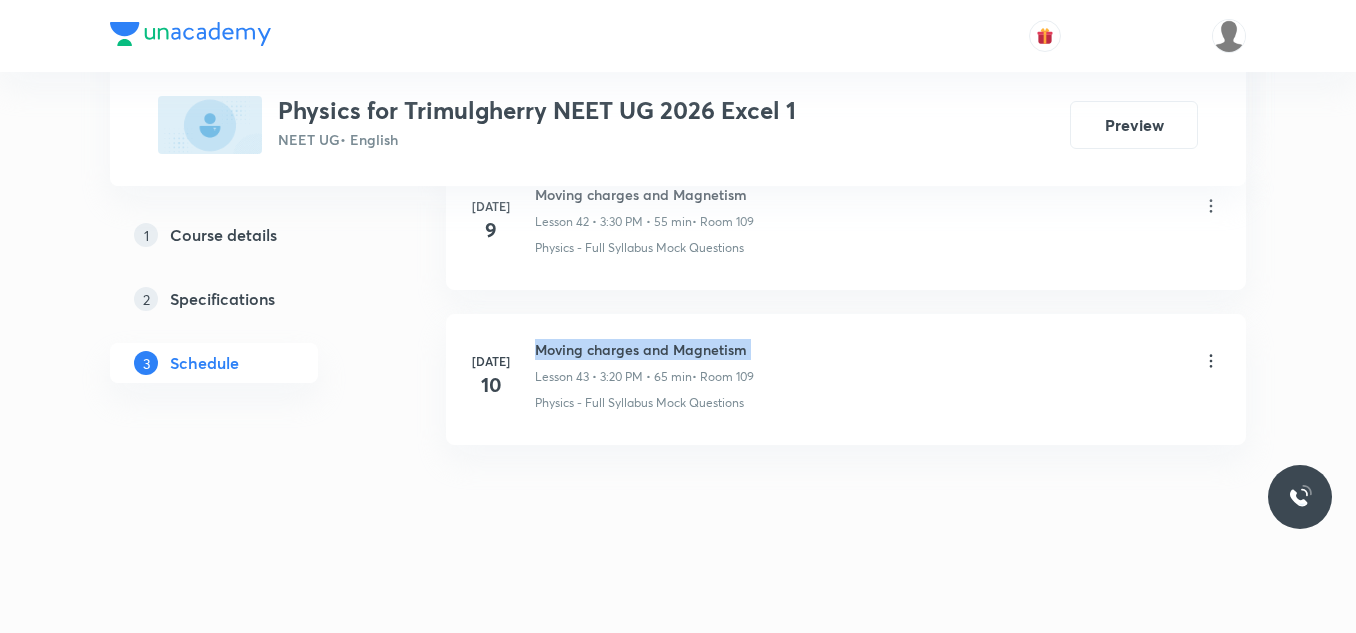 click on "Moving charges and Magnetism" at bounding box center (644, 349) 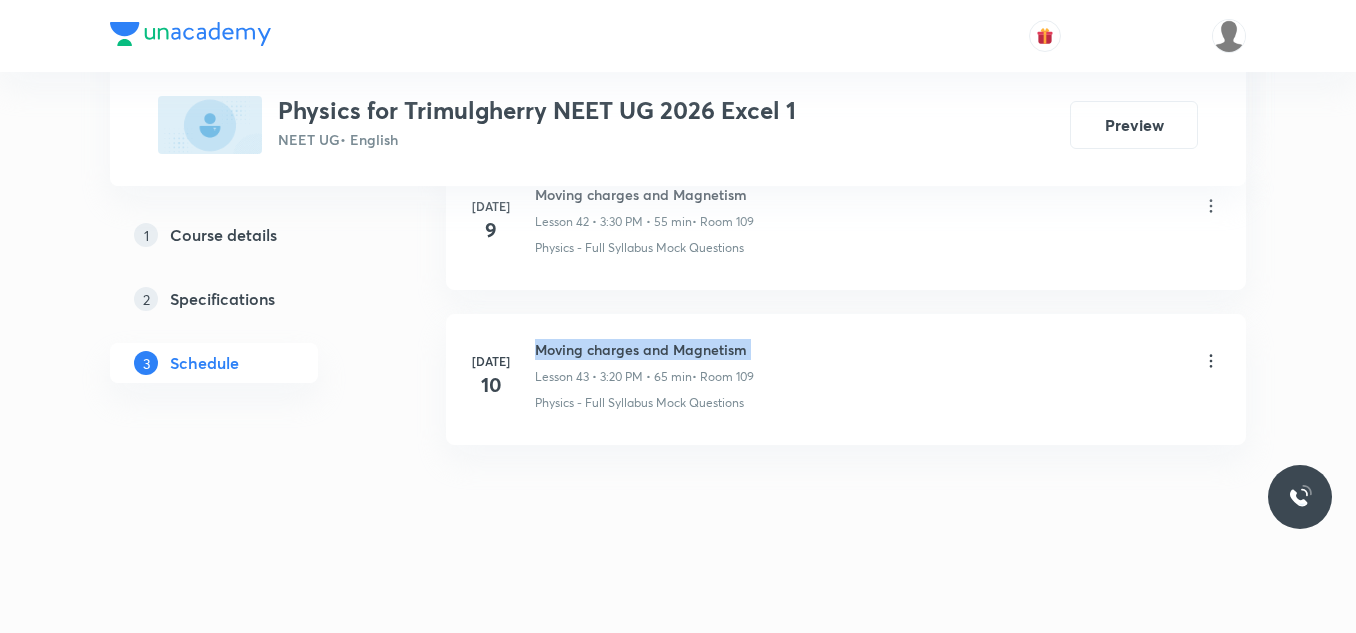 copy on "Moving charges and Magnetism" 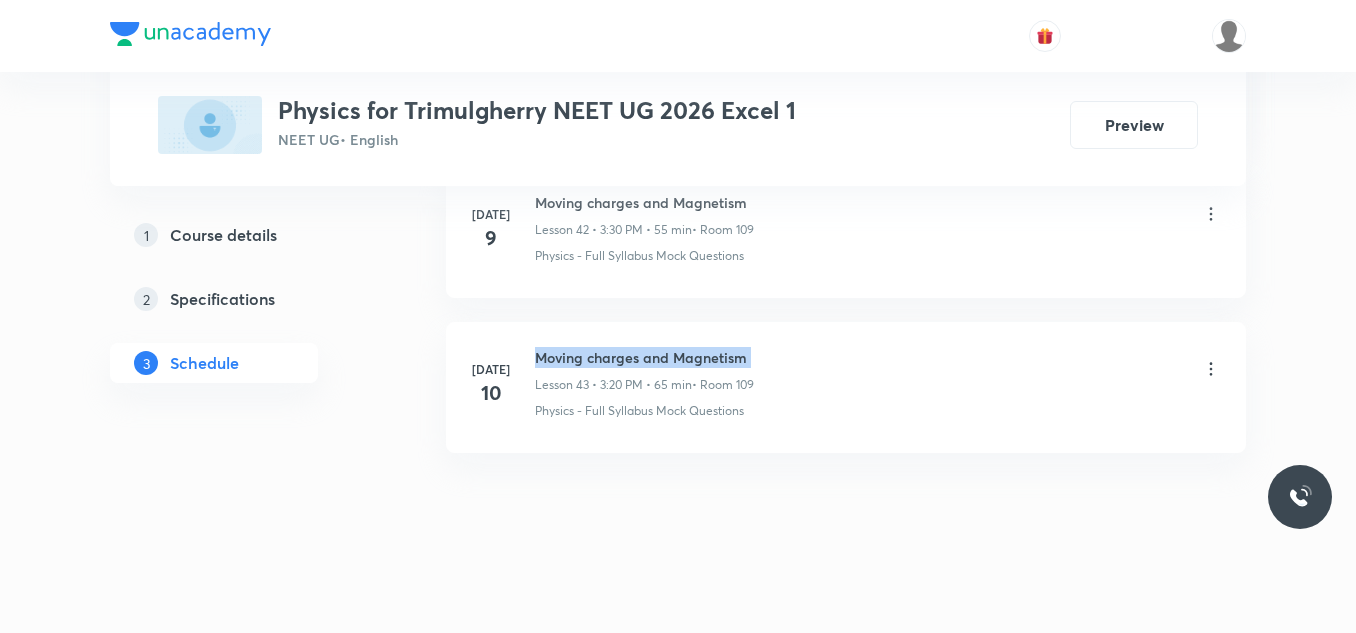 scroll, scrollTop: 7635, scrollLeft: 0, axis: vertical 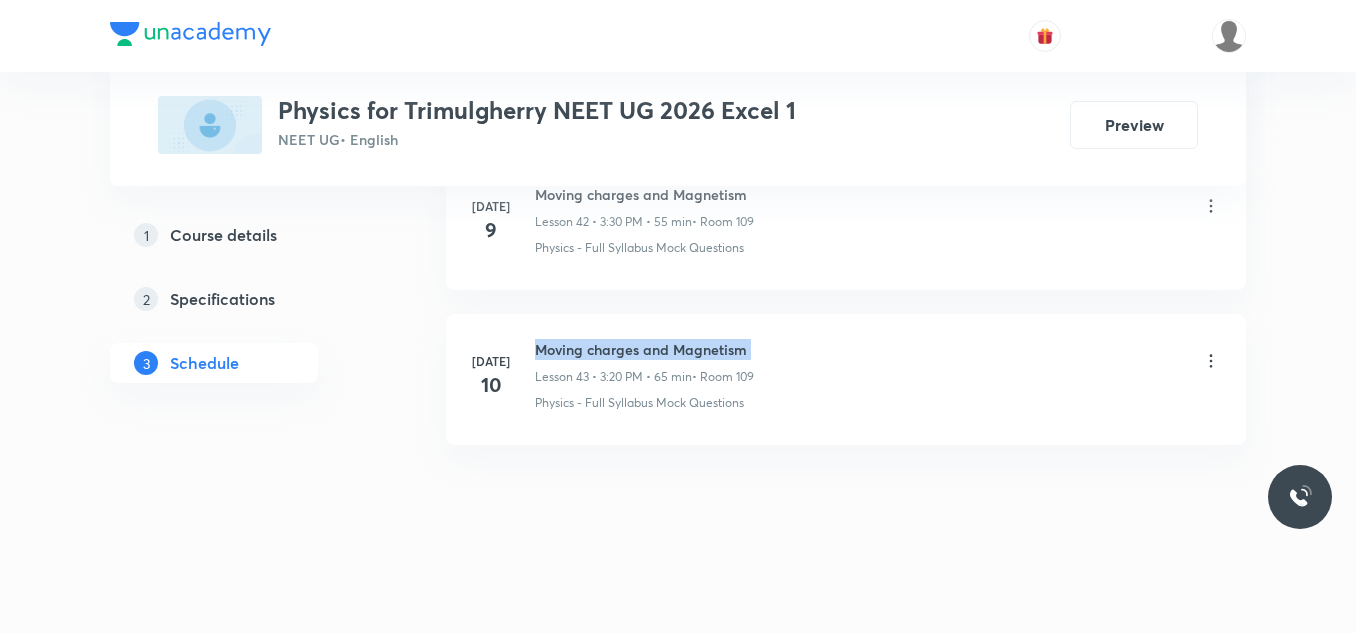 click on "Moving charges and Magnetism" at bounding box center [644, 349] 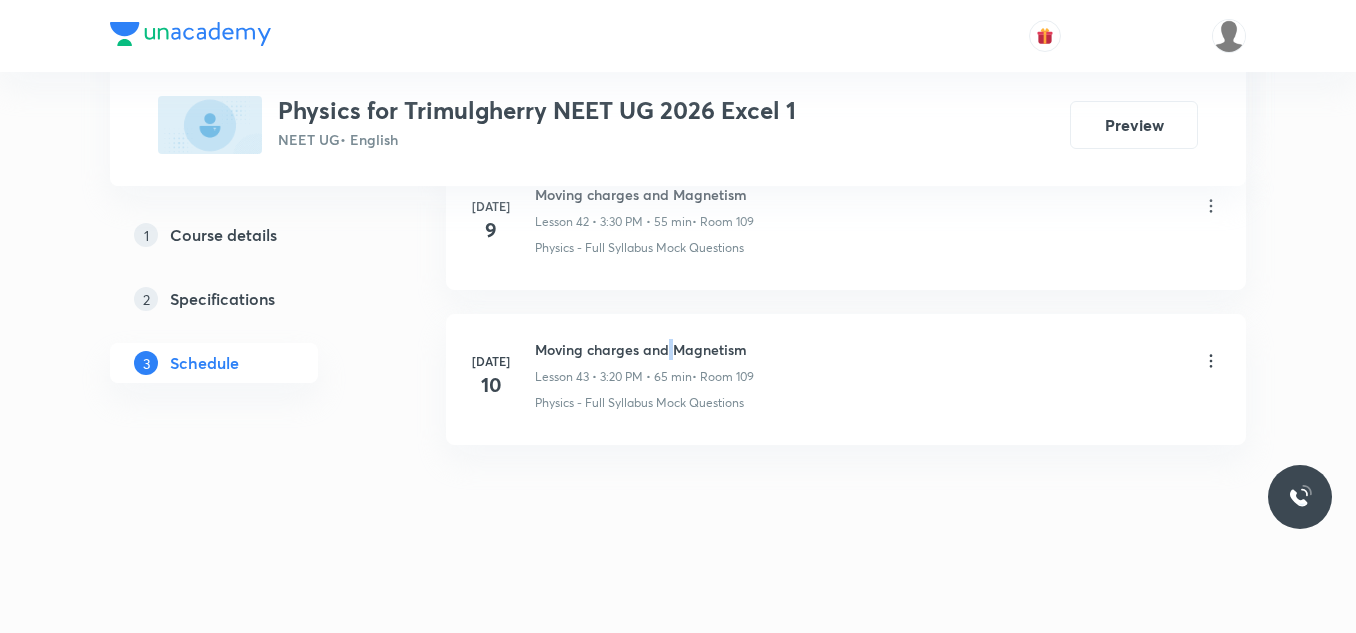 click on "Moving charges and Magnetism" at bounding box center (644, 349) 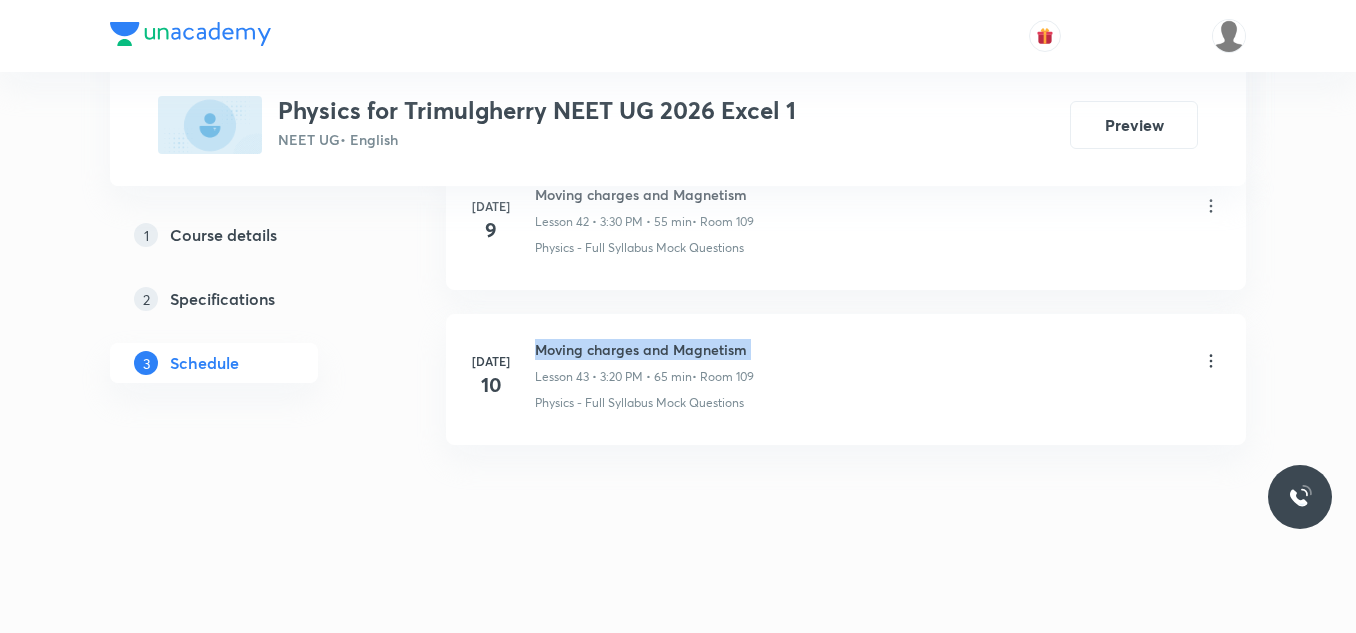 click on "Moving charges and Magnetism" at bounding box center (644, 349) 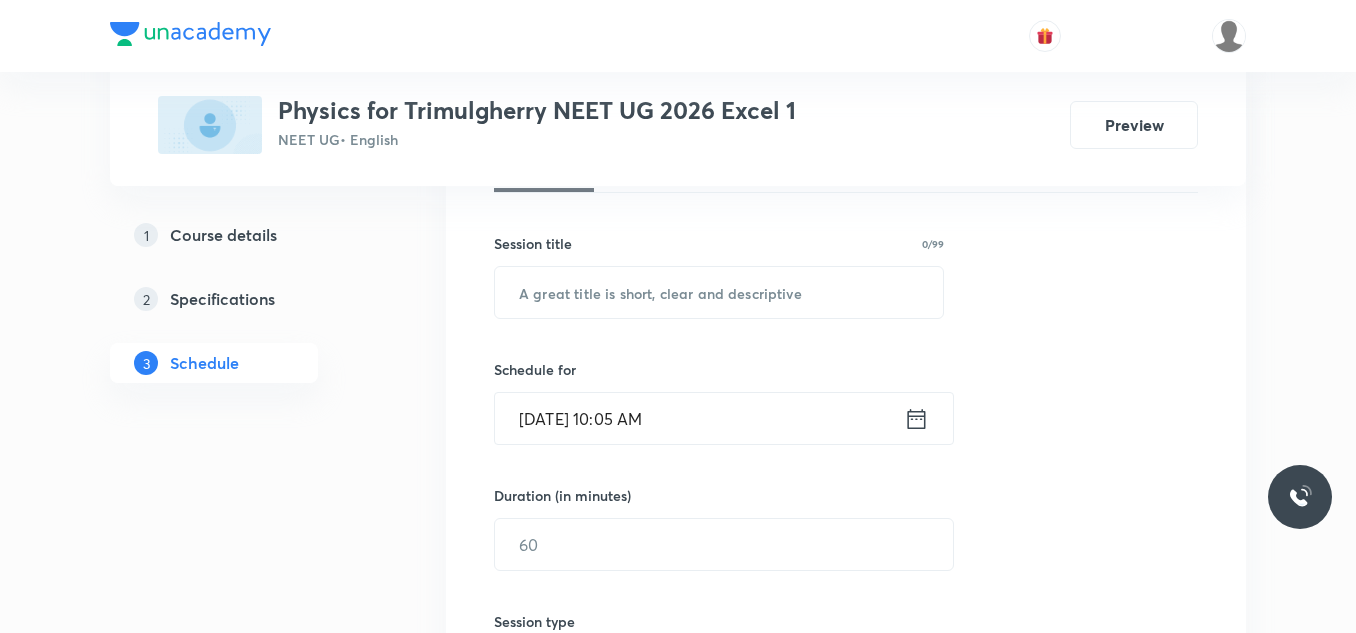 scroll, scrollTop: 335, scrollLeft: 0, axis: vertical 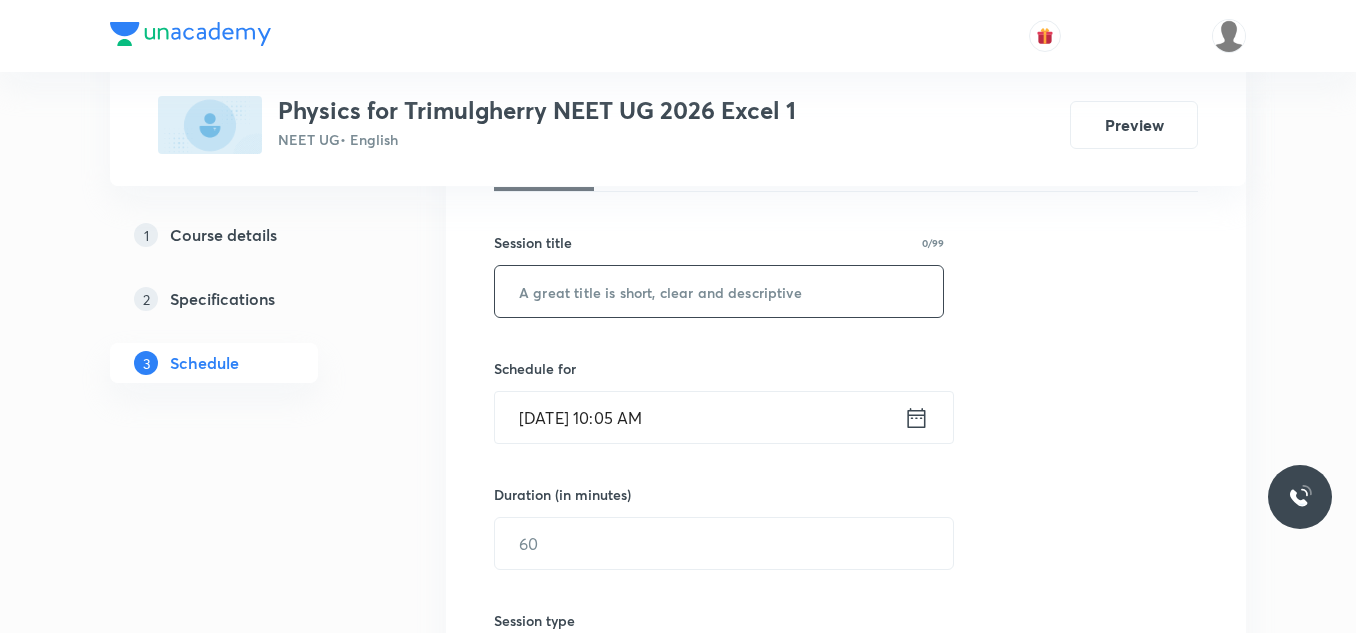 click at bounding box center [719, 291] 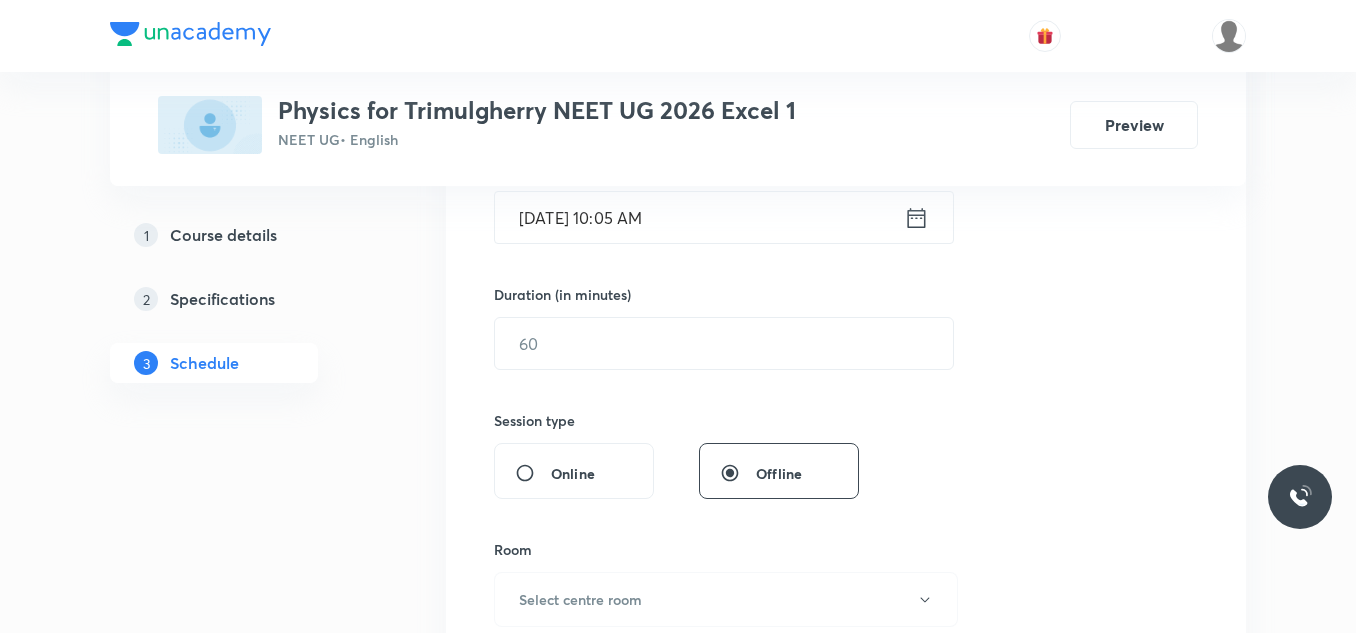 scroll, scrollTop: 435, scrollLeft: 0, axis: vertical 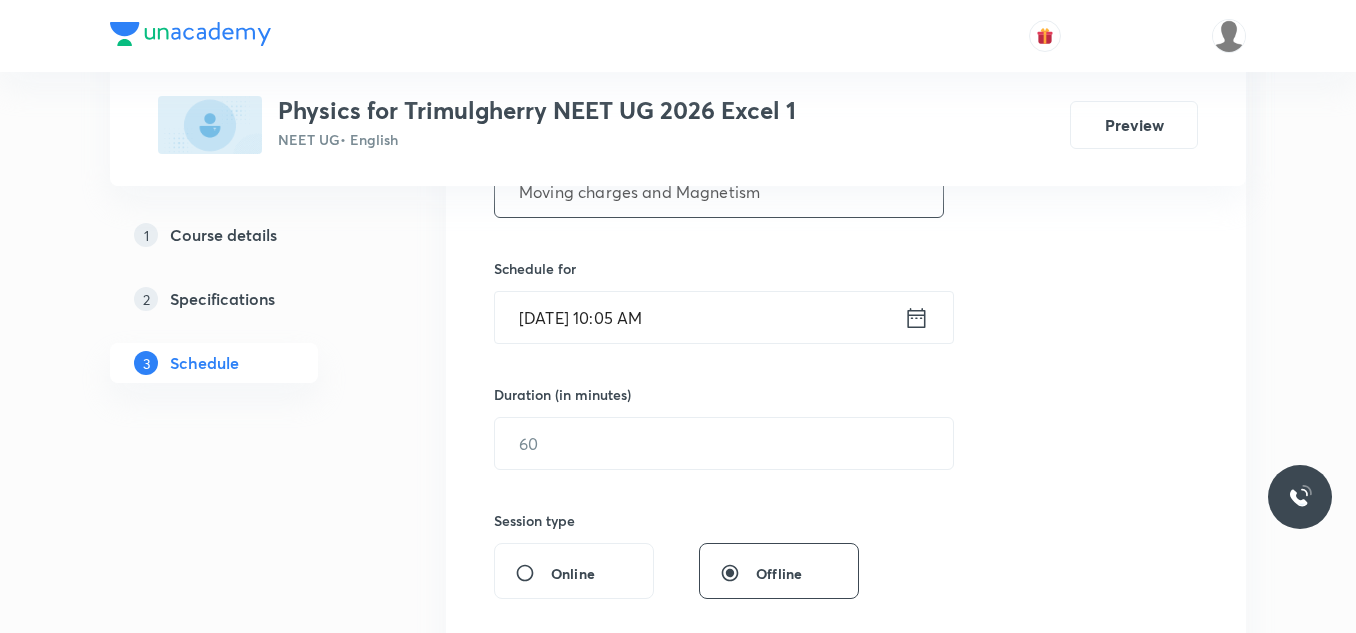 type on "Moving charges and Magnetism" 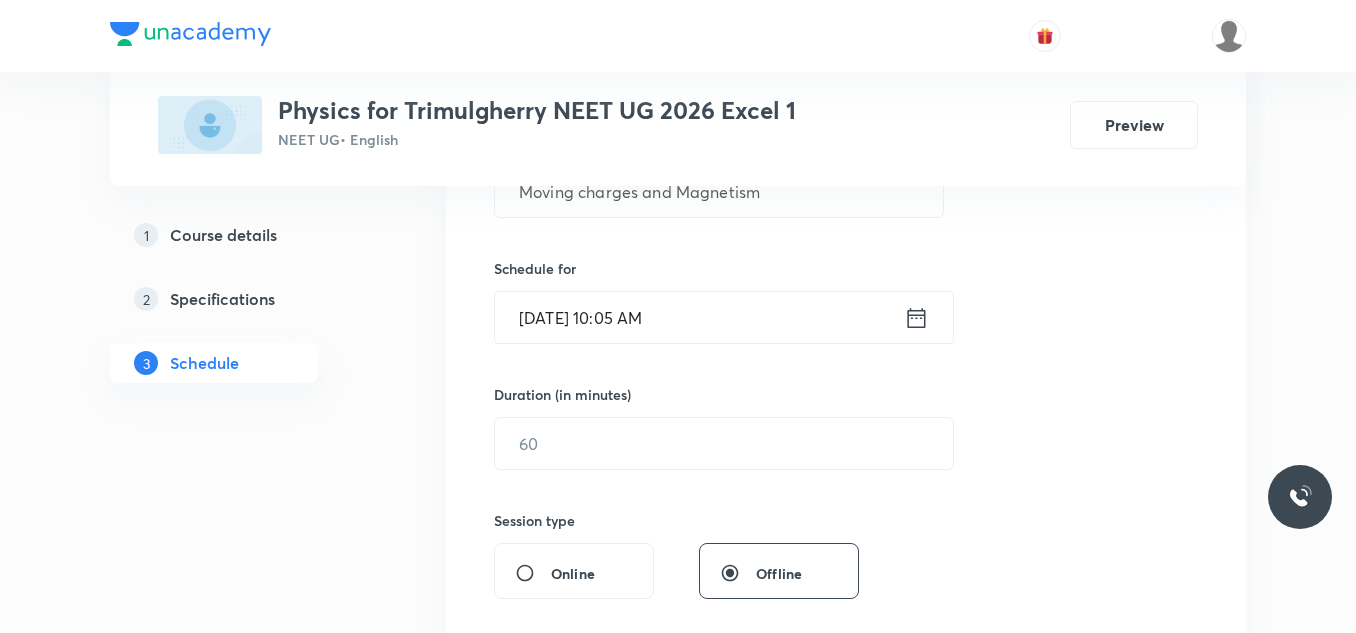 click 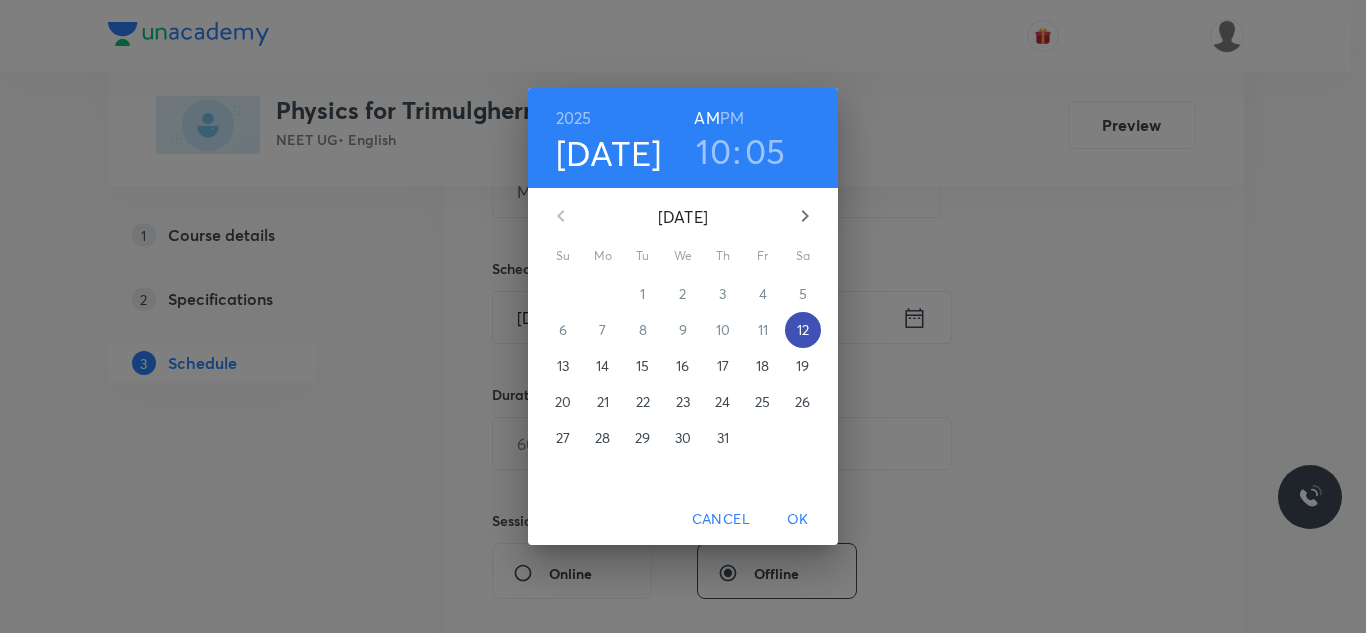 click on "12" at bounding box center (803, 330) 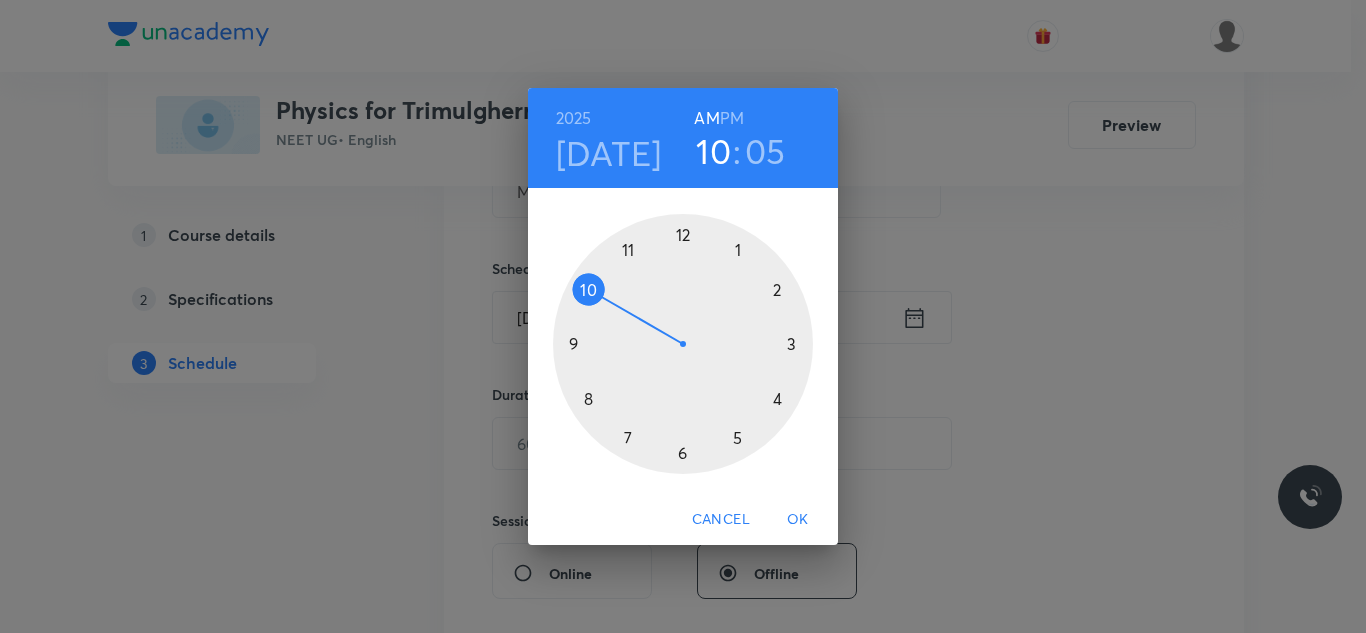 click on "[DATE] 10 : 05 AM PM" at bounding box center (683, 138) 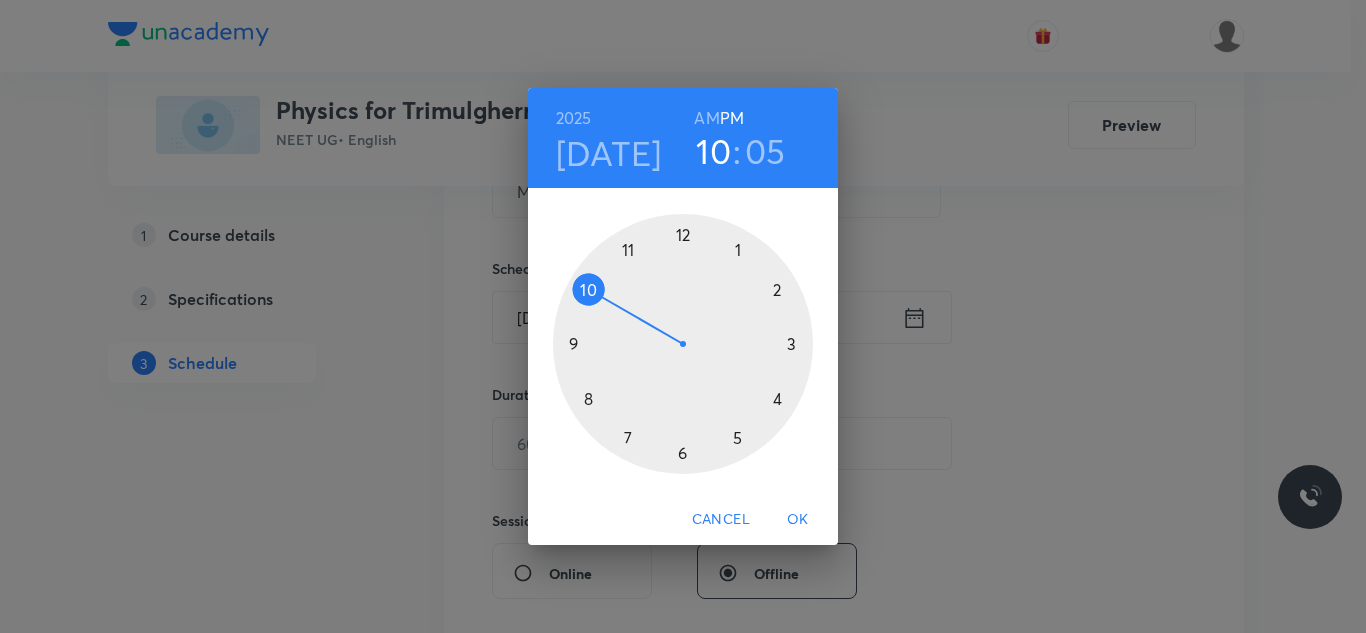 click at bounding box center [683, 344] 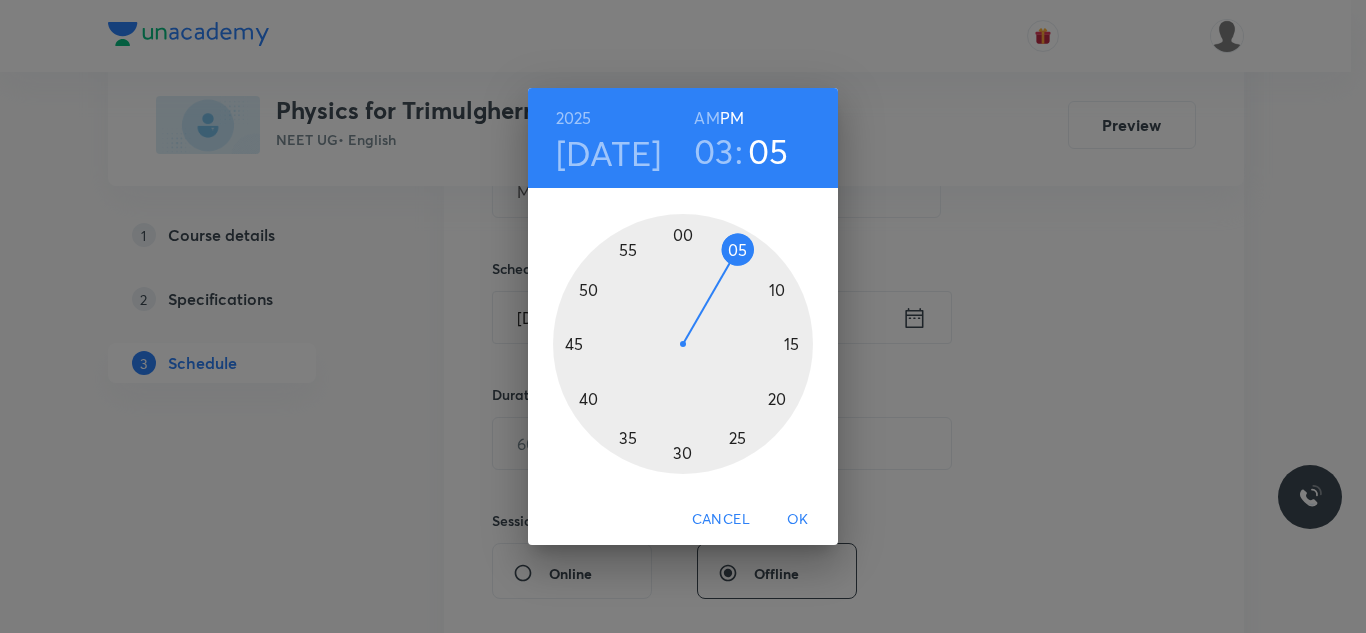 click at bounding box center [683, 344] 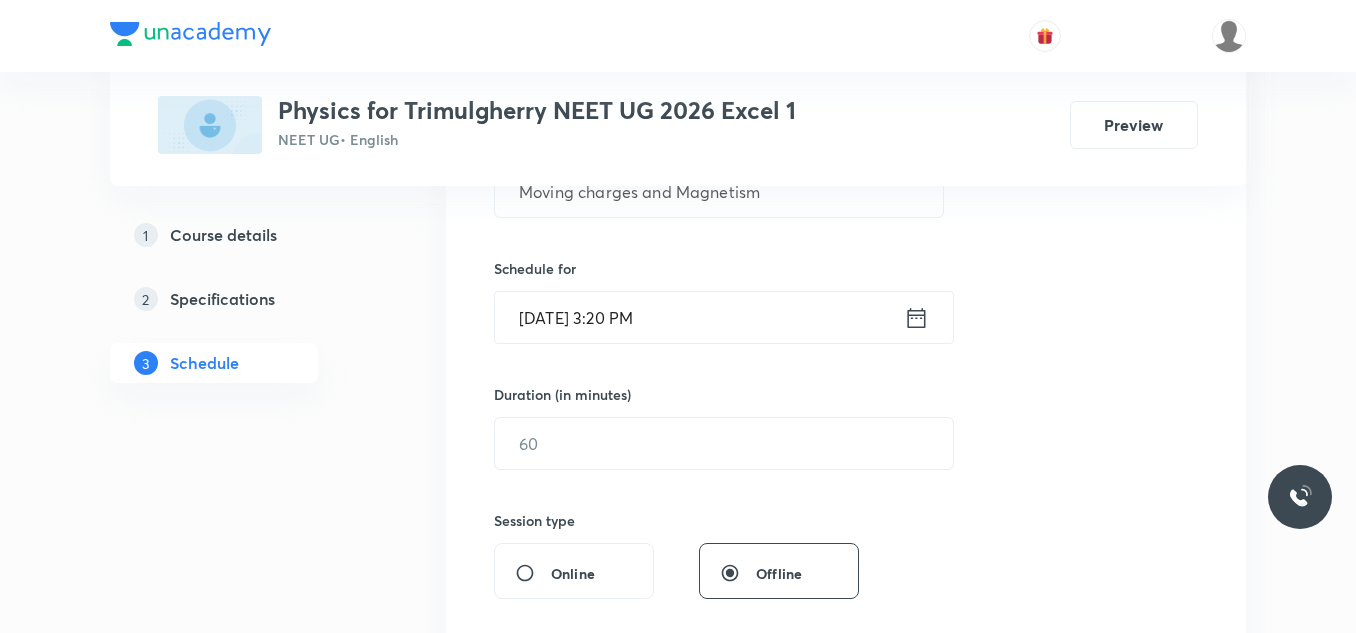 scroll, scrollTop: 535, scrollLeft: 0, axis: vertical 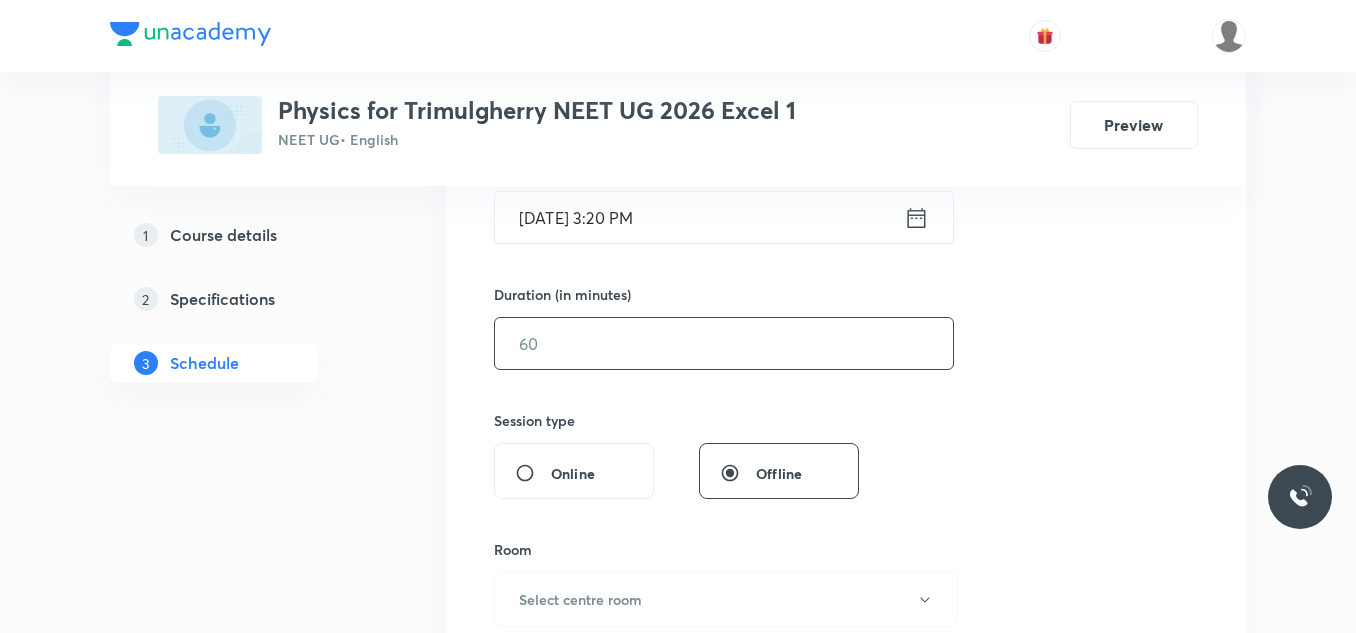 click at bounding box center [724, 343] 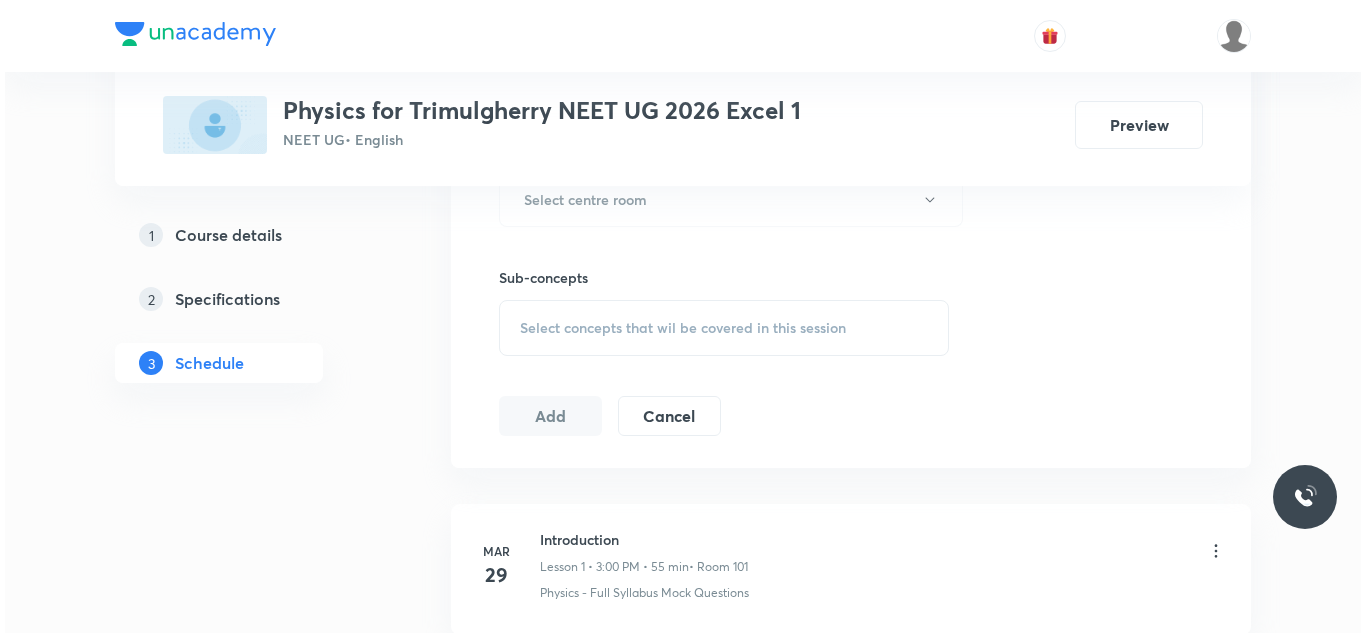 scroll, scrollTop: 835, scrollLeft: 0, axis: vertical 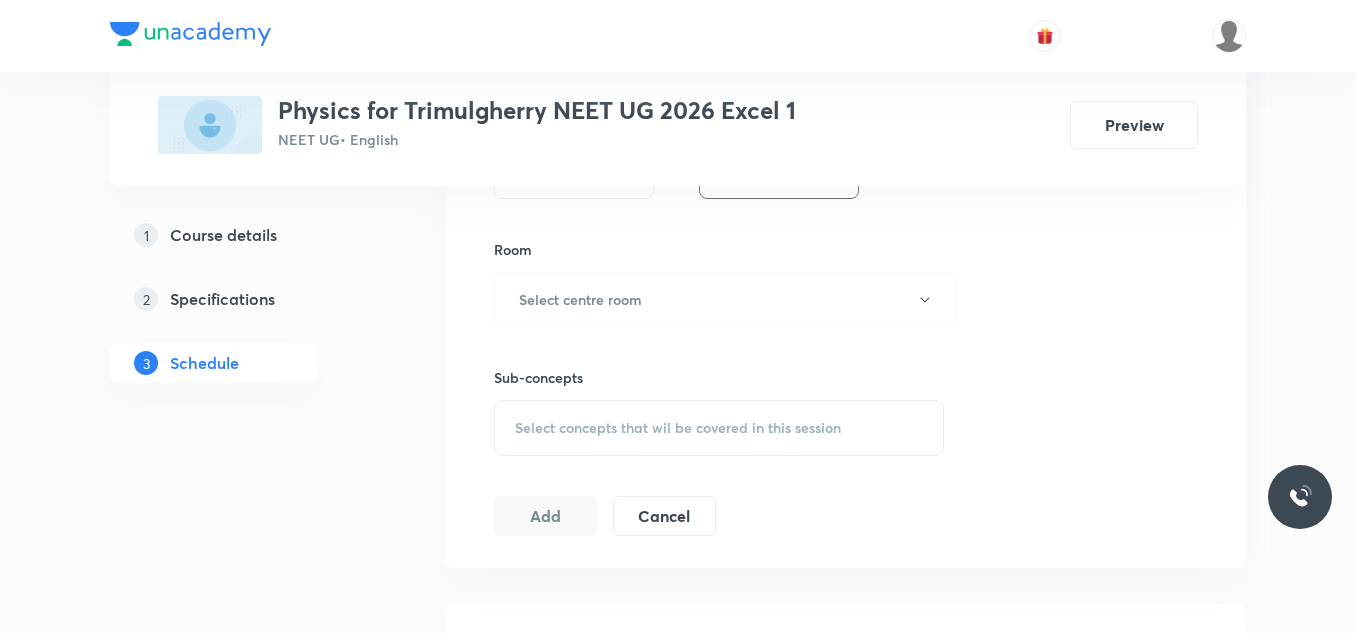 type on "65" 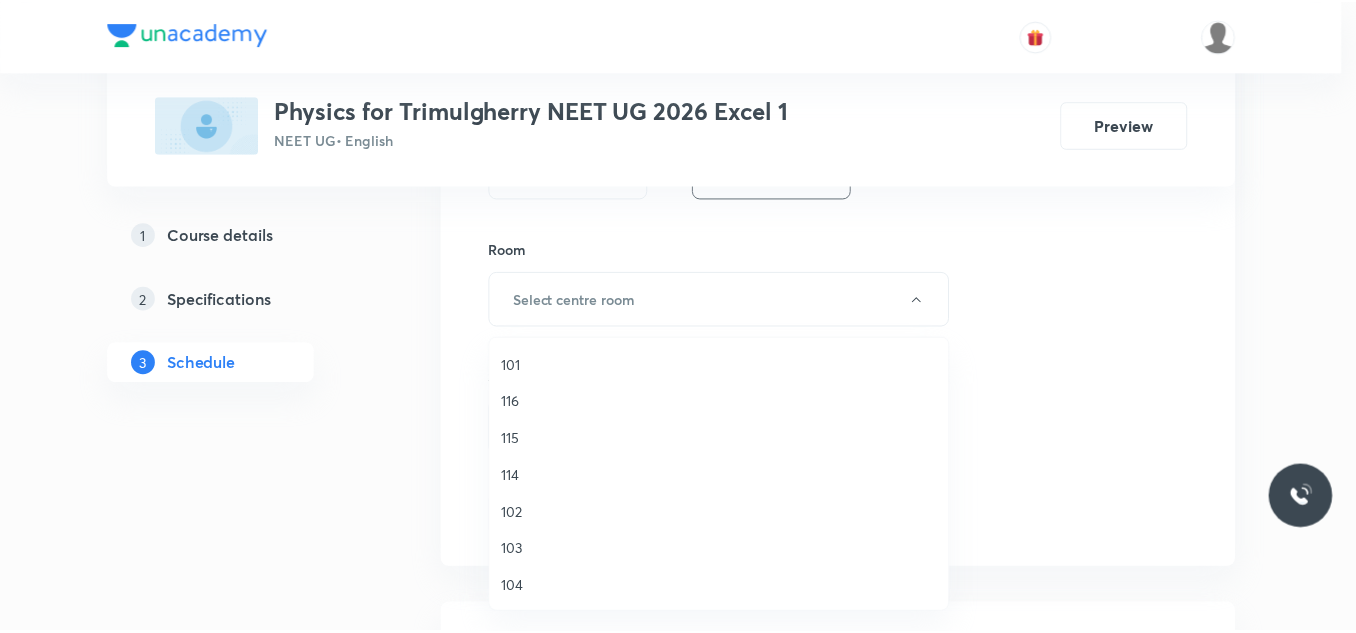 scroll, scrollTop: 371, scrollLeft: 0, axis: vertical 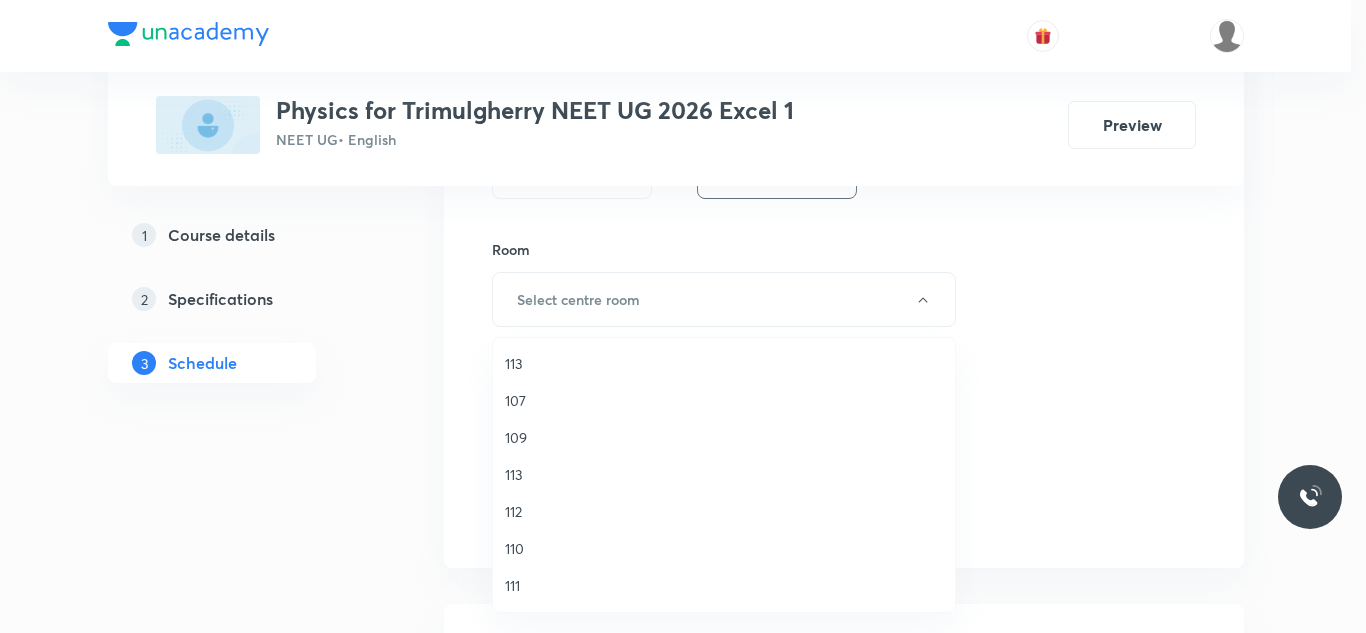 click on "109" at bounding box center (724, 437) 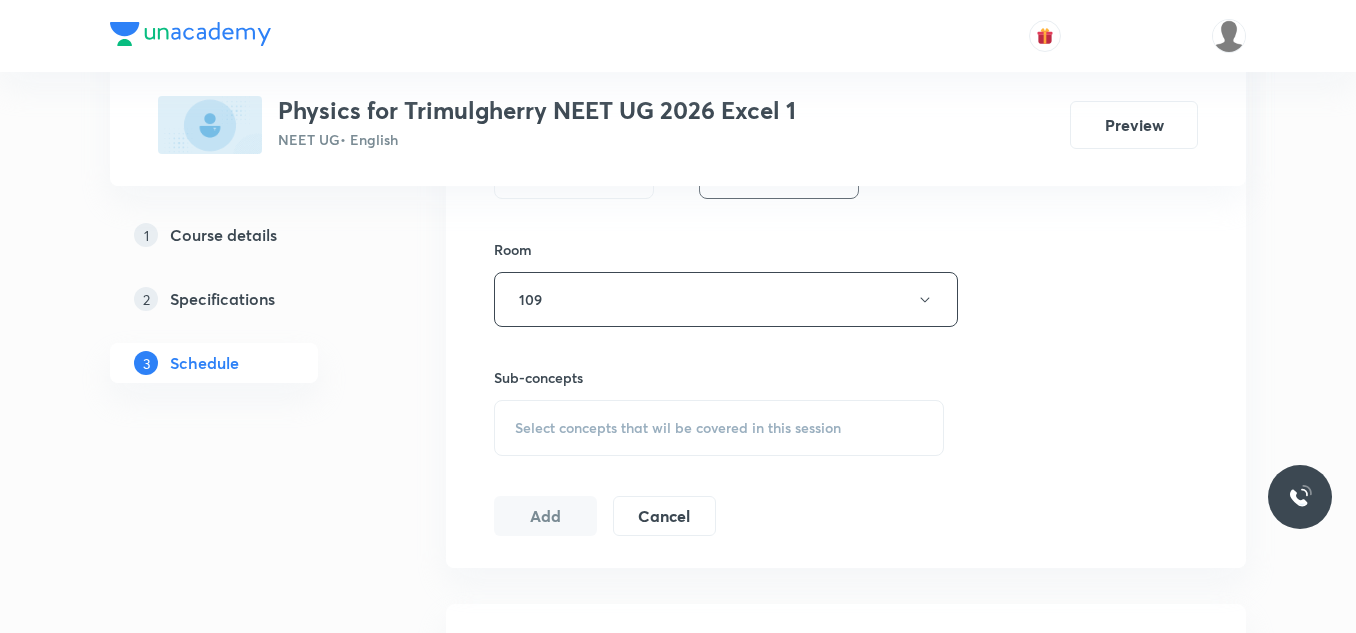scroll, scrollTop: 935, scrollLeft: 0, axis: vertical 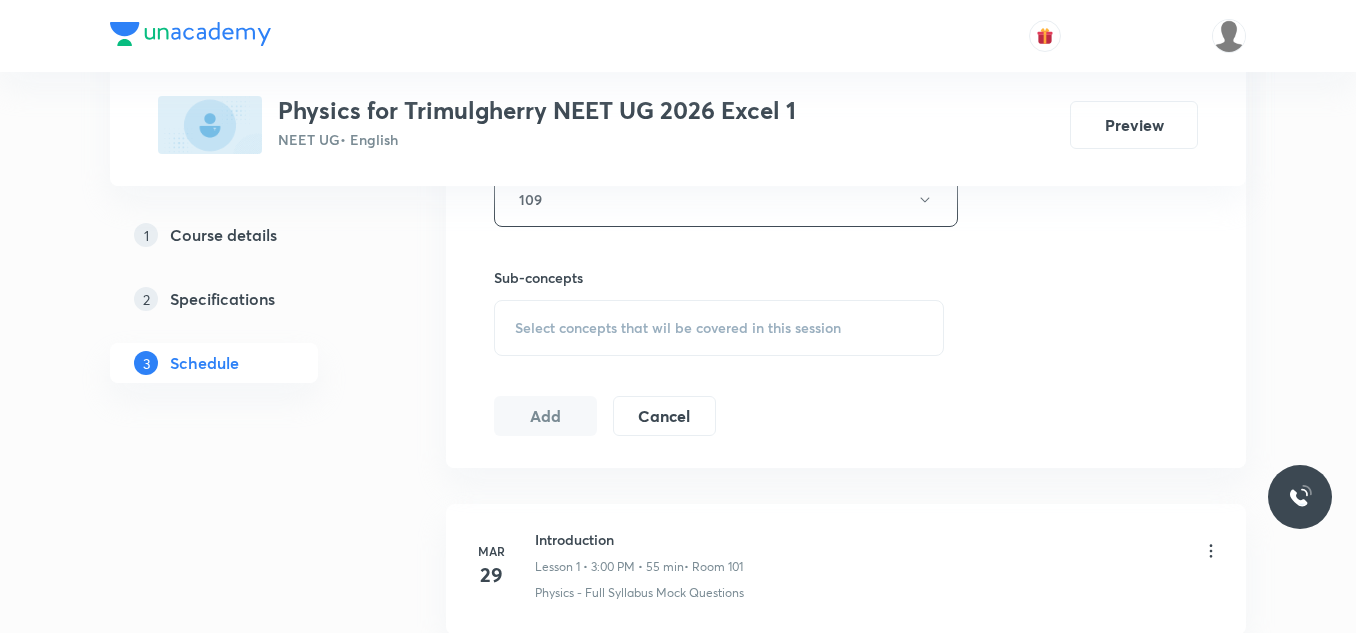 click on "Select concepts that wil be covered in this session" at bounding box center (678, 328) 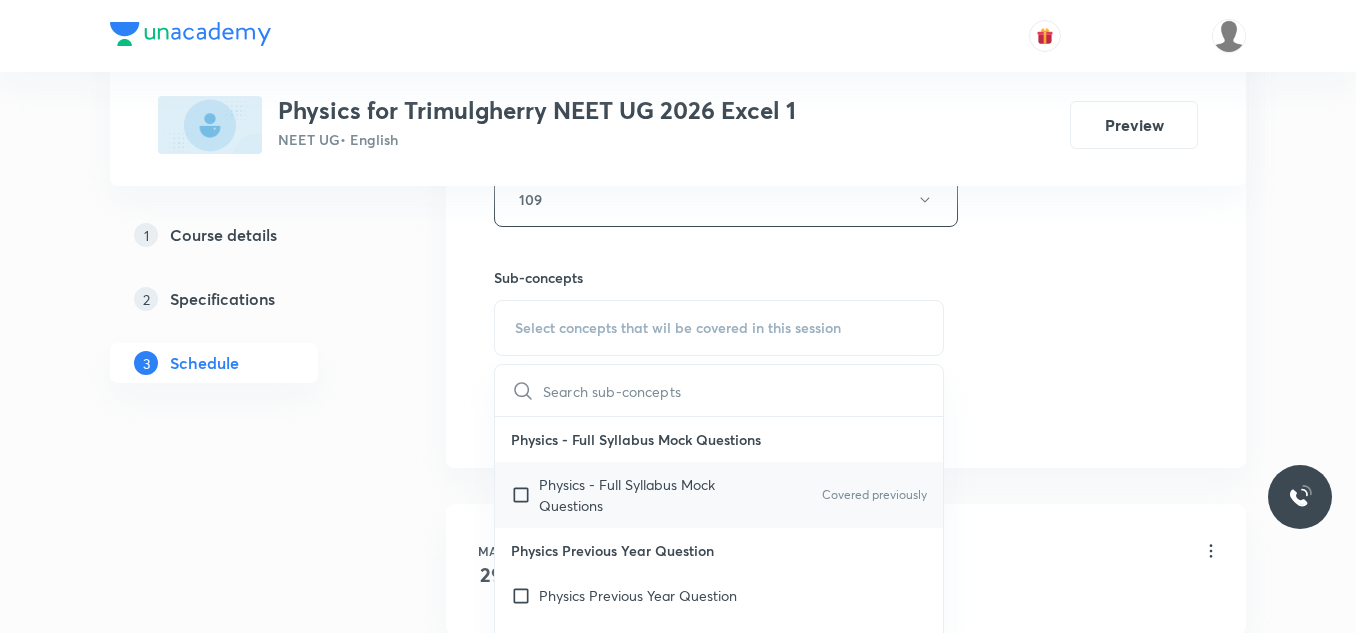 click at bounding box center (525, 495) 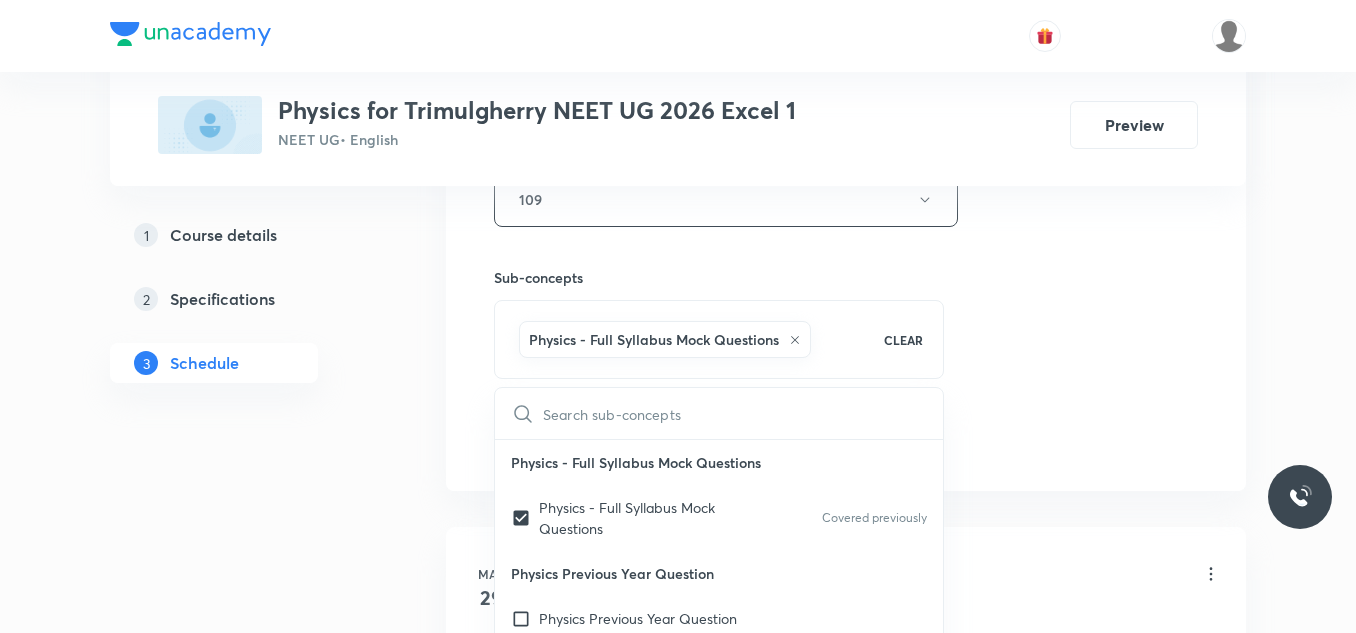 click on "Session  44 Live class Session title 28/99 Moving charges and Magnetism ​ Schedule for [DATE] 3:20 PM ​ Duration (in minutes) 65 ​   Session type Online Offline Room 109 Sub-concepts Physics - Full Syllabus Mock Questions CLEAR ​ Physics - Full Syllabus Mock Questions Physics - Full Syllabus Mock Questions Covered previously Physics Previous Year Question Physics Previous Year Question Units & Dimensions Physical quantity Applications of Dimensional Analysis Significant Figures Units of Physical Quantities System of Units Dimensions of Some Mathematical Functions Unit and Dimension Product of Two Vectors Subtraction of Vectors Cross Product Least Count Analysis Errors of Measurement Vernier Callipers Screw Gauge Zero Error Basic Mathematics Elementary Algebra Elementary Trigonometry Basic Coordinate Geometry Functions Differentiation Integral of a Function Use of Differentiation & Integration in One Dimensional Motion Derivatives of Equations of Motion by Calculus Basic Mathematics Unit Vectors" at bounding box center (846, -22) 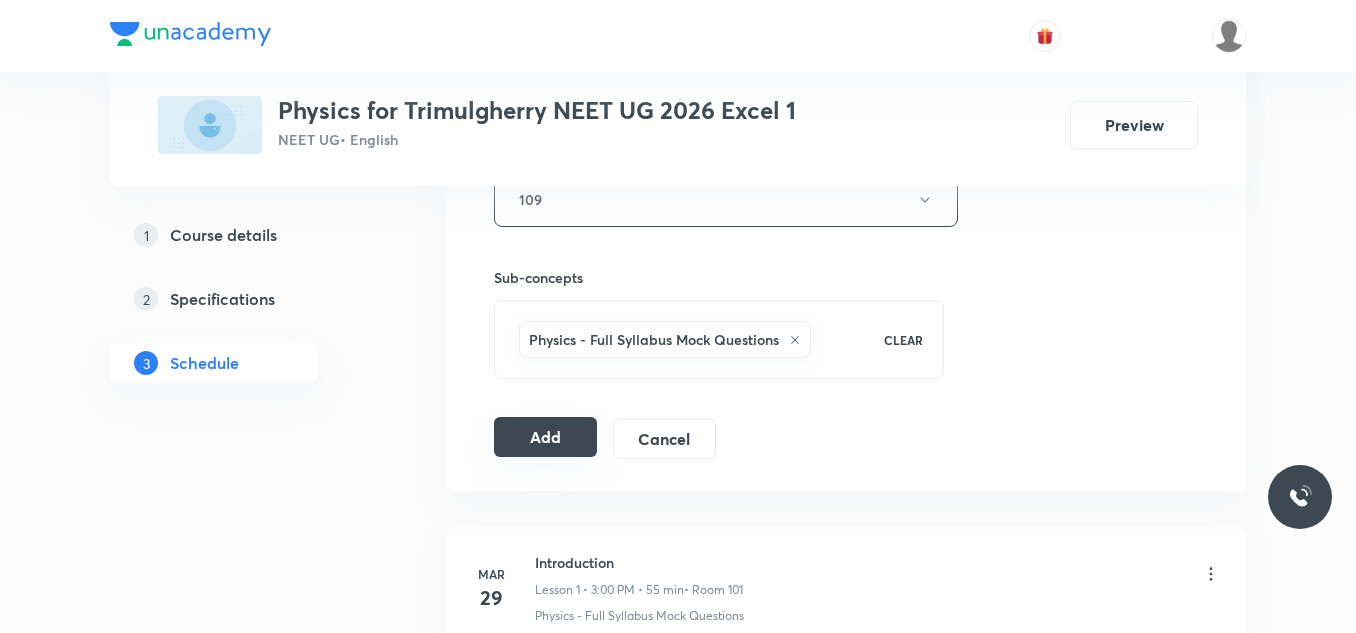 click on "Add" at bounding box center (545, 437) 